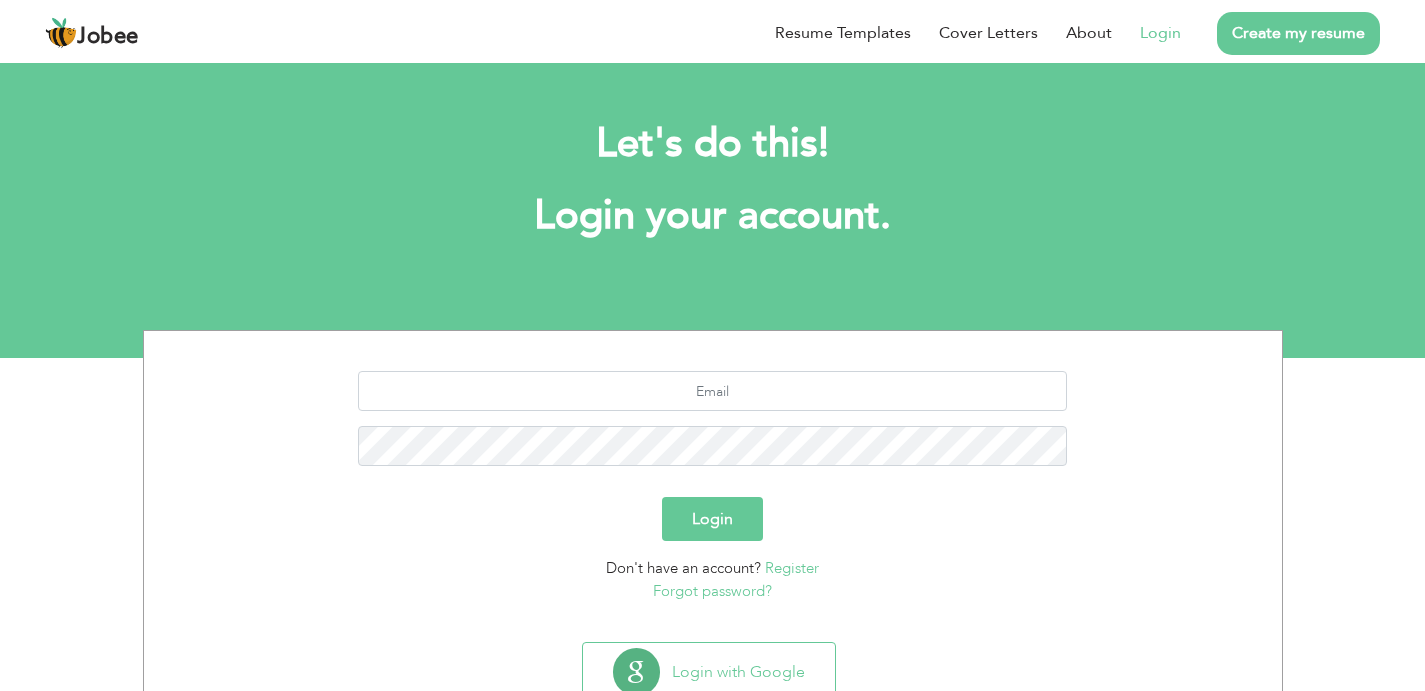 scroll, scrollTop: 0, scrollLeft: 0, axis: both 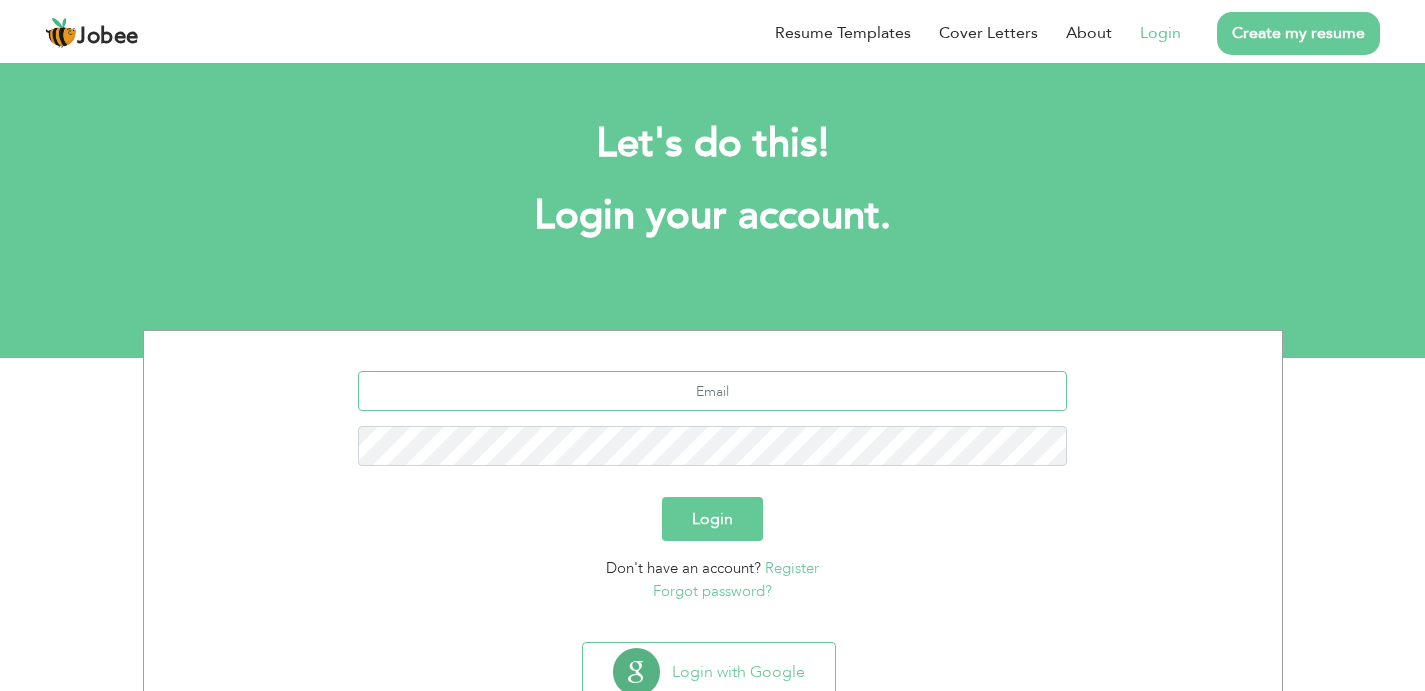 click at bounding box center (712, 391) 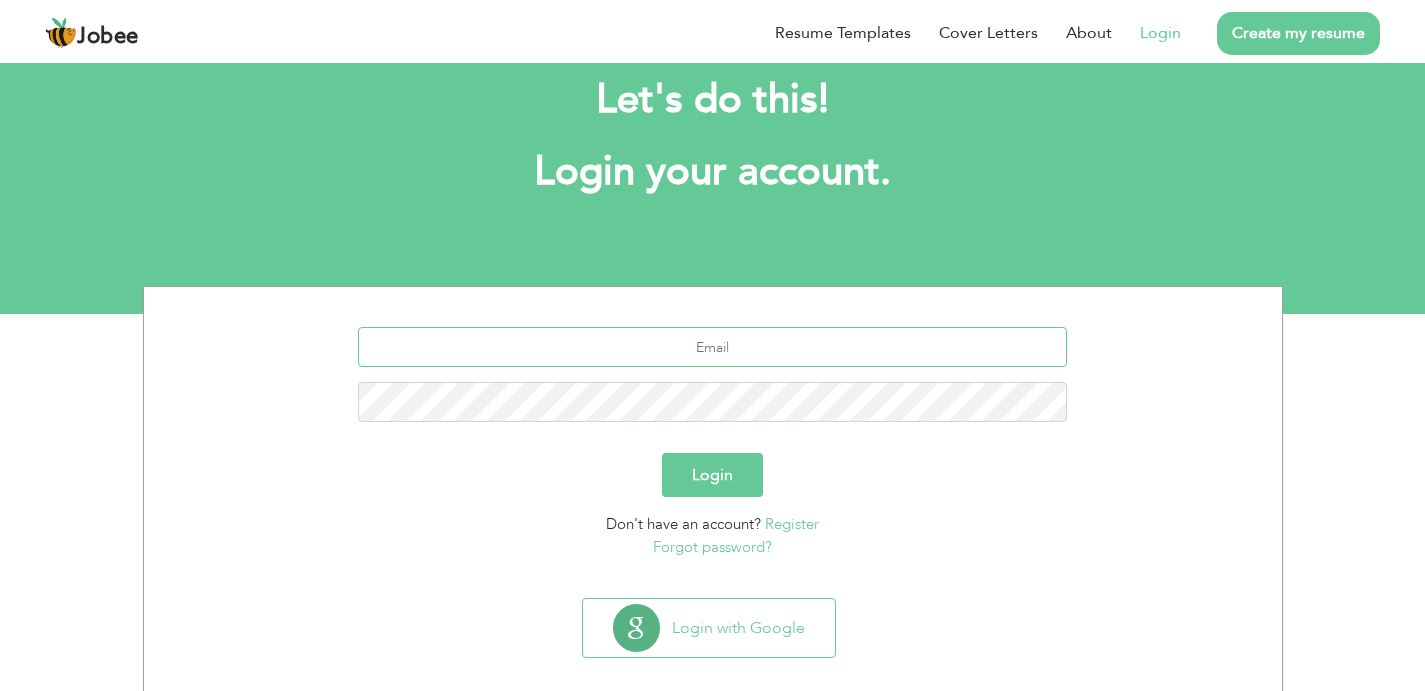 scroll, scrollTop: 68, scrollLeft: 0, axis: vertical 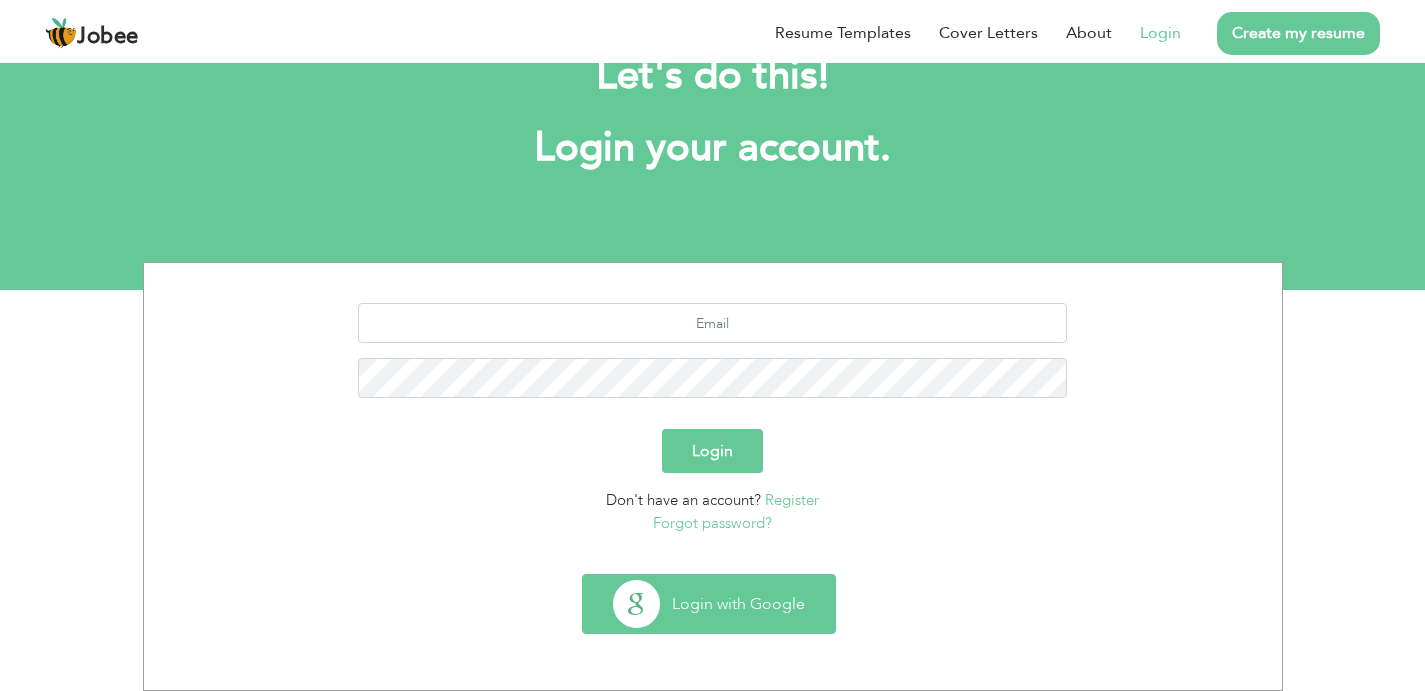 click on "Login with Google" at bounding box center (709, 604) 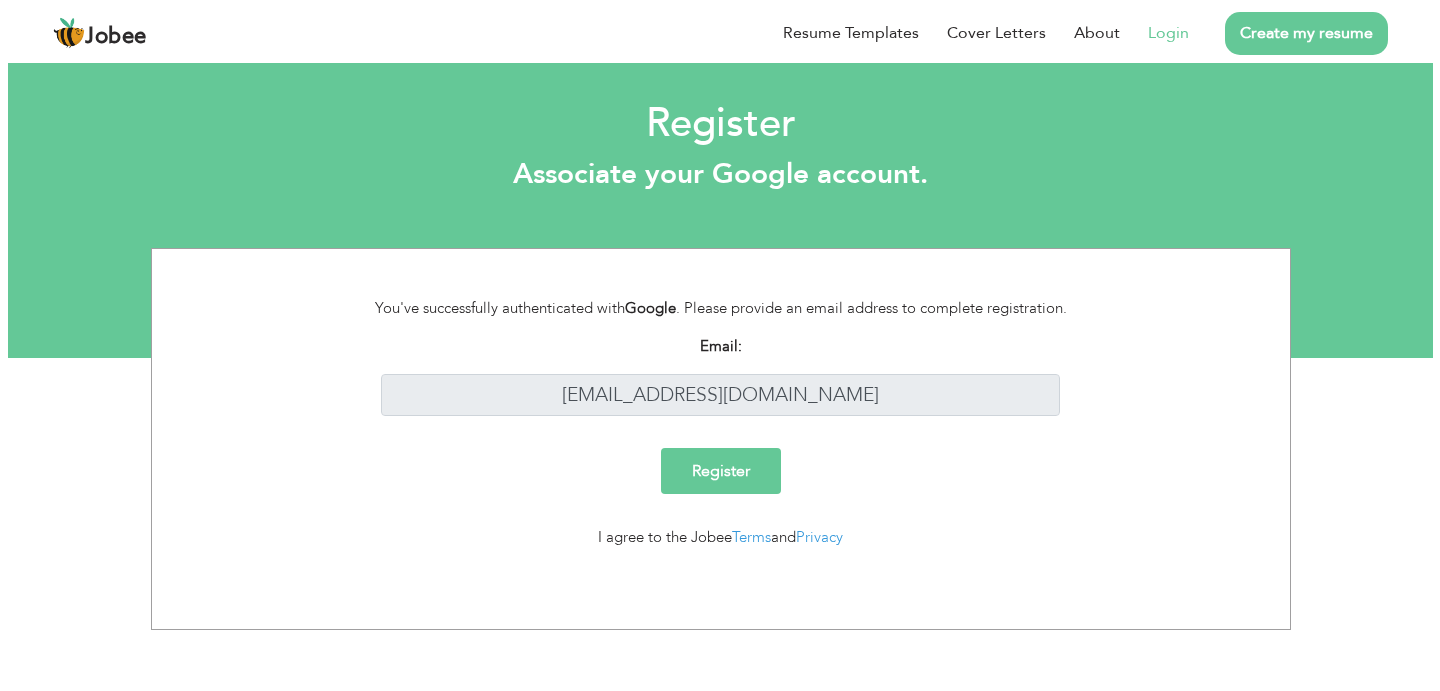 scroll, scrollTop: 0, scrollLeft: 0, axis: both 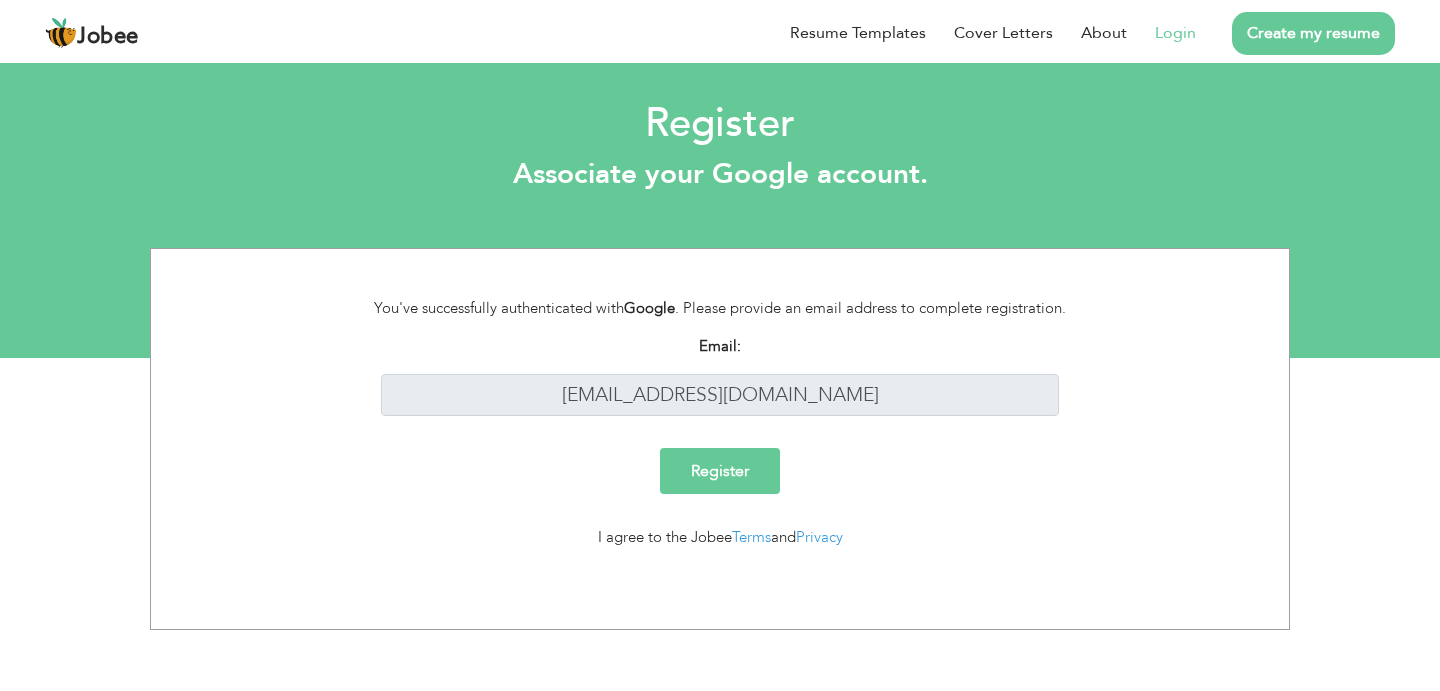 click on "Register" at bounding box center (720, 471) 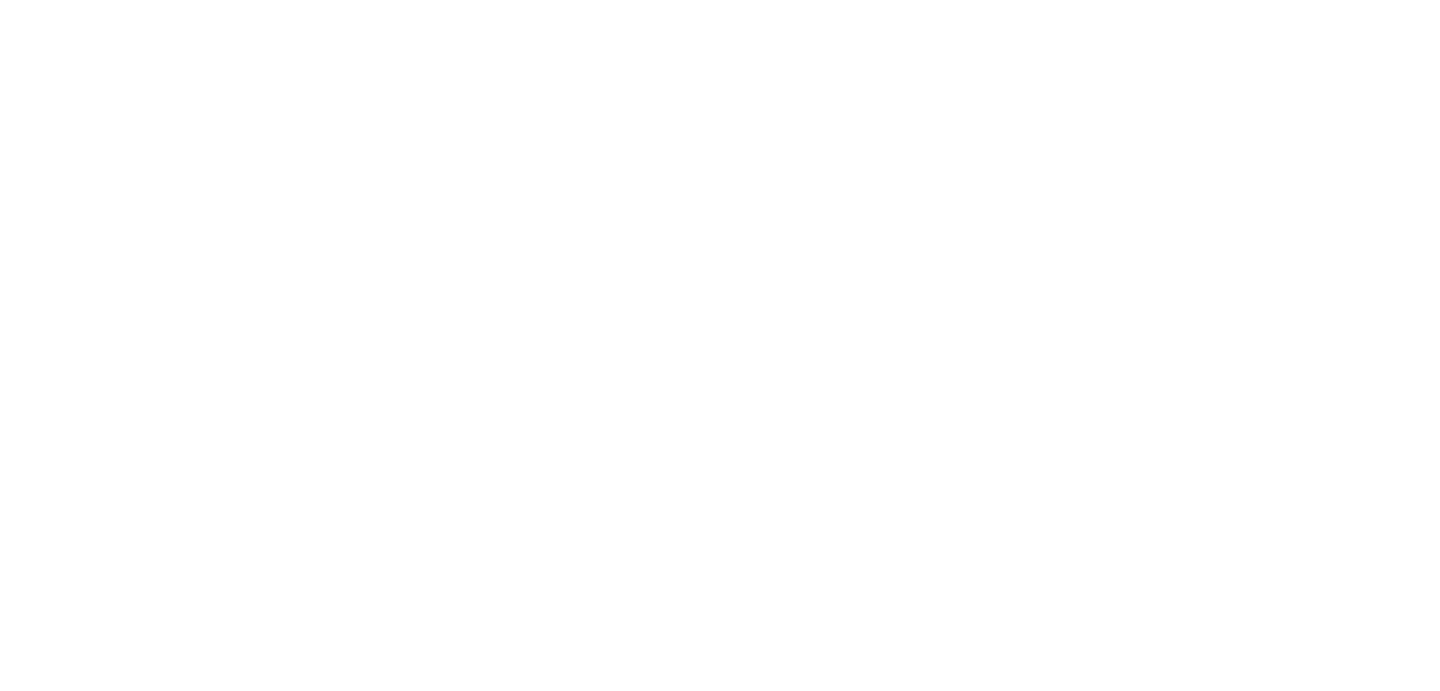 scroll, scrollTop: 0, scrollLeft: 0, axis: both 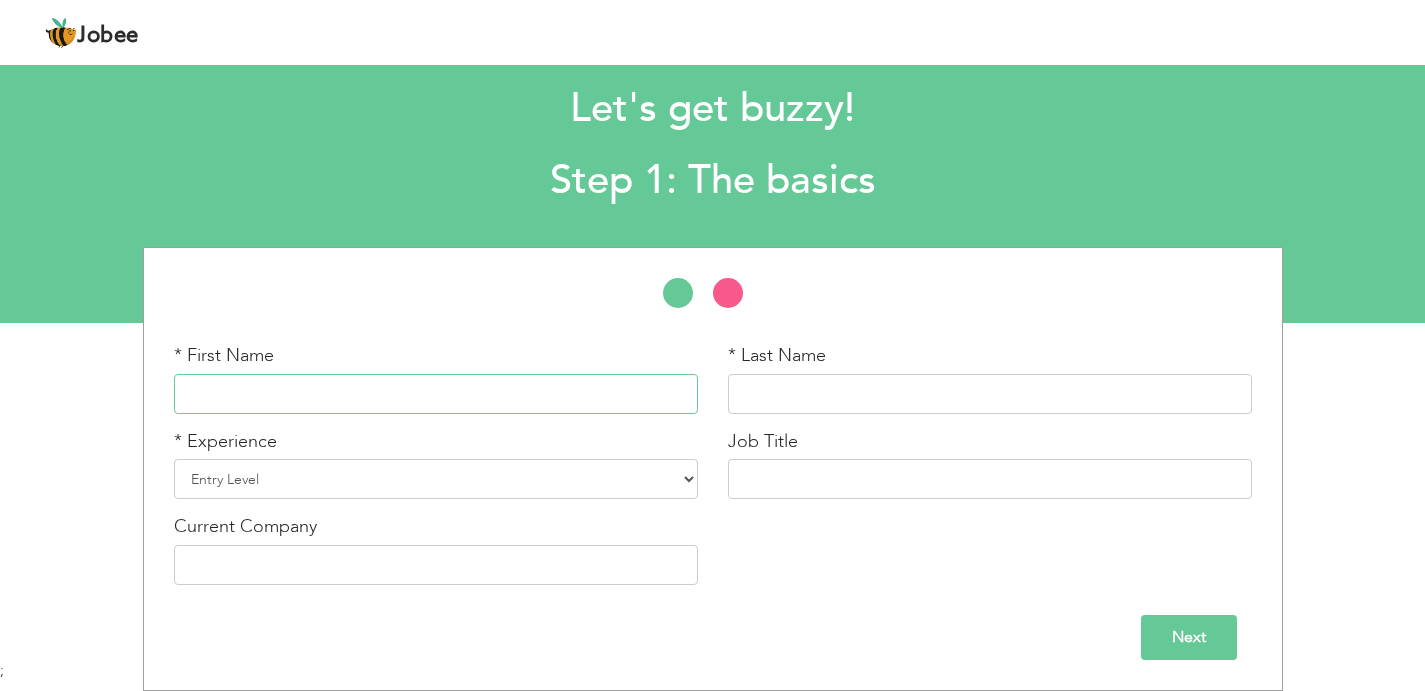 click at bounding box center (436, 394) 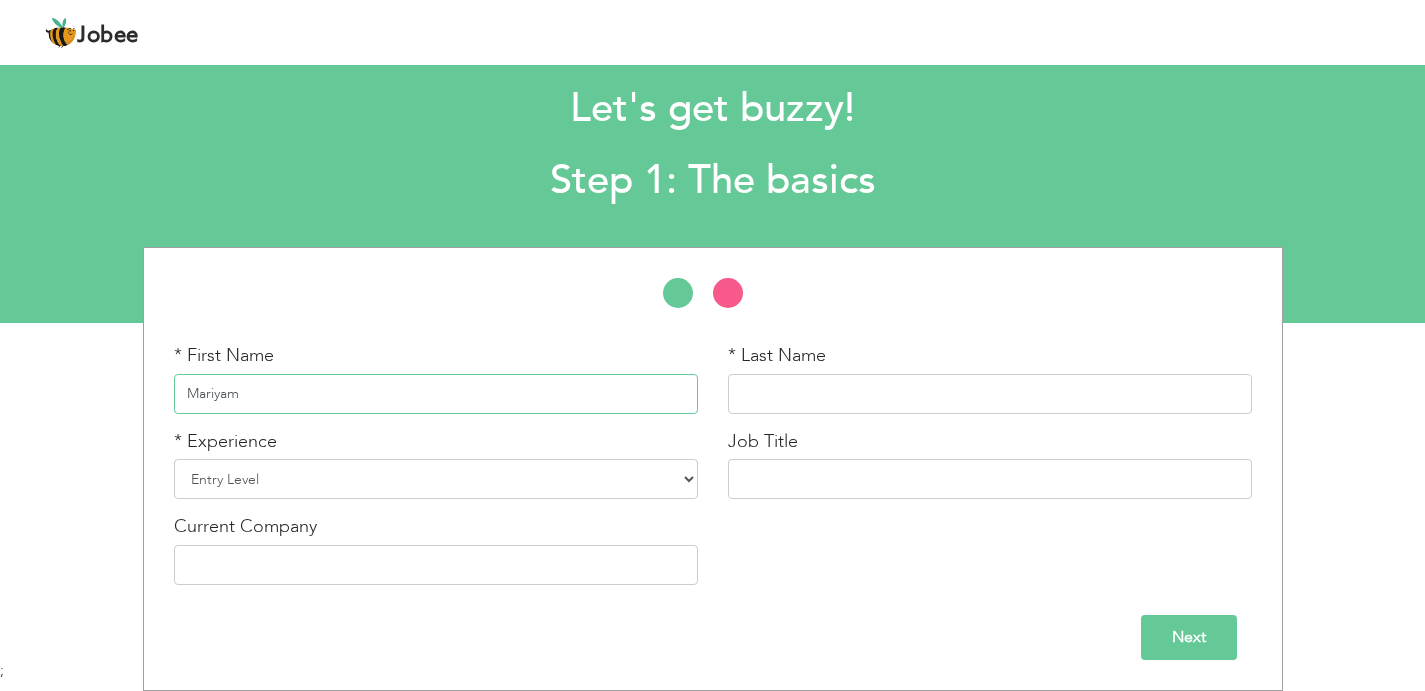 type on "Mariyam" 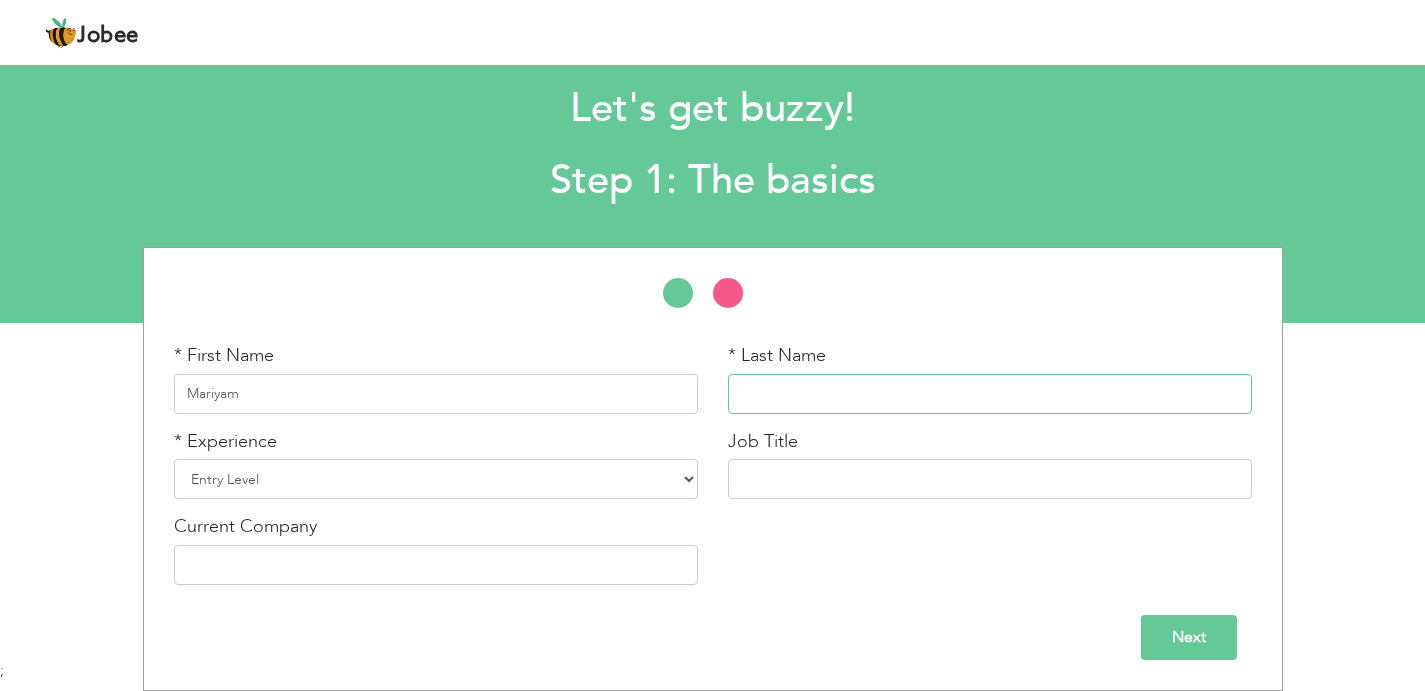 click at bounding box center [990, 394] 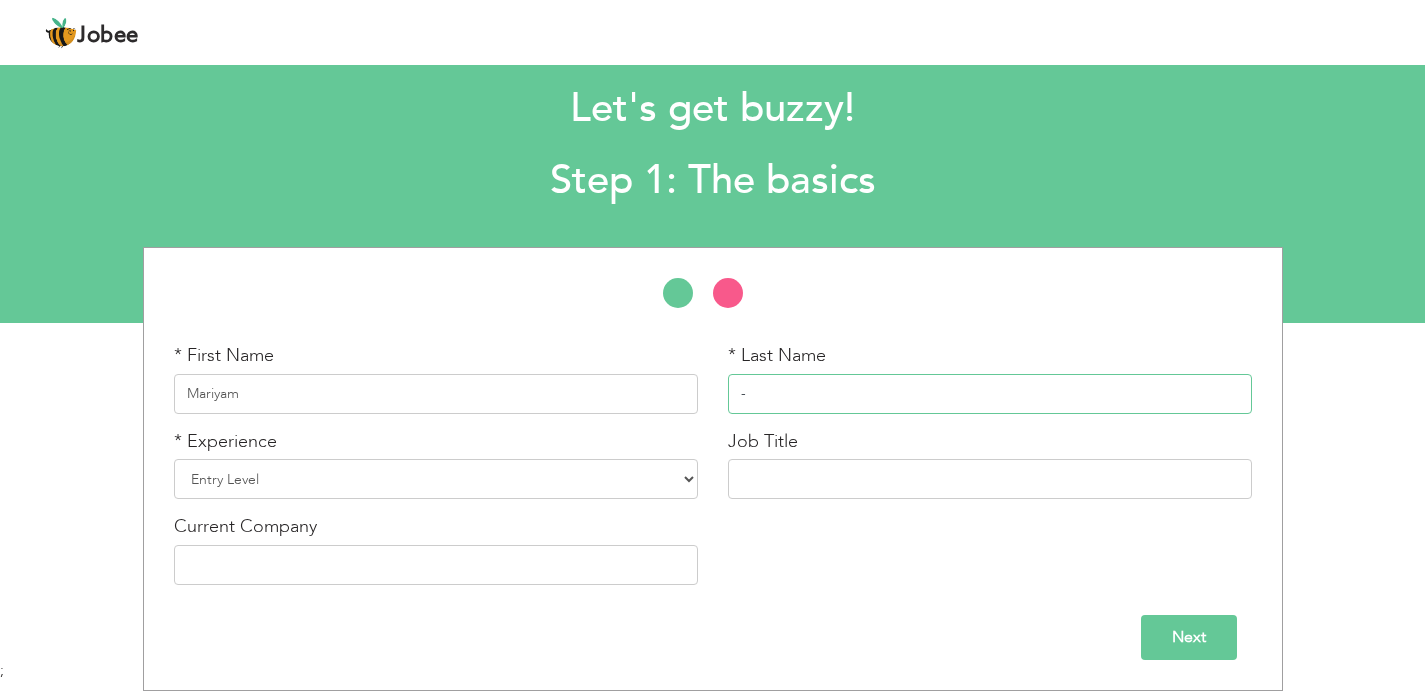 type on "-" 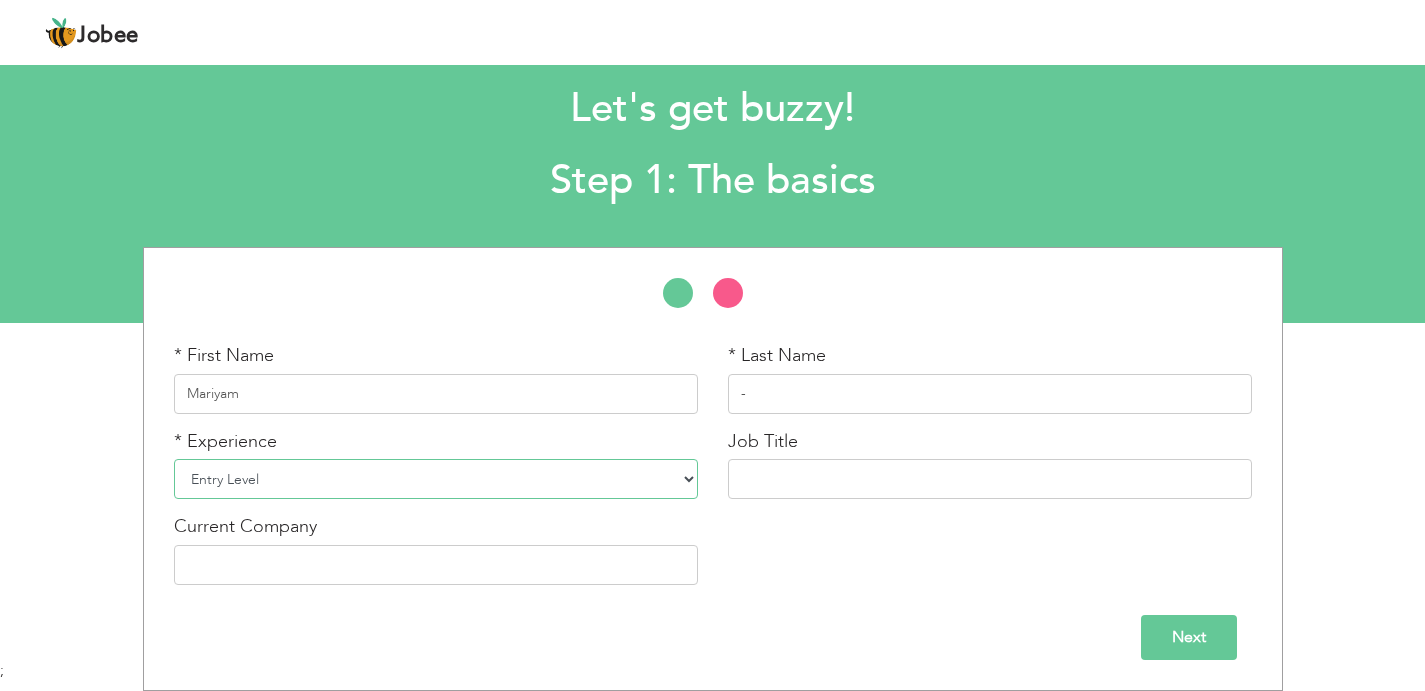 click on "Entry Level
Less than 1 Year
1 Year
2 Years
3 Years
4 Years
5 Years
6 Years
7 Years
8 Years
9 Years
10 Years
11 Years
12 Years
13 Years
14 Years
15 Years
16 Years
17 Years
18 Years
19 Years
20 Years
21 Years
22 Years
23 Years
24 Years
25 Years
26 Years
27 Years
28 Years
29 Years
30 Years
31 Years
32 Years
33 Years
34 Years
35 Years
More than 35 Years" at bounding box center (436, 479) 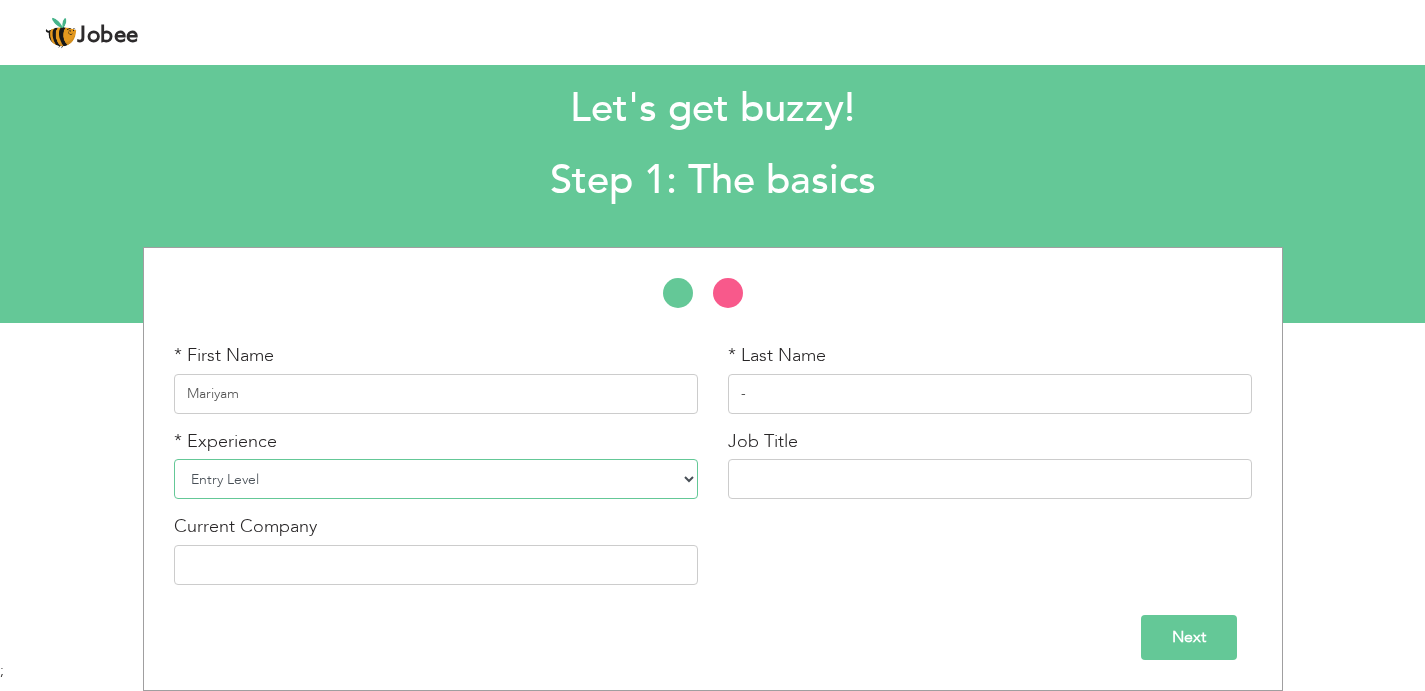 select on "8" 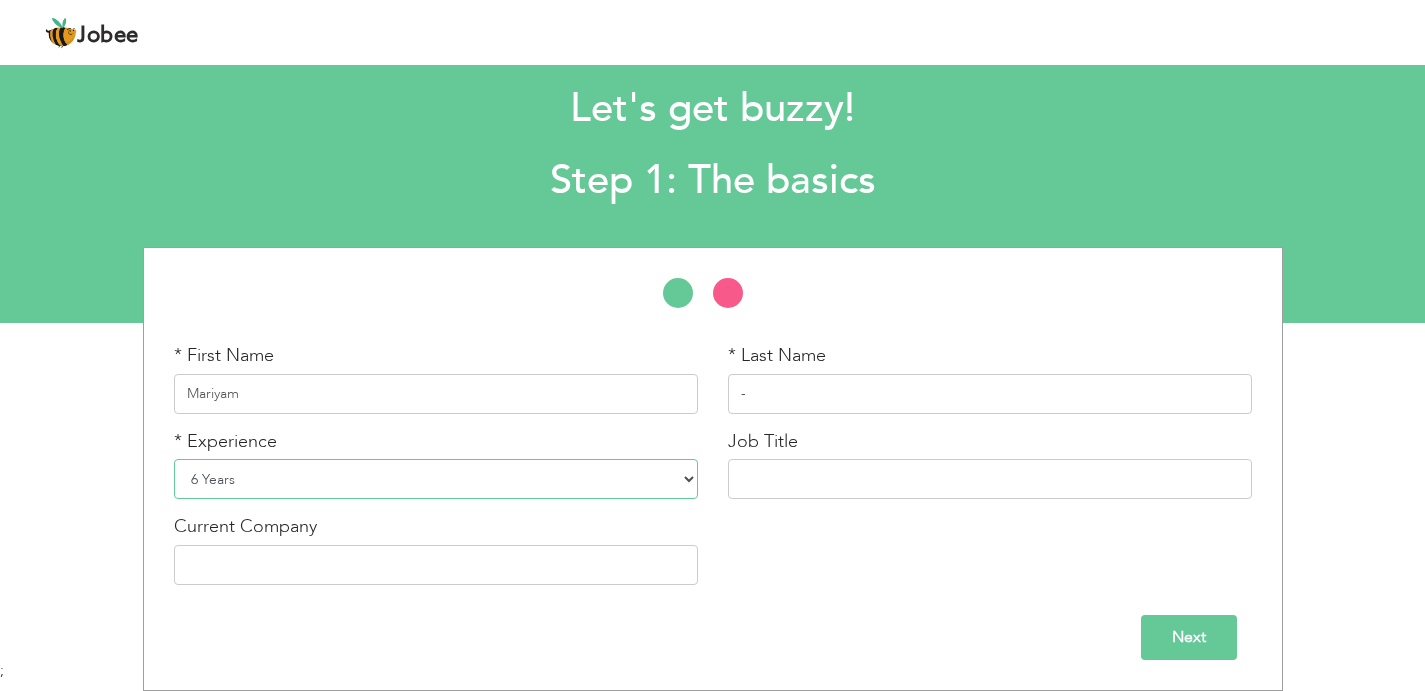 click on "Entry Level
Less than 1 Year
1 Year
2 Years
3 Years
4 Years
5 Years
6 Years
7 Years
8 Years
9 Years
10 Years
11 Years
12 Years
13 Years
14 Years
15 Years
16 Years
17 Years
18 Years
19 Years
20 Years
21 Years
22 Years
23 Years
24 Years
25 Years
26 Years
27 Years
28 Years
29 Years
30 Years
31 Years
32 Years
33 Years
34 Years
35 Years
More than 35 Years" at bounding box center [436, 479] 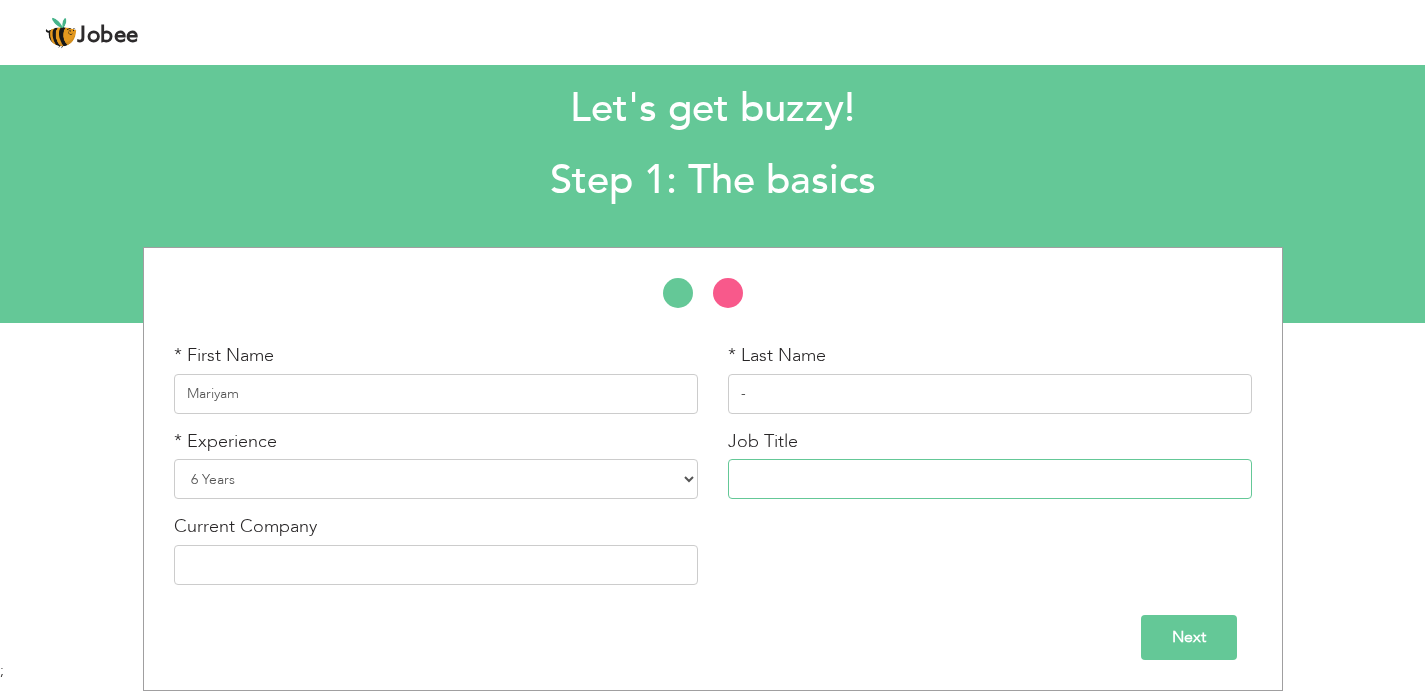 click at bounding box center [990, 479] 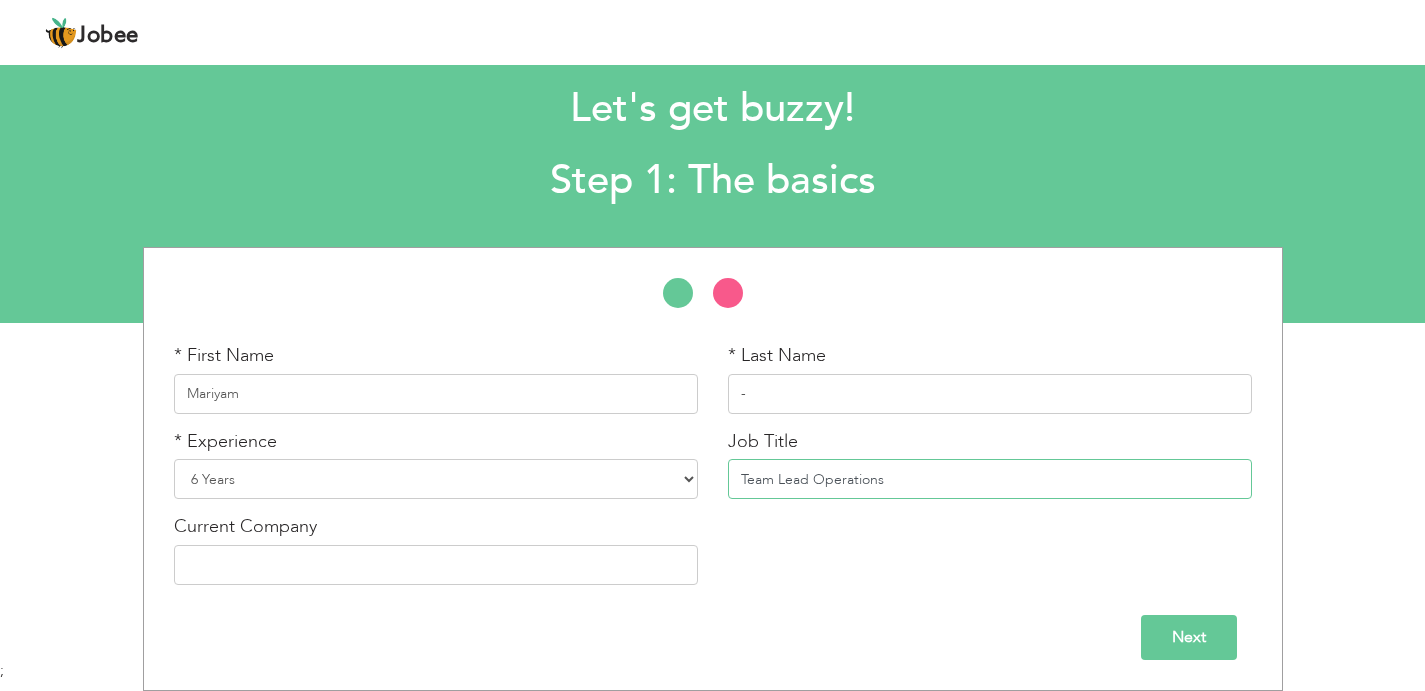 type on "Team Lead Operations" 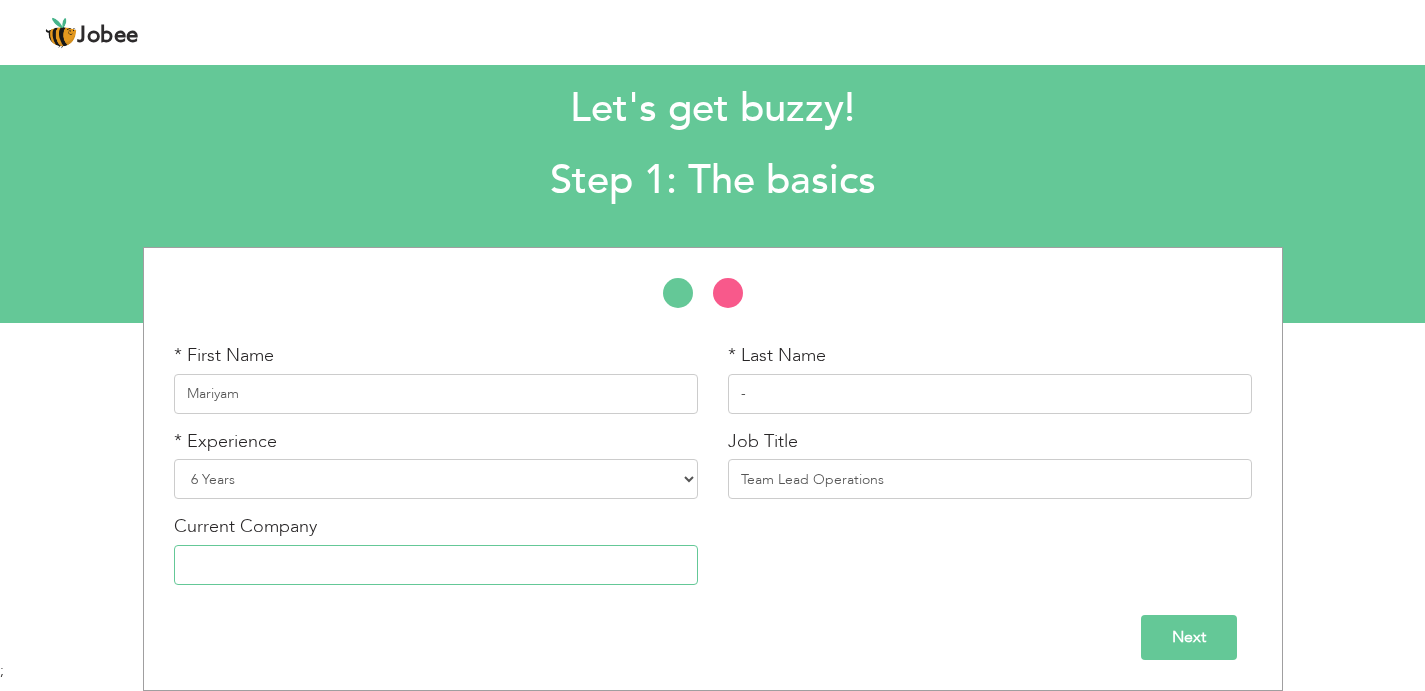 click at bounding box center [436, 565] 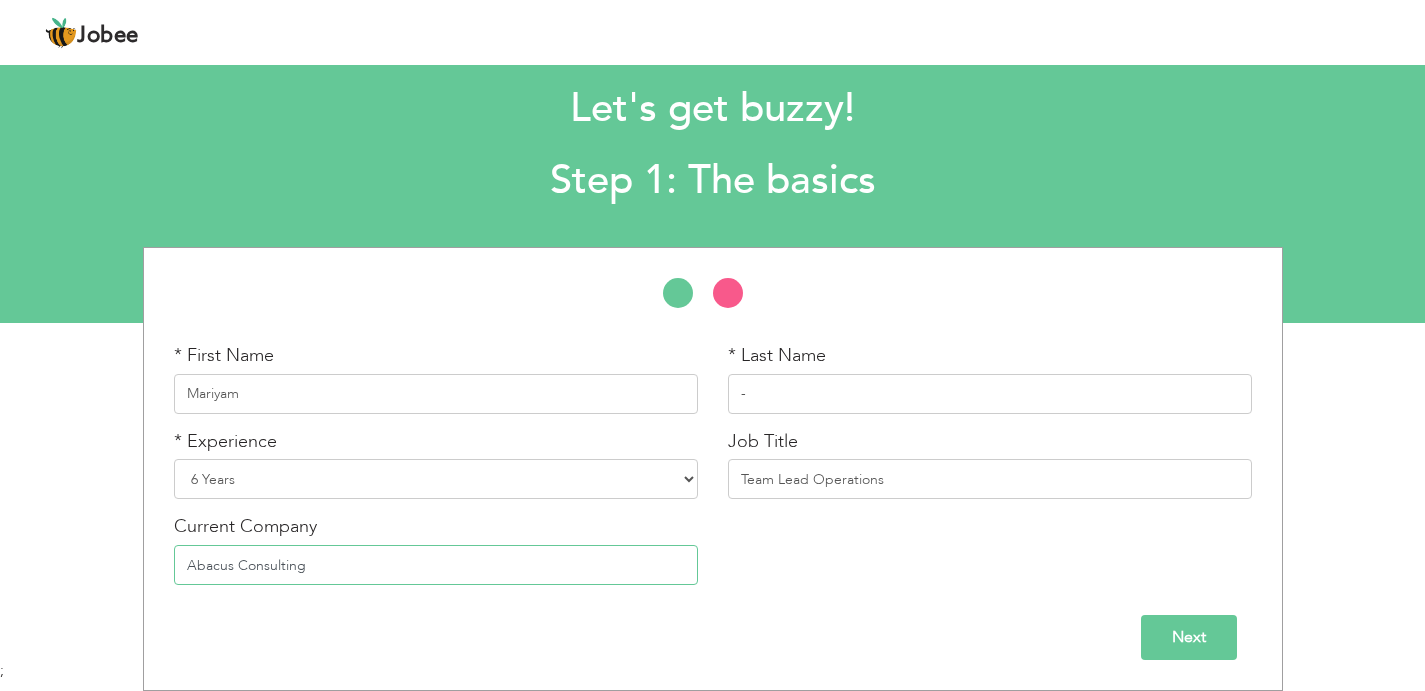 type on "Abacus Consulting" 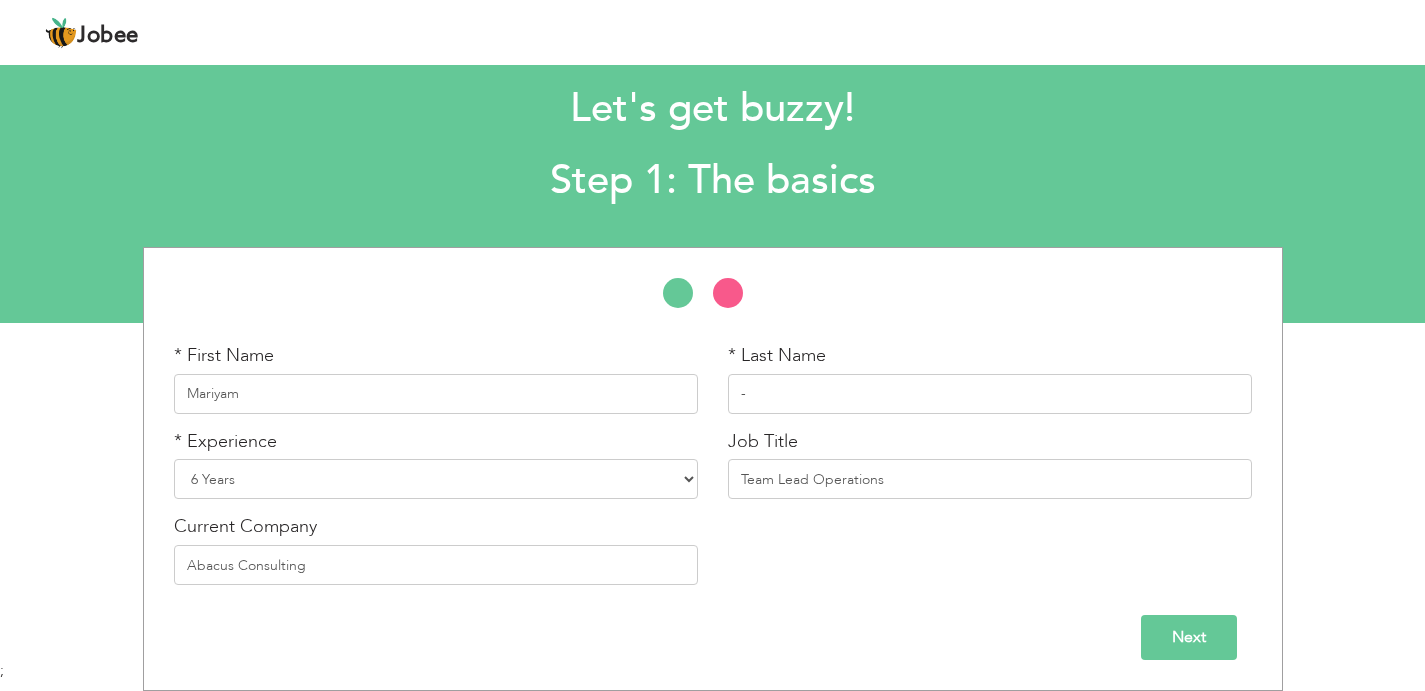 click on "Next" at bounding box center [1189, 637] 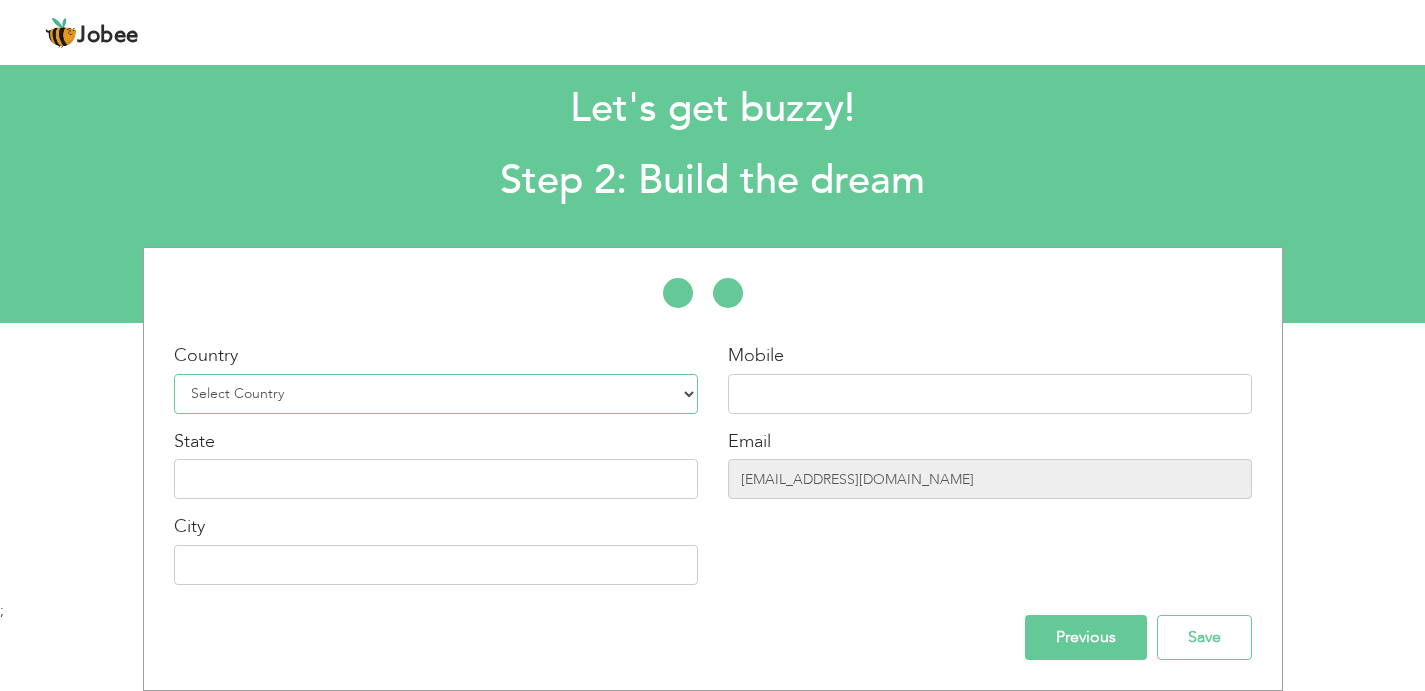 click on "Select Country
Afghanistan
Albania
Algeria
American Samoa
Andorra
Angola
Anguilla
Antarctica
Antigua and Barbuda
Argentina
Armenia
Aruba
Australia
Austria
Azerbaijan
Bahamas
Bahrain
Bangladesh
Barbados
Belarus
Belgium
Belize
Benin
Bermuda
Bhutan
Bolivia
Bosnia-Herzegovina
Botswana
Bouvet Island
Brazil
British Indian Ocean Territory
Brunei Darussalam
Bulgaria
Burkina Faso
Burundi
Cambodia
Cameroon
Canada
Cape Verde
Cayman Islands
Central African Republic
Chad
Chile
China
Christmas Island
Cocos (Keeling) Islands
Colombia
Comoros
Congo
Congo, Dem. Republic
Cook Islands
Costa Rica
Croatia
Cuba
Cyprus
Czech Rep
Denmark
Djibouti
Dominica
Dominican Republic
Ecuador
Egypt
El Salvador
Equatorial Guinea
Eritrea
Estonia
Ethiopia
European Union
Falkland Islands (Malvinas)
Faroe Islands
Fiji
Finland
France
French Guiana
French Southern Territories
Gabon
Gambia
Georgia" at bounding box center [436, 394] 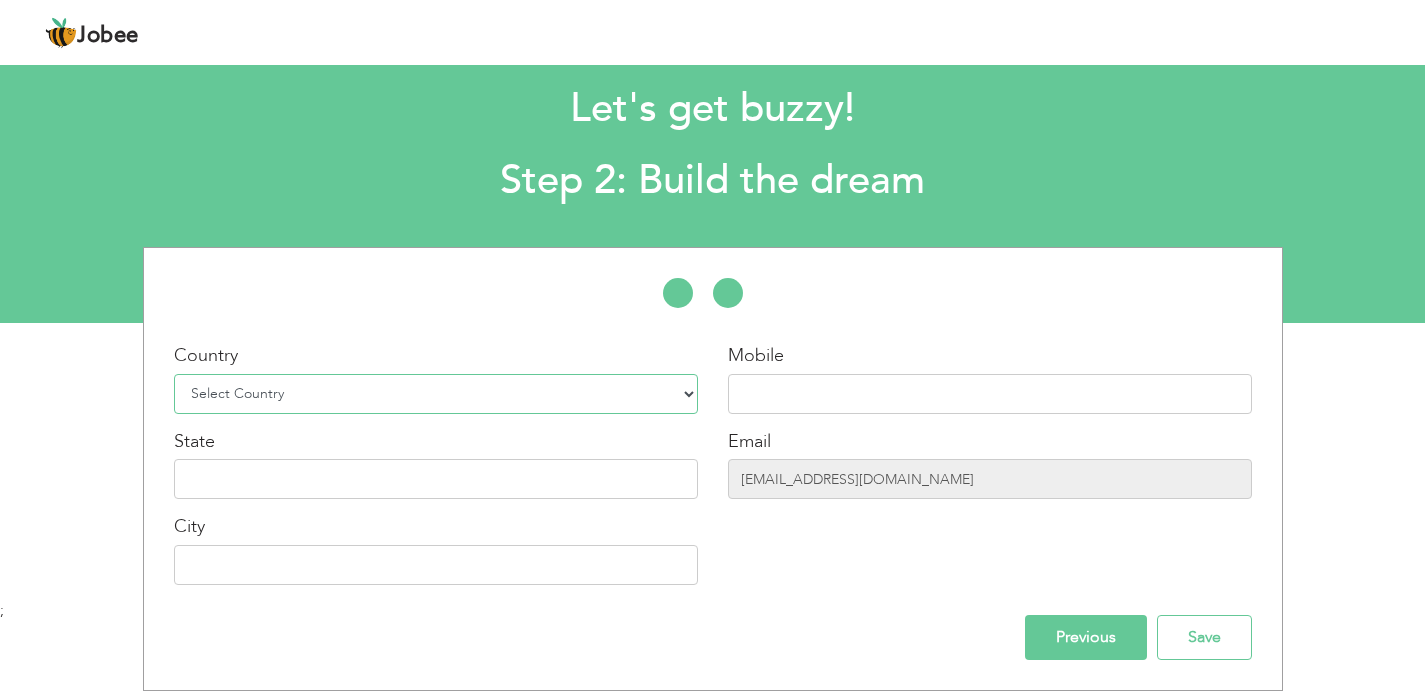 select on "166" 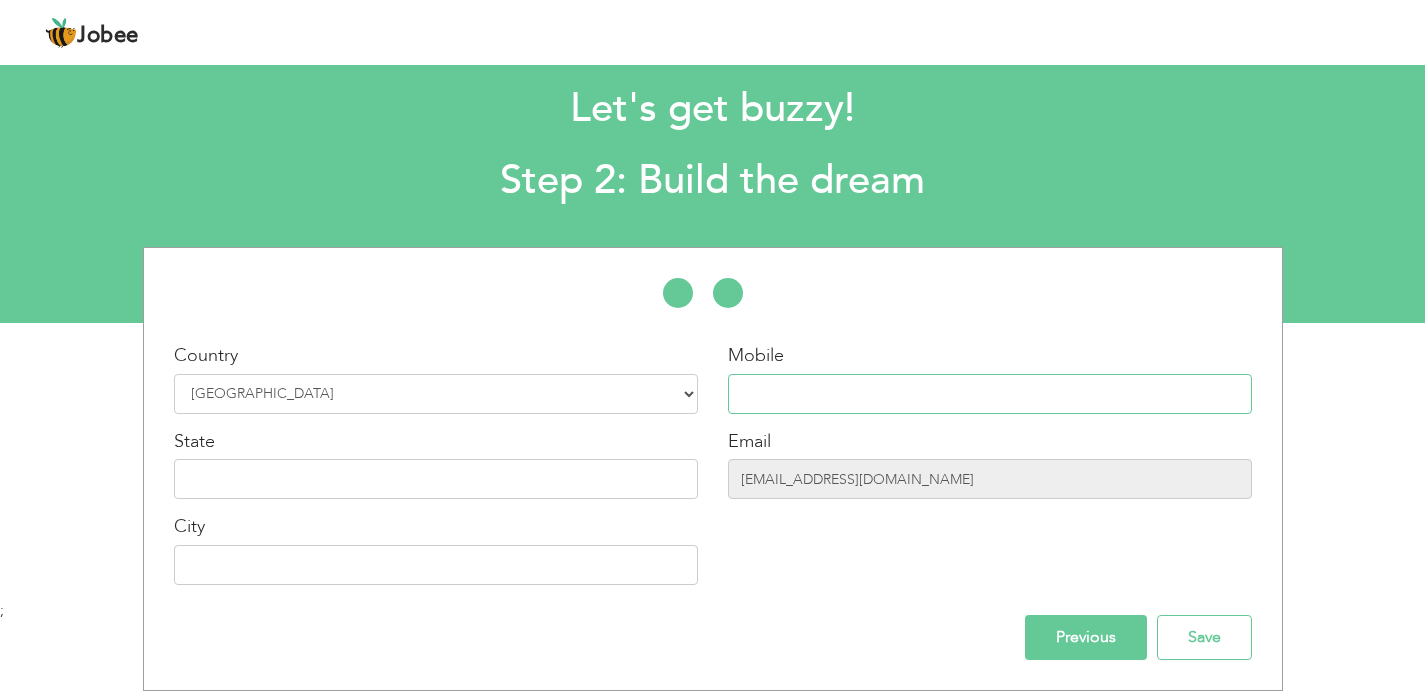 click at bounding box center (990, 394) 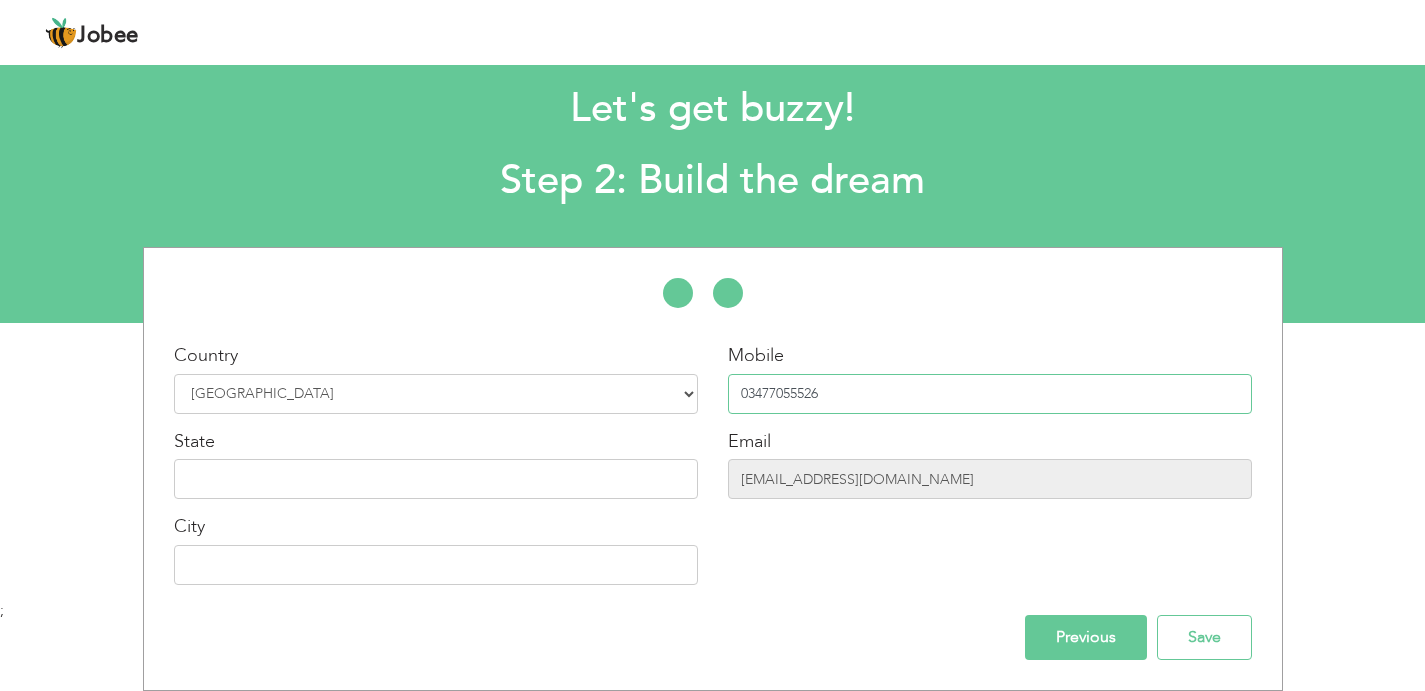type on "03477055526" 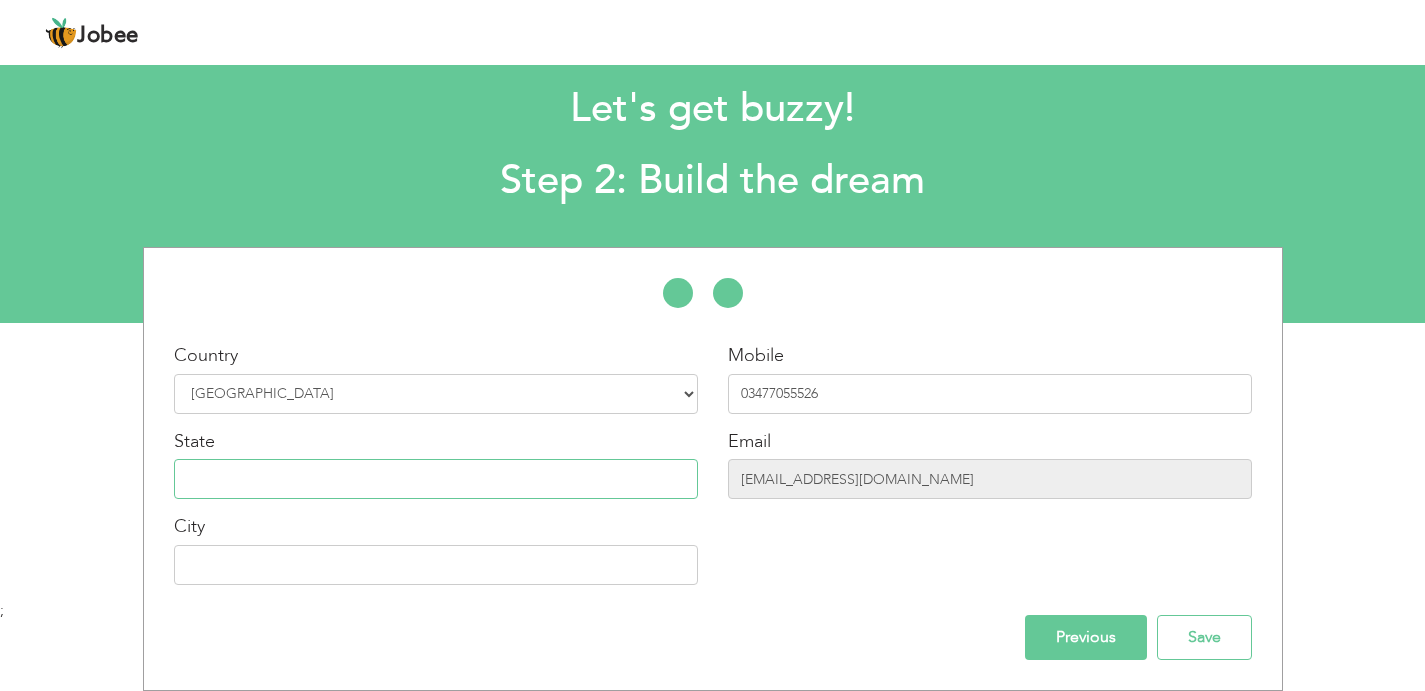 click at bounding box center [436, 479] 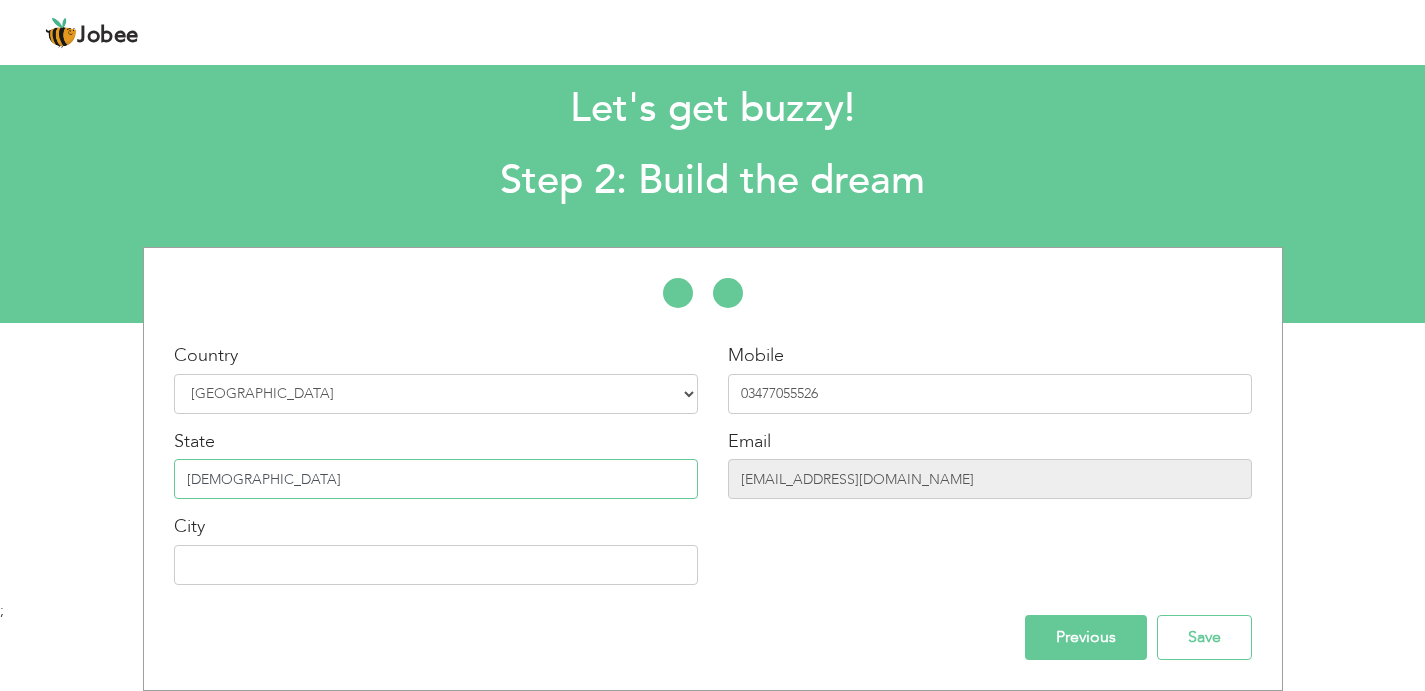 type on "Pakistani" 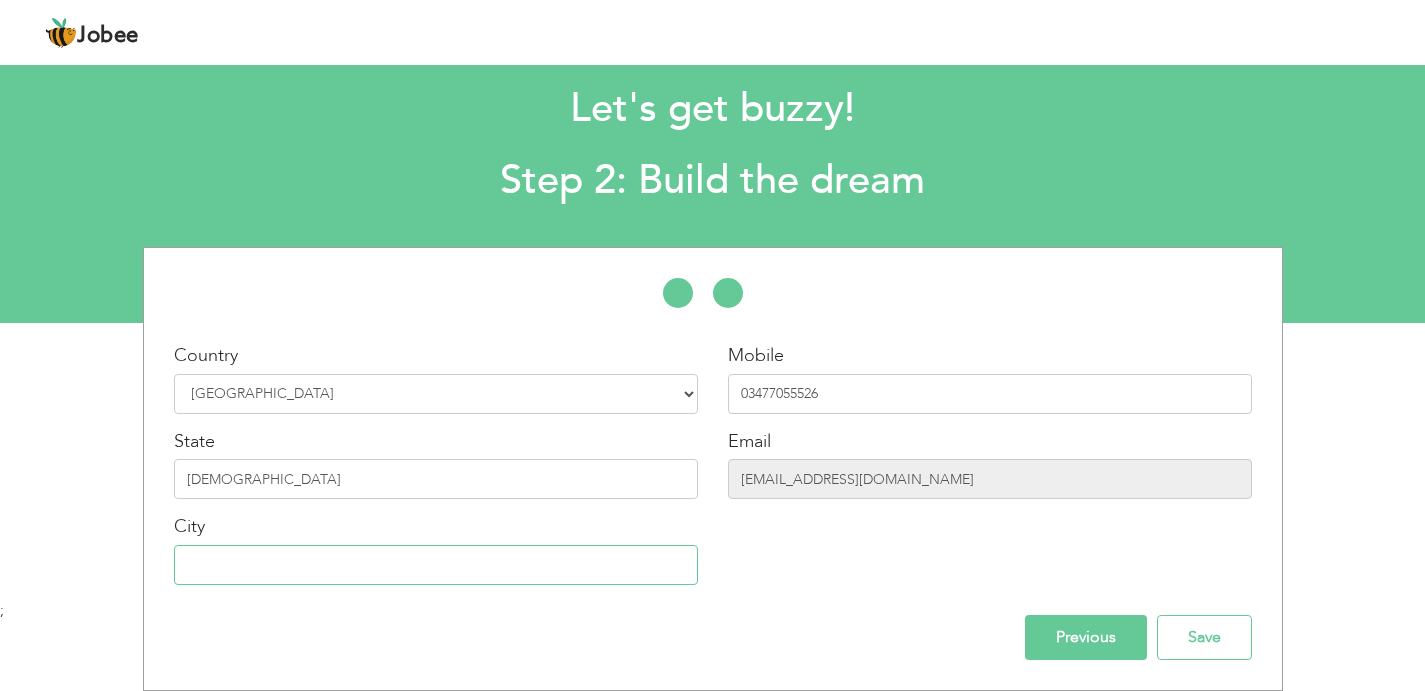 click at bounding box center [436, 565] 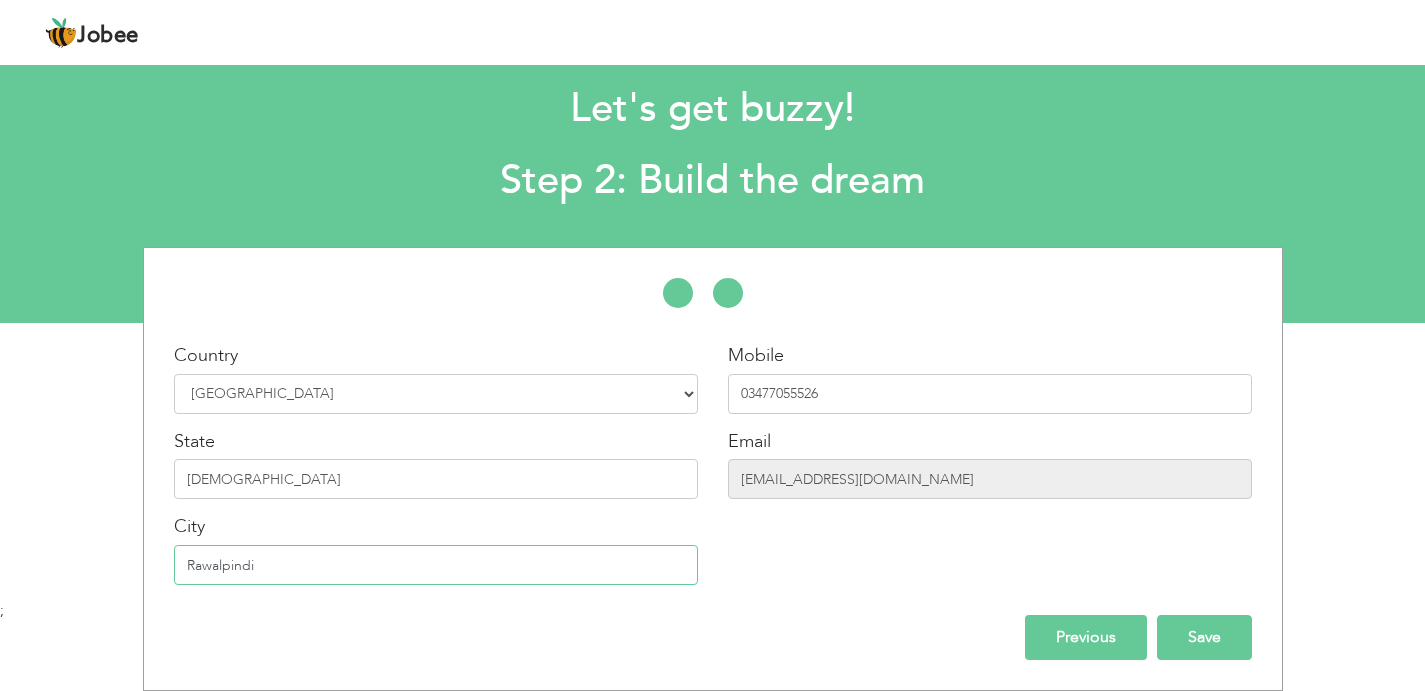 type on "Rawalpindi" 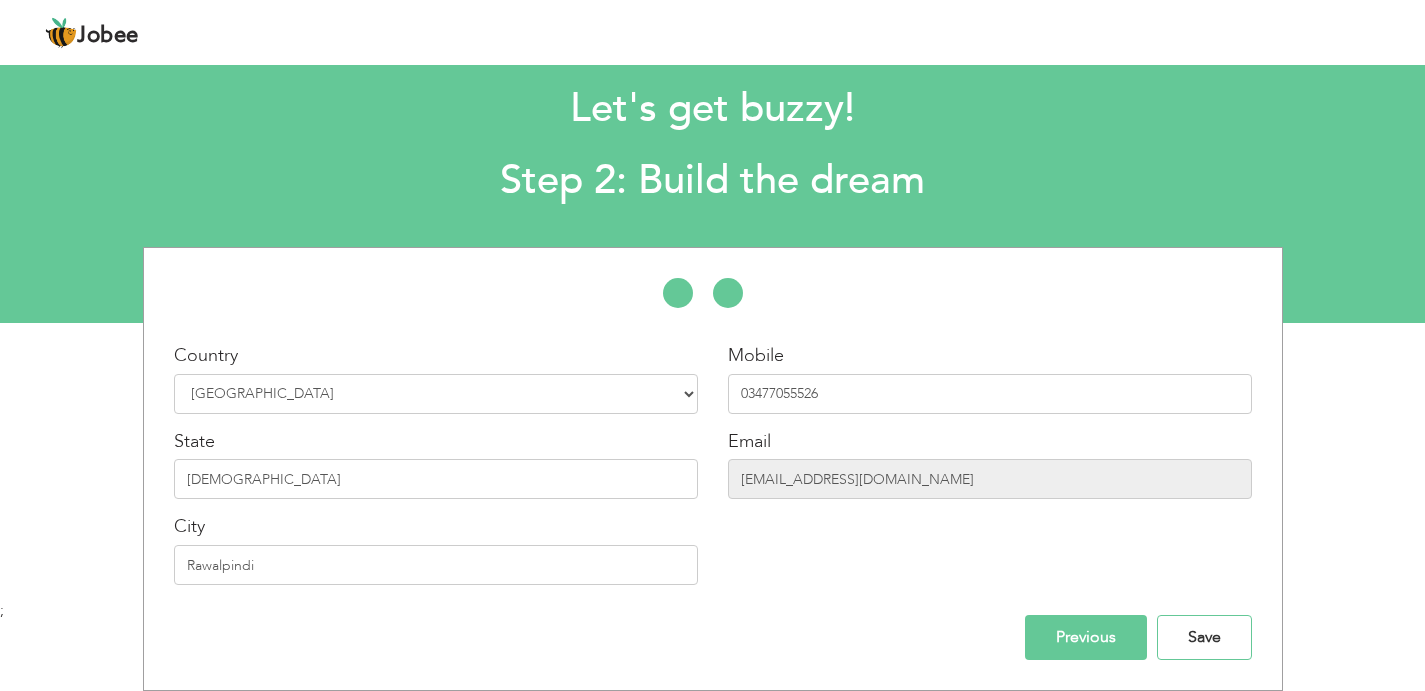 drag, startPoint x: 1208, startPoint y: 637, endPoint x: 982, endPoint y: 585, distance: 231.90515 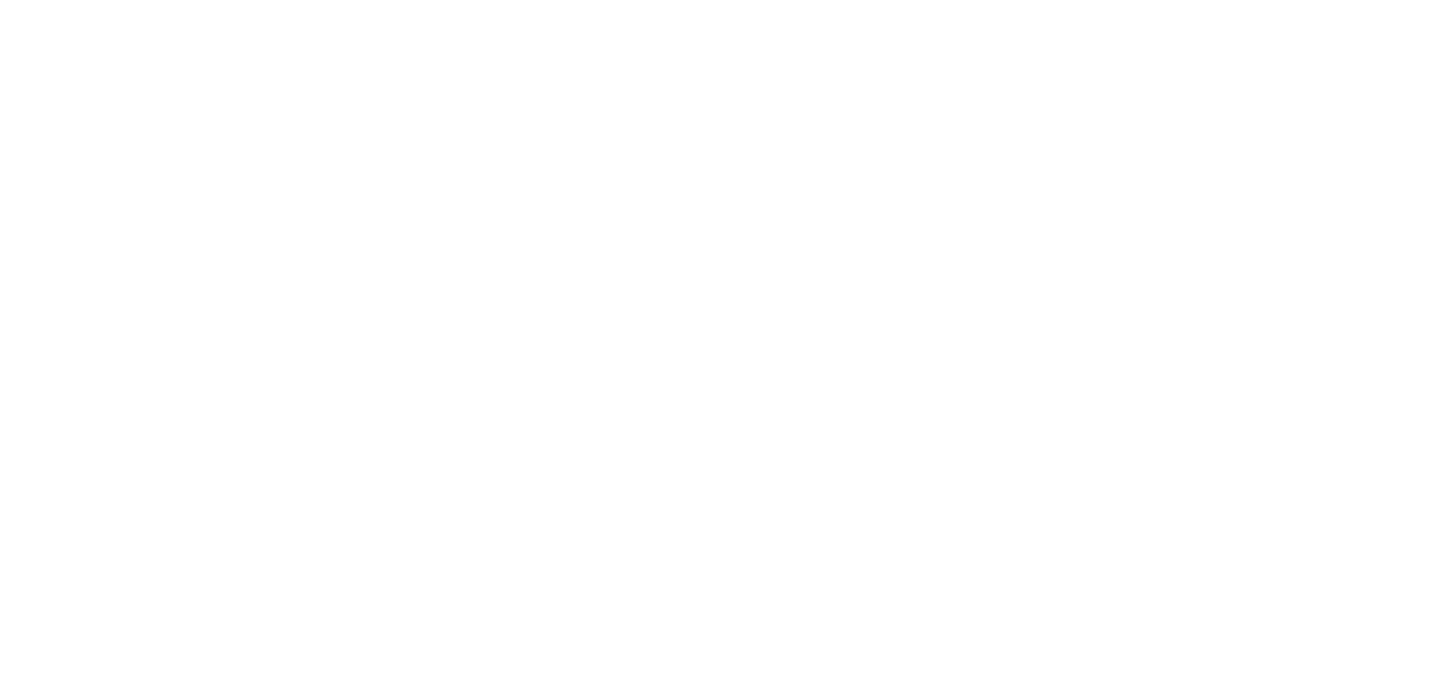 scroll, scrollTop: 0, scrollLeft: 0, axis: both 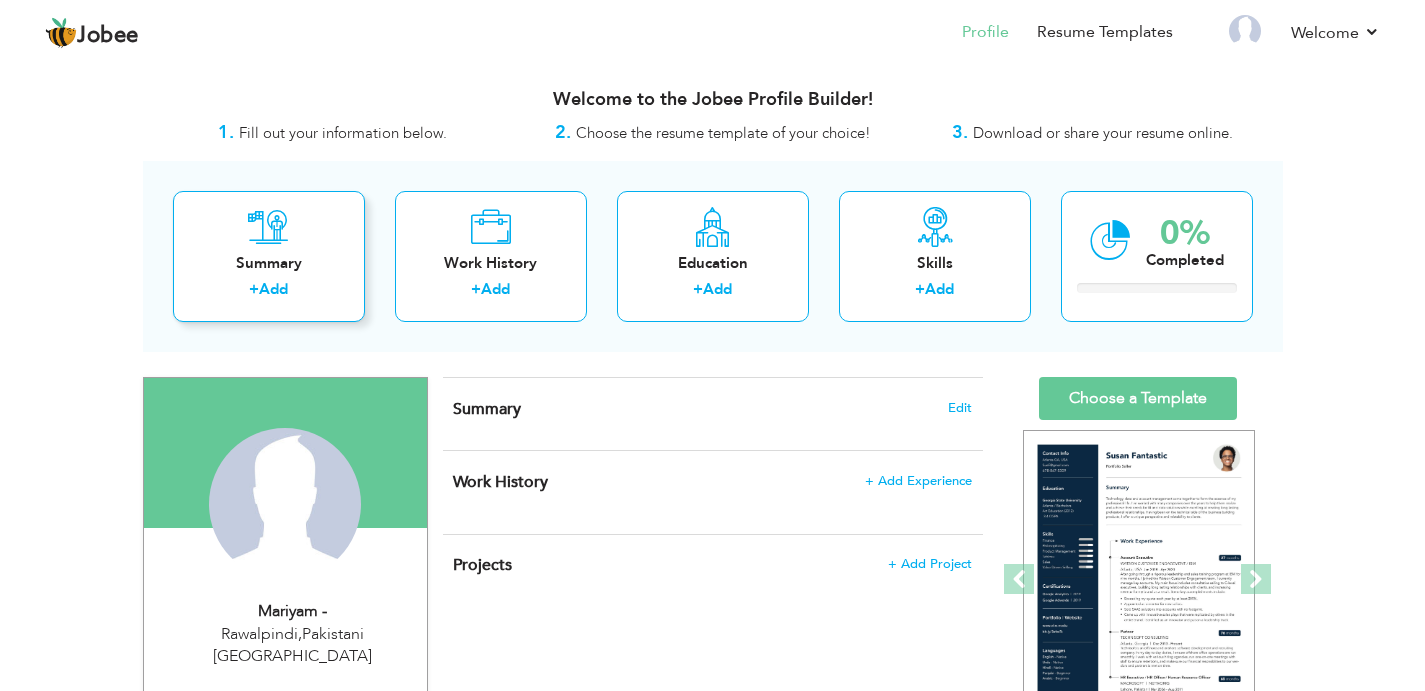 click on "Summary" at bounding box center [269, 263] 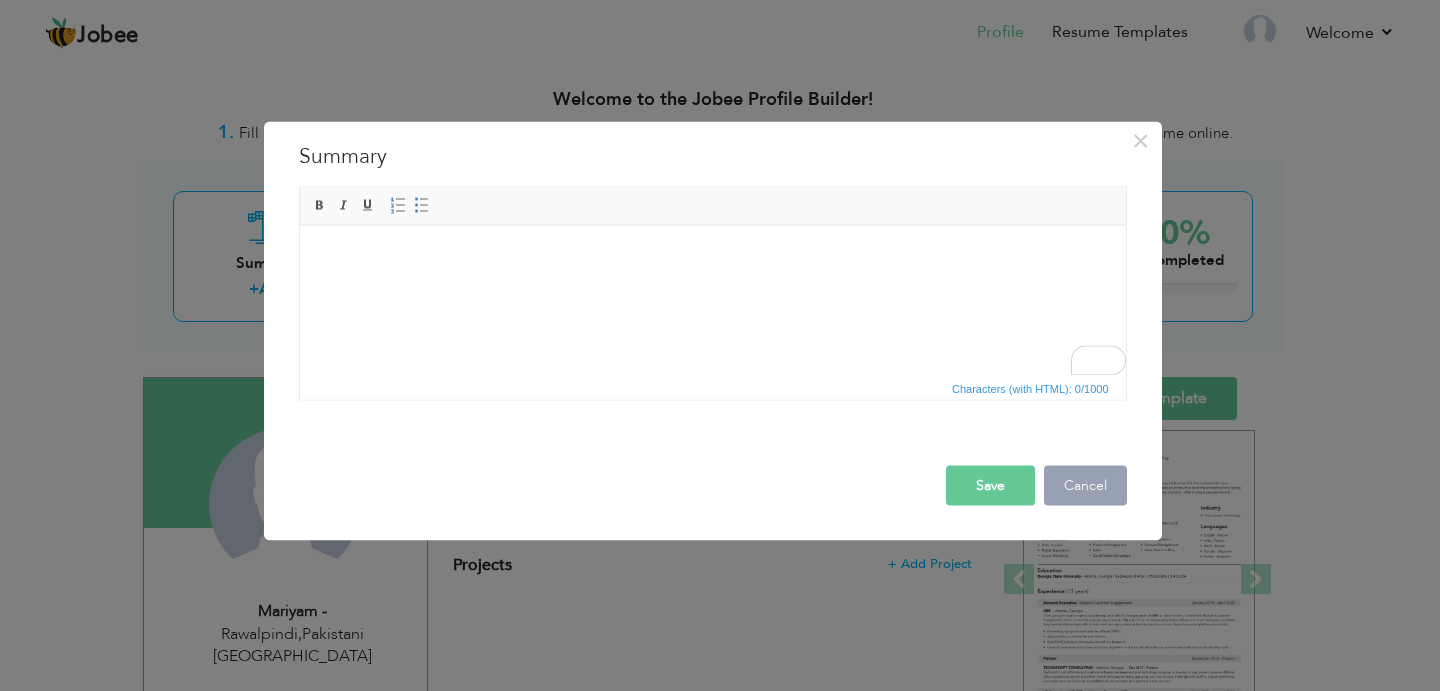 click on "Cancel" at bounding box center [1085, 485] 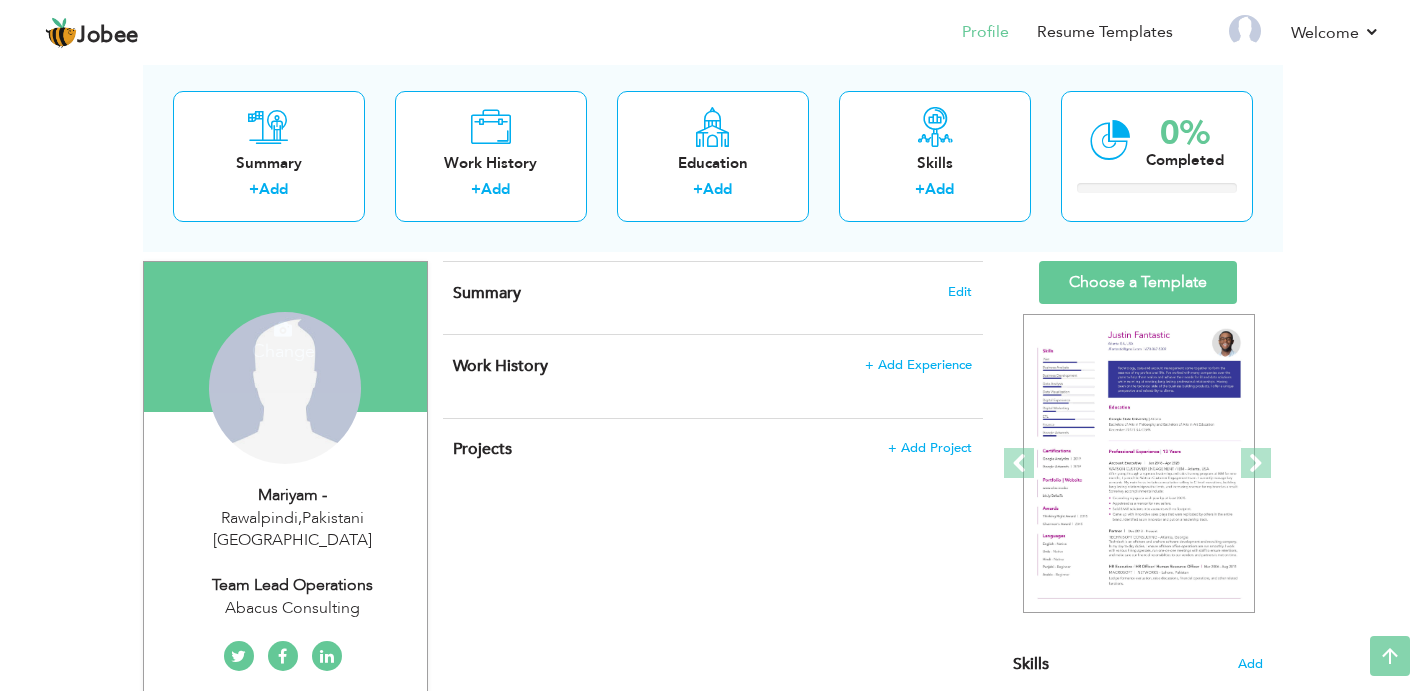 scroll, scrollTop: 46, scrollLeft: 0, axis: vertical 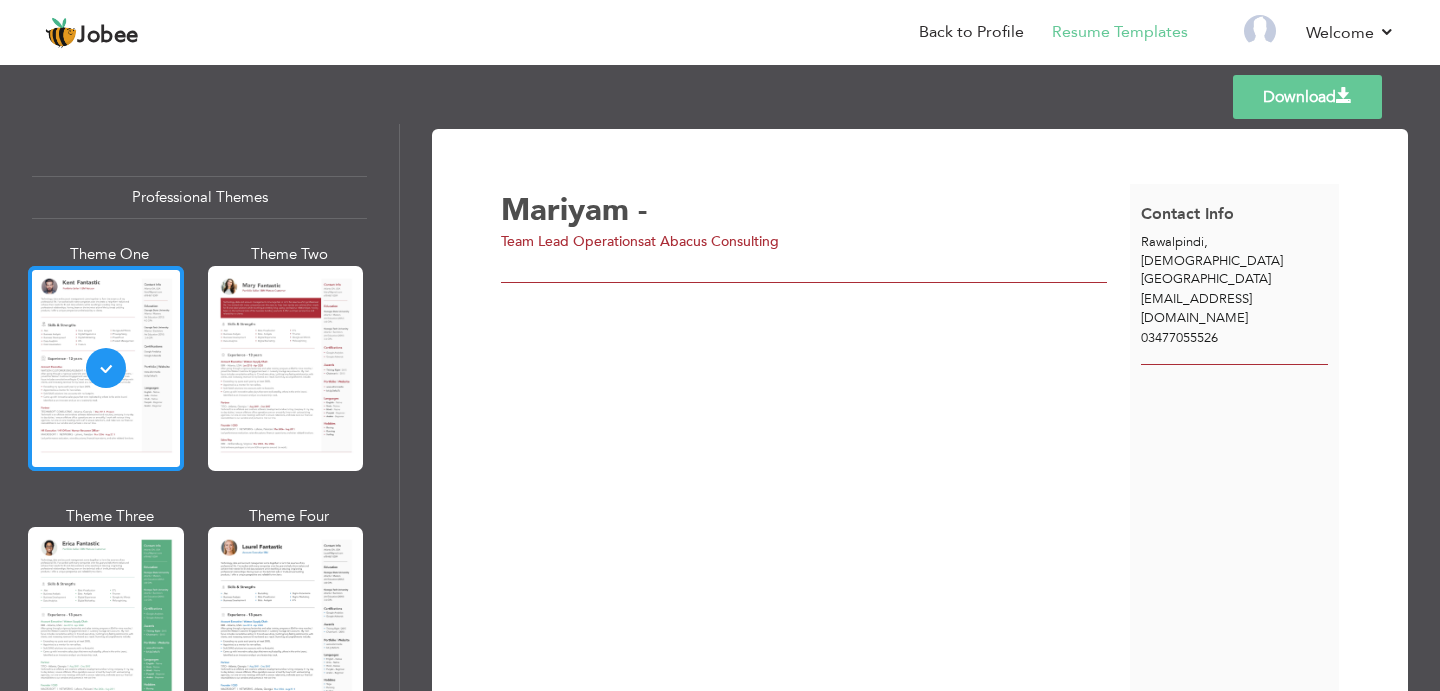 click at bounding box center [106, 368] 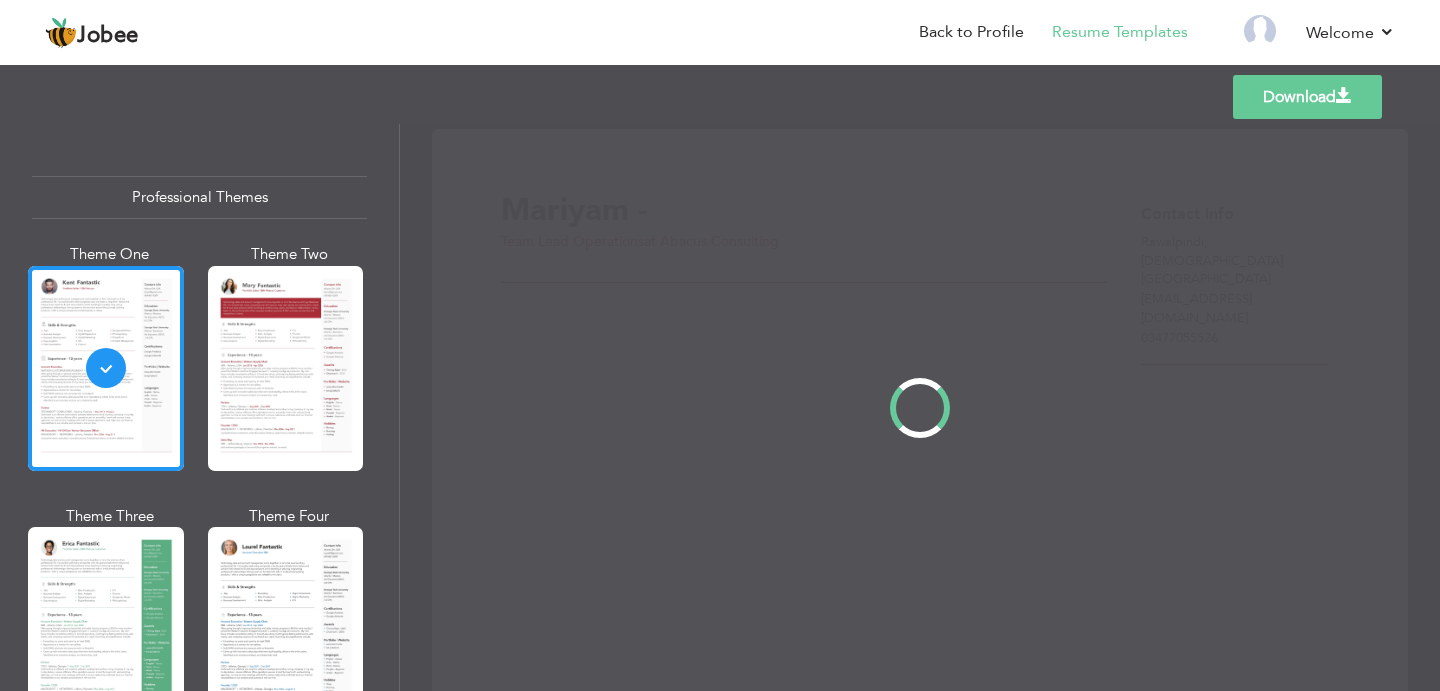click on "Professional Themes
Theme One
Theme Two
Theme Three
Theme Four" at bounding box center [720, 407] 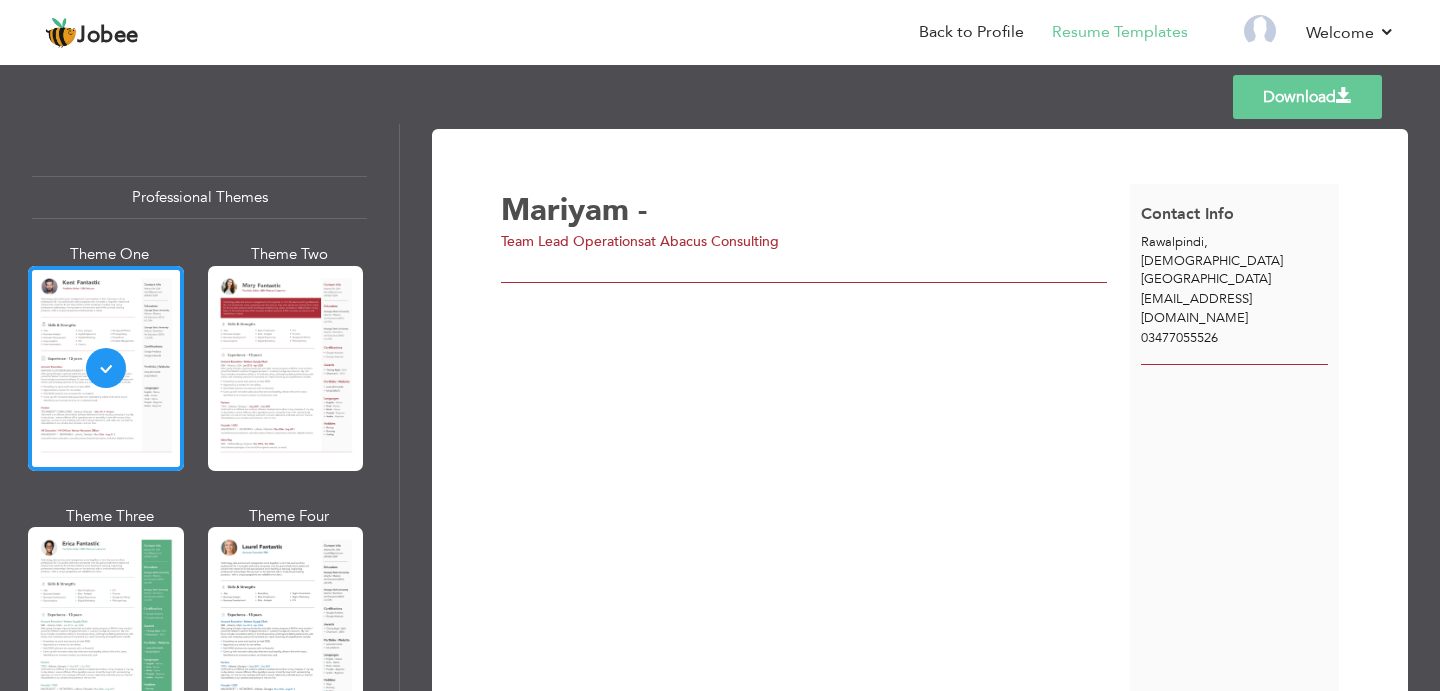 click at bounding box center [286, 368] 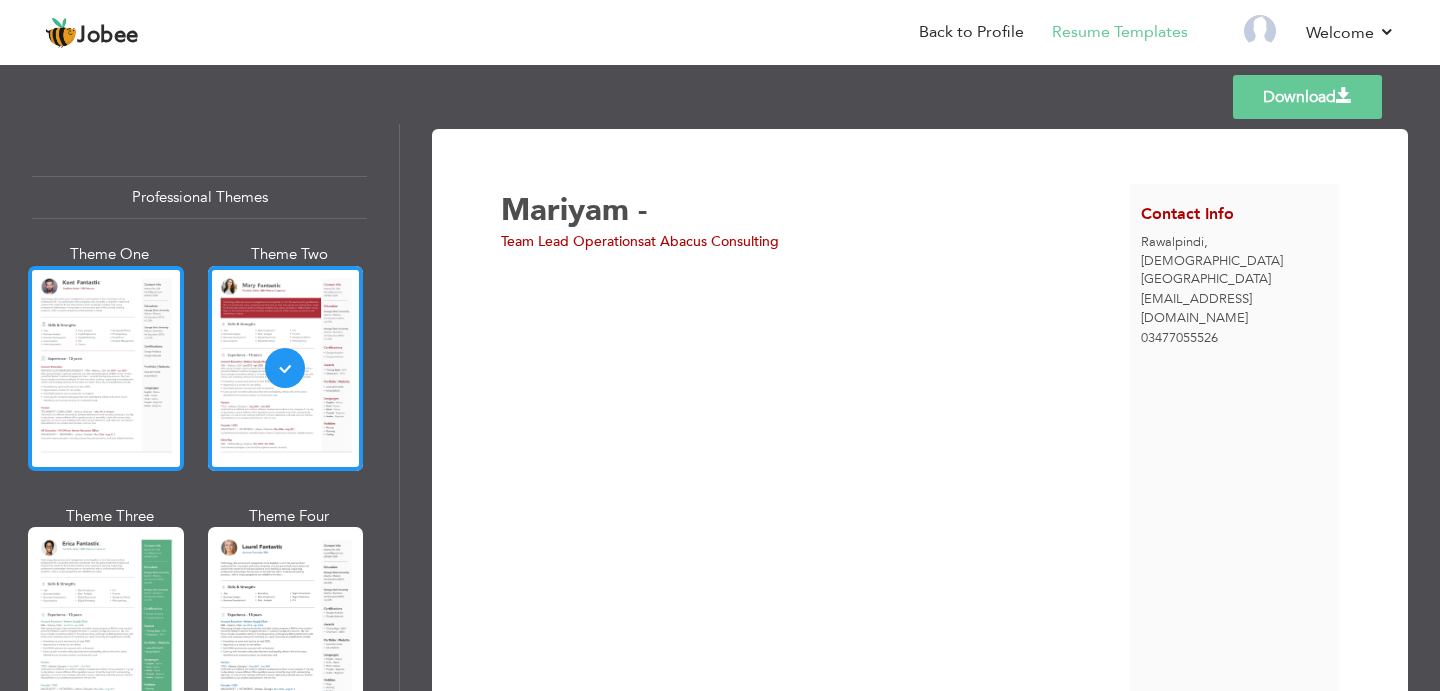 click at bounding box center (106, 368) 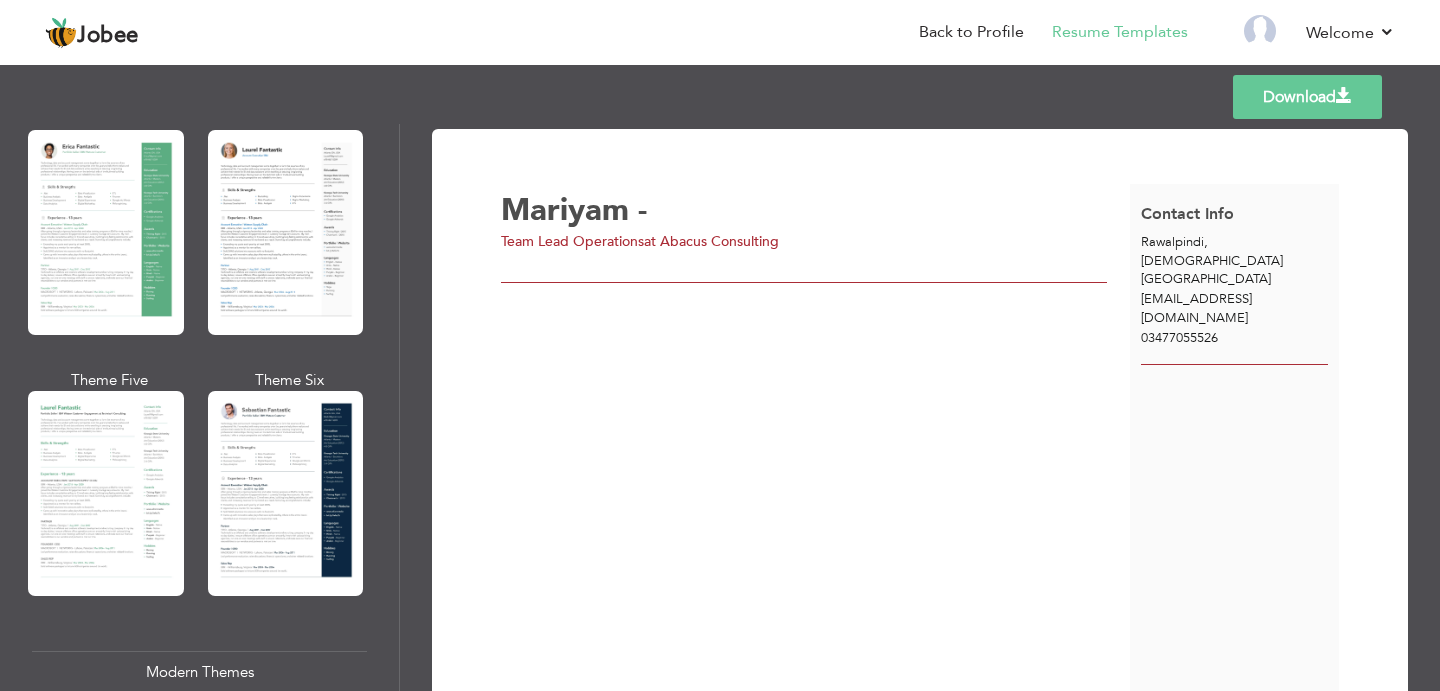 scroll, scrollTop: 400, scrollLeft: 0, axis: vertical 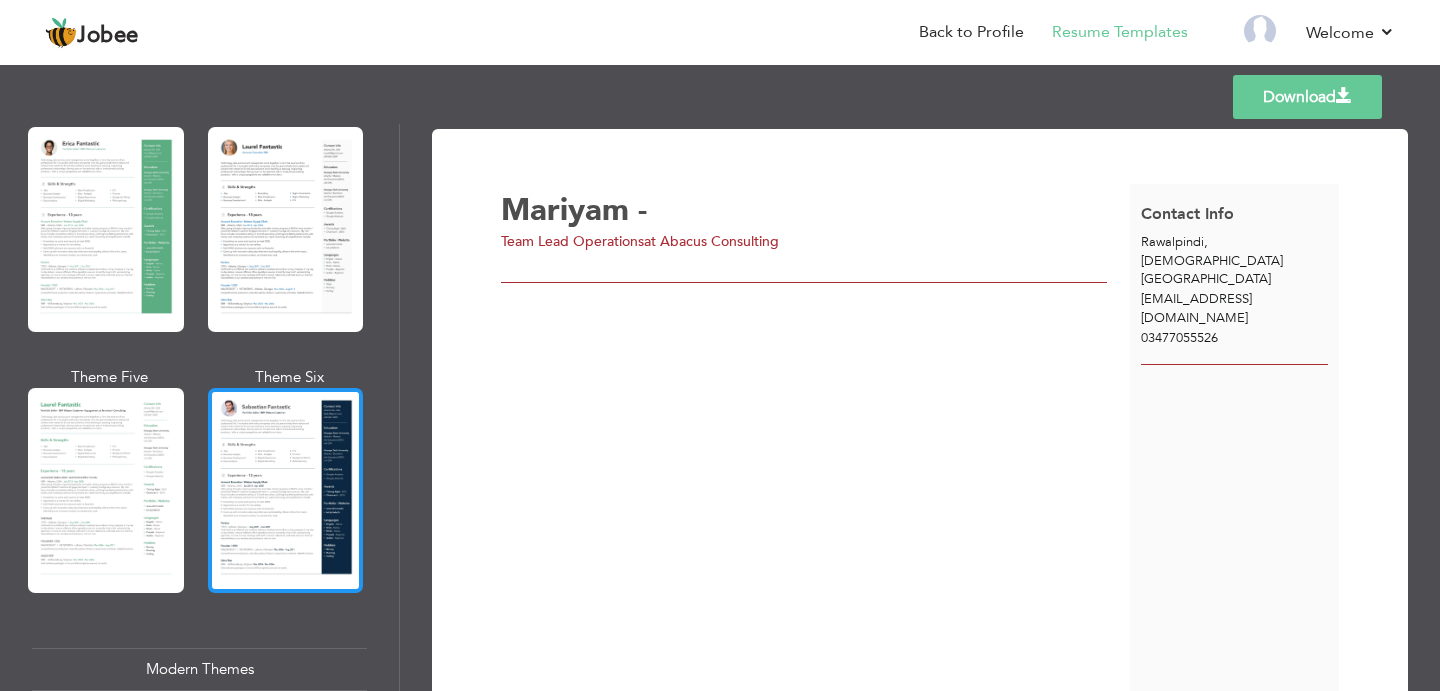 click at bounding box center (286, 490) 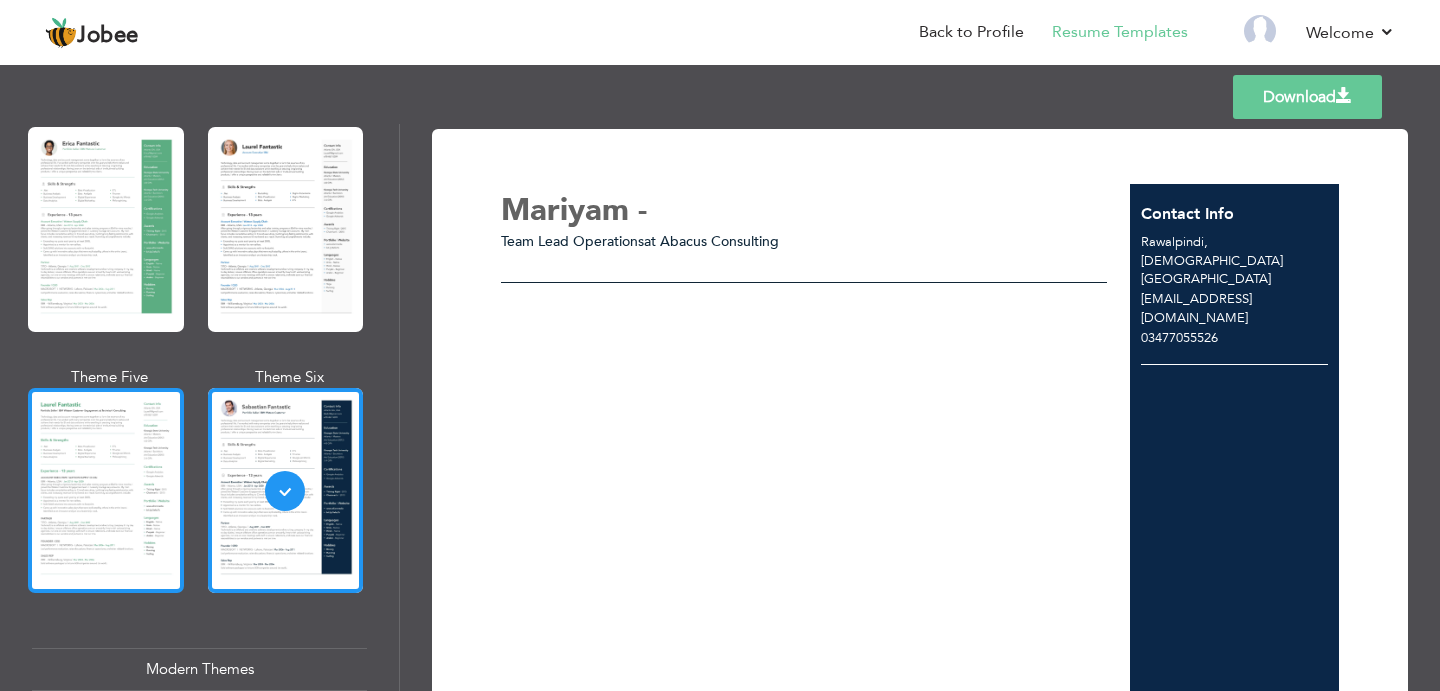 click at bounding box center [106, 490] 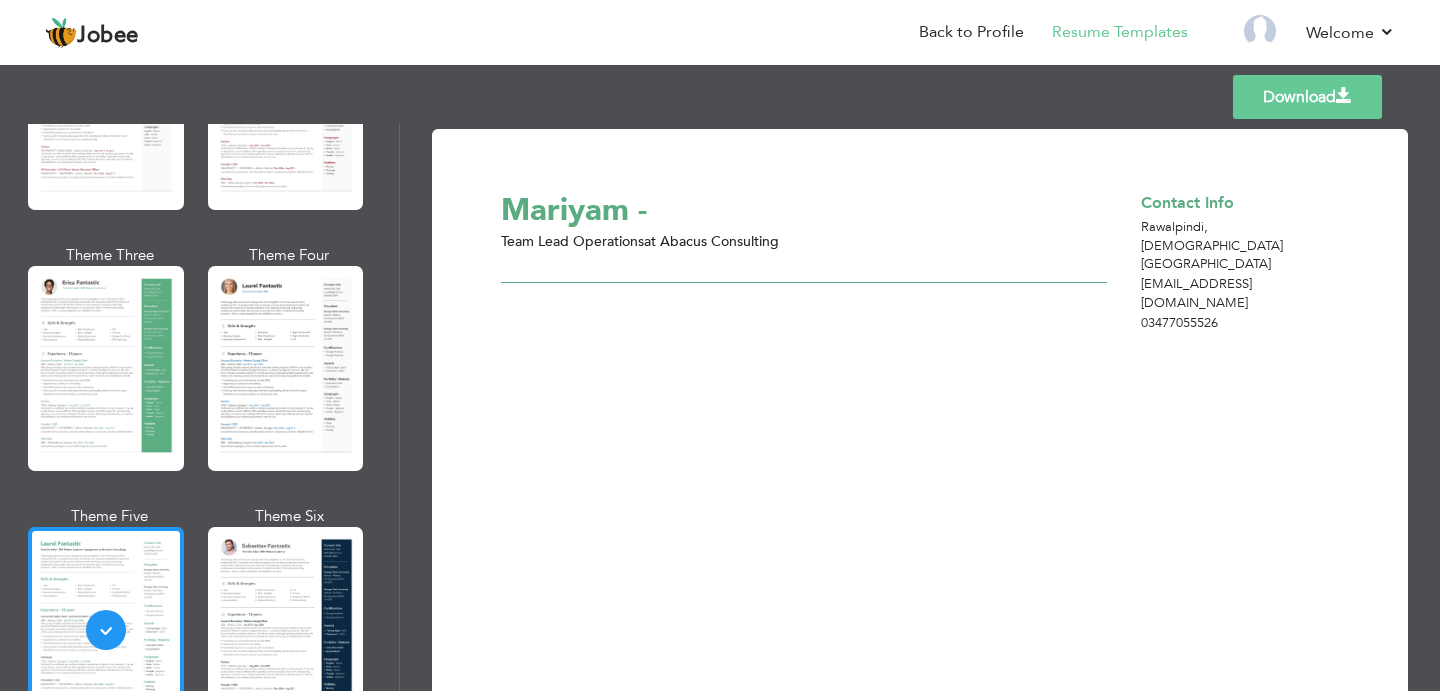 scroll, scrollTop: 0, scrollLeft: 0, axis: both 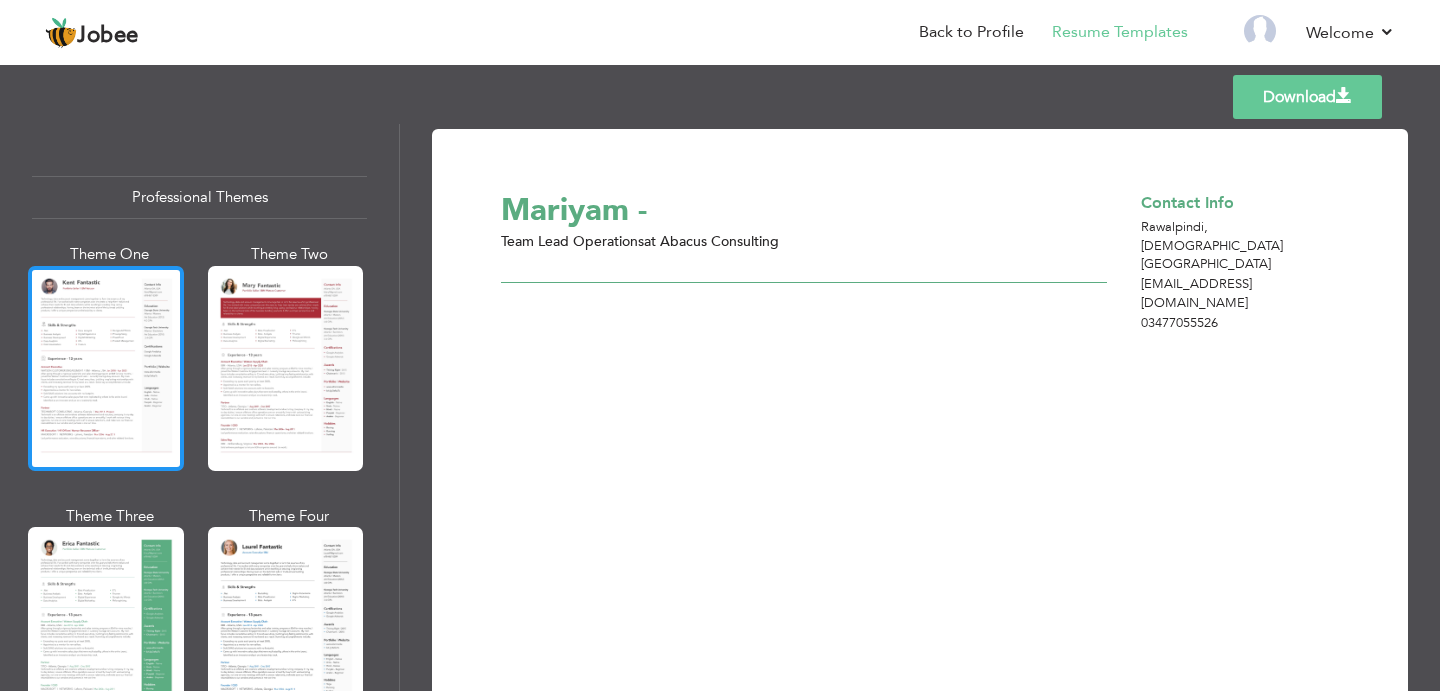 click at bounding box center (106, 368) 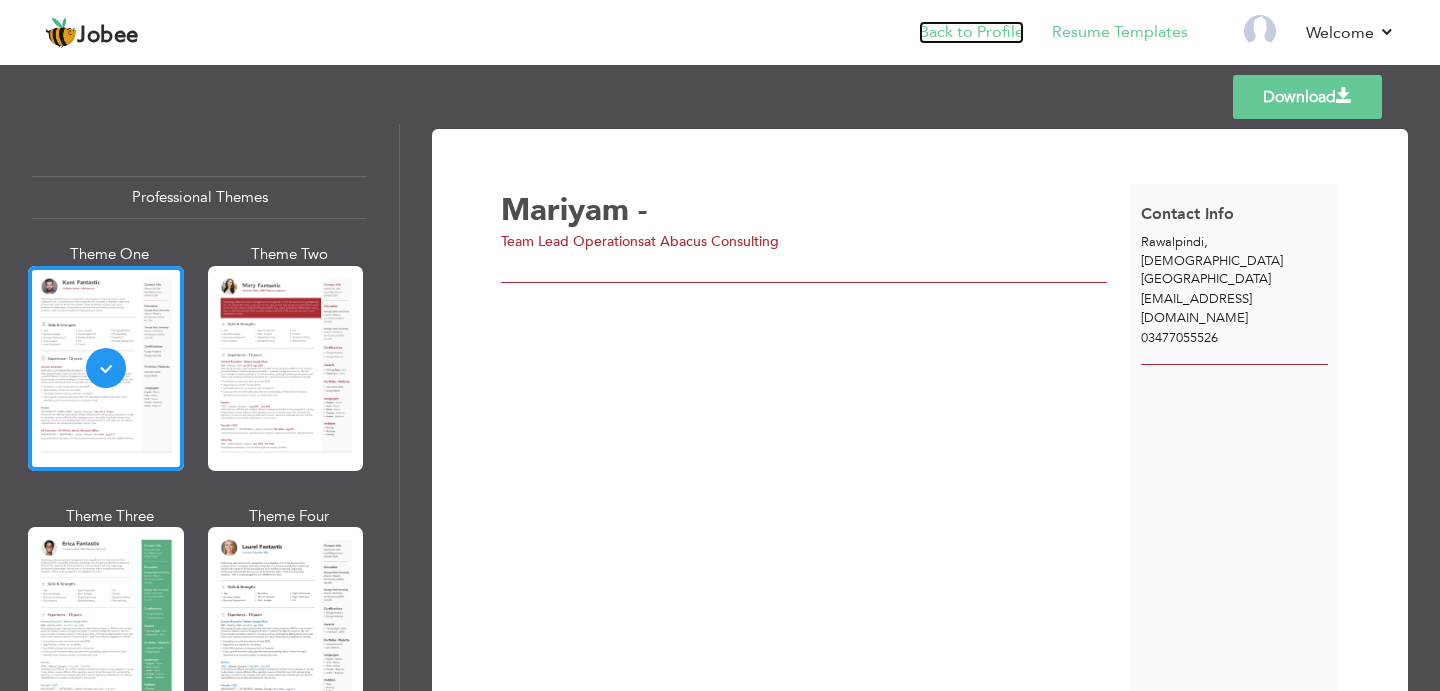 click on "Back to Profile" at bounding box center (971, 32) 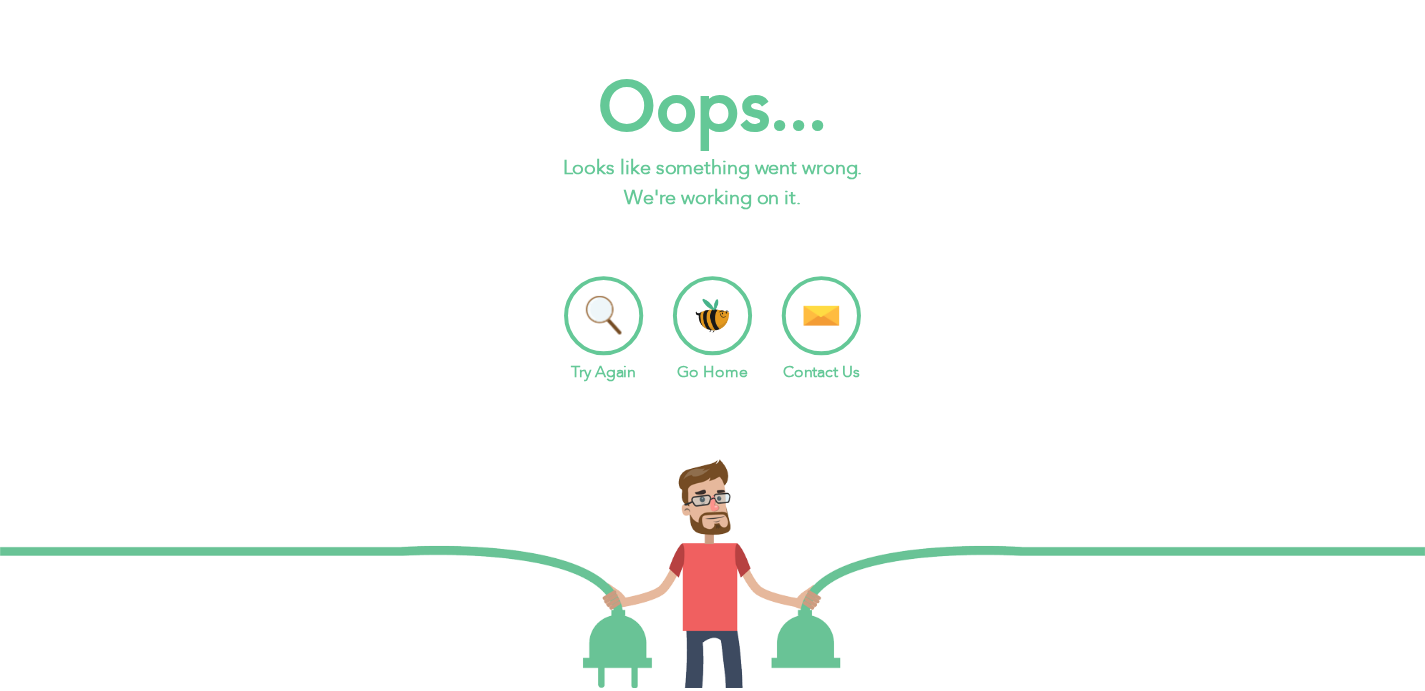 scroll, scrollTop: 0, scrollLeft: 0, axis: both 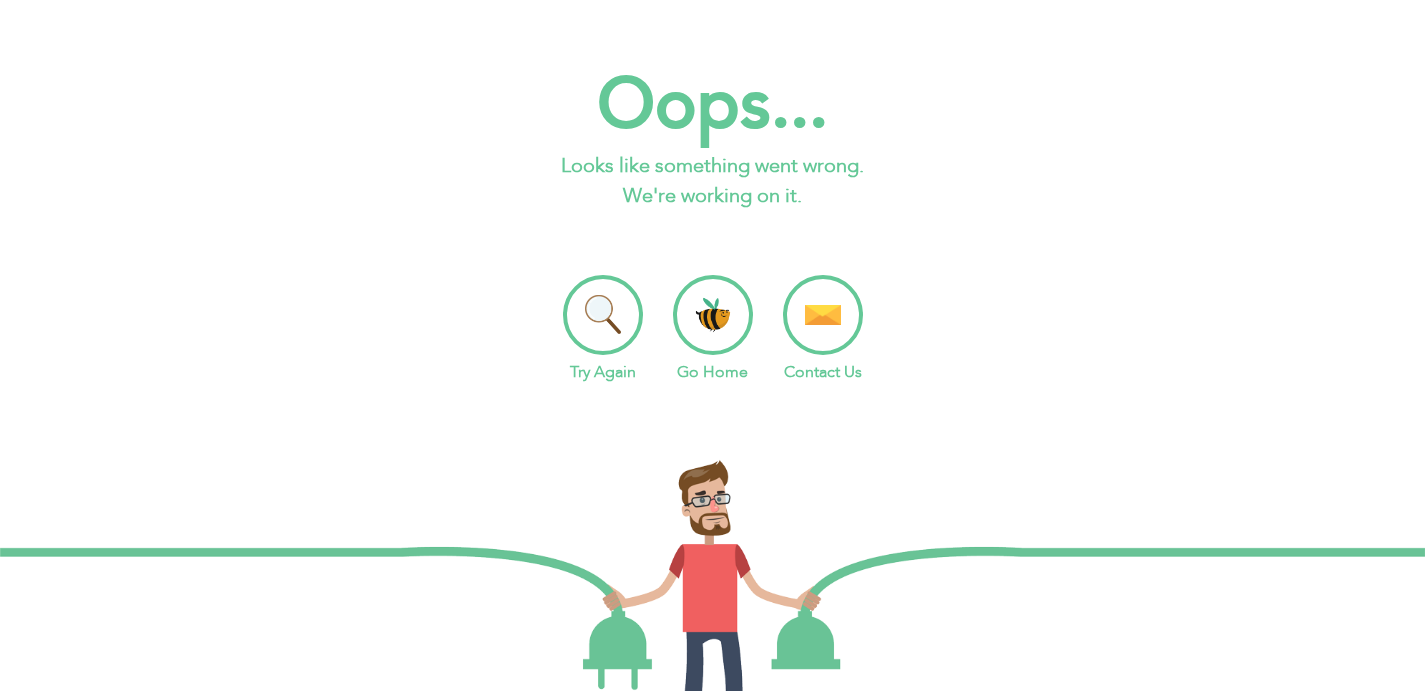 click on "Try Again" at bounding box center (603, 329) 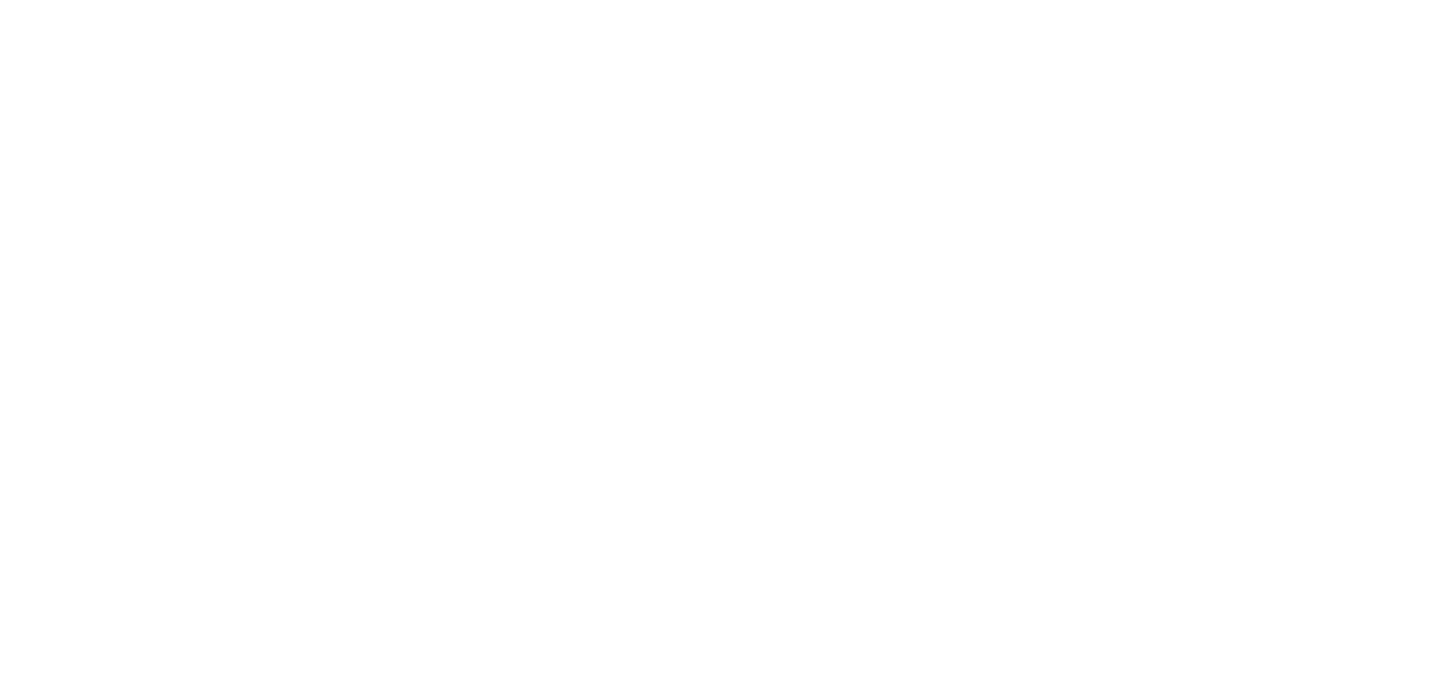 scroll, scrollTop: 0, scrollLeft: 0, axis: both 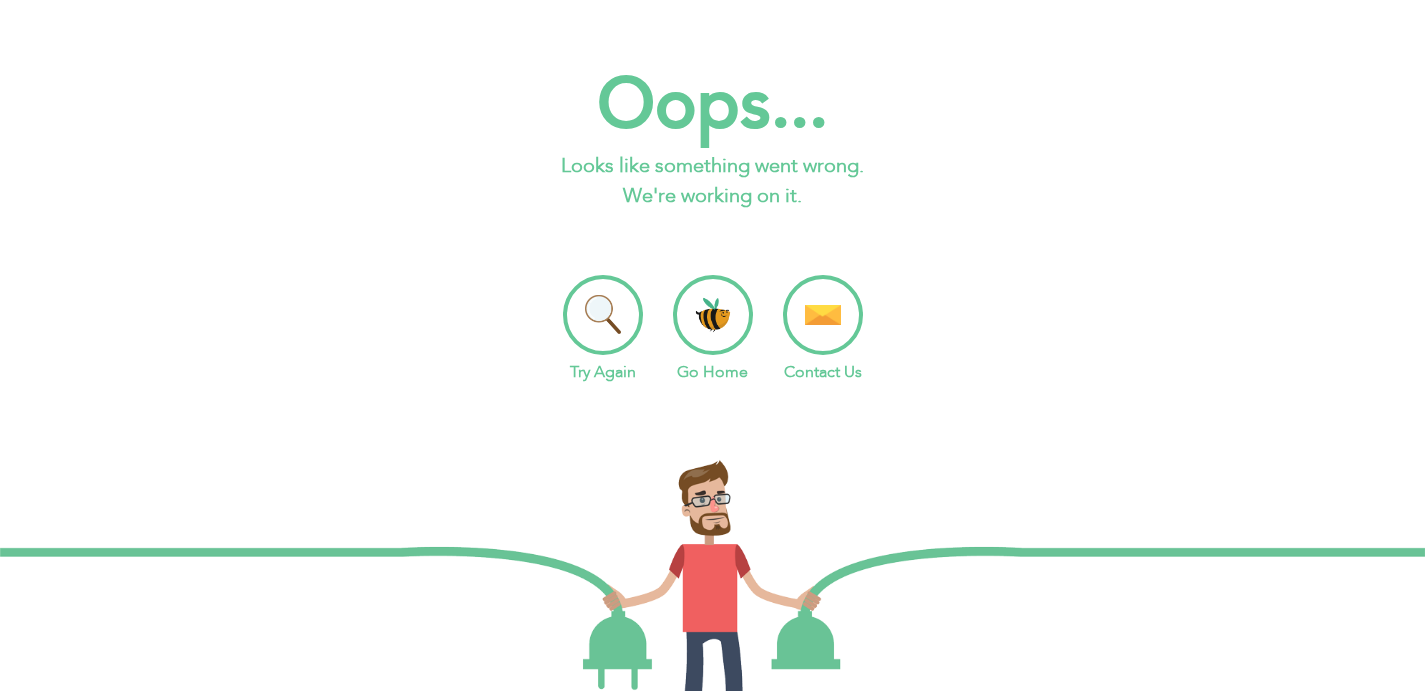 click on "Go Home" at bounding box center (713, 329) 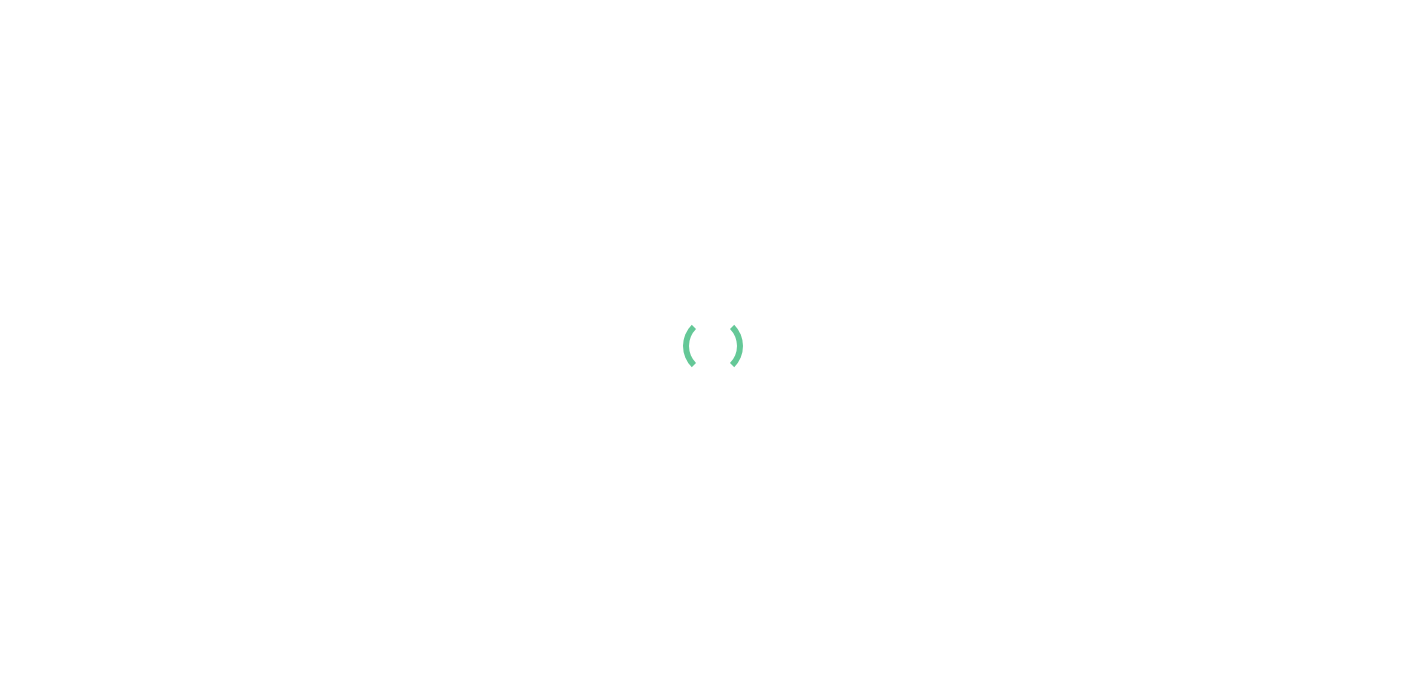 scroll, scrollTop: 0, scrollLeft: 0, axis: both 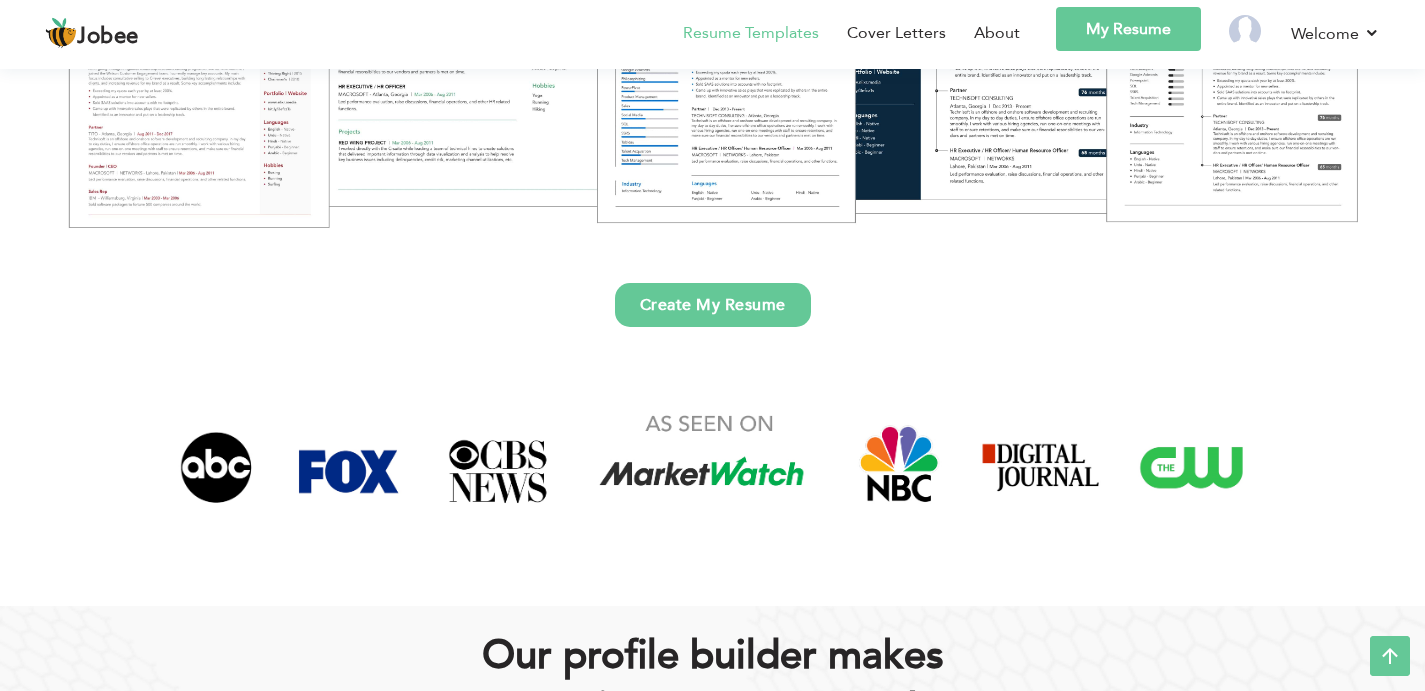 click on "Resume Templates" at bounding box center (751, 33) 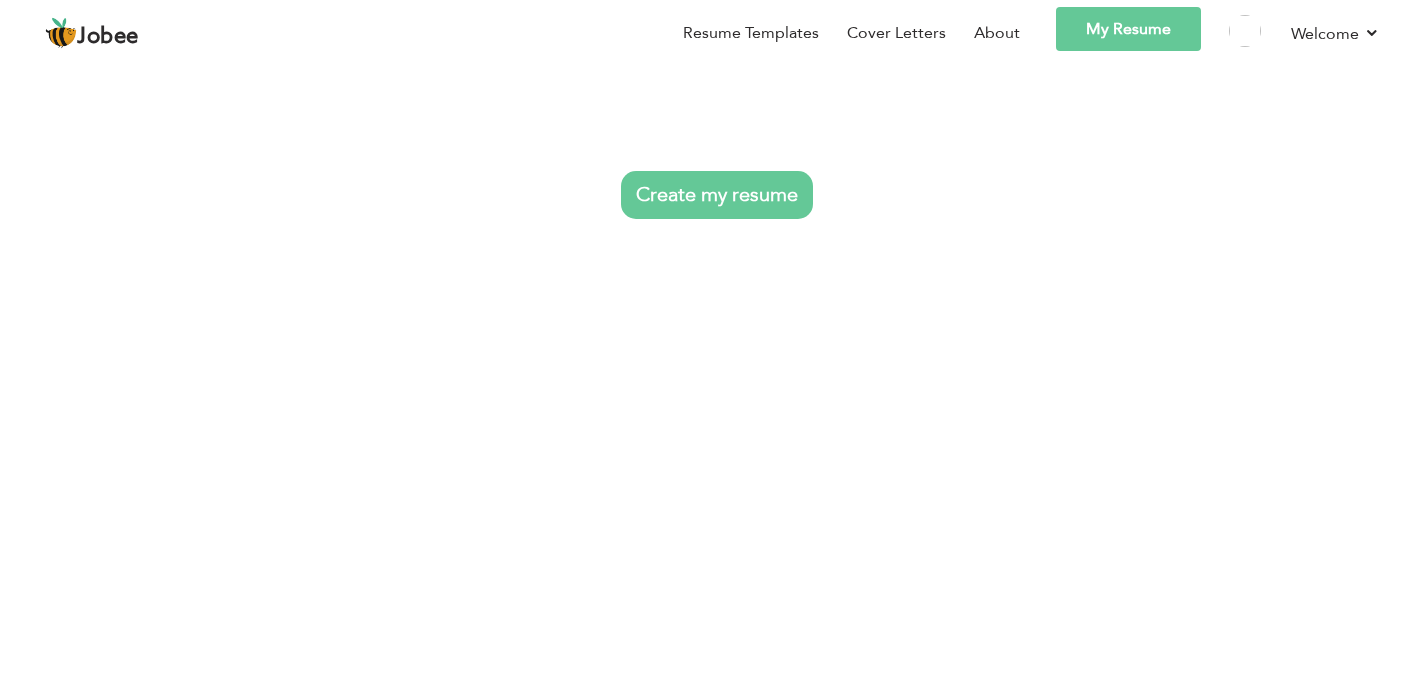 scroll, scrollTop: 0, scrollLeft: 0, axis: both 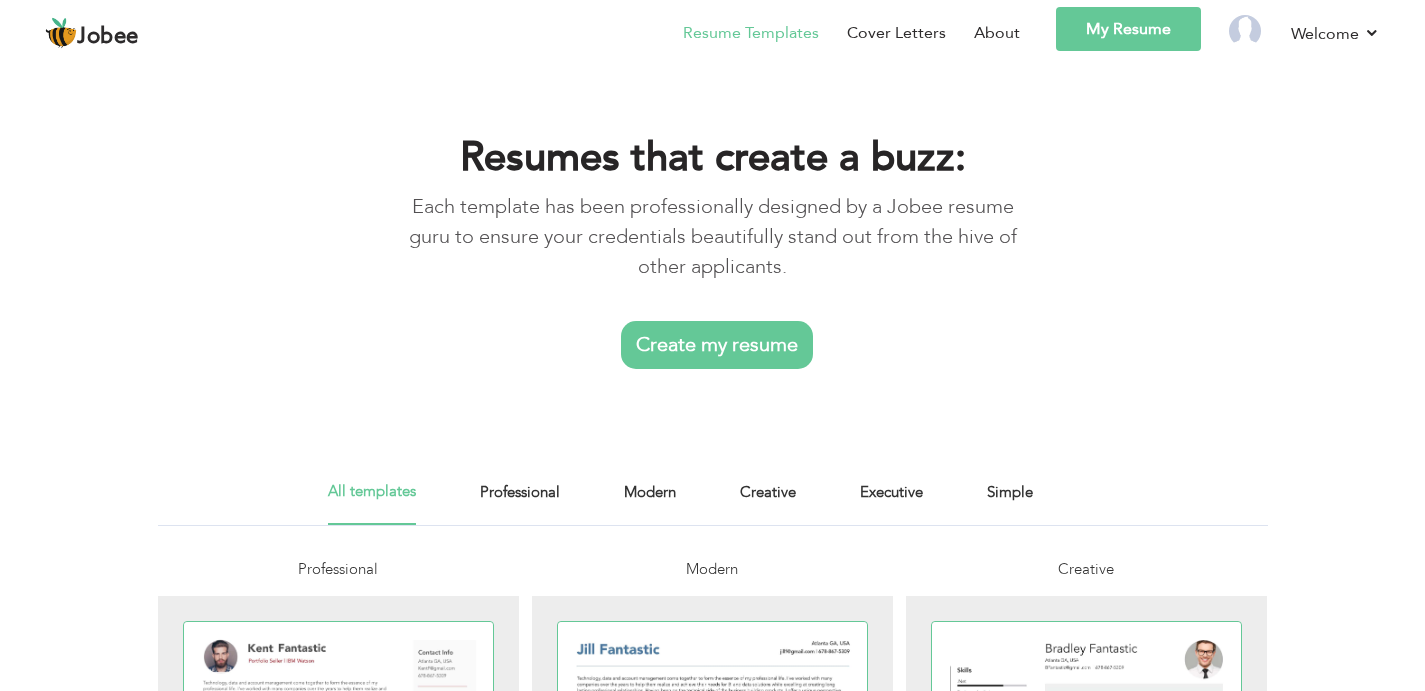 click on "Create my resume" at bounding box center (717, 345) 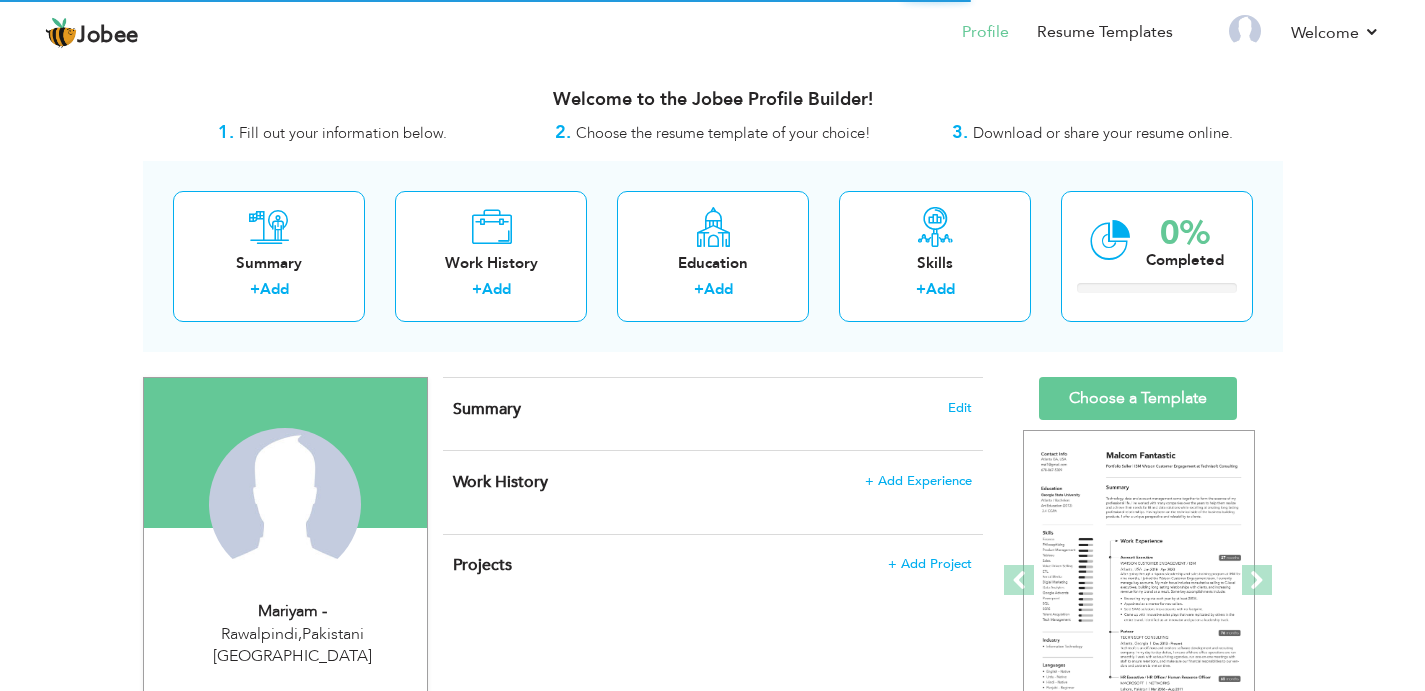 scroll, scrollTop: 0, scrollLeft: 0, axis: both 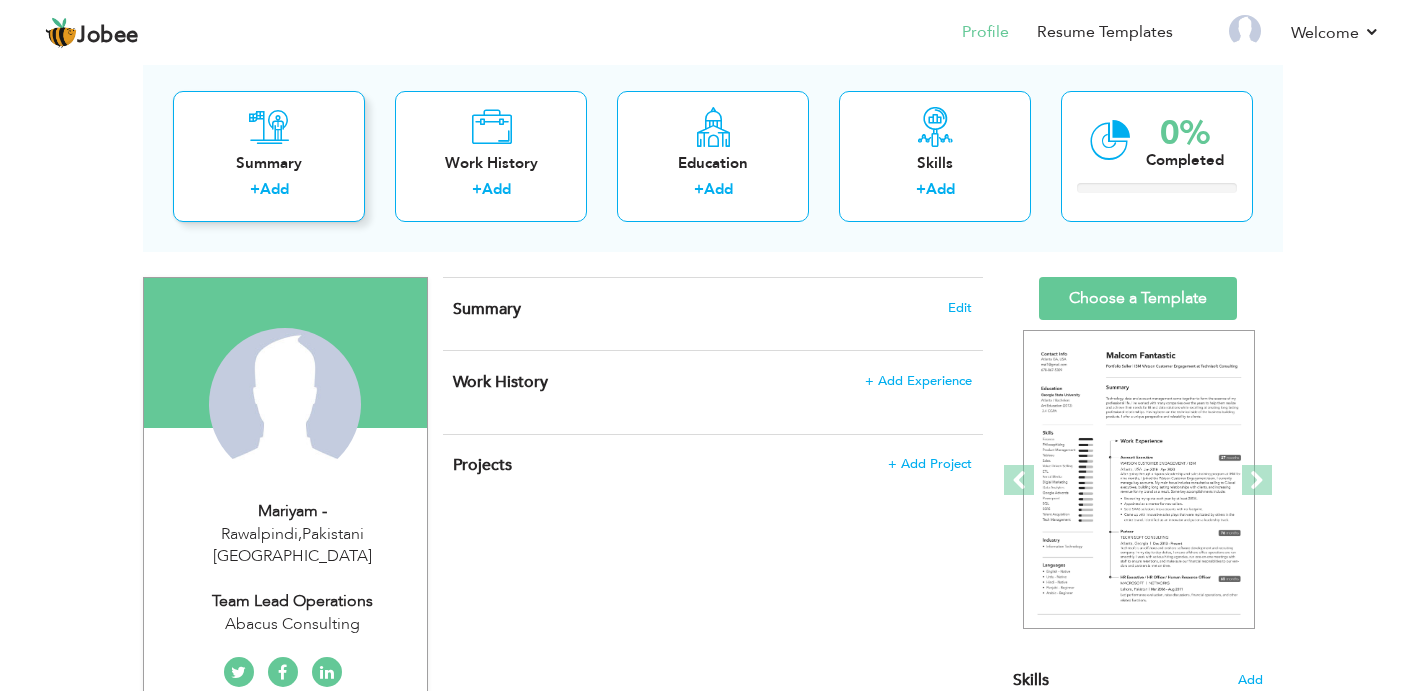 click on "Summary" at bounding box center [269, 163] 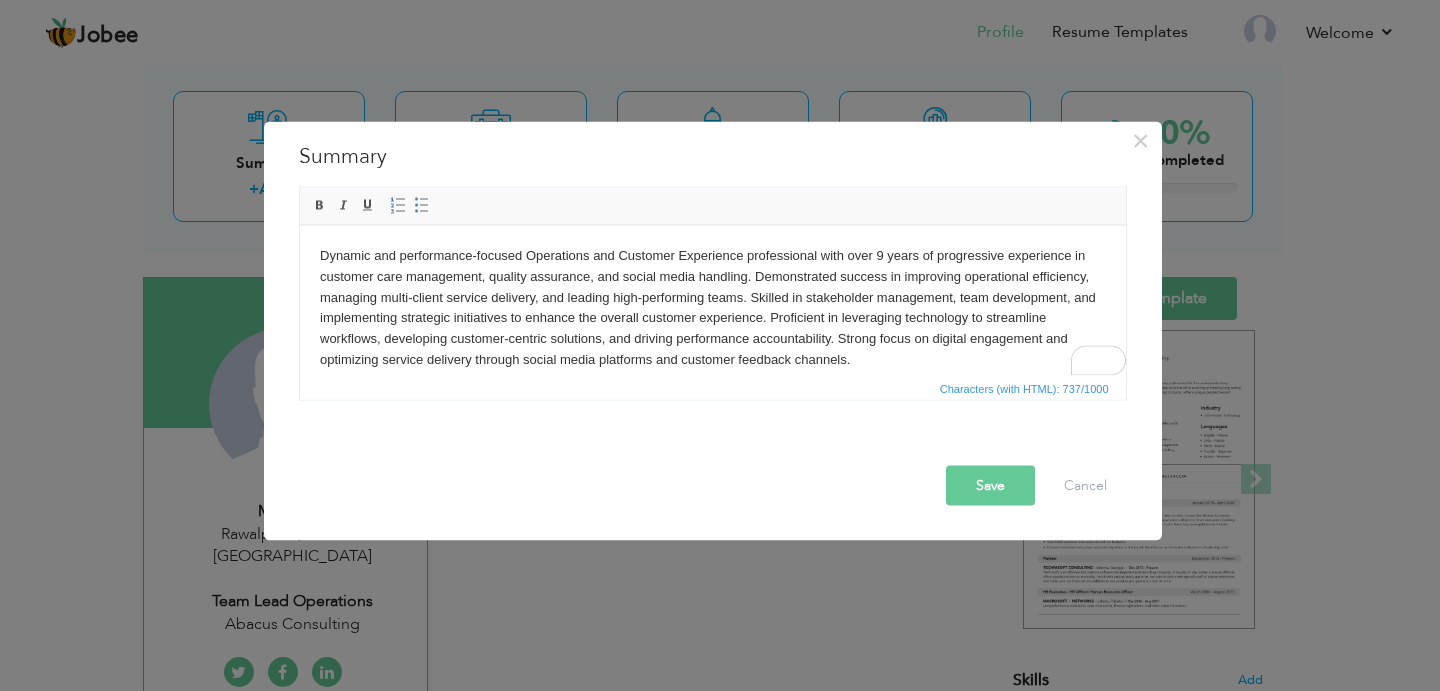 click on "Save" at bounding box center (990, 485) 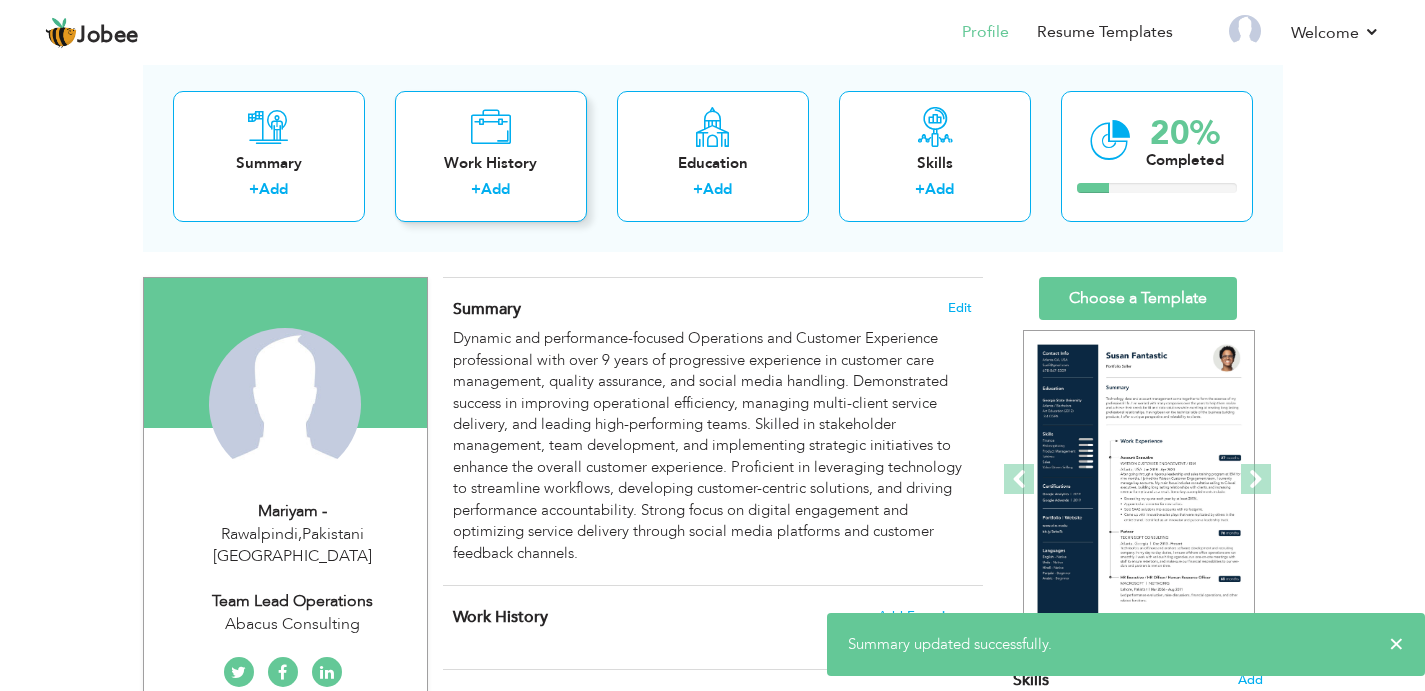 click on "Add" at bounding box center (495, 189) 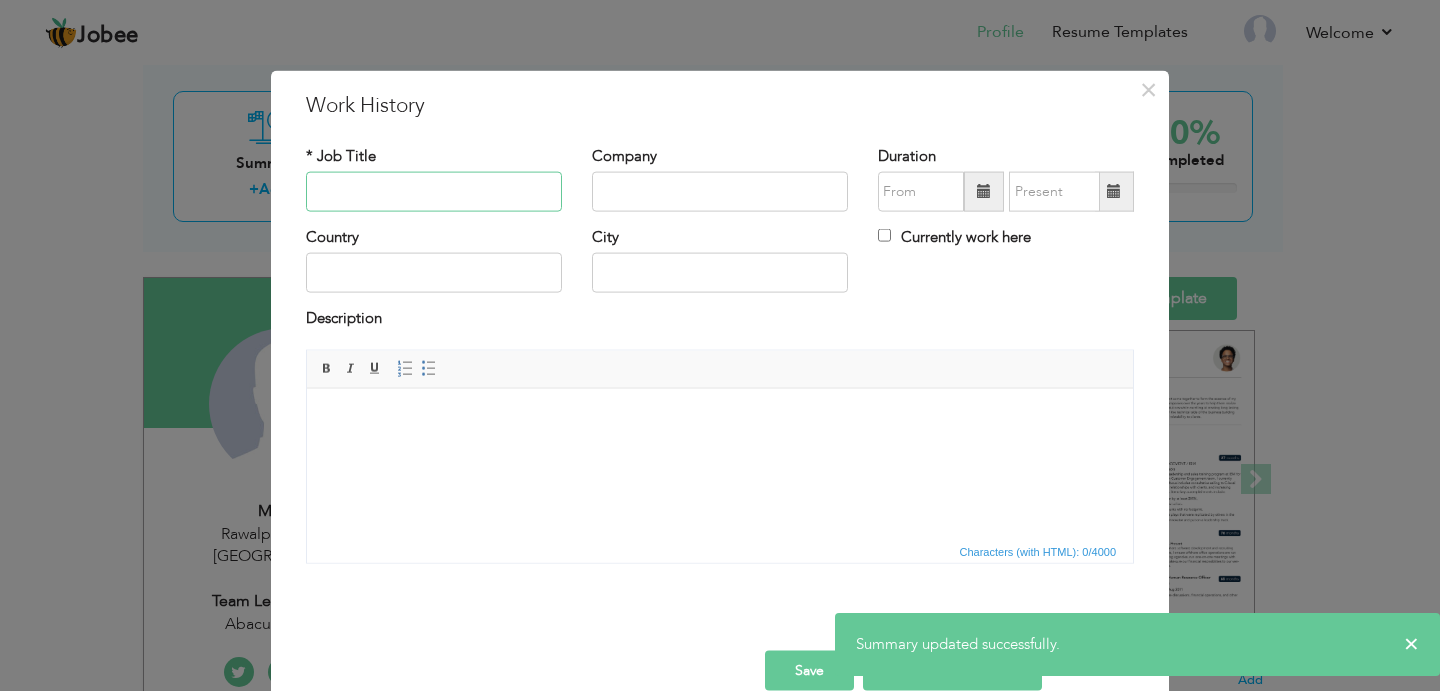 click at bounding box center [434, 192] 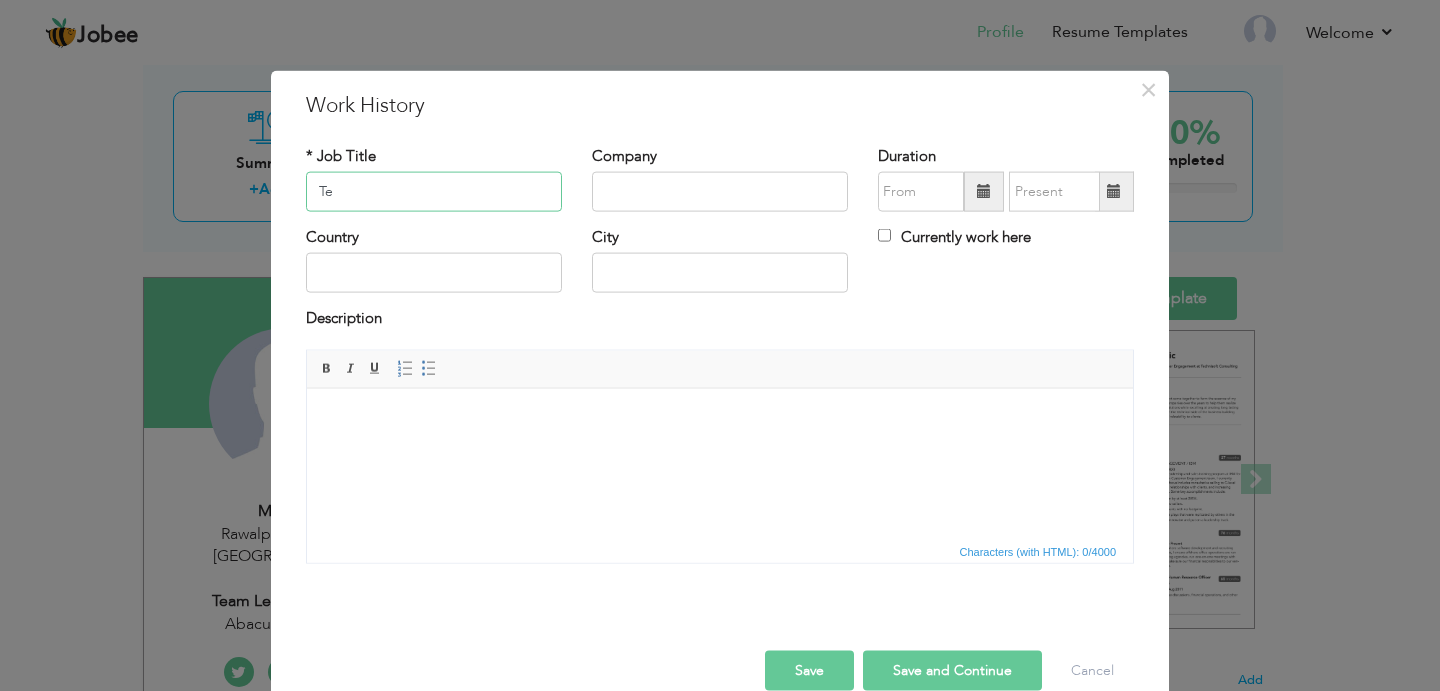 type on "T" 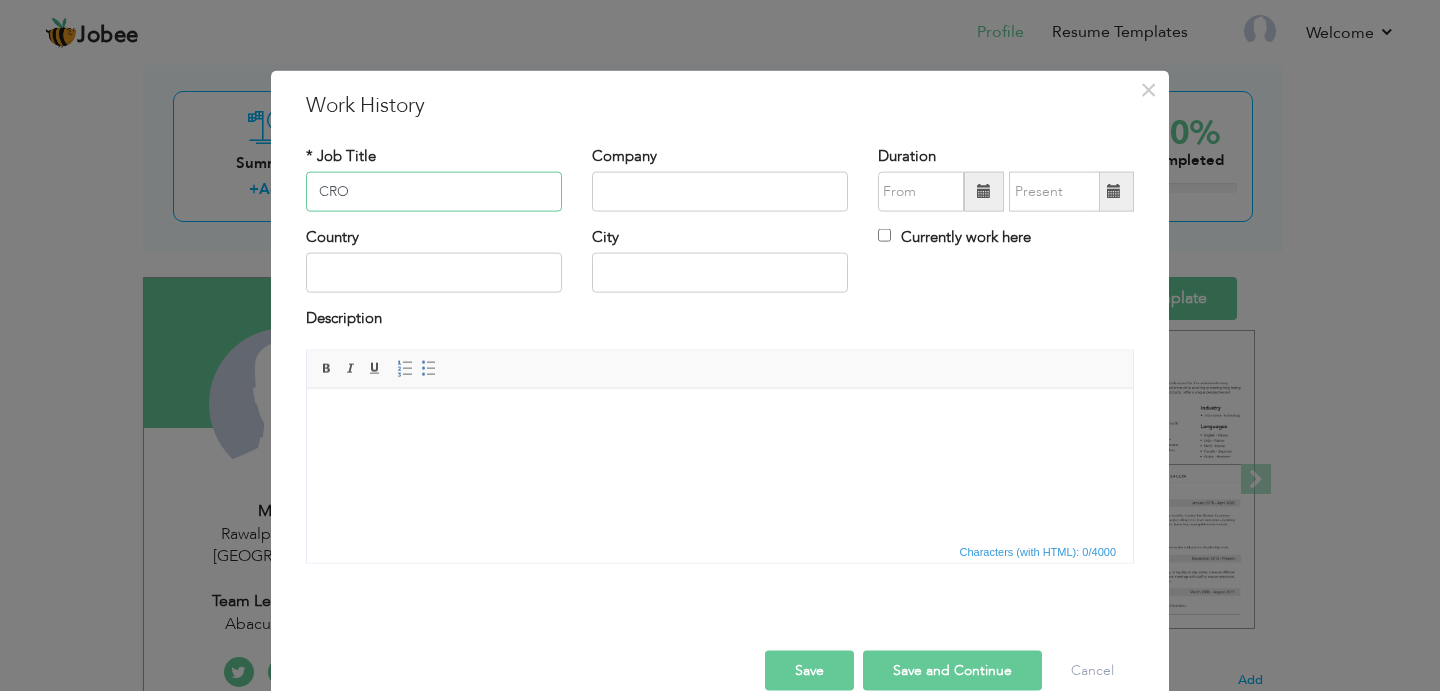 type on "CRO" 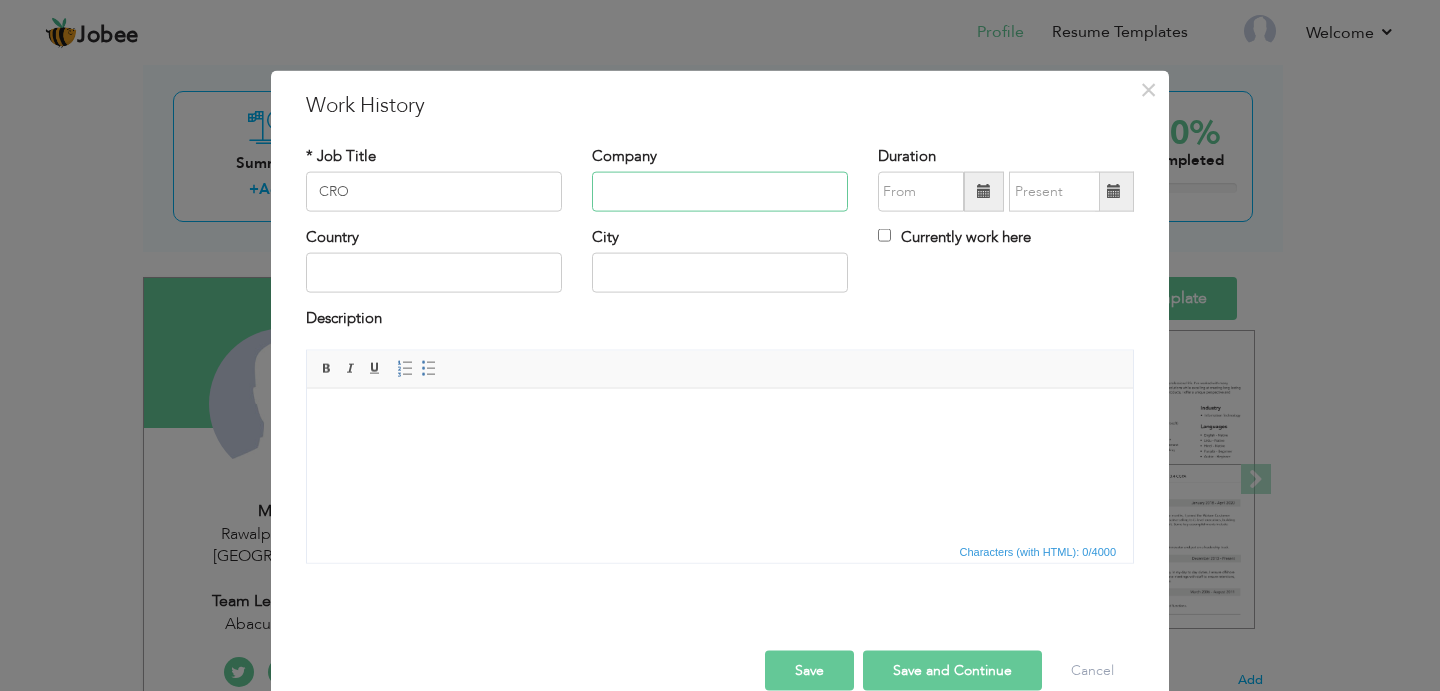 click at bounding box center (720, 192) 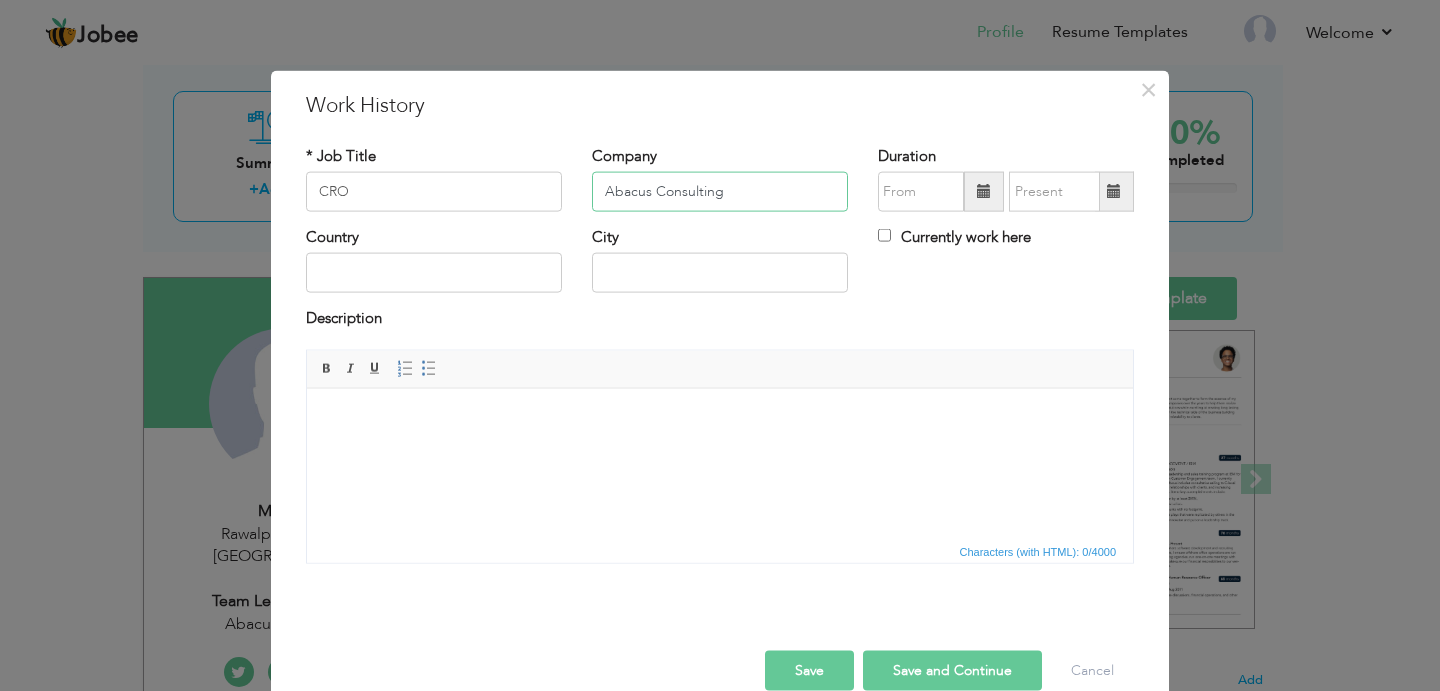 type on "Abacus Consulting" 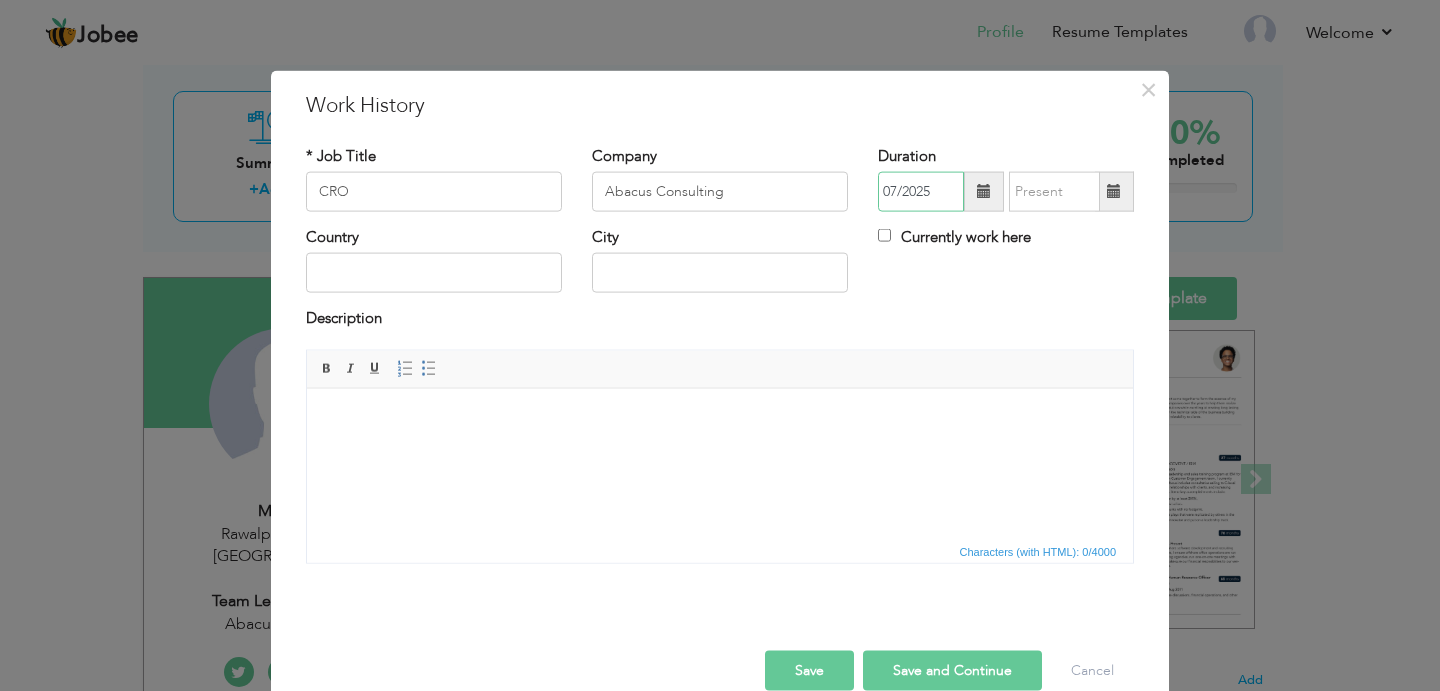 click on "07/2025" at bounding box center [921, 192] 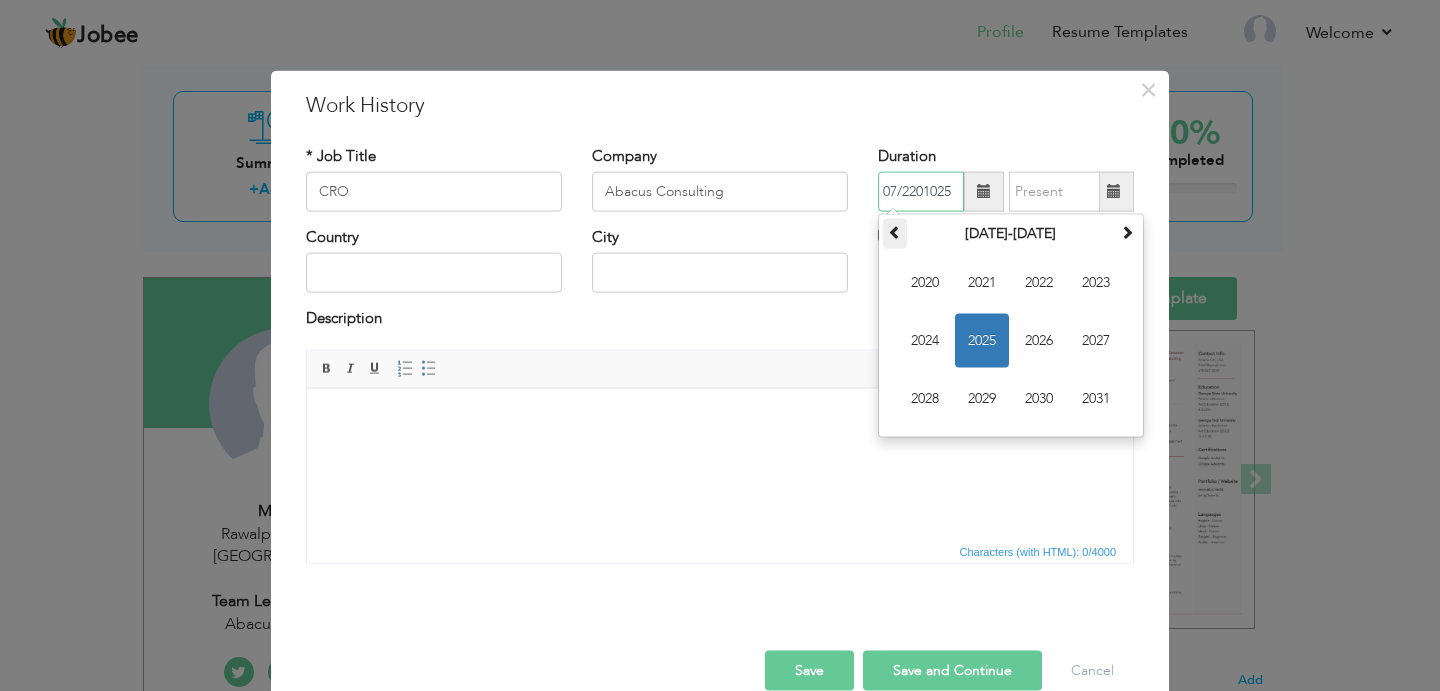click at bounding box center [895, 232] 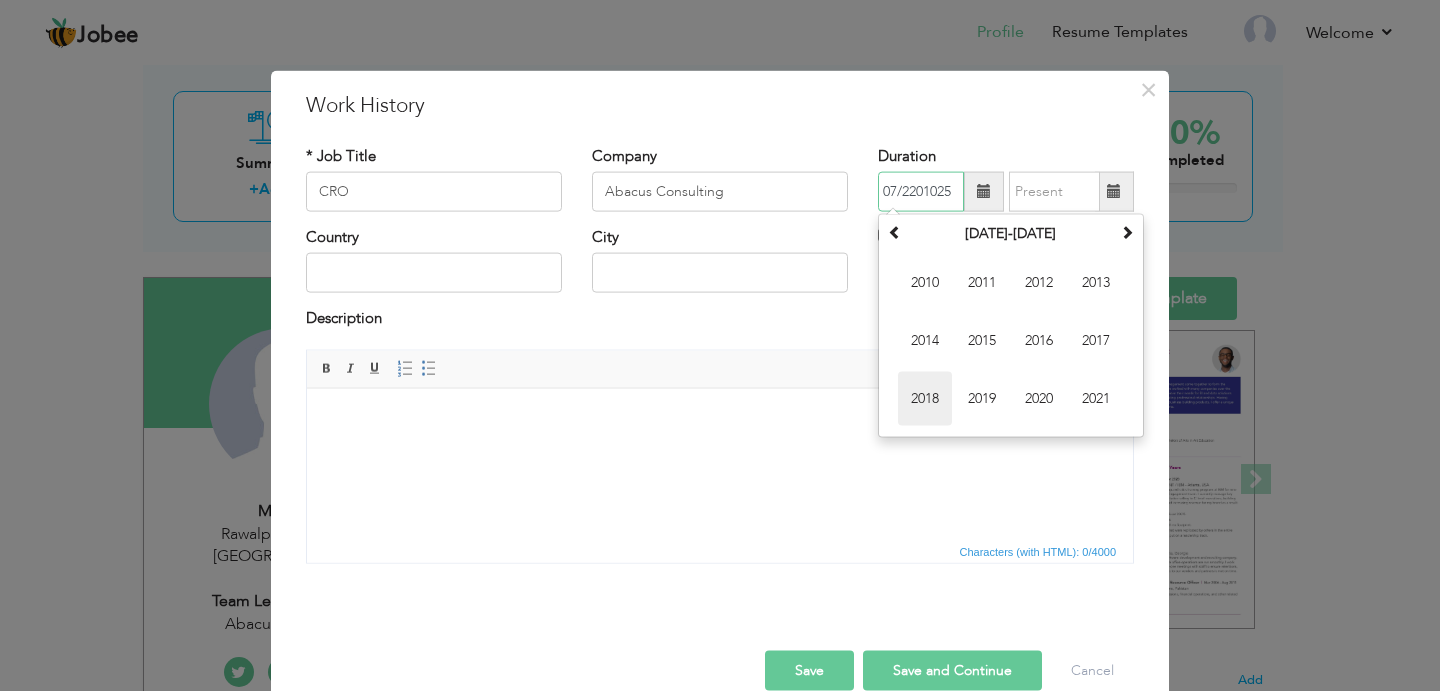 click on "2018" at bounding box center [925, 399] 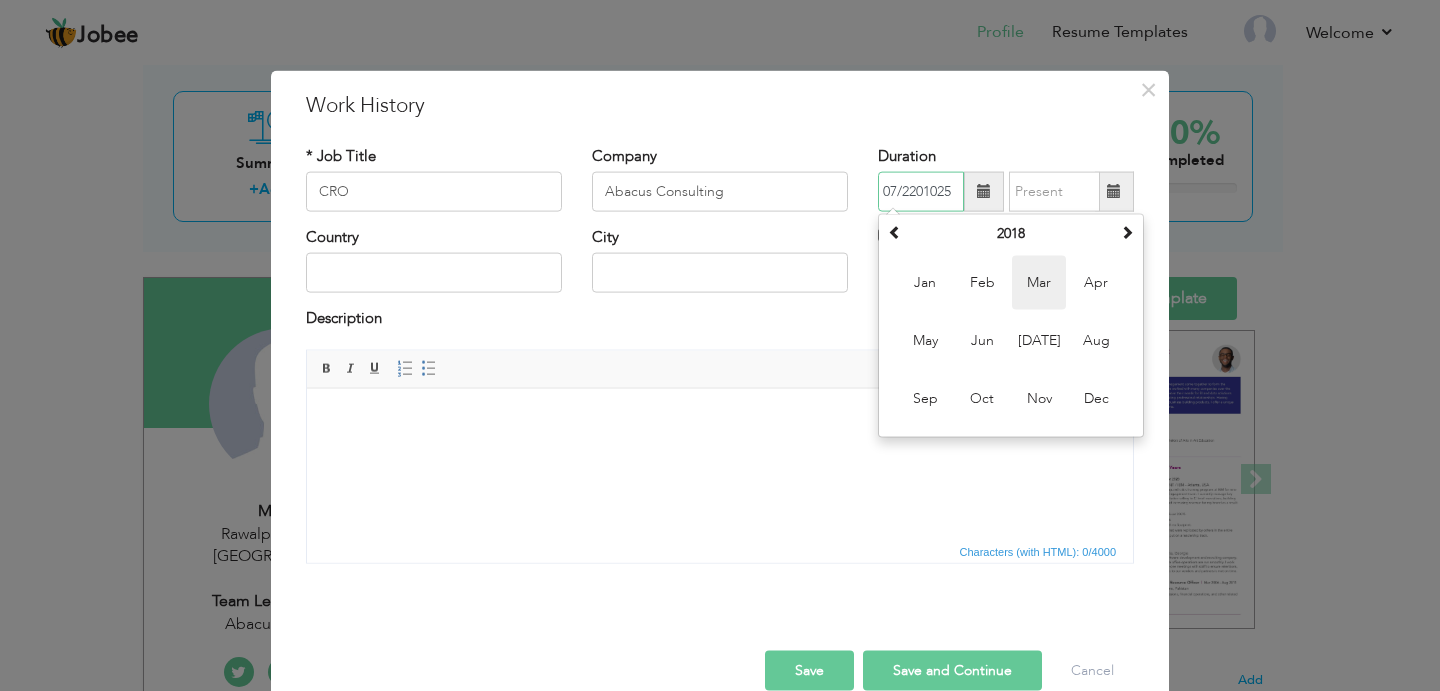 click on "Mar" at bounding box center (1039, 283) 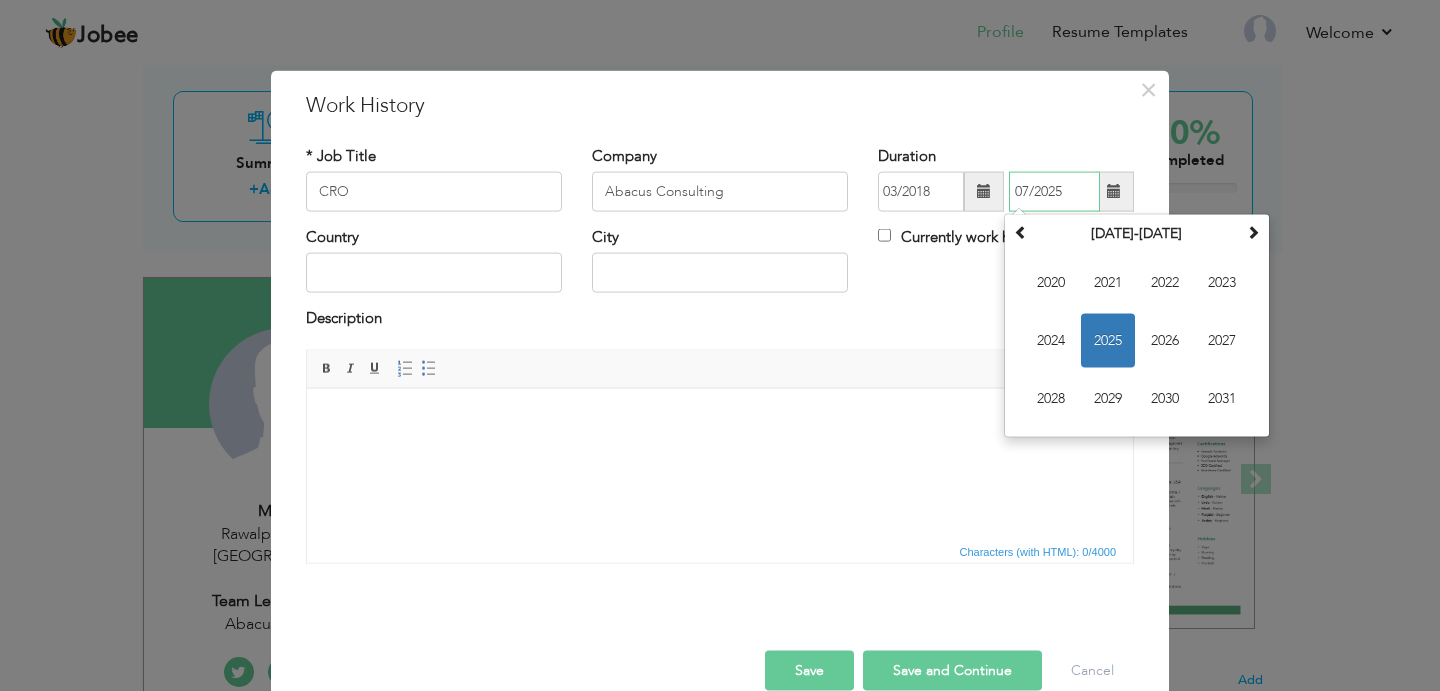 click on "07/2025" at bounding box center (1054, 192) 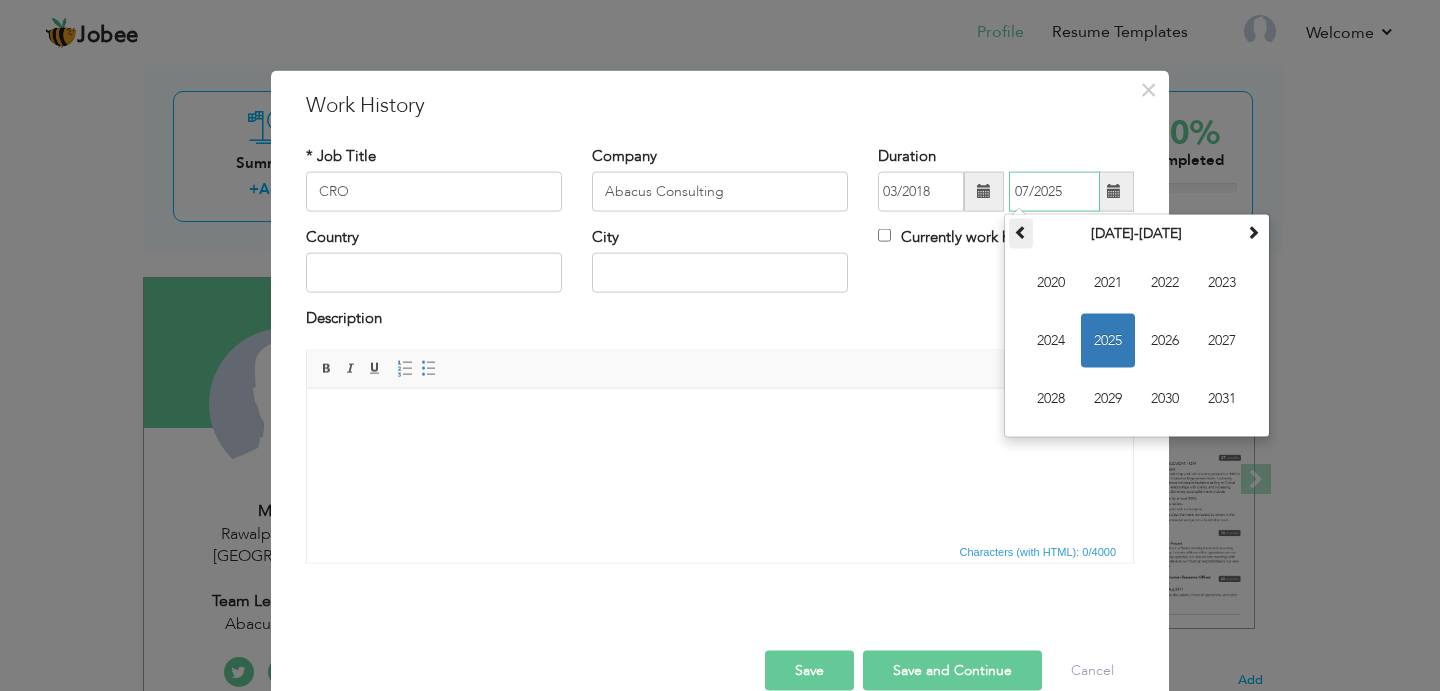 click at bounding box center [1021, 232] 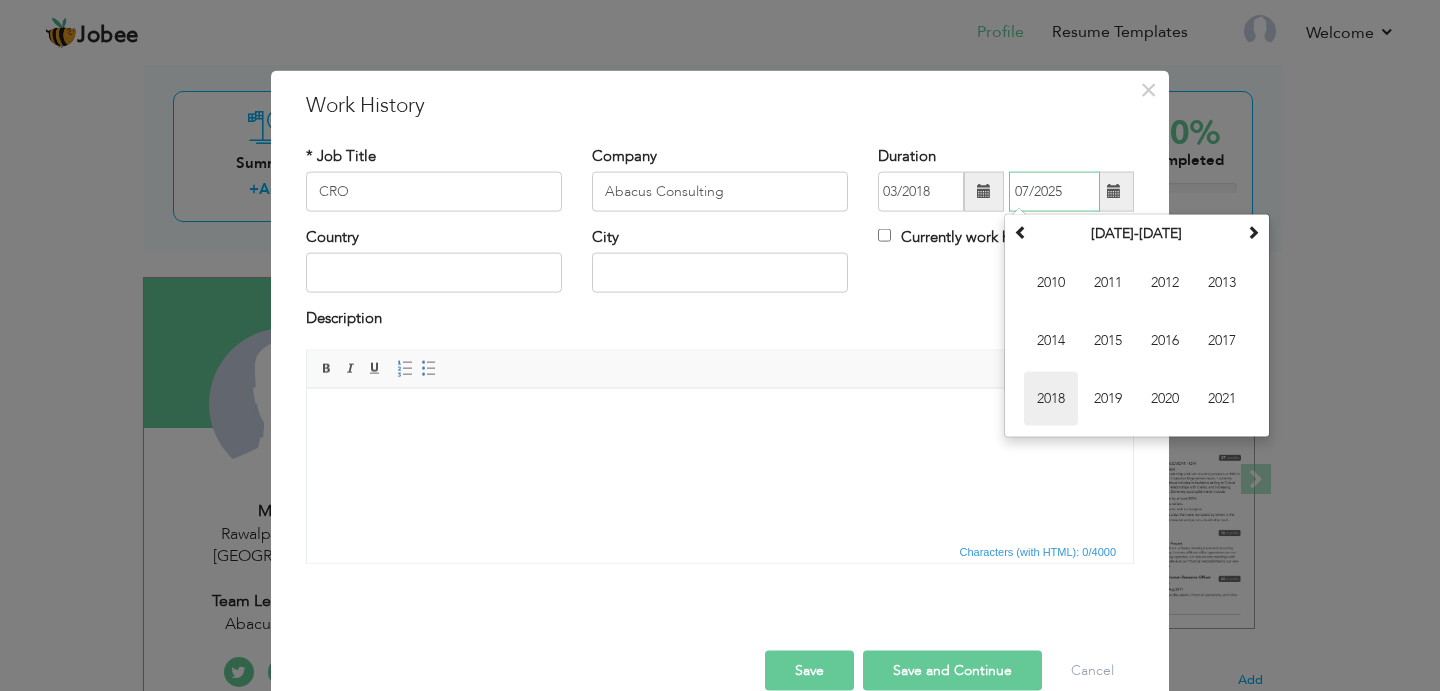 click on "2018" at bounding box center [1051, 399] 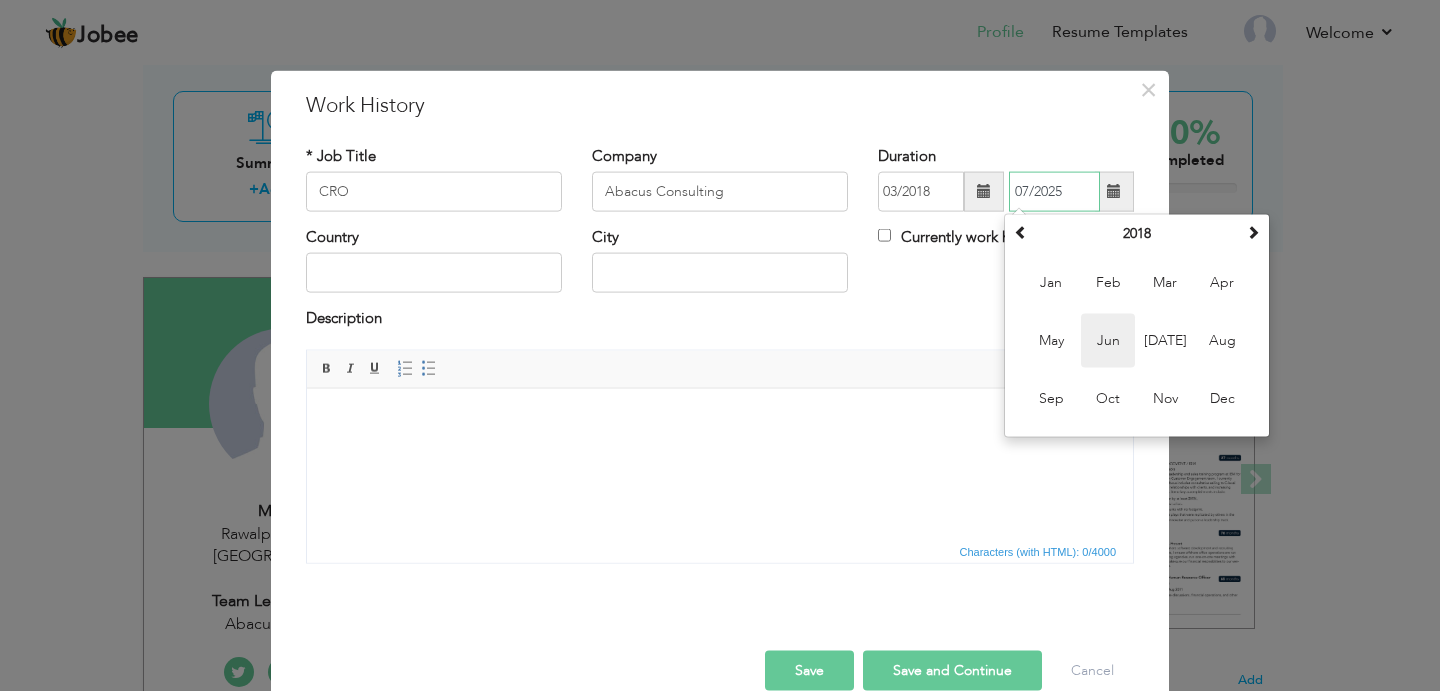 click on "Jun" at bounding box center (1108, 341) 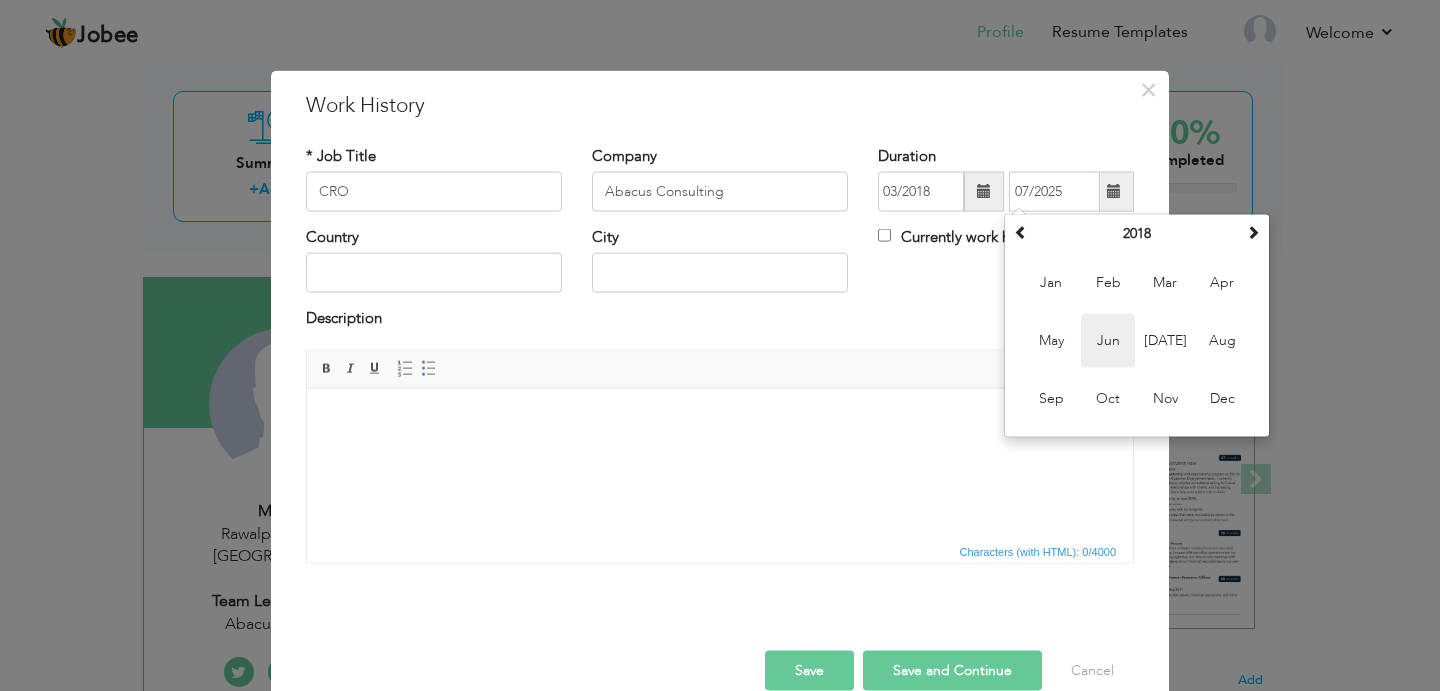 type on "06/2018" 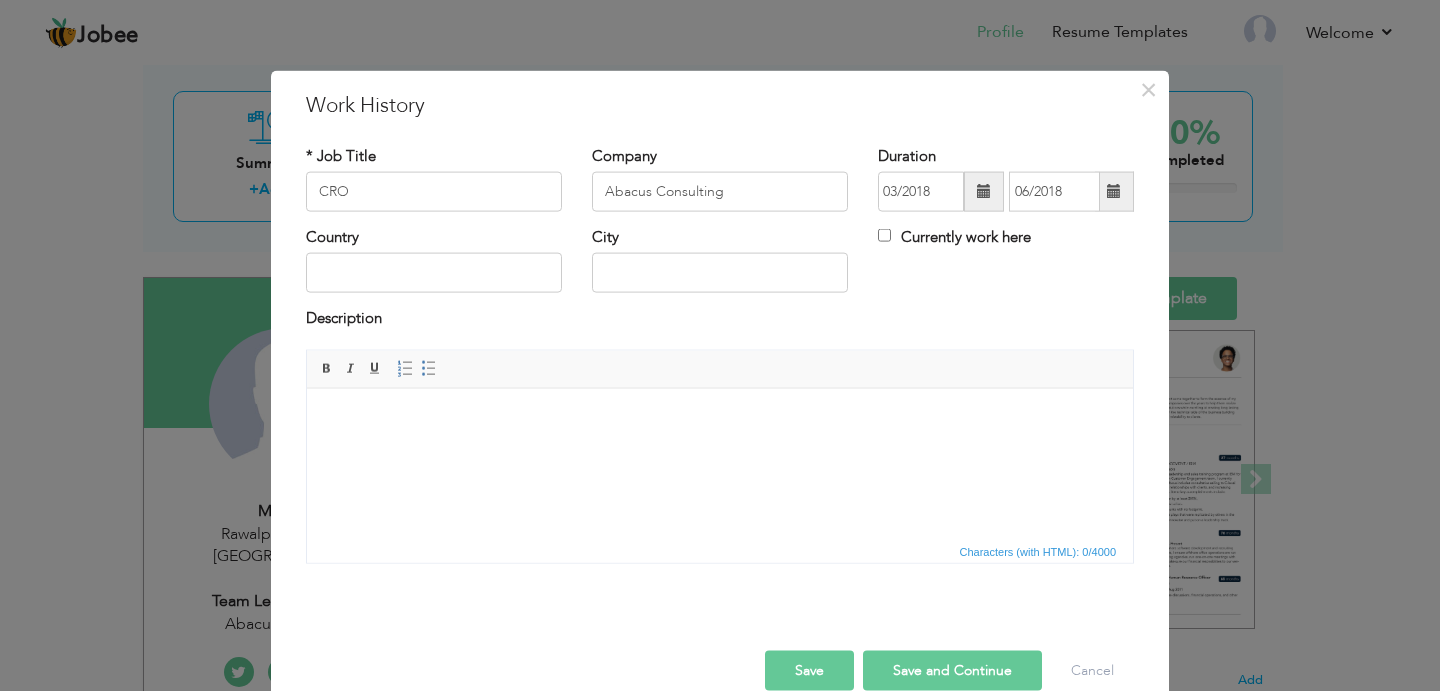 click on "Editor toolbars Basic Styles   Bold   Italic   Underline Paragraph   Insert/Remove Numbered List   Insert/Remove Bulleted List" at bounding box center (720, 369) 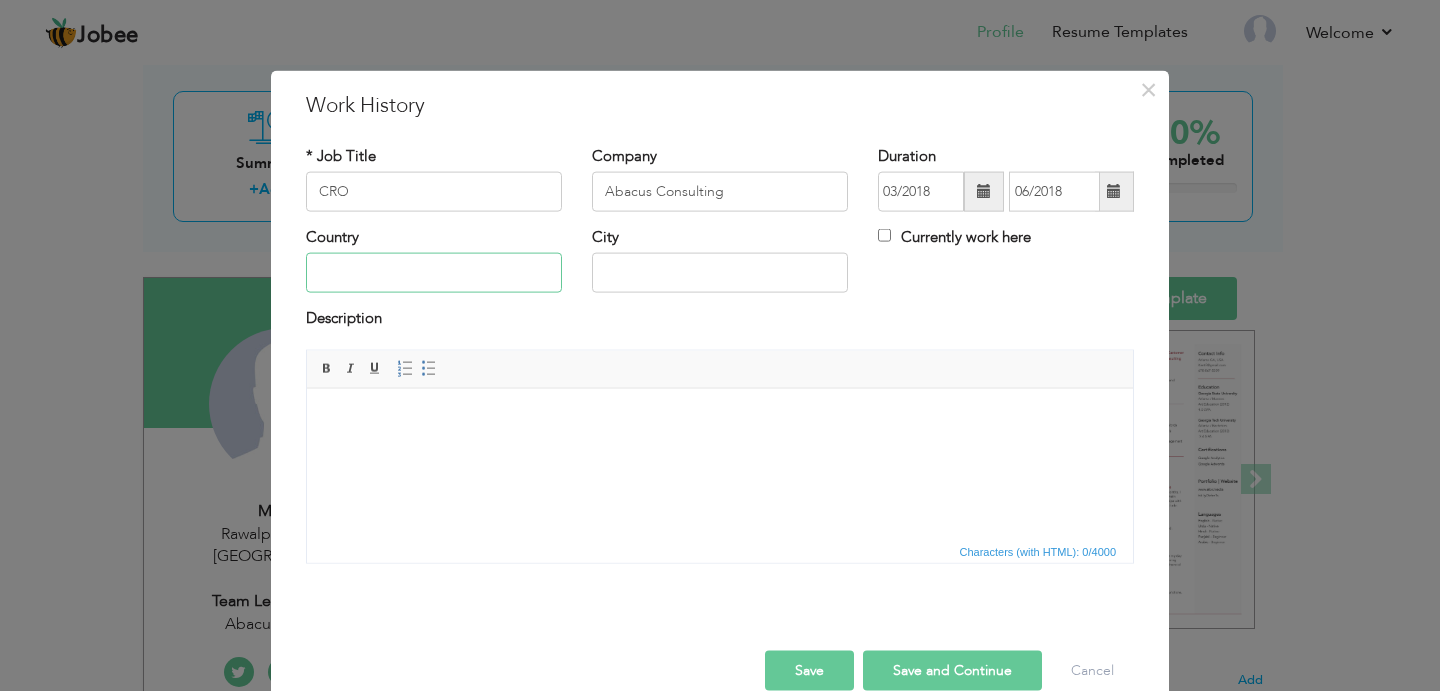 click at bounding box center [434, 273] 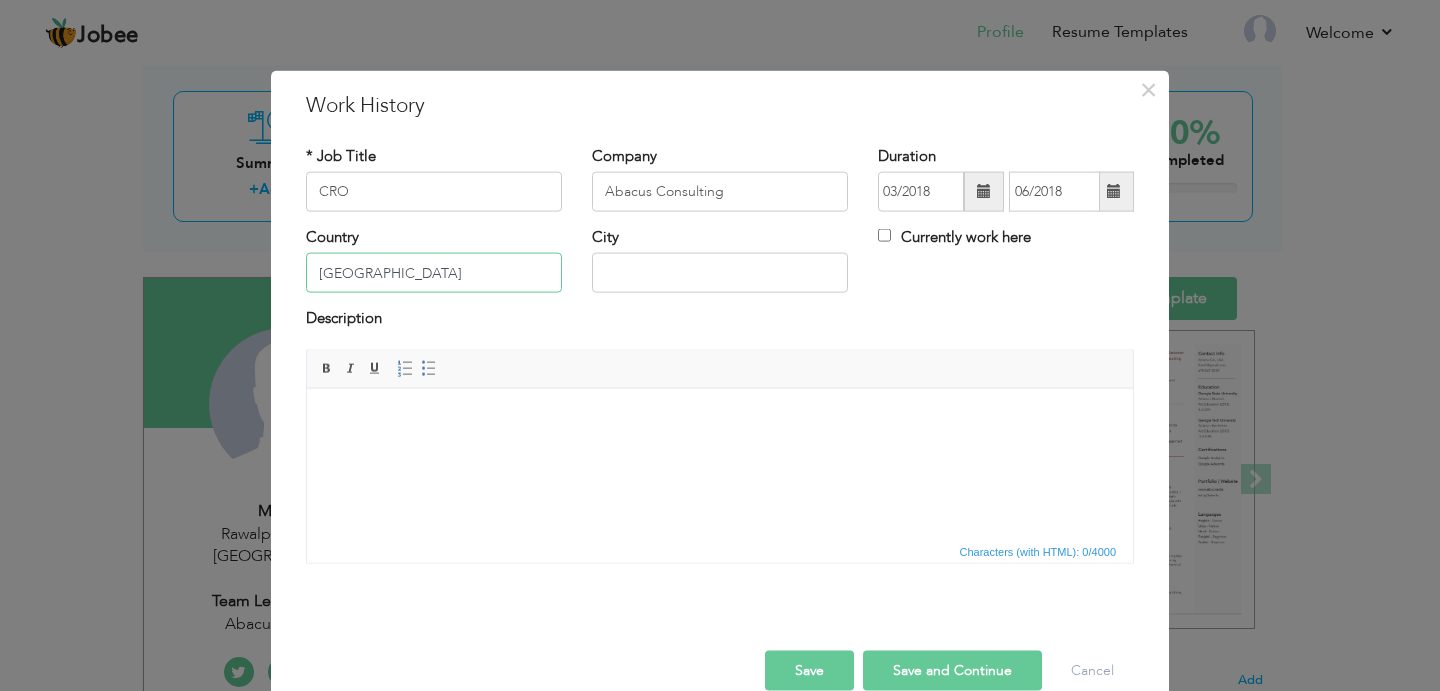 type on "[GEOGRAPHIC_DATA]" 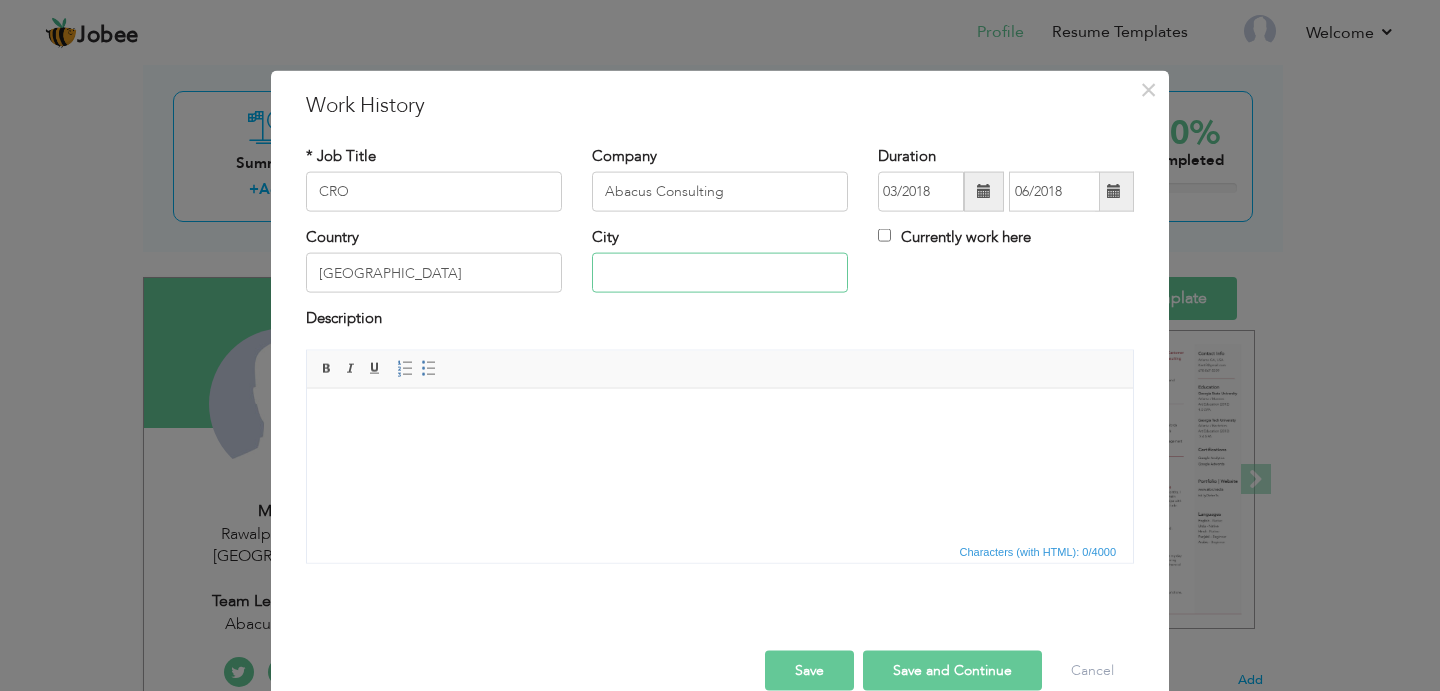click at bounding box center (720, 273) 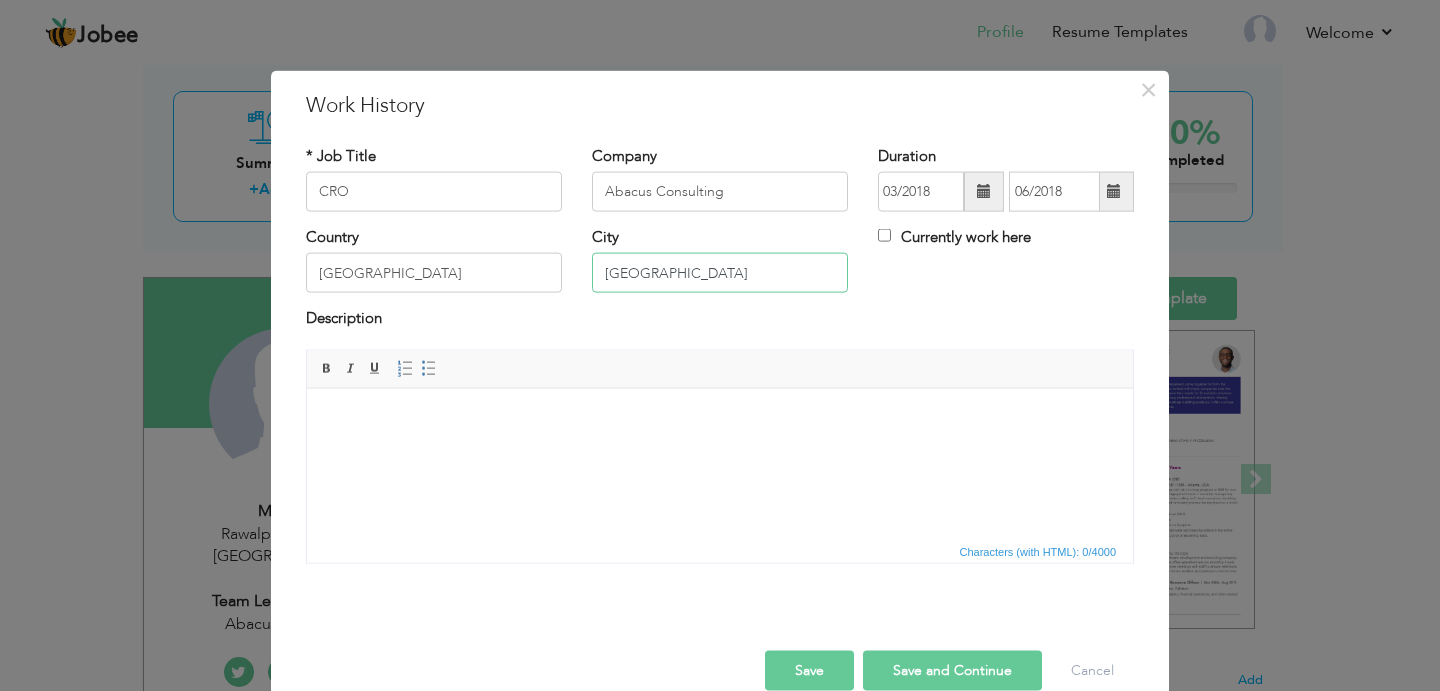 type on "[GEOGRAPHIC_DATA]" 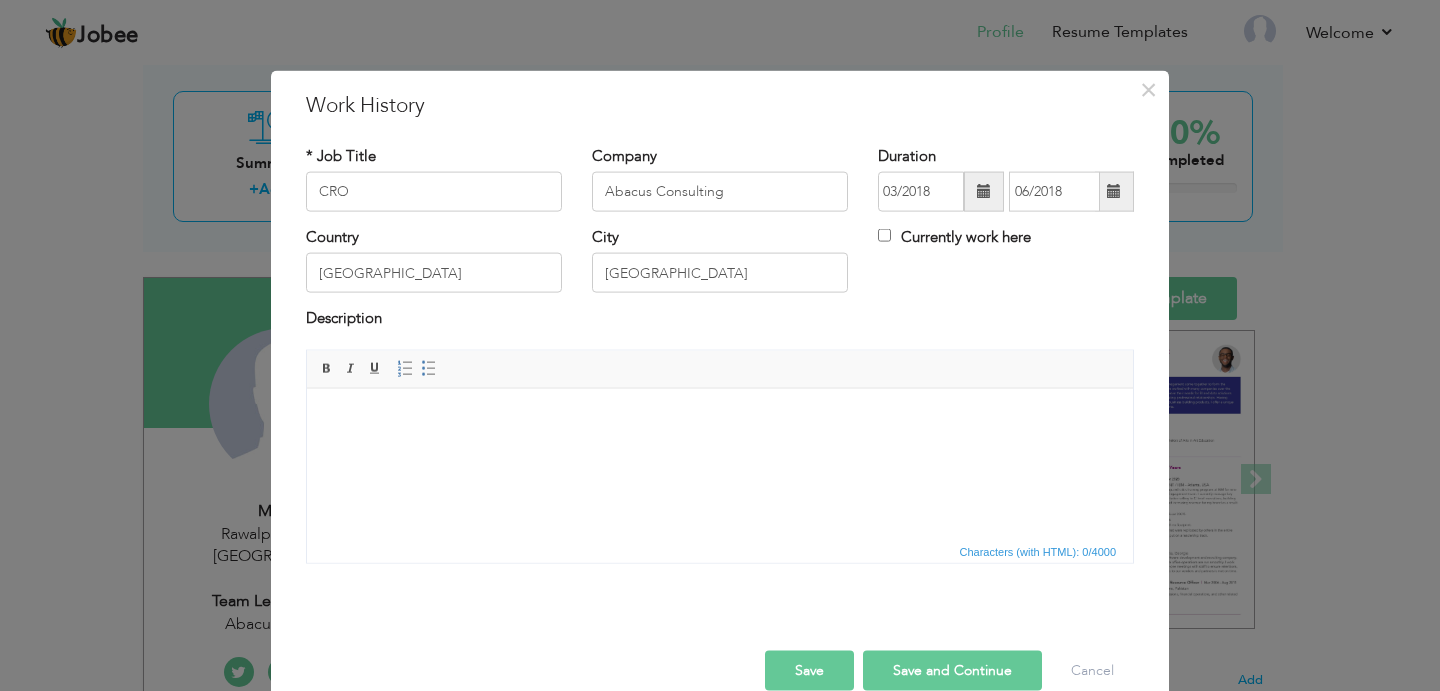 click at bounding box center [720, 418] 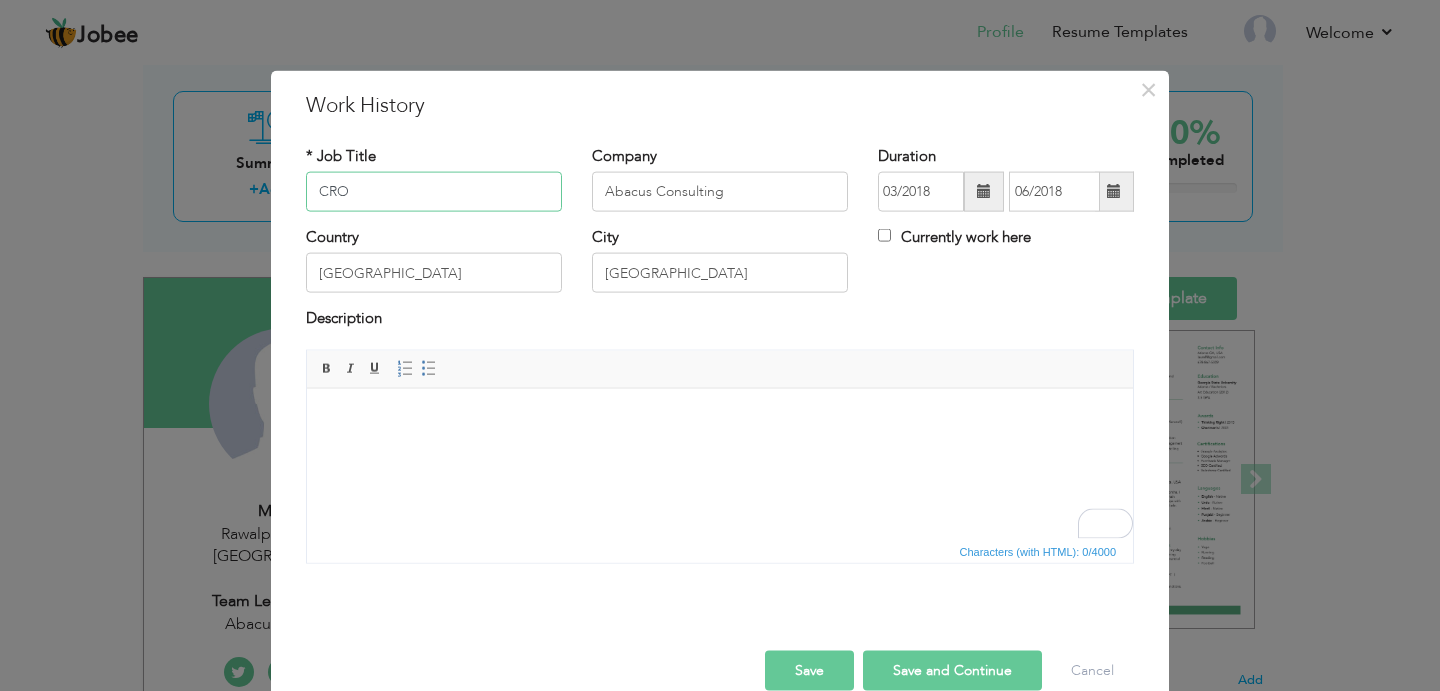drag, startPoint x: 349, startPoint y: 192, endPoint x: 257, endPoint y: 192, distance: 92 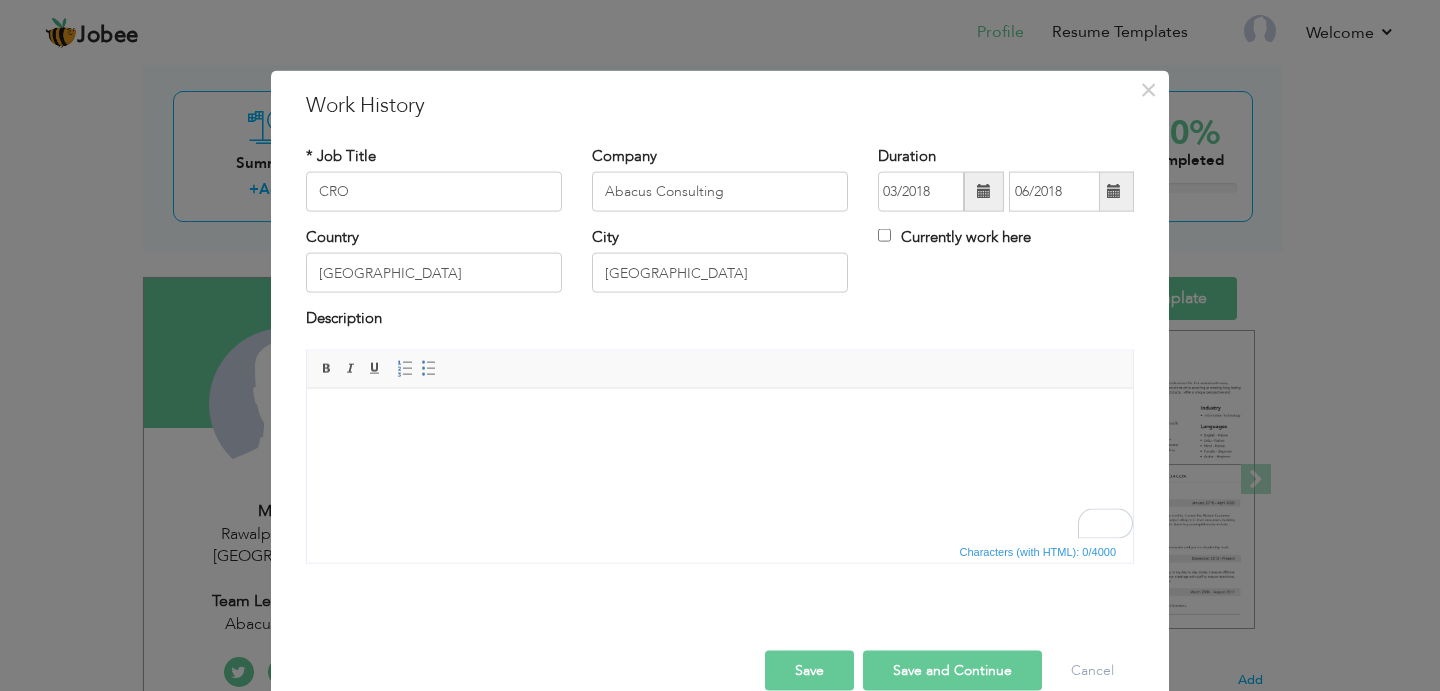 click at bounding box center (720, 418) 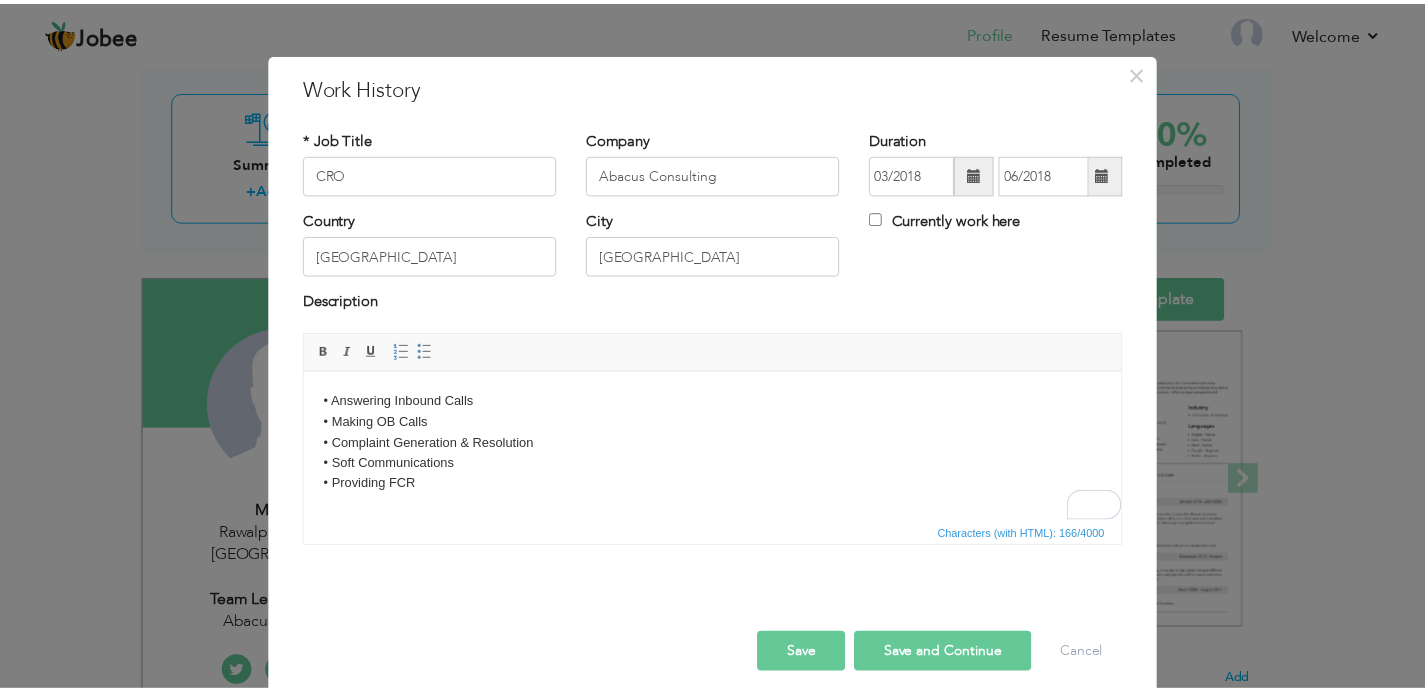 scroll, scrollTop: 34, scrollLeft: 0, axis: vertical 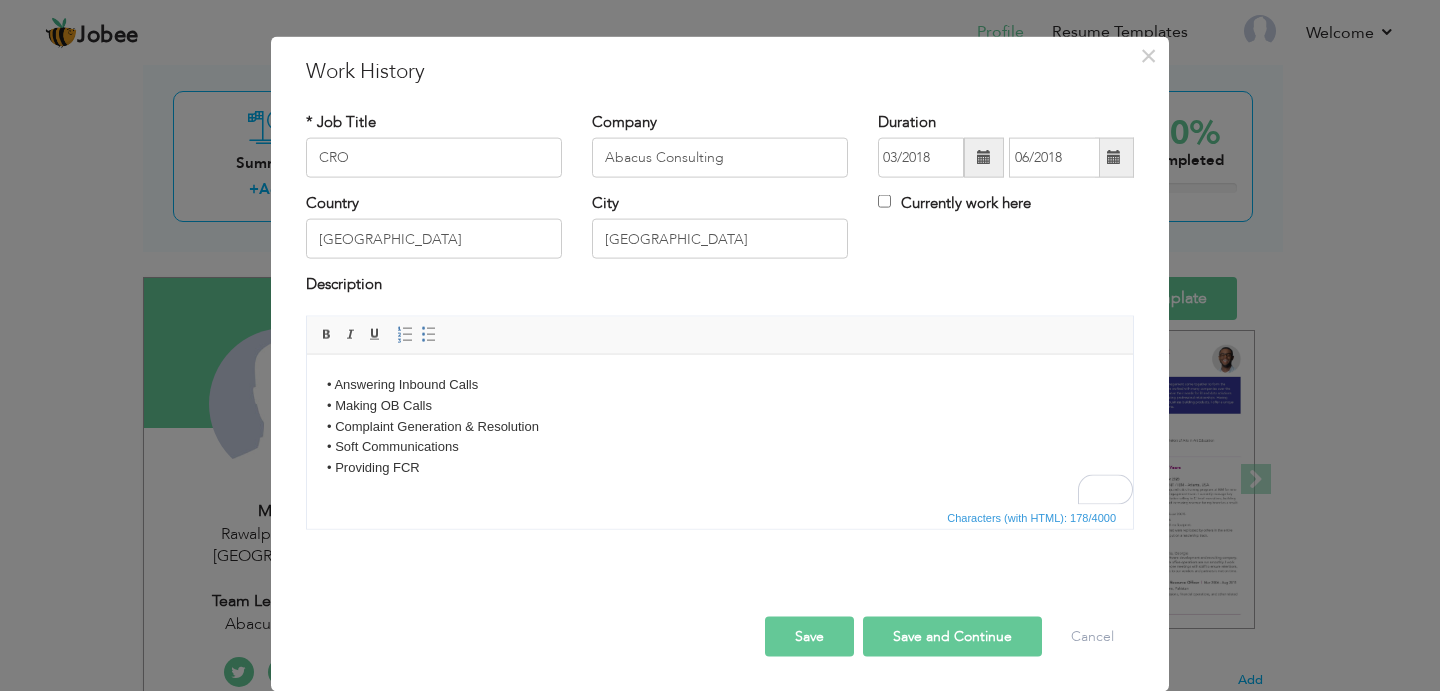 type 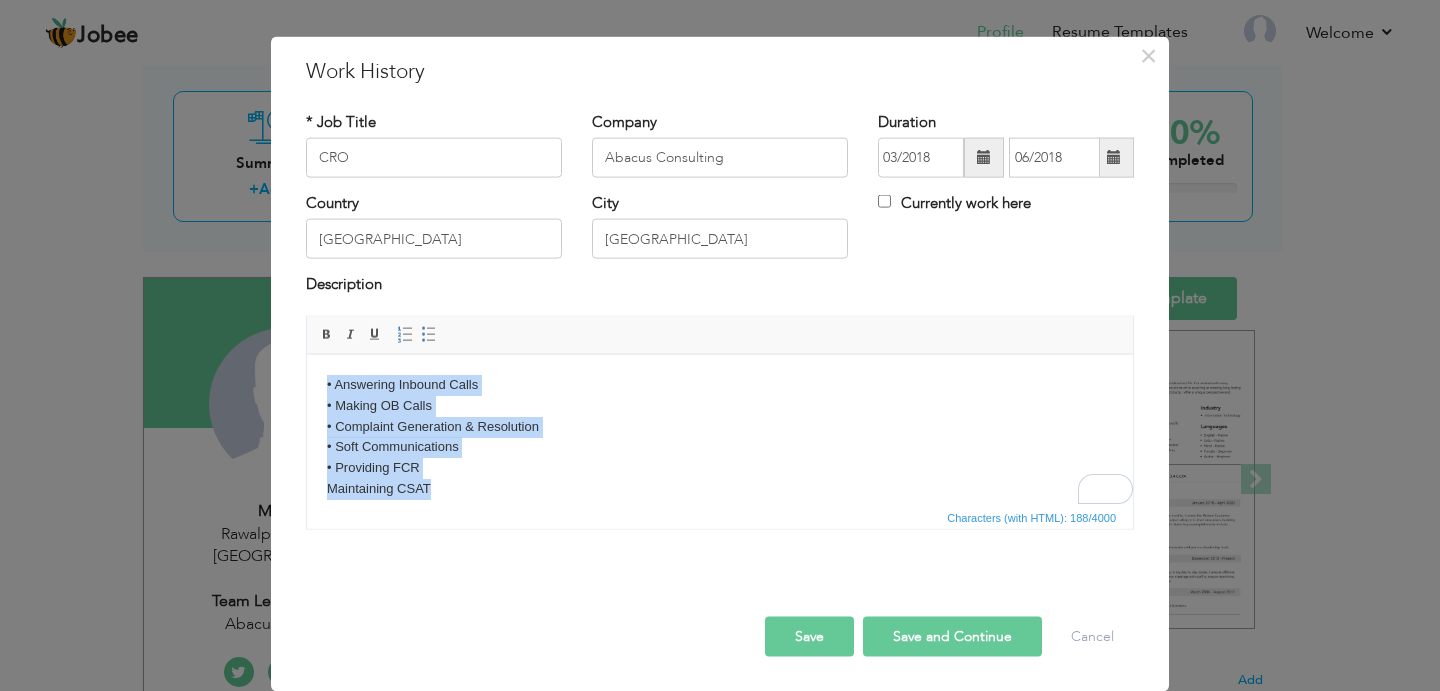 drag, startPoint x: 424, startPoint y: 443, endPoint x: 308, endPoint y: 366, distance: 139.23003 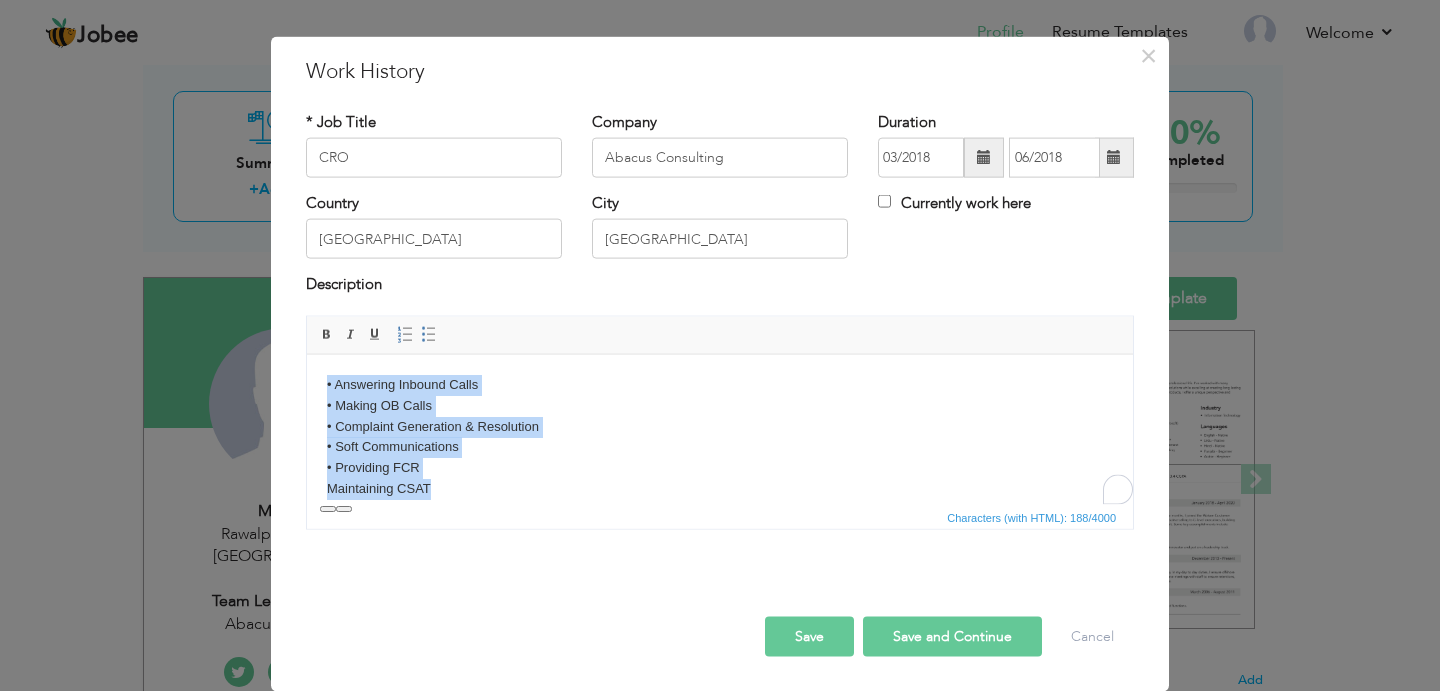 copy on "• Answering Inbound Calls • Making OB Calls • Complaint Generation & Resolution • Soft Communications • Providing FCR Maintaining CSAT" 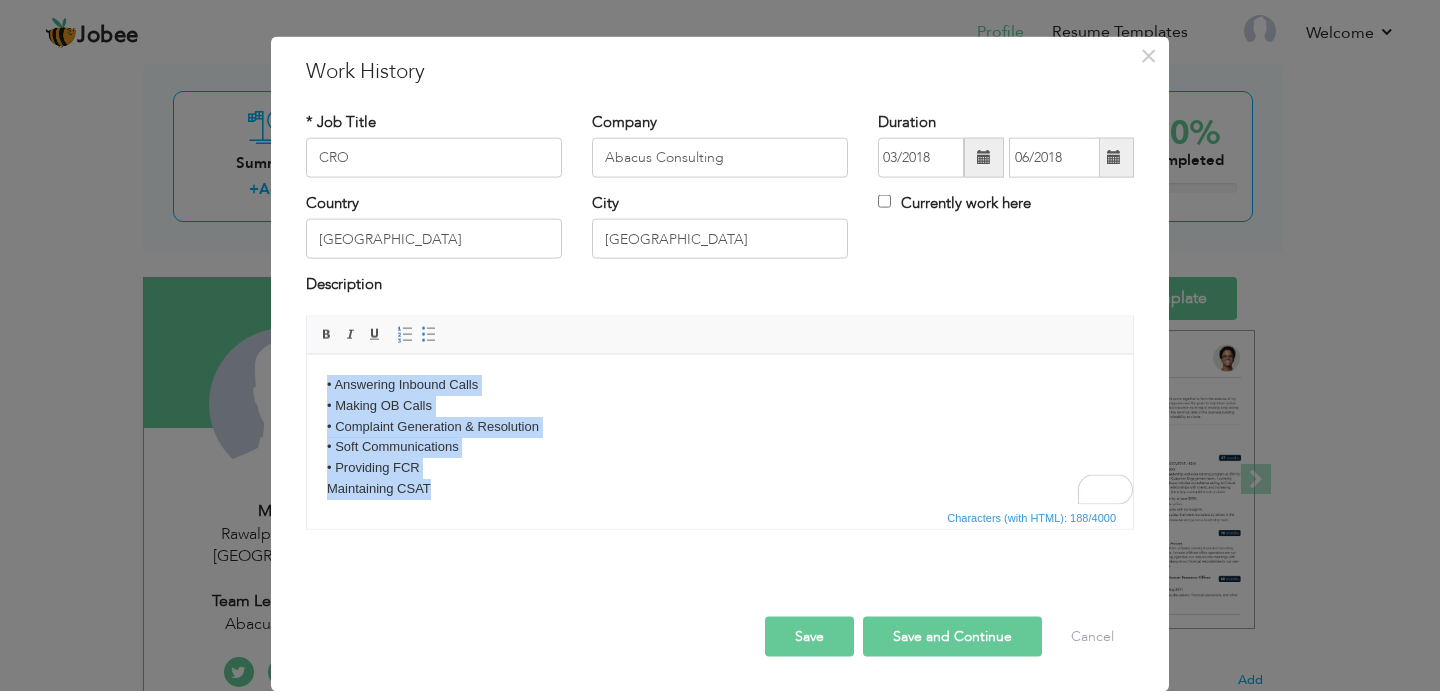 drag, startPoint x: 463, startPoint y: 492, endPoint x: 303, endPoint y: 382, distance: 194.16487 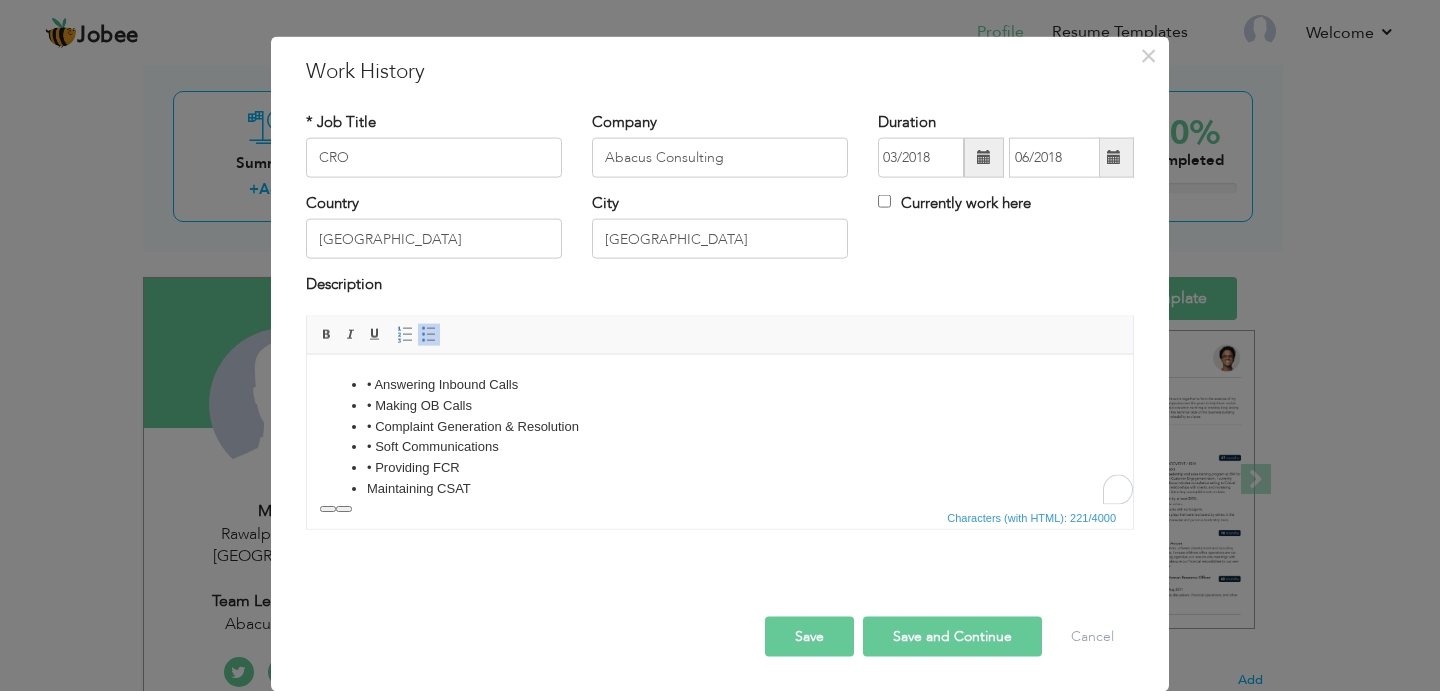 click on "Characters (with HTML): 221/4000" at bounding box center [720, 516] 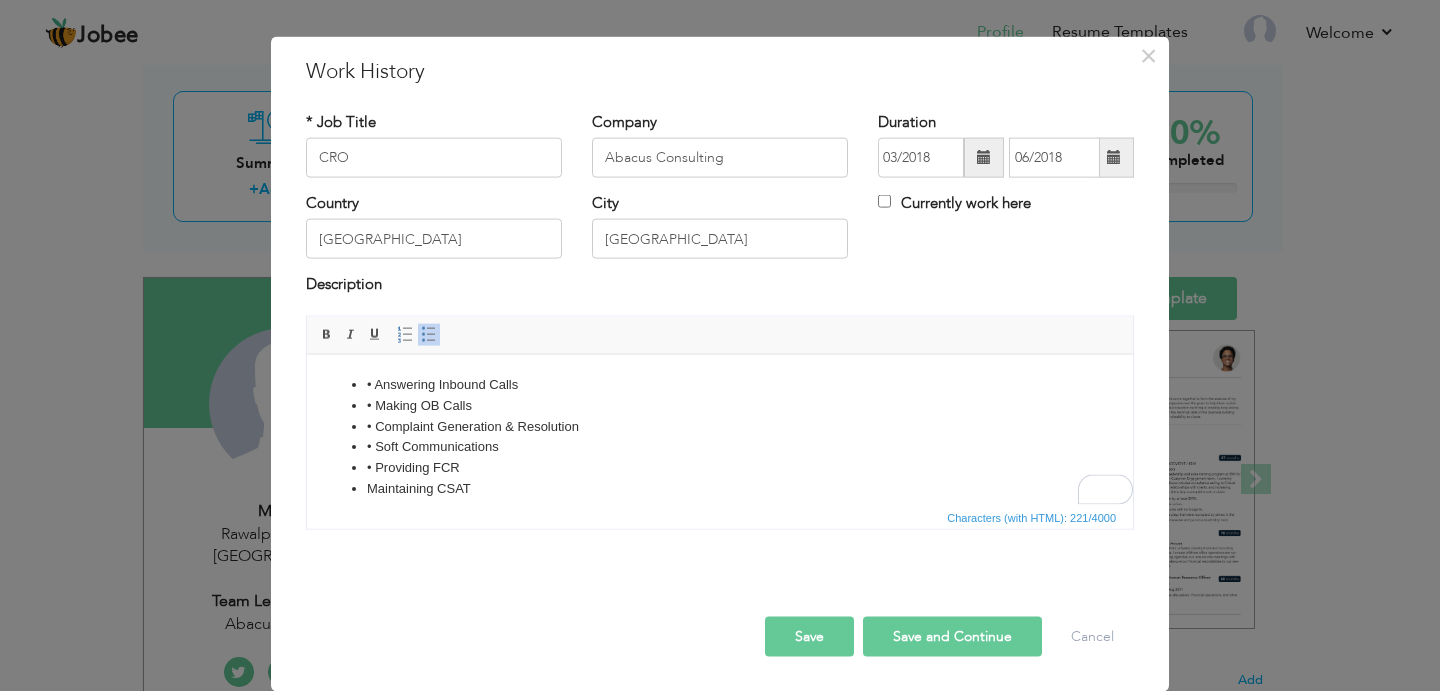 click on "Save" at bounding box center (809, 636) 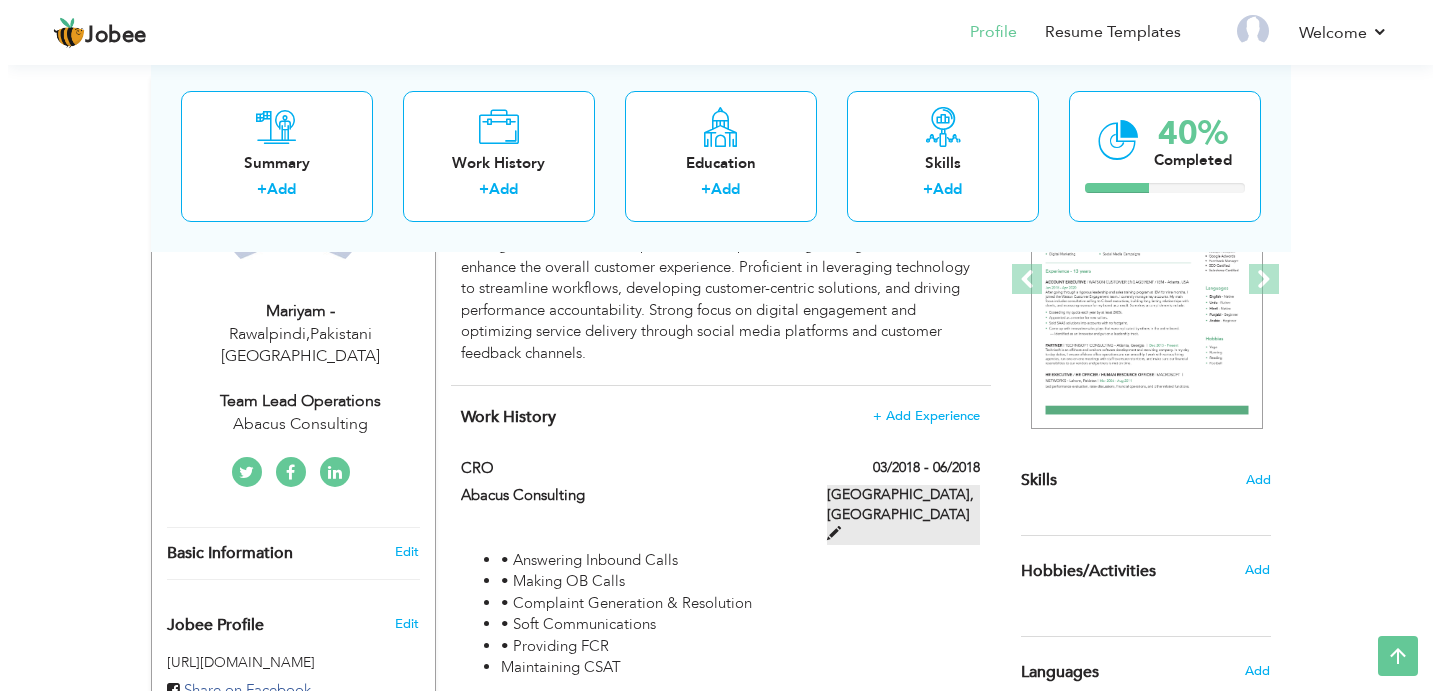 scroll, scrollTop: 400, scrollLeft: 0, axis: vertical 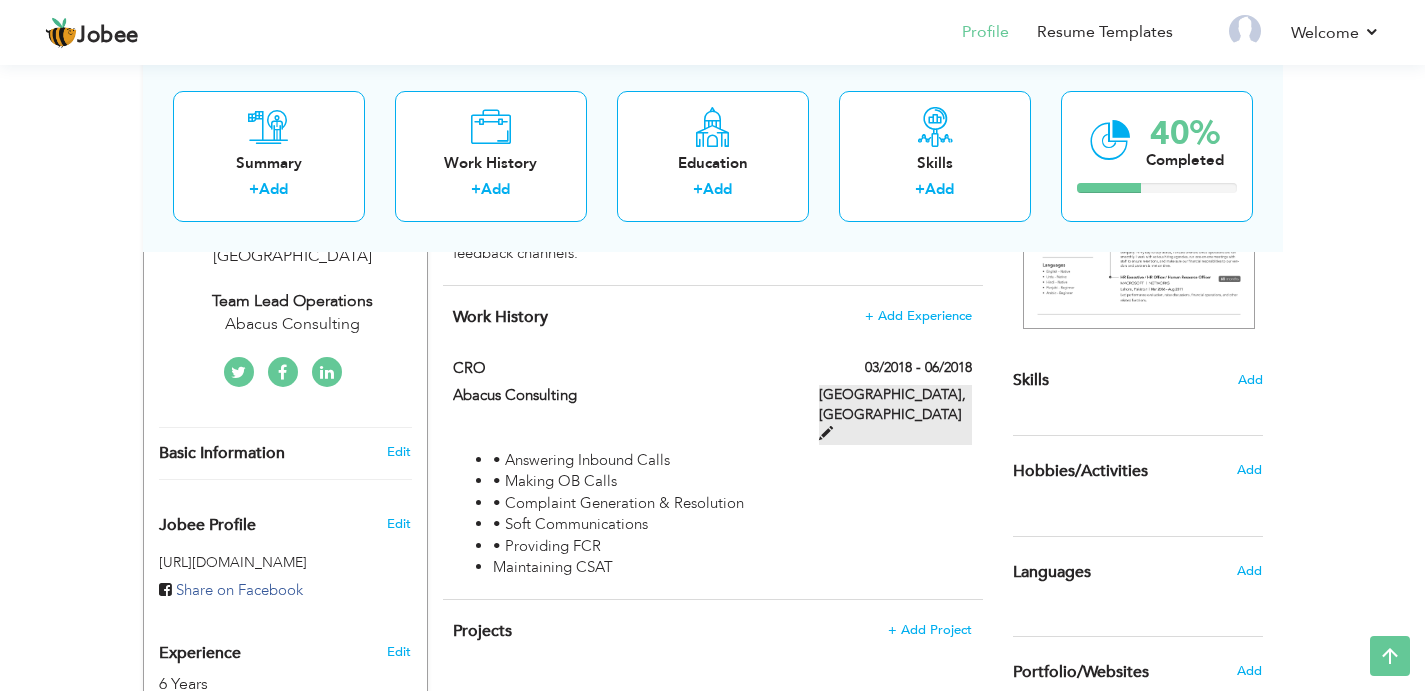 click at bounding box center [826, 433] 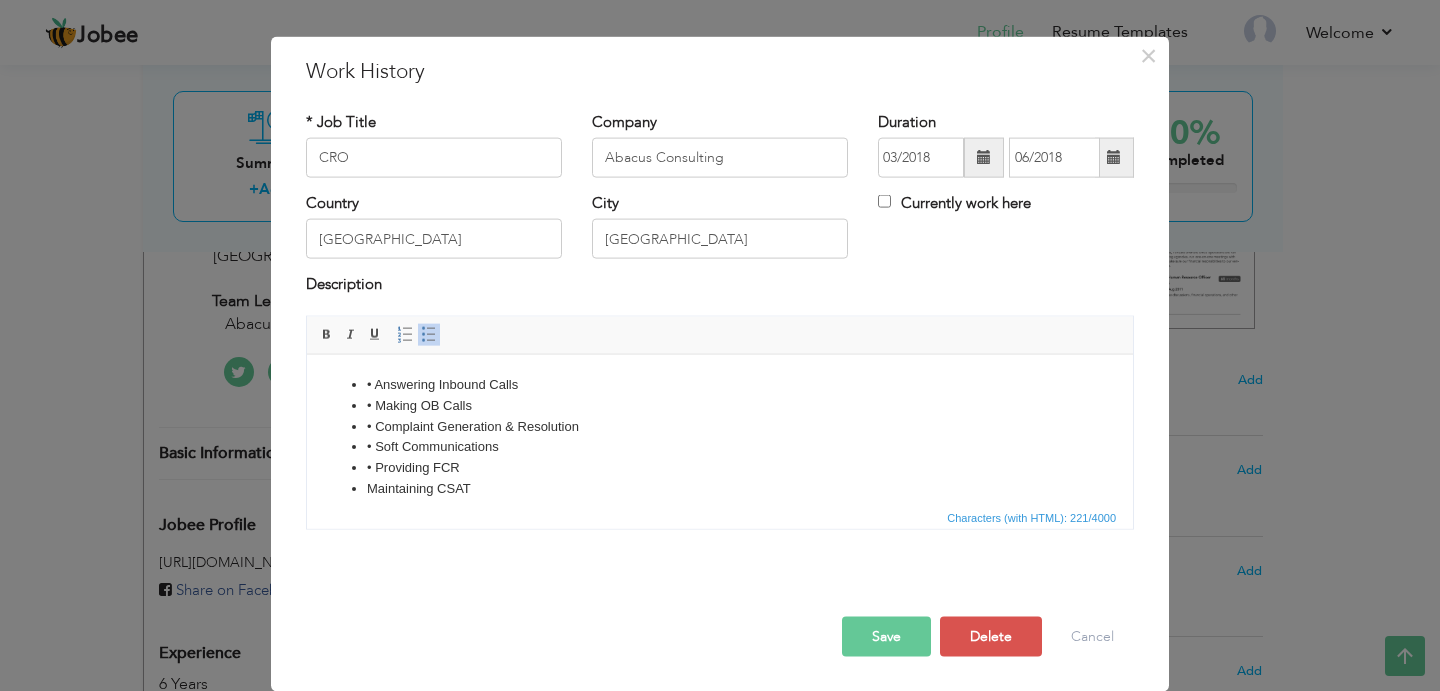 scroll, scrollTop: 0, scrollLeft: 0, axis: both 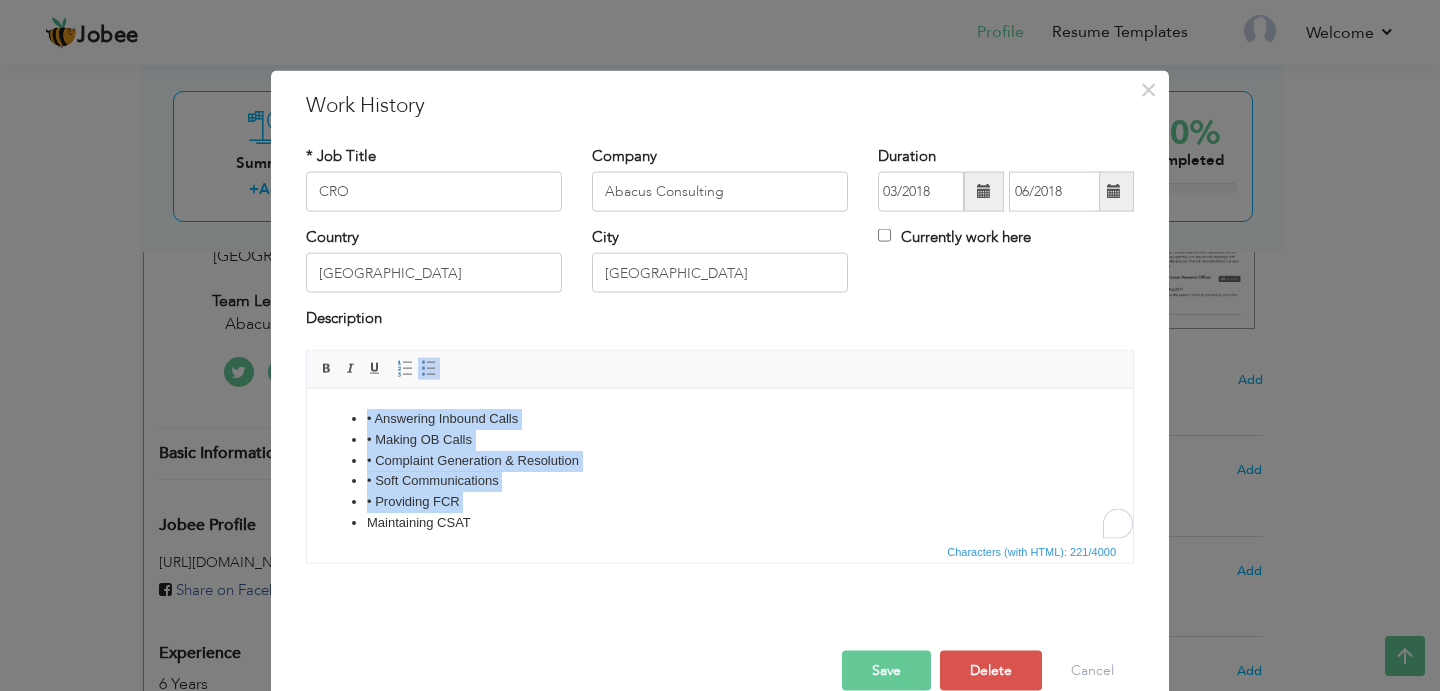 drag, startPoint x: 359, startPoint y: 520, endPoint x: 376, endPoint y: 445, distance: 76.902534 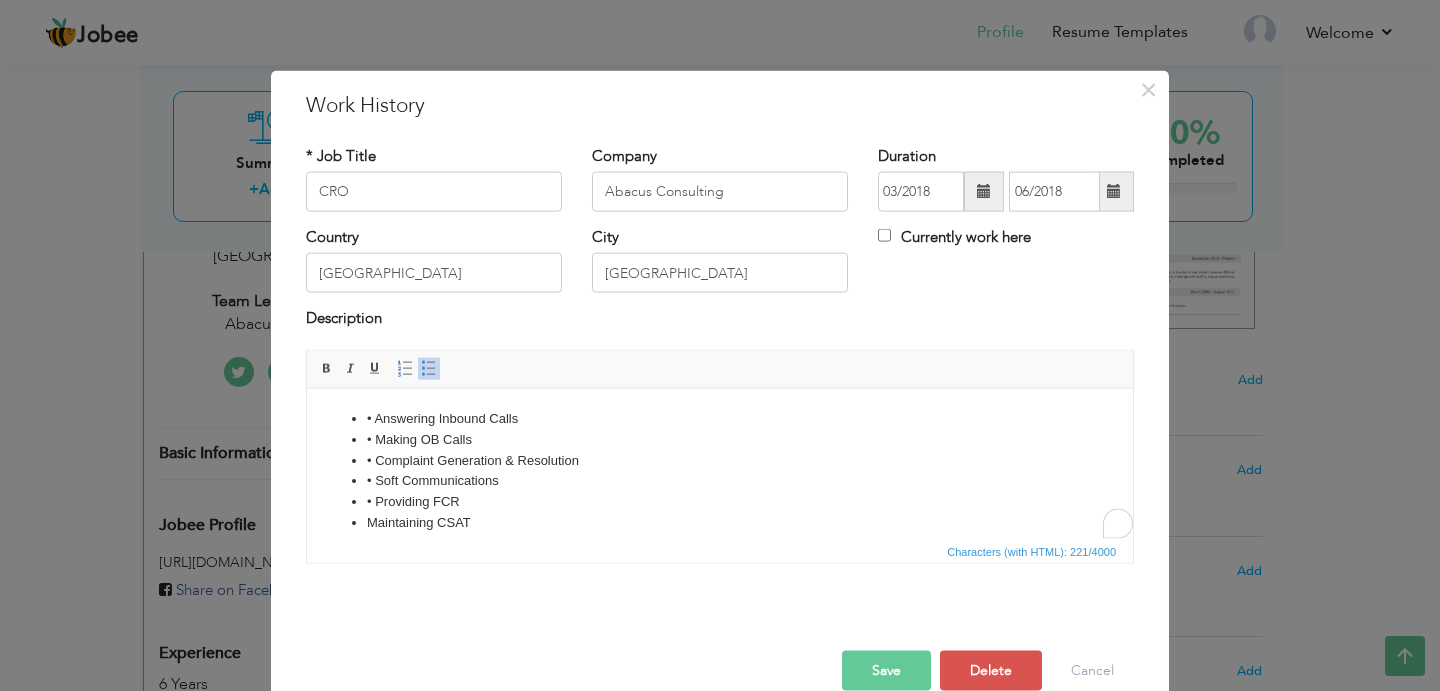 click on "Maintaining CSAT" at bounding box center (720, 522) 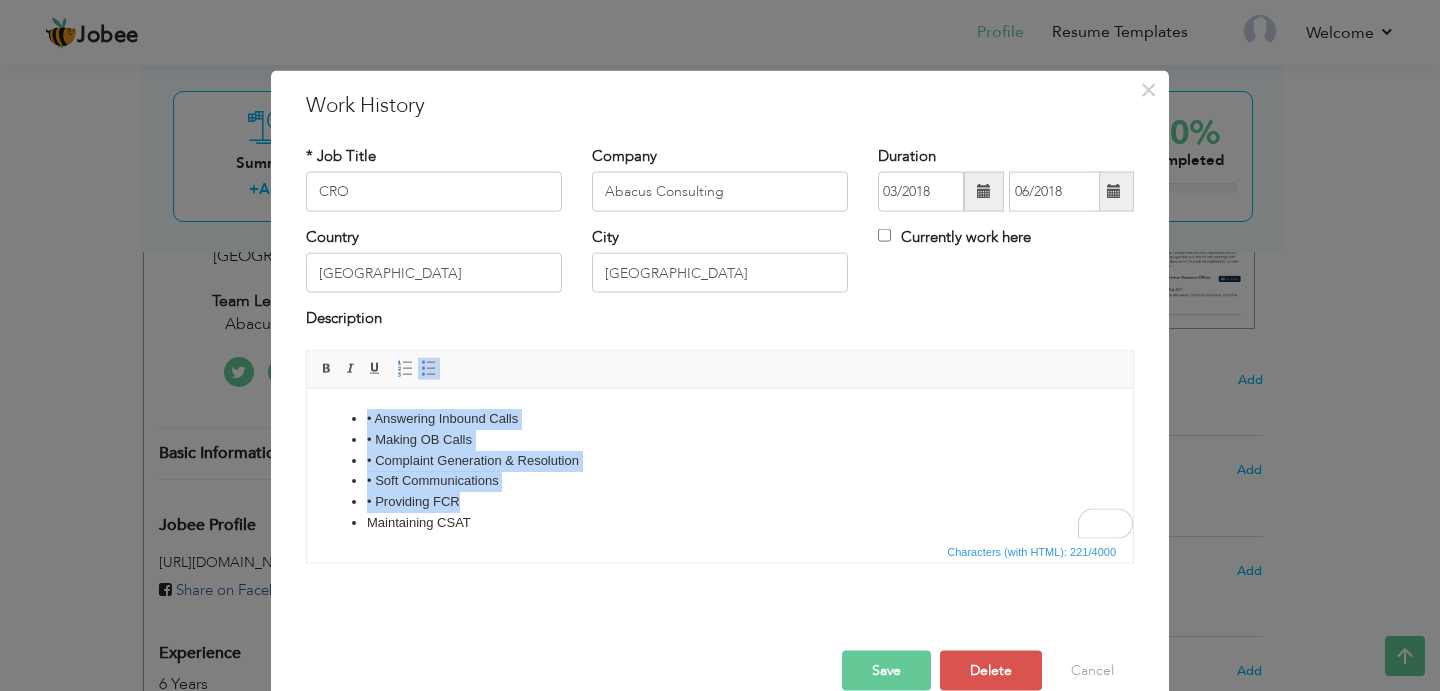 drag, startPoint x: 508, startPoint y: 507, endPoint x: 317, endPoint y: 436, distance: 203.76947 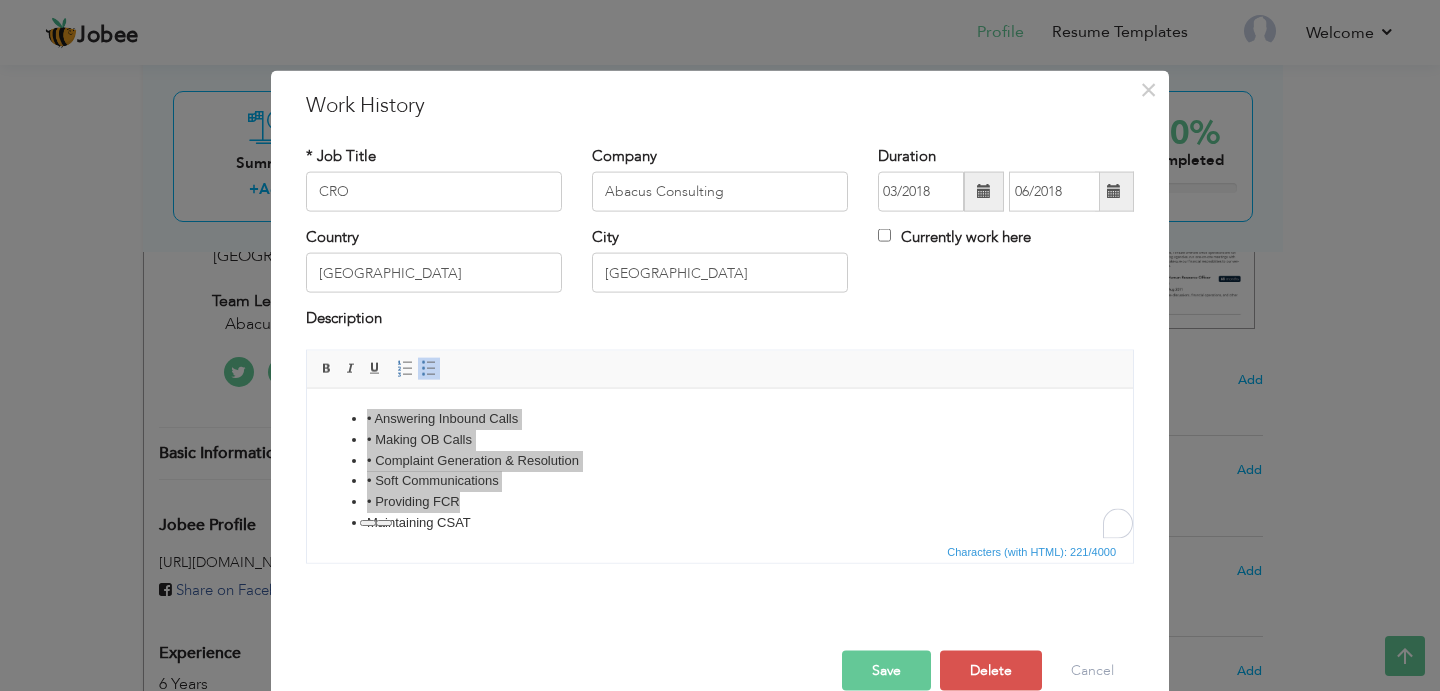 click on "* Job Title
CRO
Company
Abacus Consulting
Duration
03/2018" at bounding box center [720, 361] 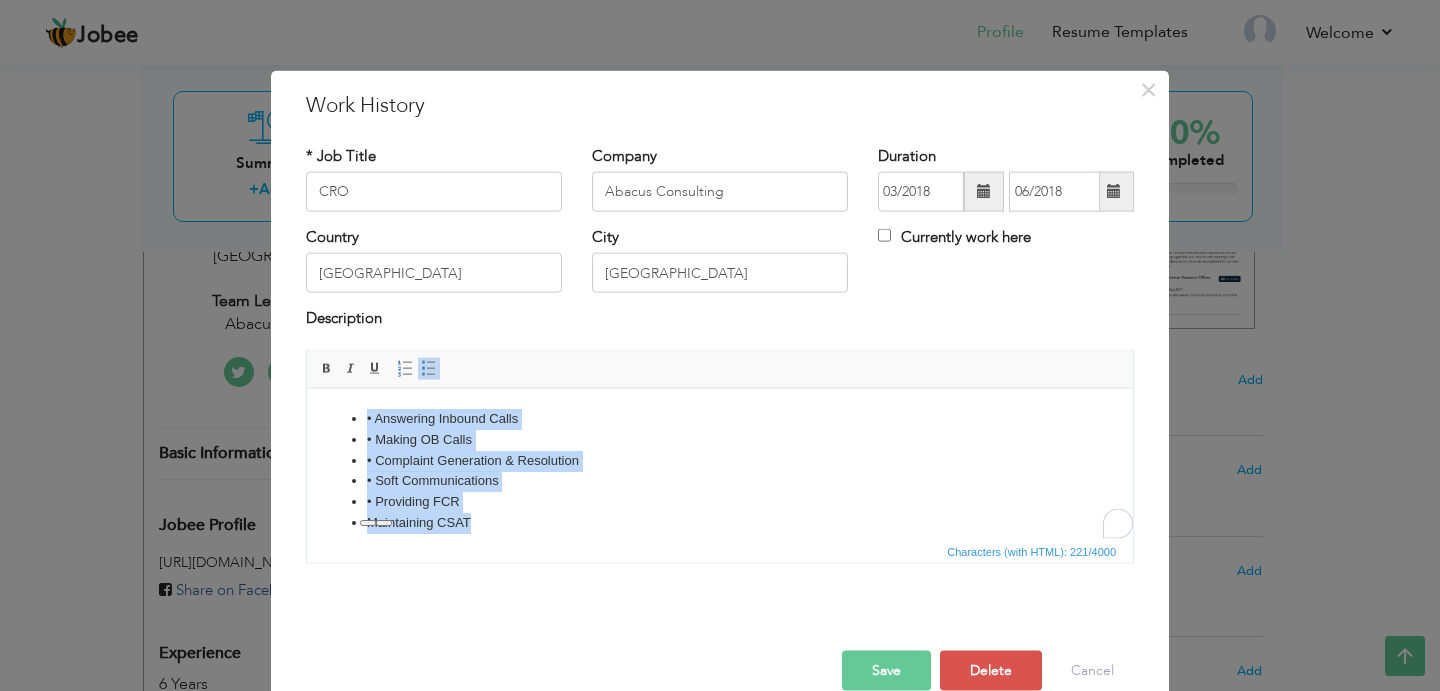 drag, startPoint x: 535, startPoint y: 529, endPoint x: 311, endPoint y: 406, distance: 255.54843 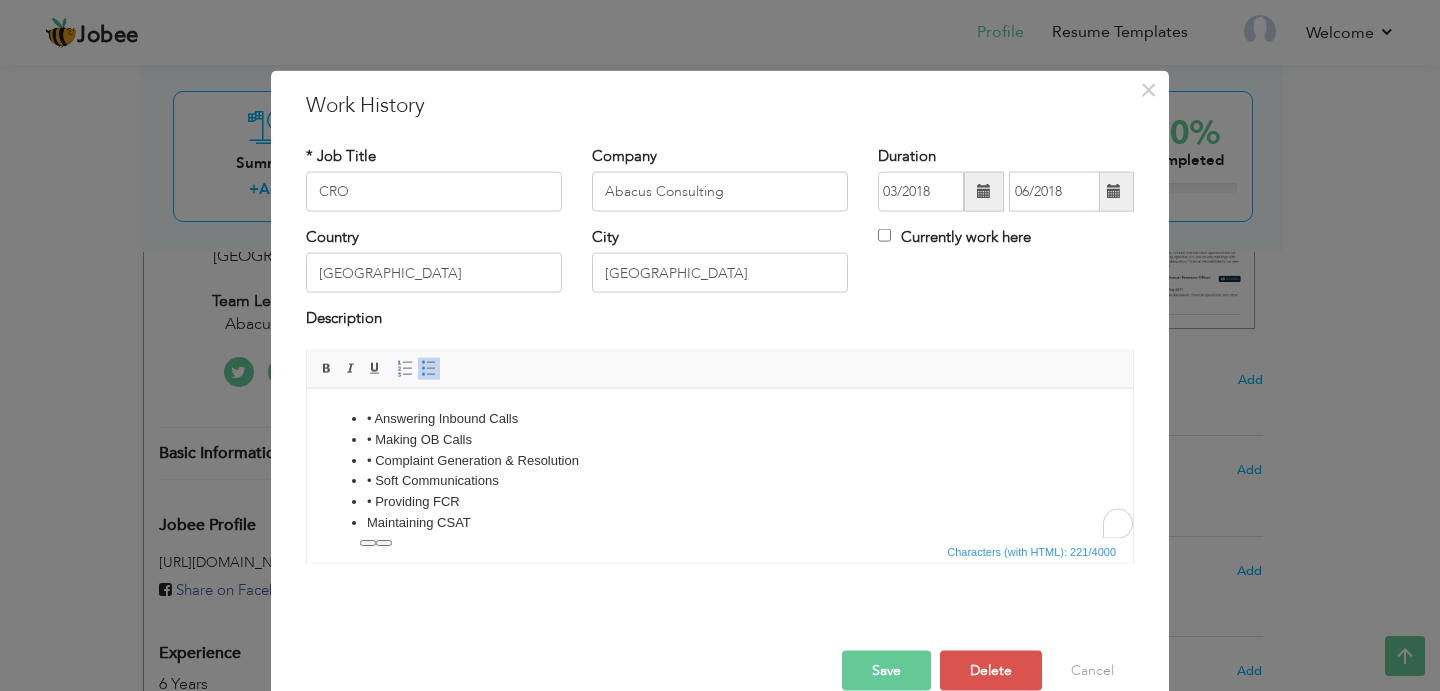 scroll, scrollTop: 0, scrollLeft: 0, axis: both 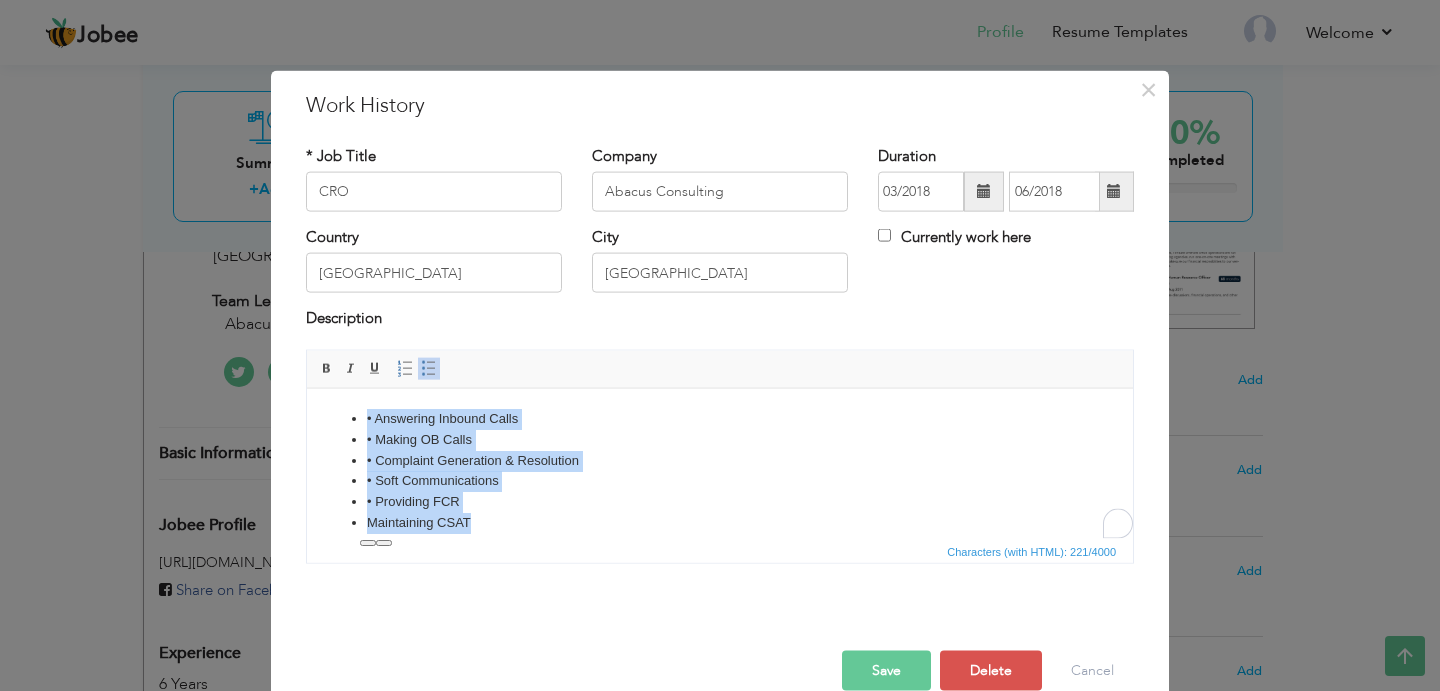 click on "Maintaining CSAT" at bounding box center [720, 522] 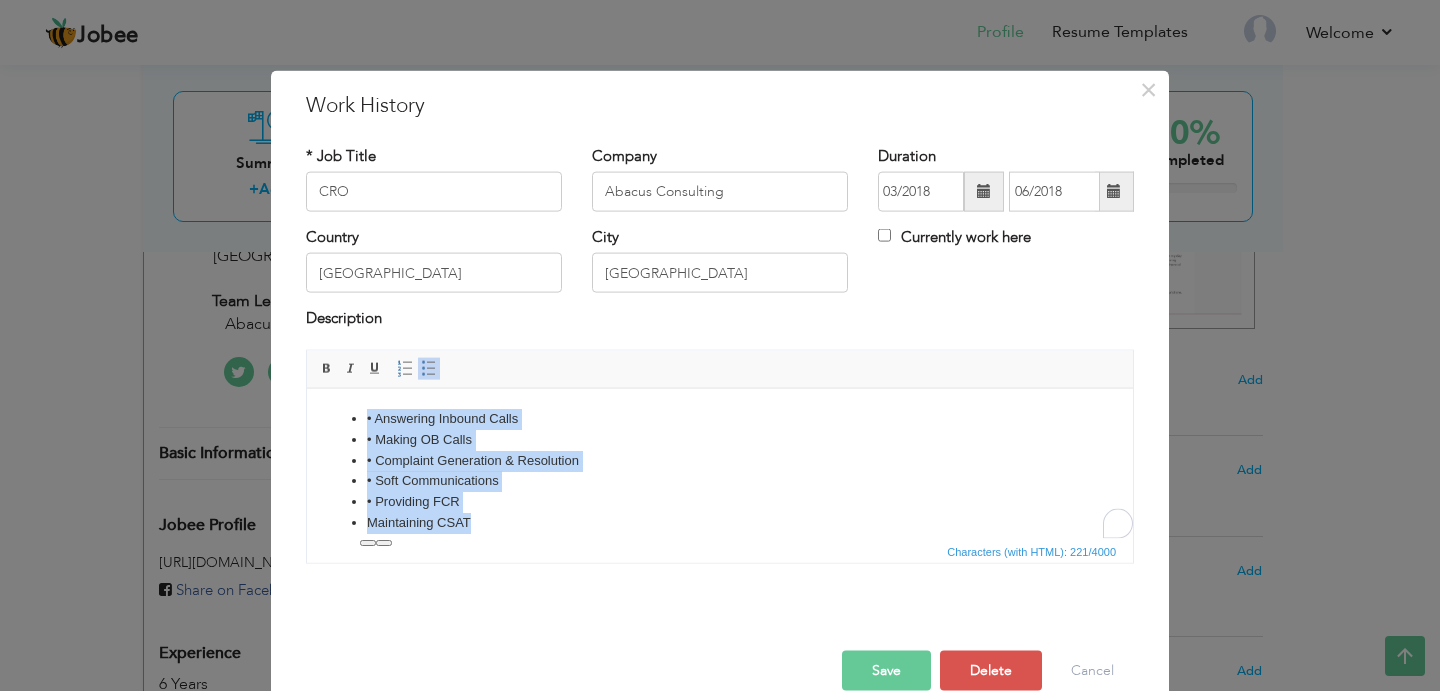 click on "• Providing FCR" at bounding box center [720, 501] 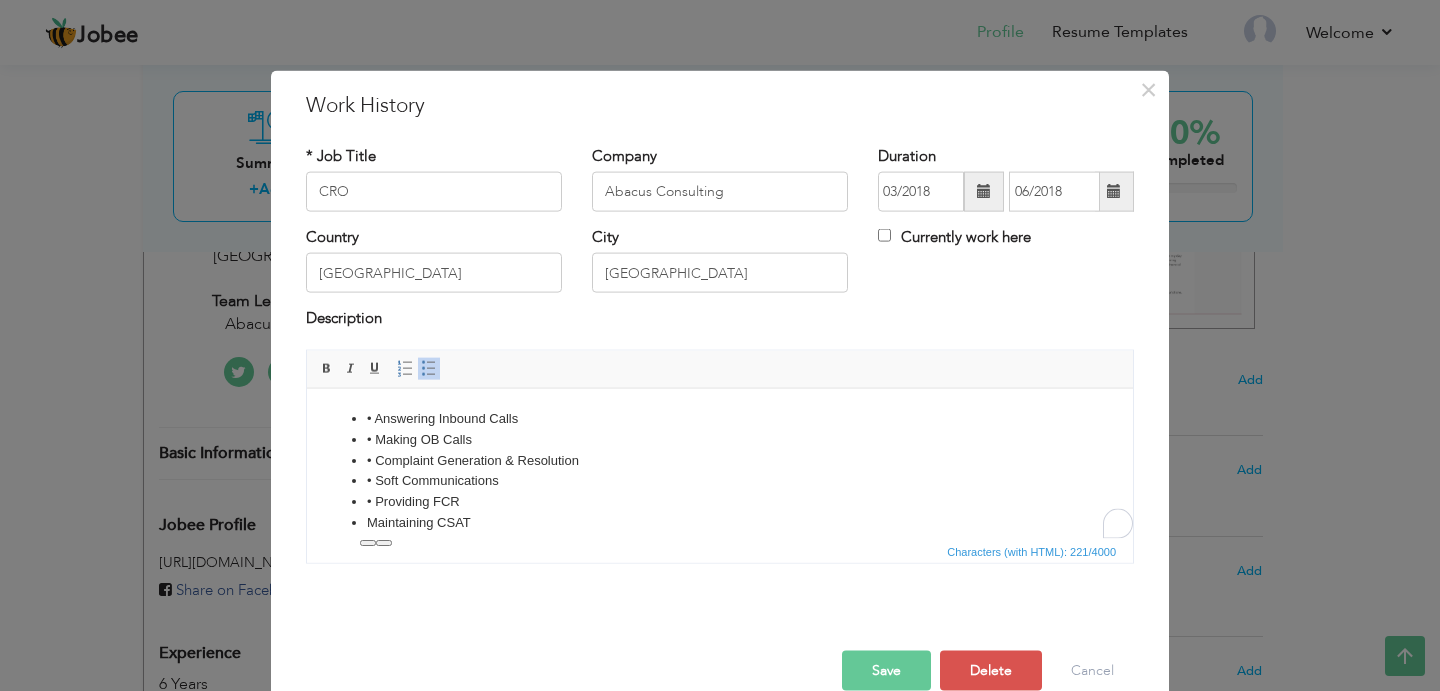 drag, startPoint x: 548, startPoint y: 539, endPoint x: 195, endPoint y: 384, distance: 385.5308 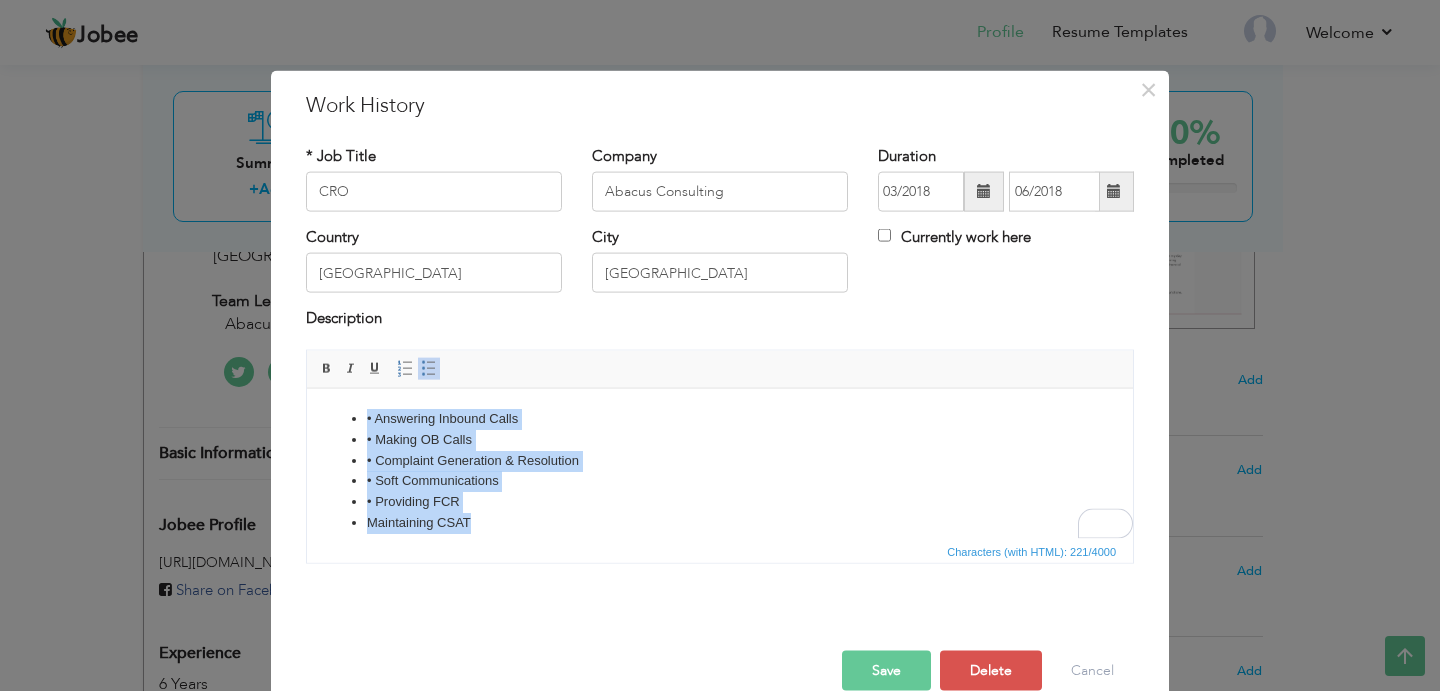 drag, startPoint x: 297, startPoint y: 419, endPoint x: 242, endPoint y: 358, distance: 82.13403 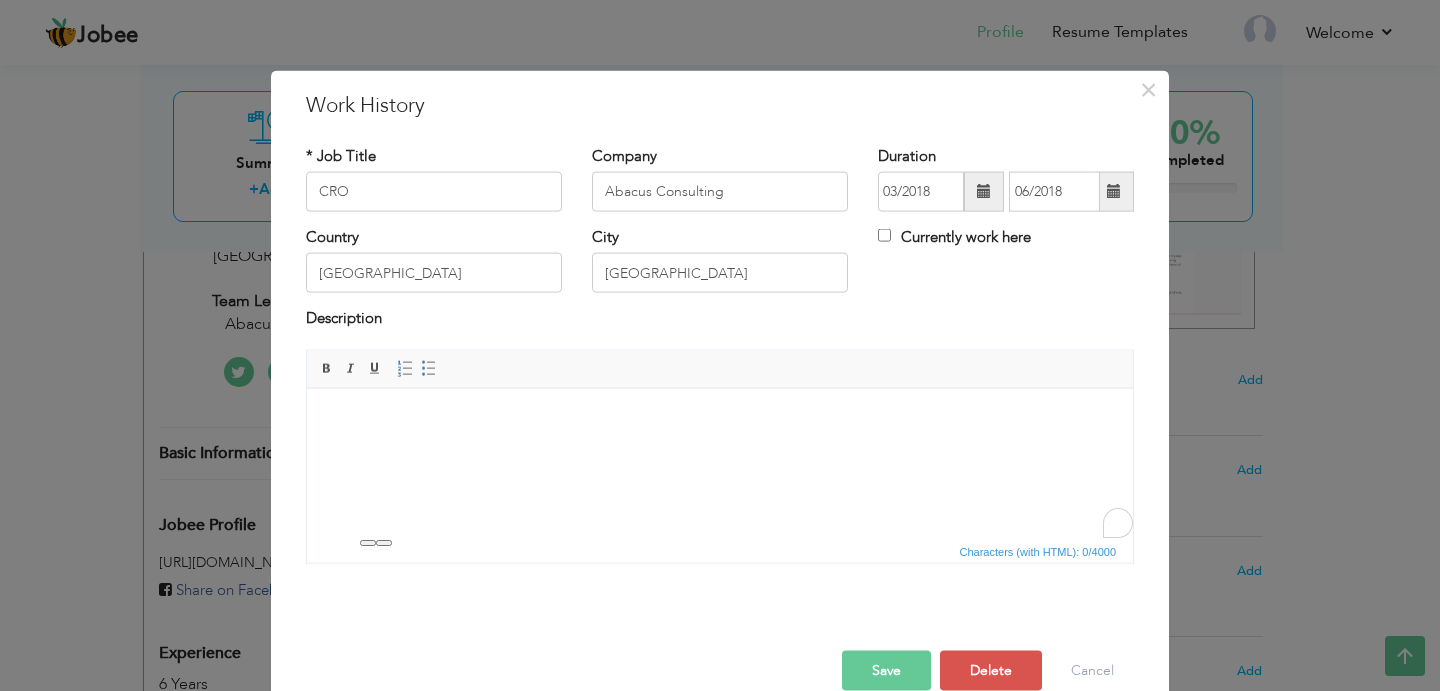 type 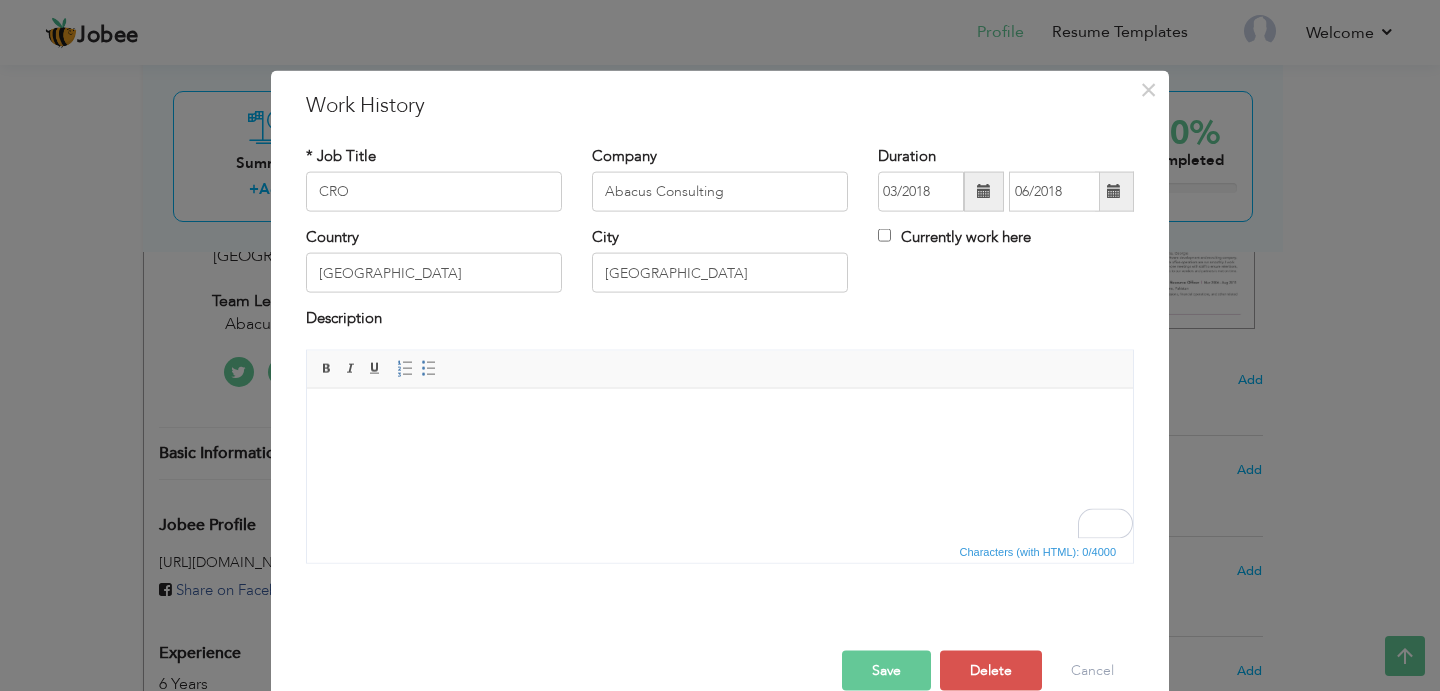 click at bounding box center [720, 418] 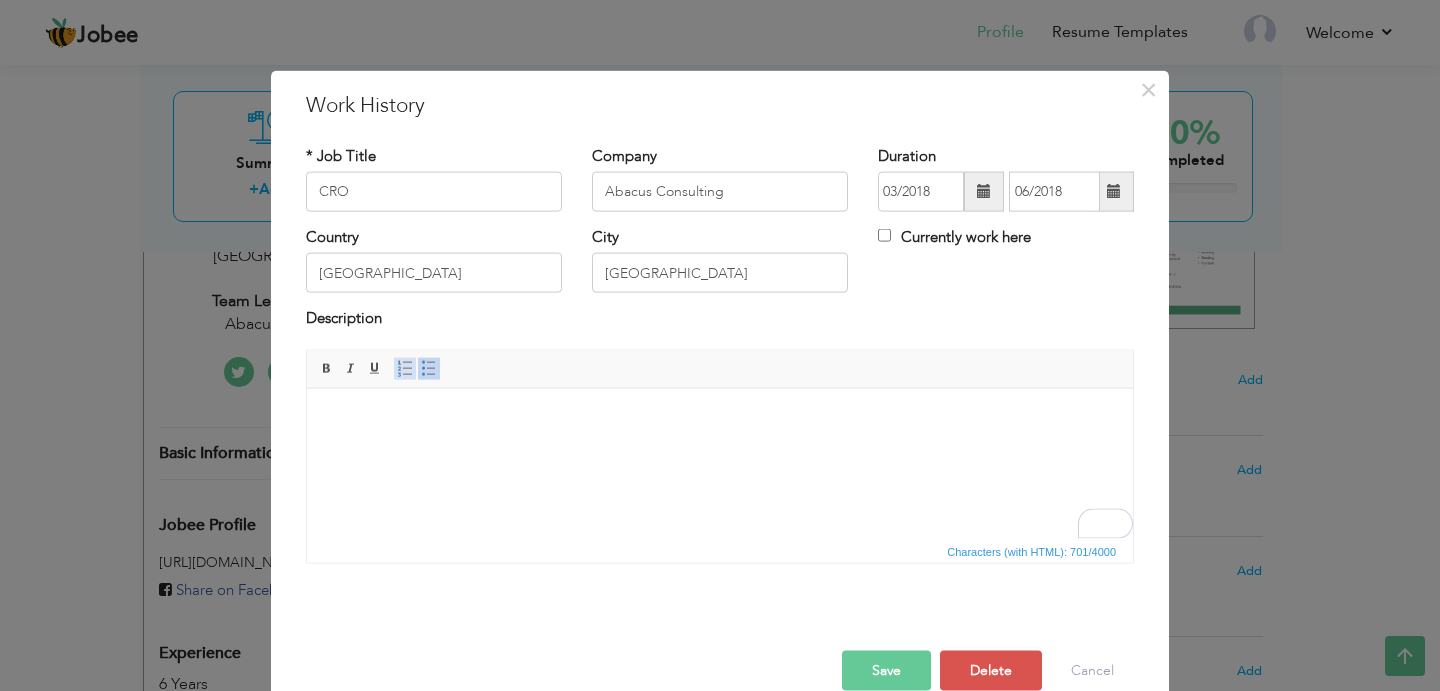 scroll, scrollTop: 56, scrollLeft: 0, axis: vertical 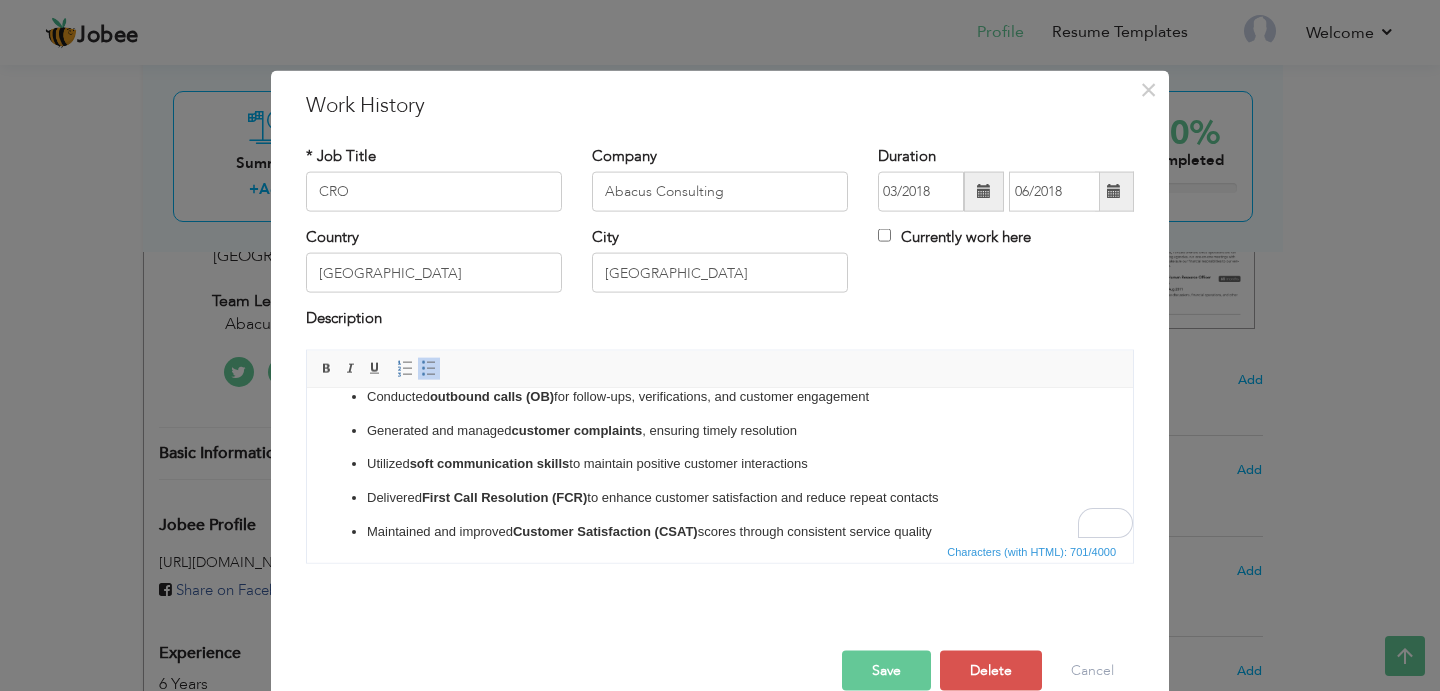 click on "Save" at bounding box center (886, 670) 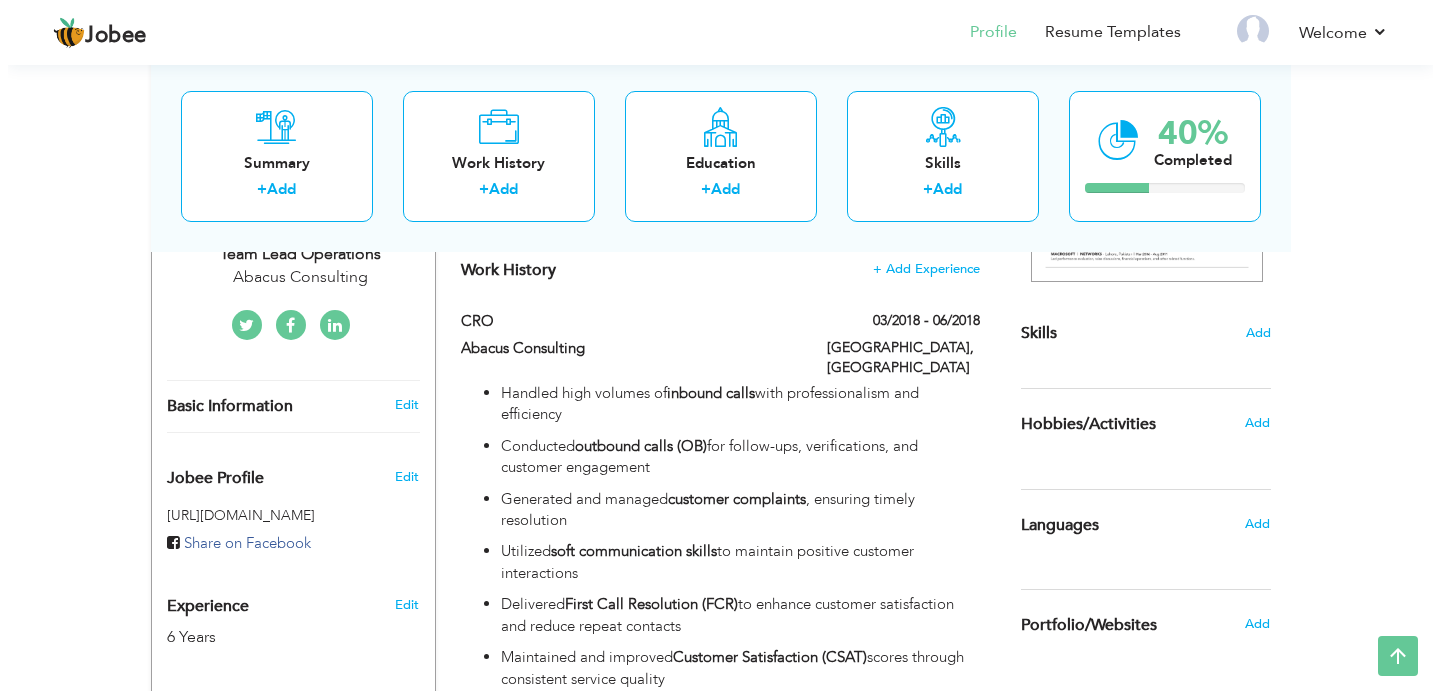scroll, scrollTop: 446, scrollLeft: 0, axis: vertical 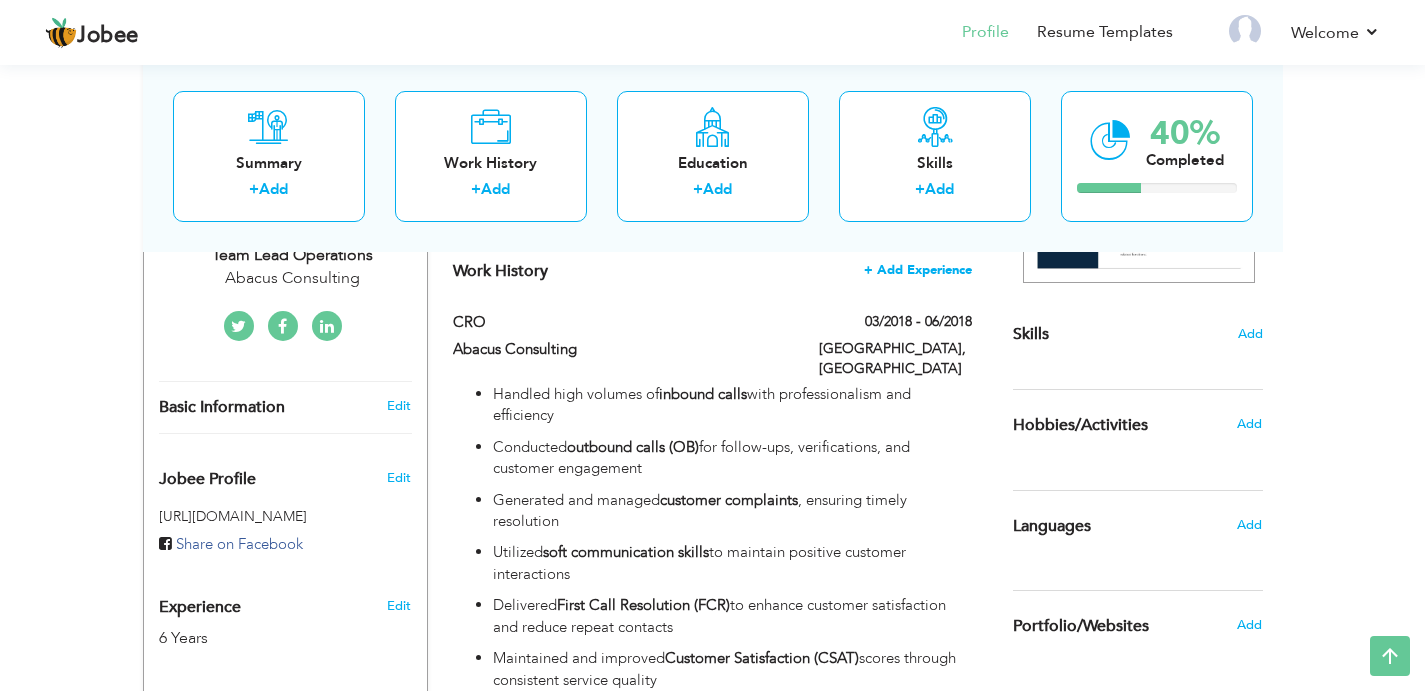 click on "+ Add Experience" at bounding box center [918, 270] 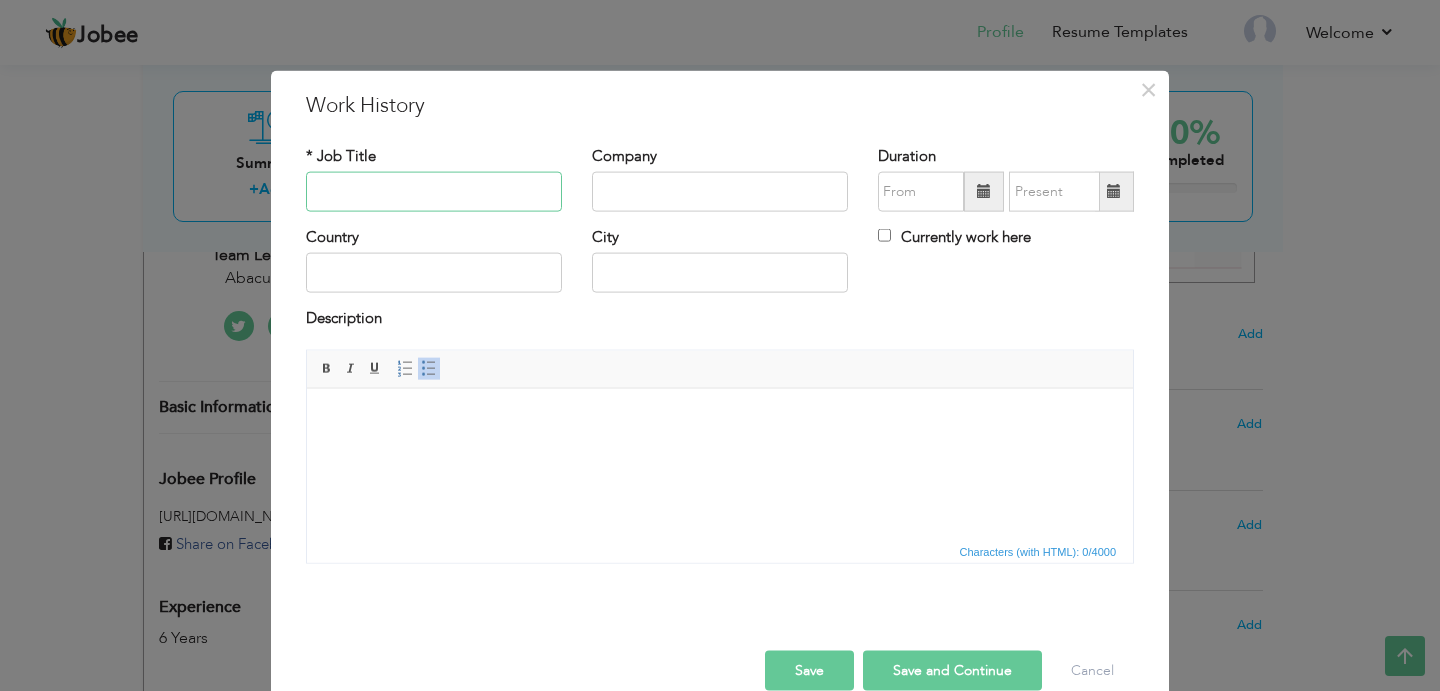 click at bounding box center [434, 192] 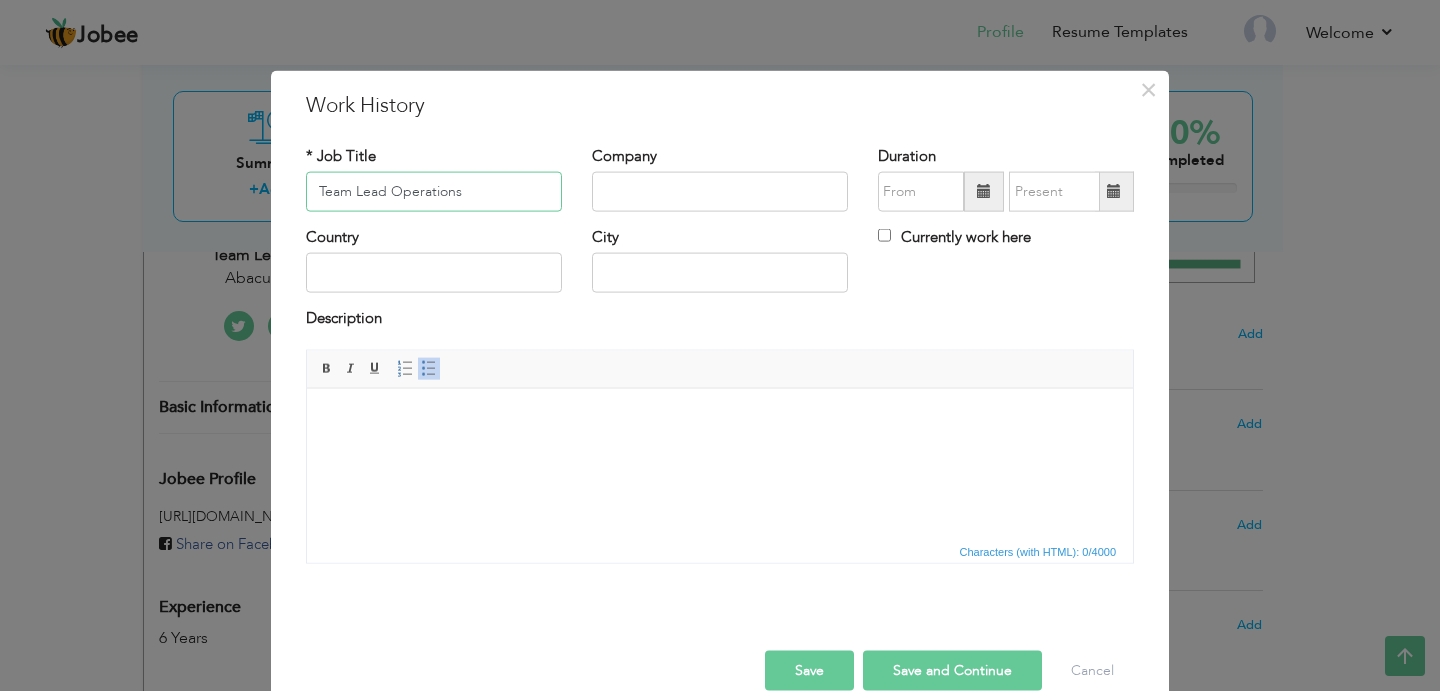 type on "Team Lead Operations" 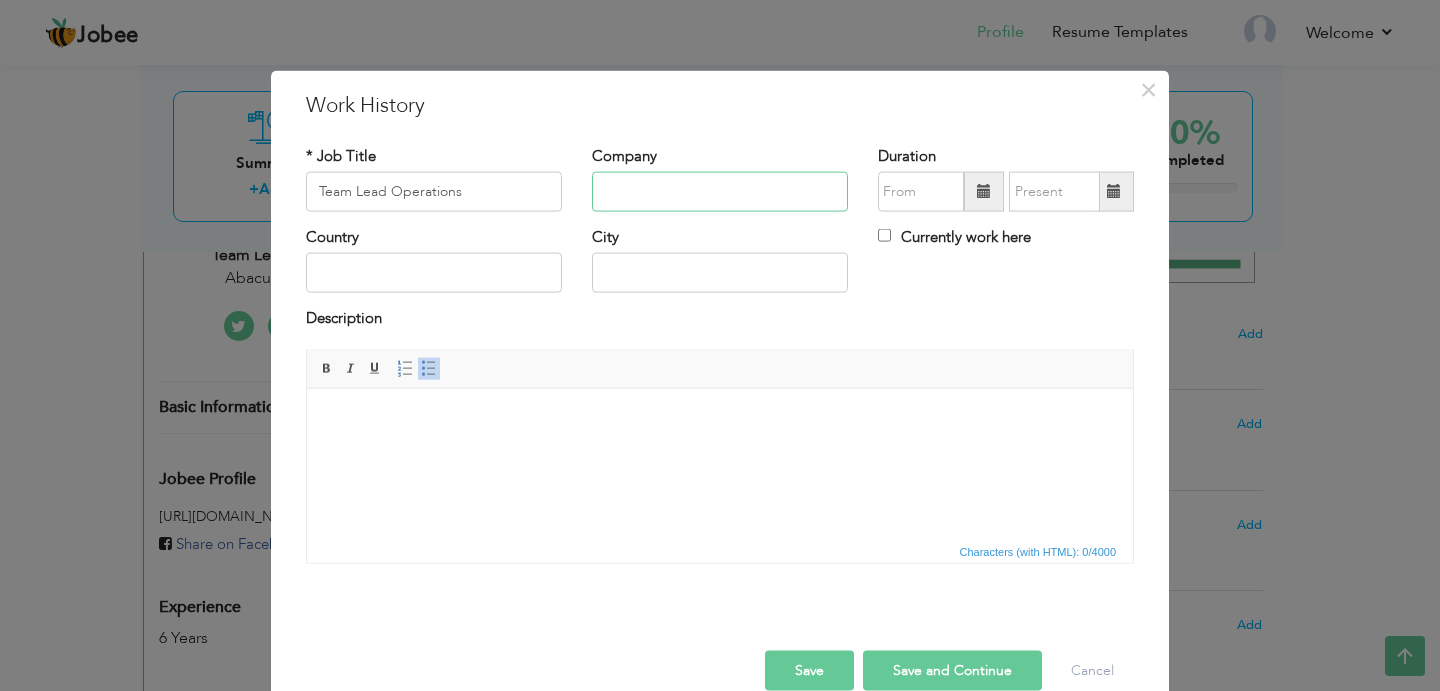 click at bounding box center (720, 192) 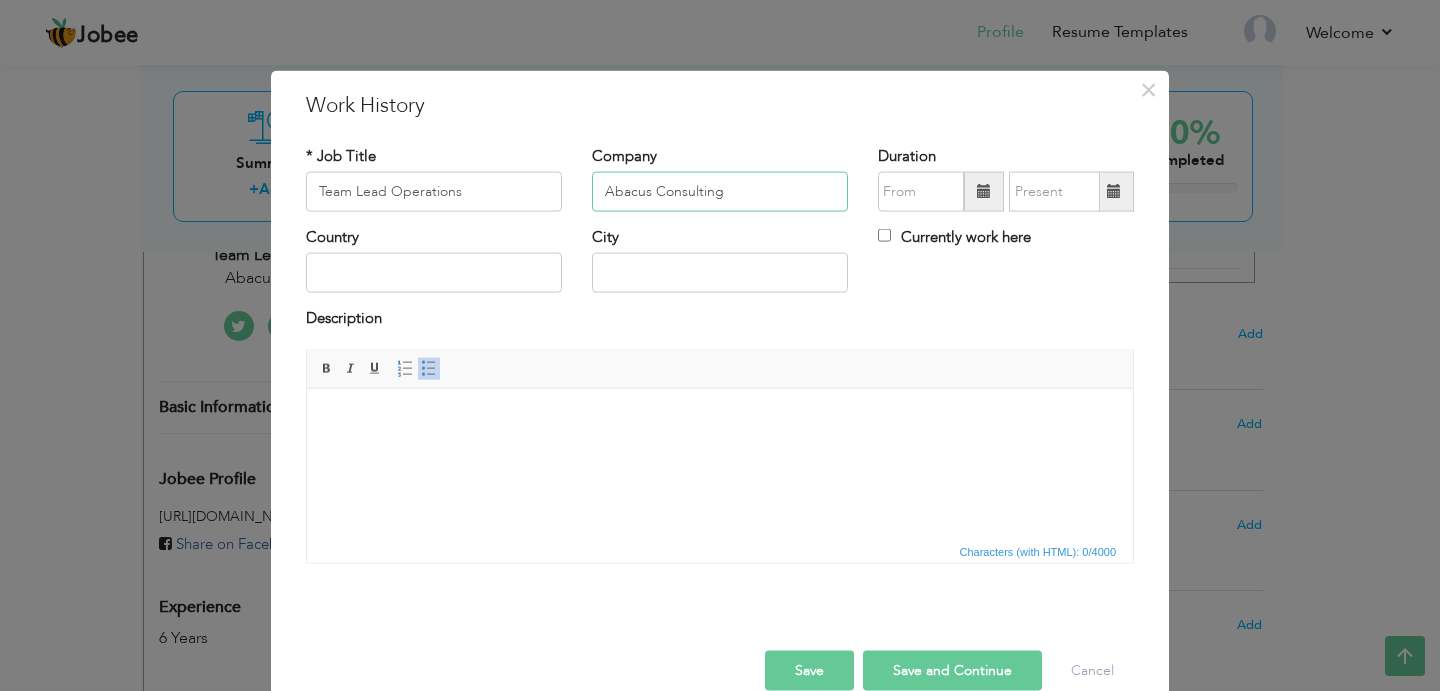 type on "Abacus Consulting" 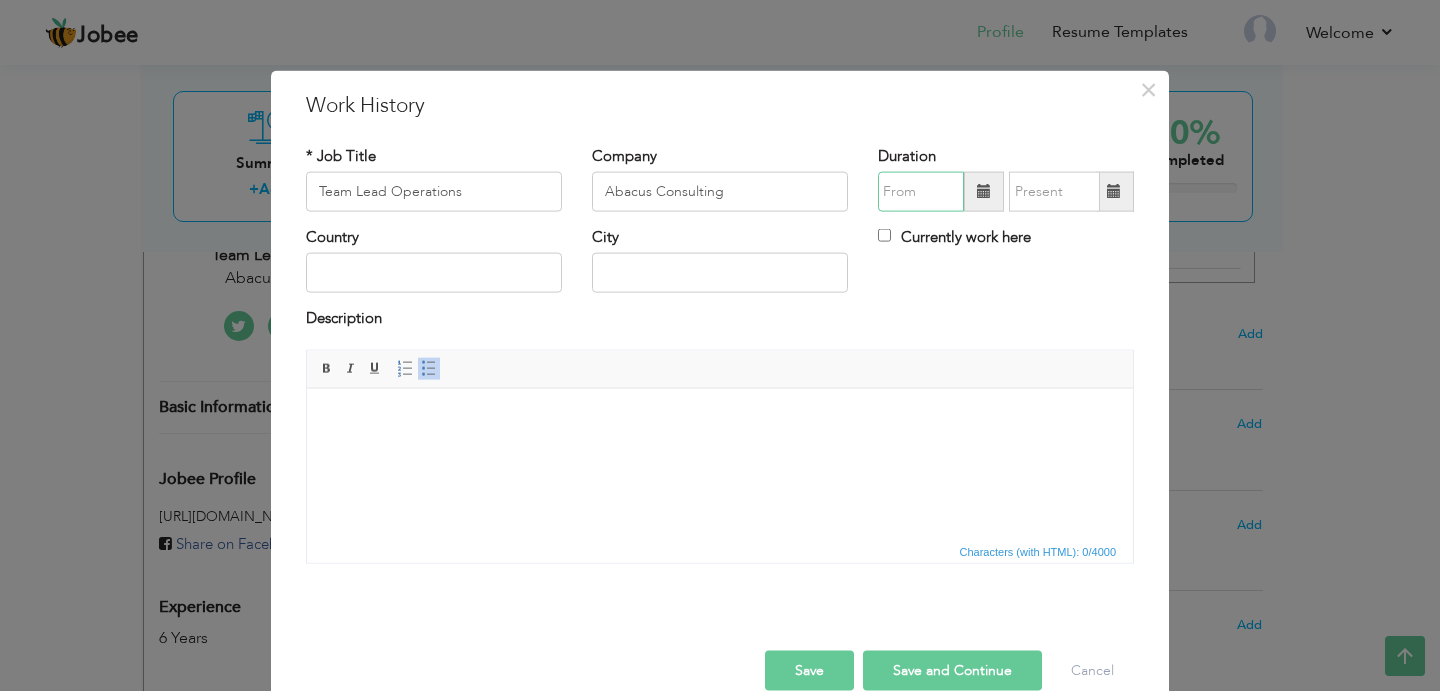 click at bounding box center (921, 192) 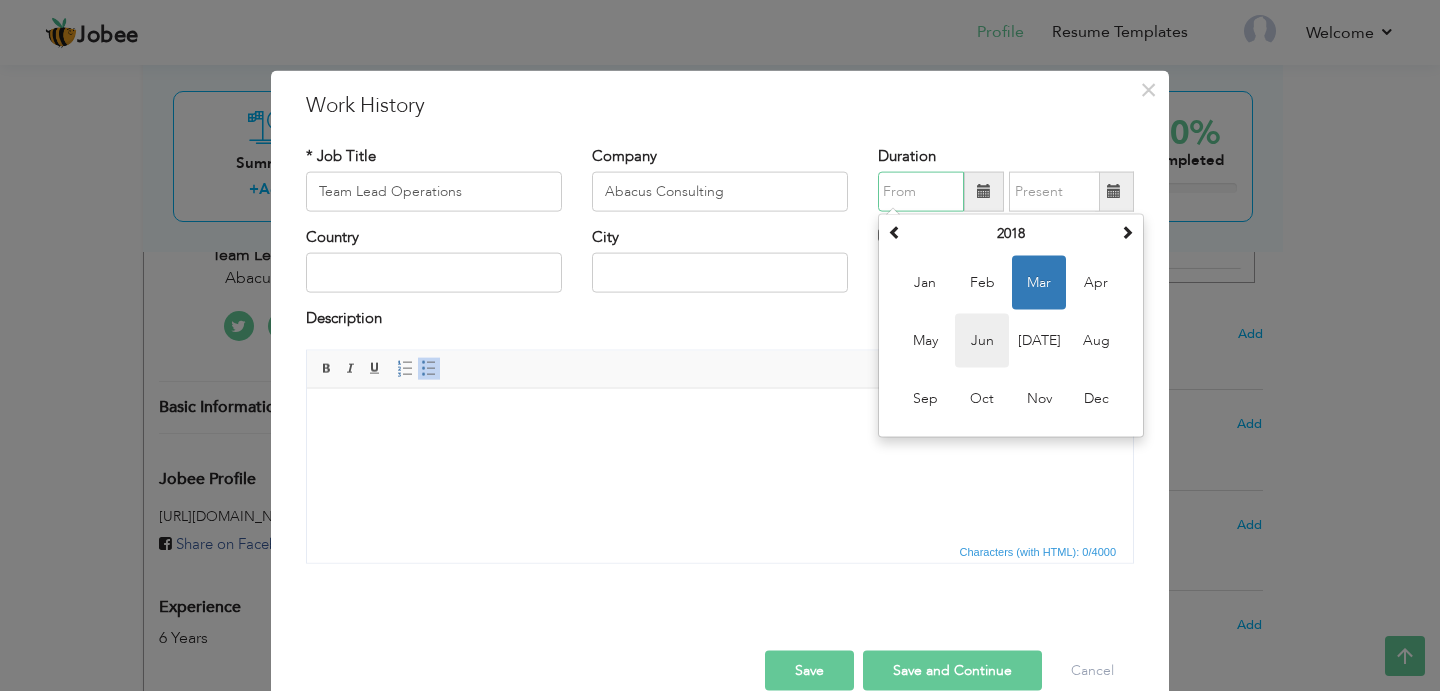 click on "Jun" at bounding box center [982, 341] 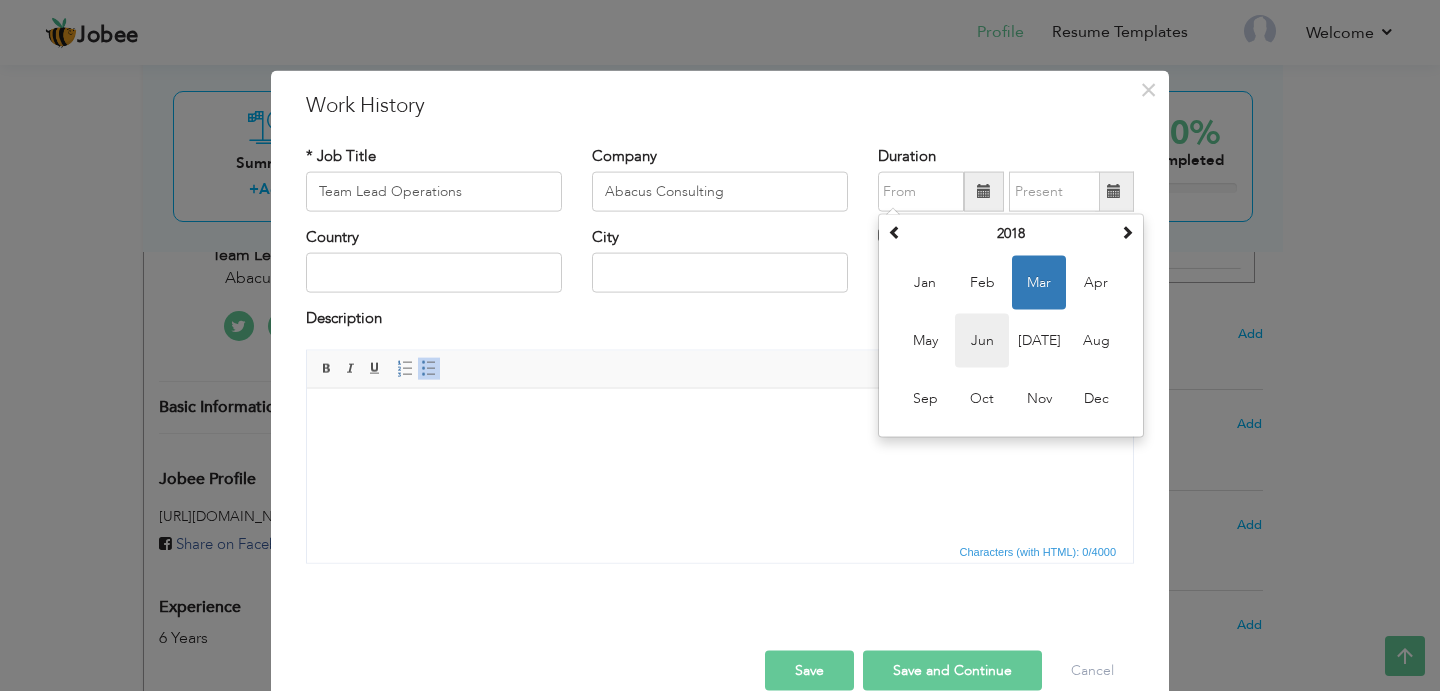 type on "06/2018" 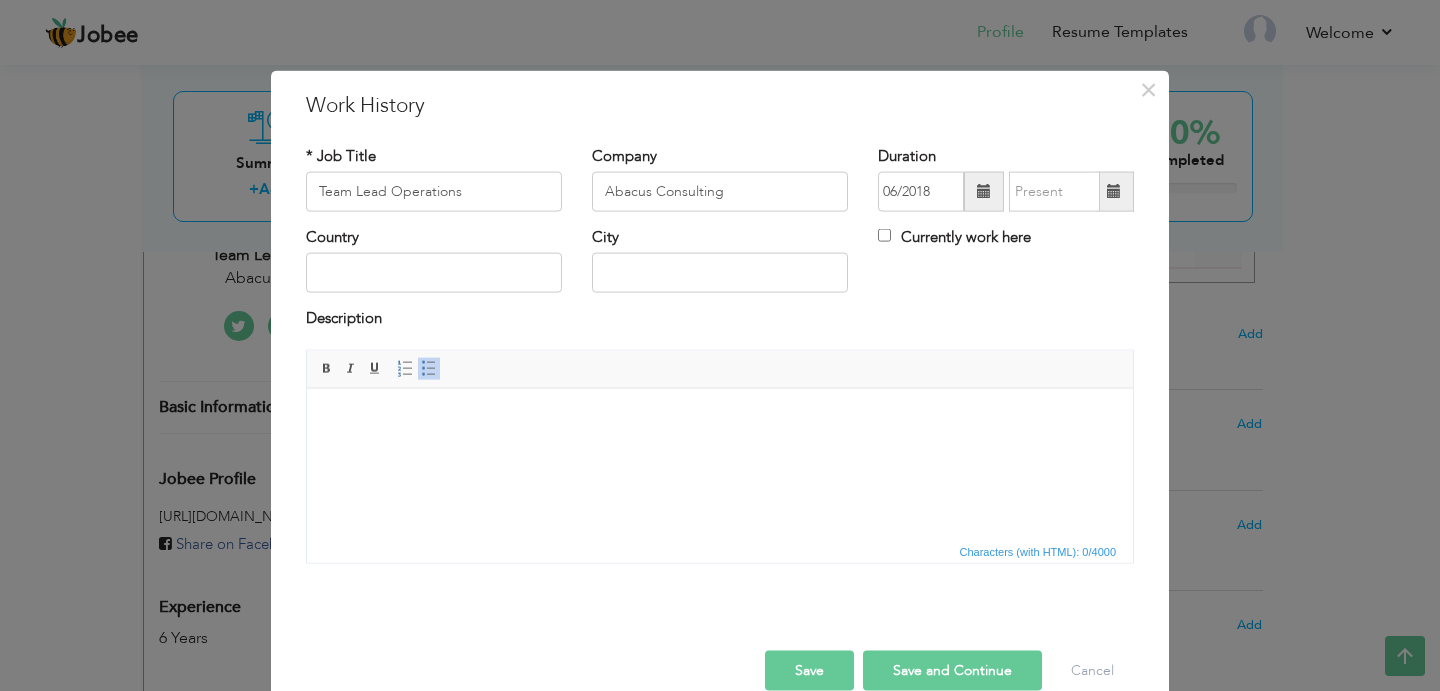 click at bounding box center (1114, 191) 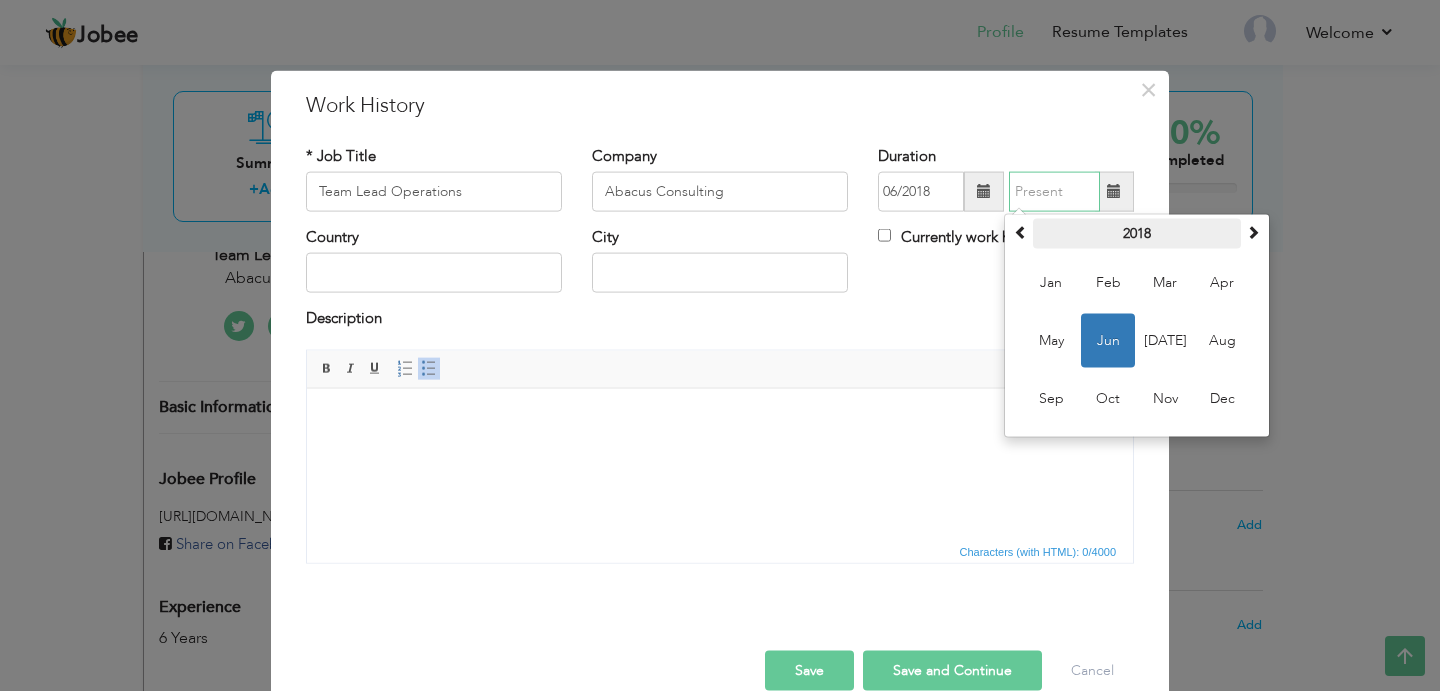 click on "2018" at bounding box center (1137, 234) 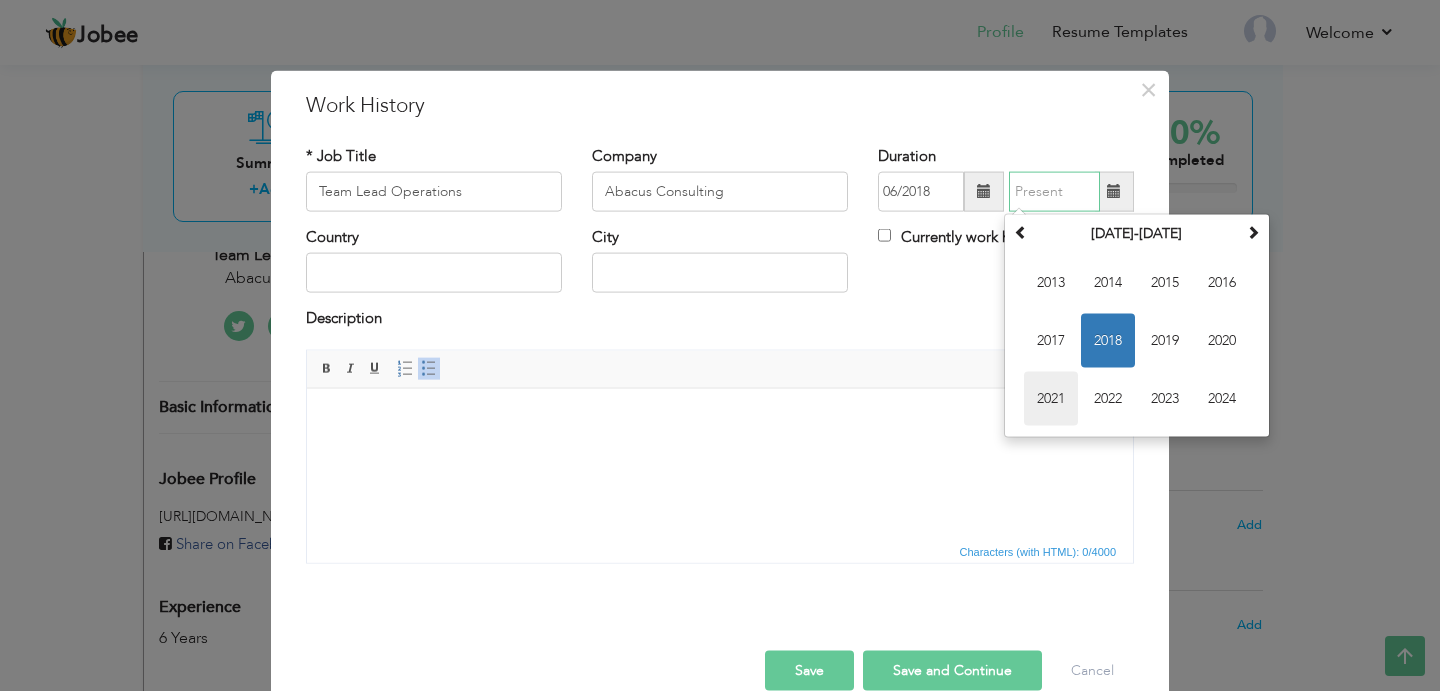 click on "2021" at bounding box center [1051, 399] 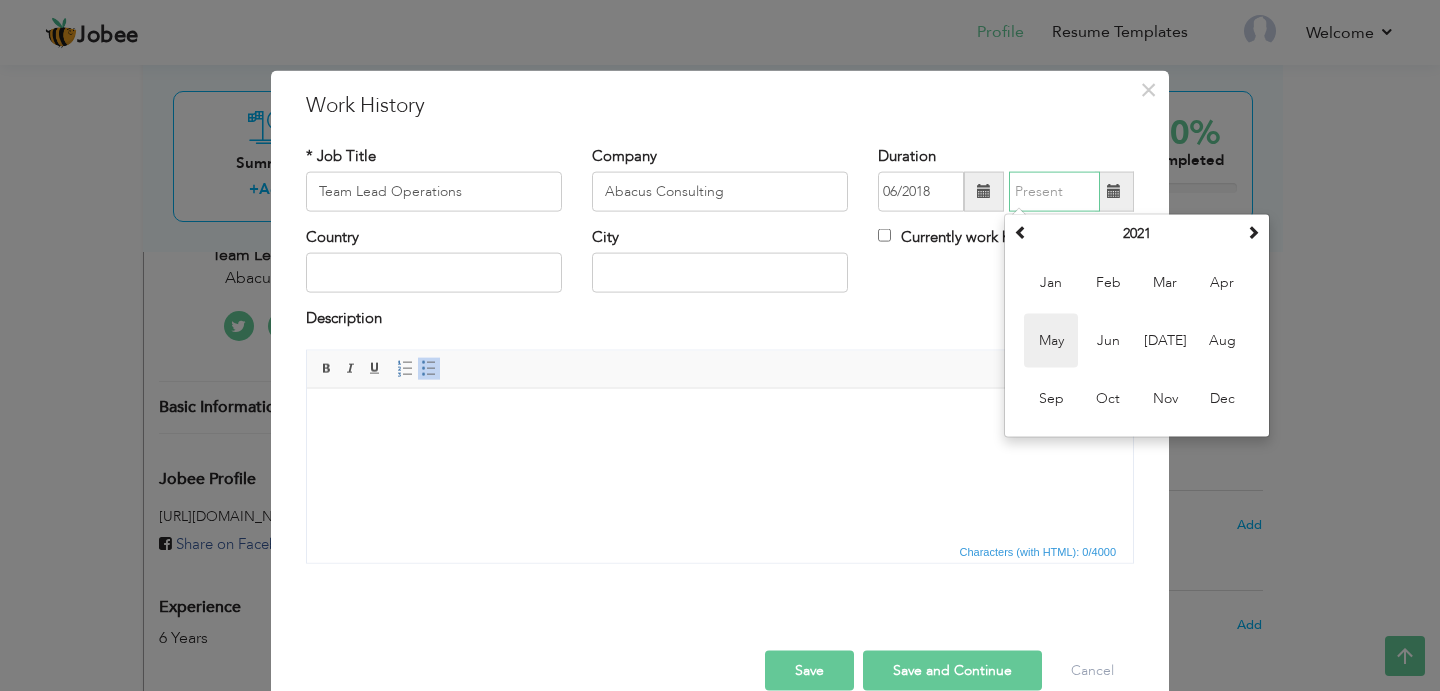 click on "May" at bounding box center (1051, 341) 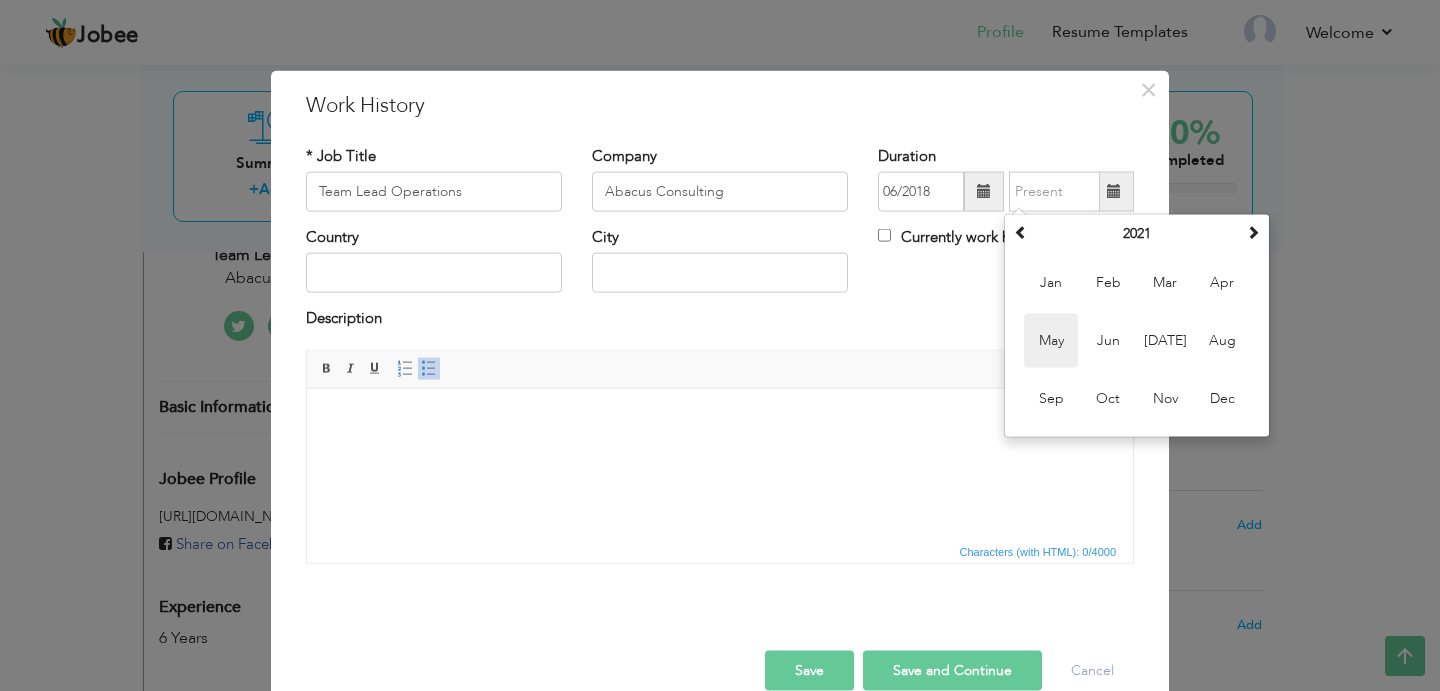 type on "05/2021" 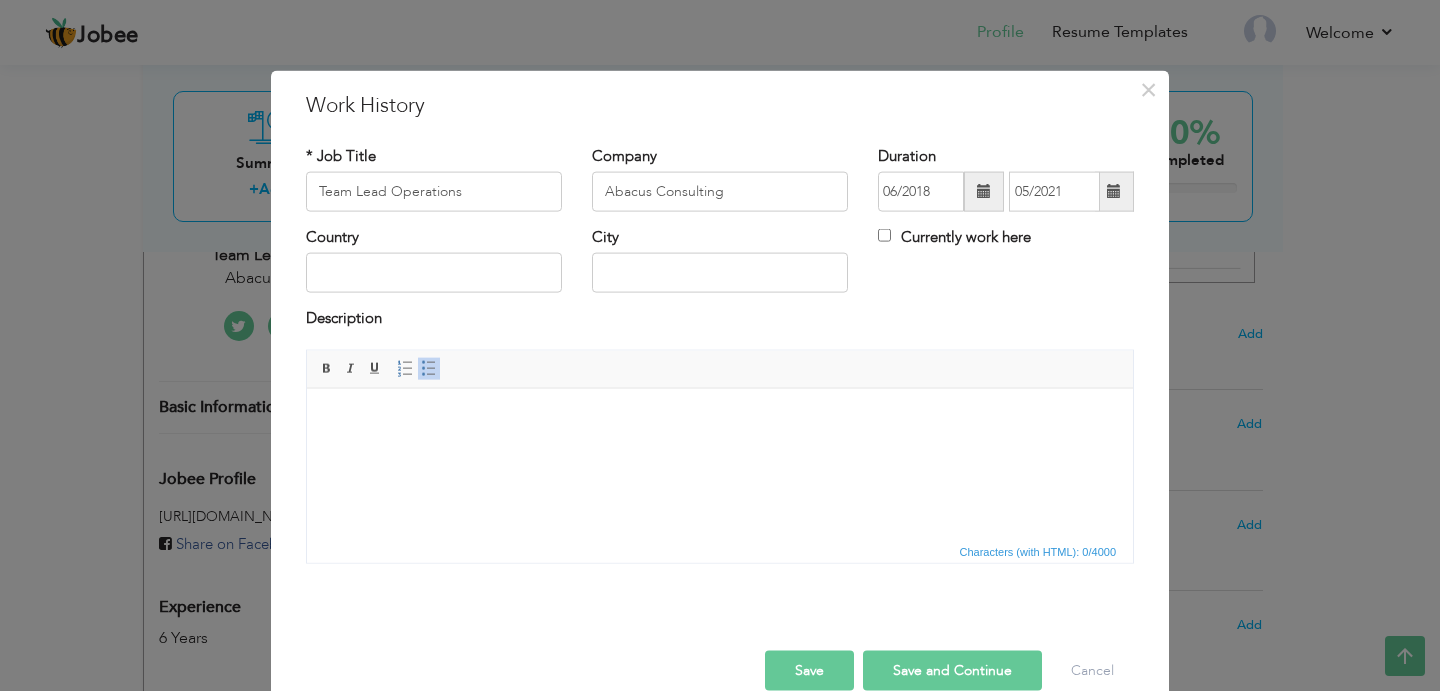 click on "Editor toolbars Basic Styles   Bold   Italic   Underline Paragraph   Insert/Remove Numbered List   Insert/Remove Bulleted List" at bounding box center [720, 369] 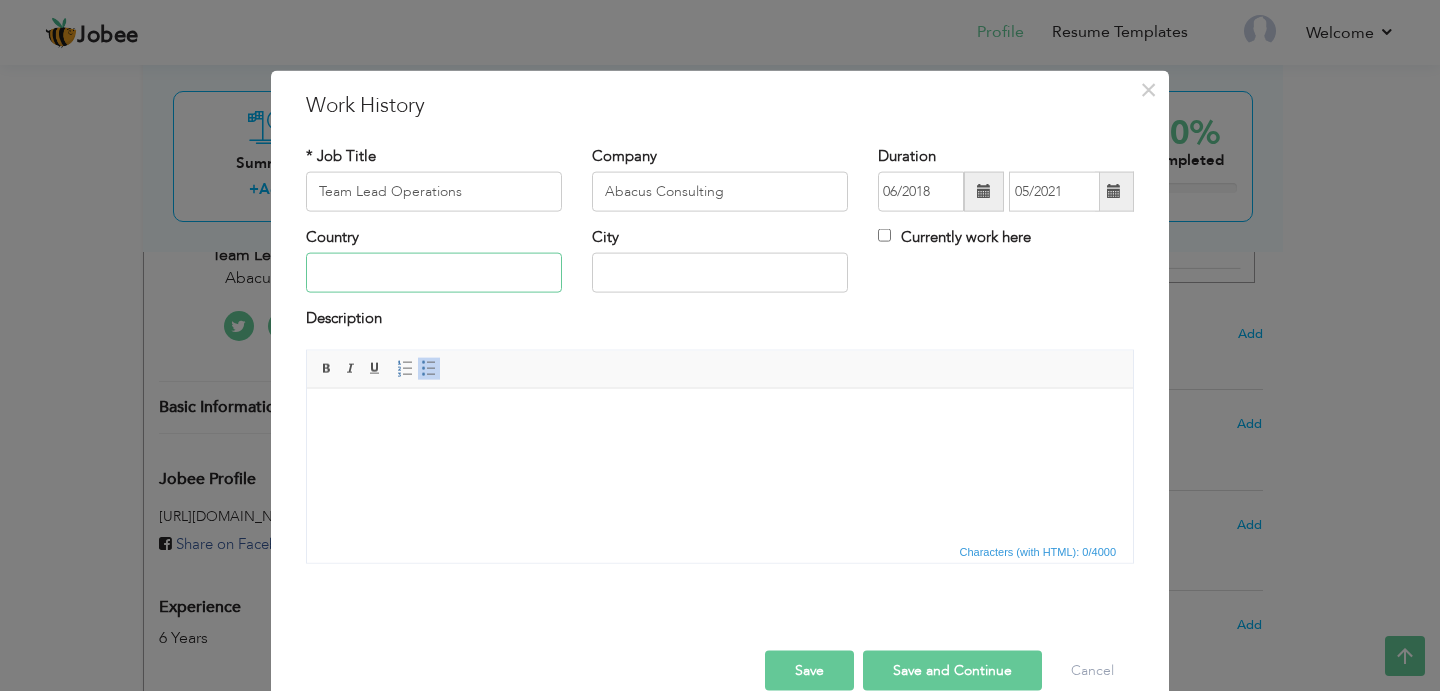 click at bounding box center (434, 273) 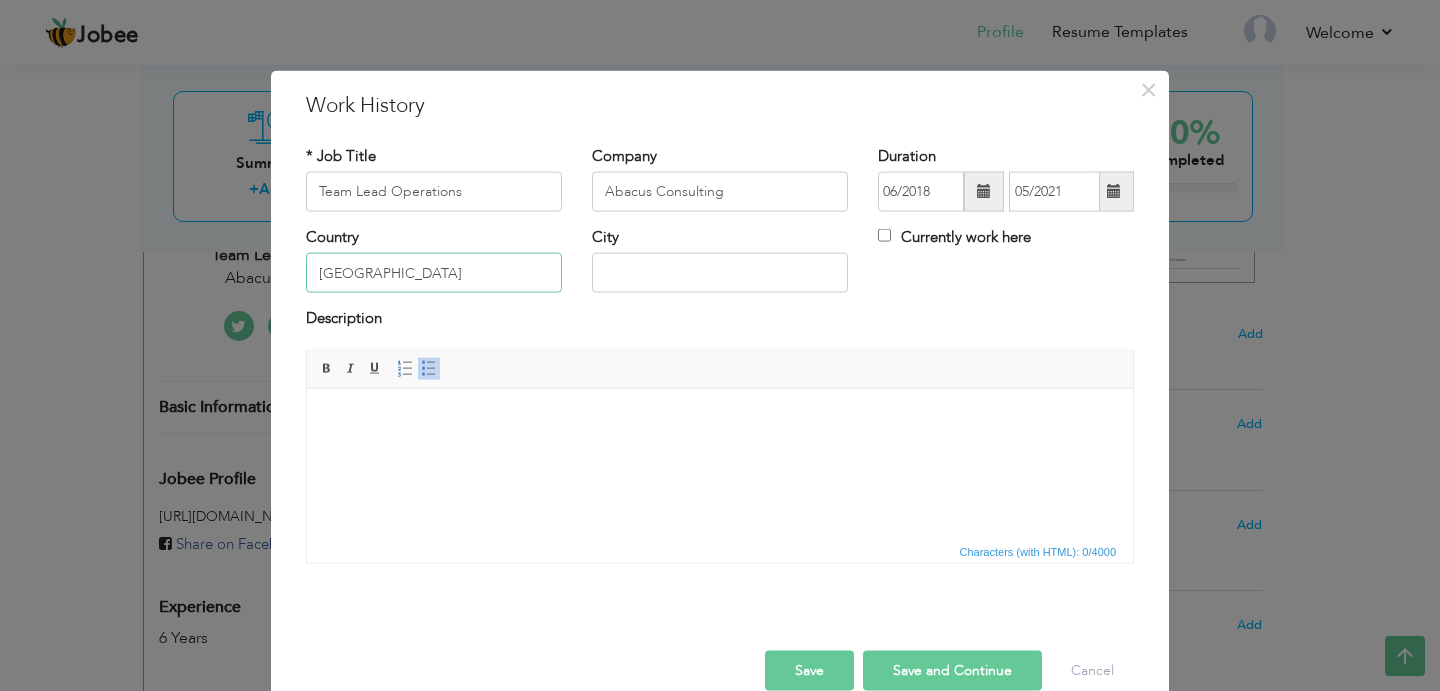 drag, startPoint x: 296, startPoint y: 274, endPoint x: 104, endPoint y: 257, distance: 192.75113 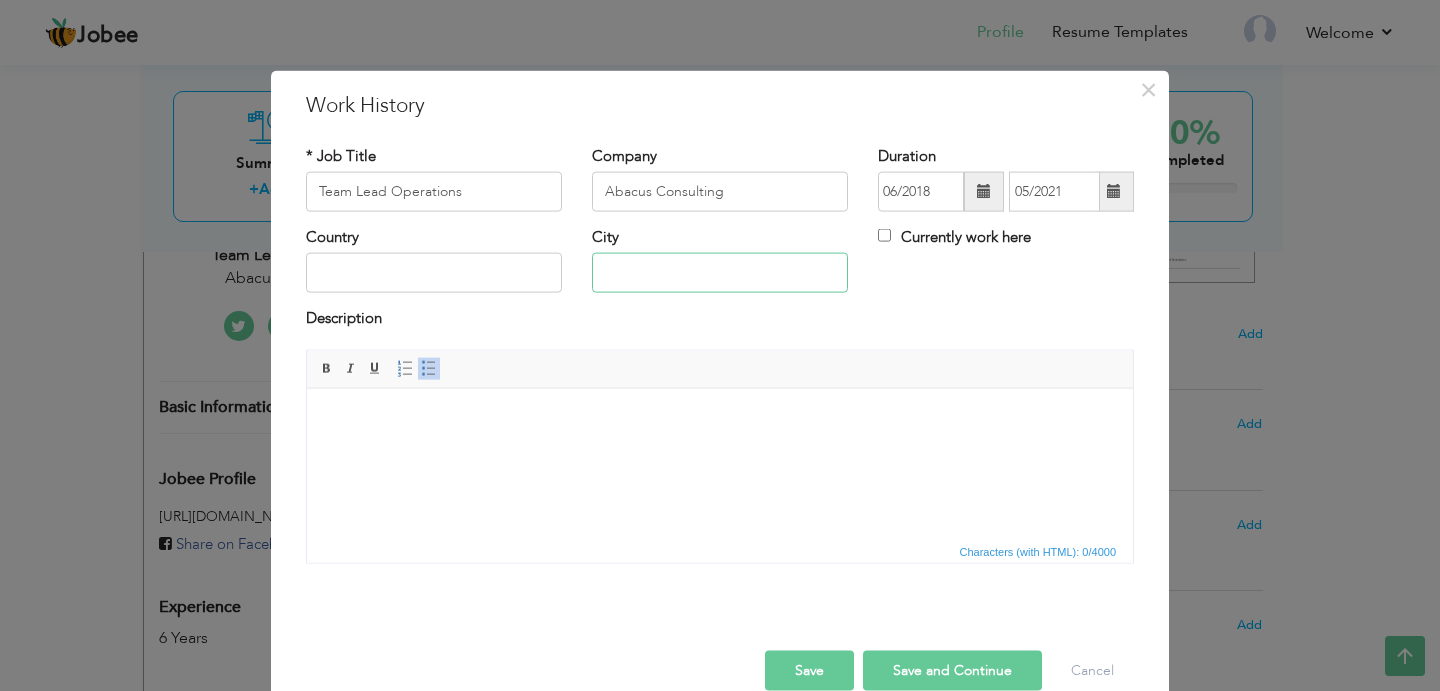 click at bounding box center [720, 273] 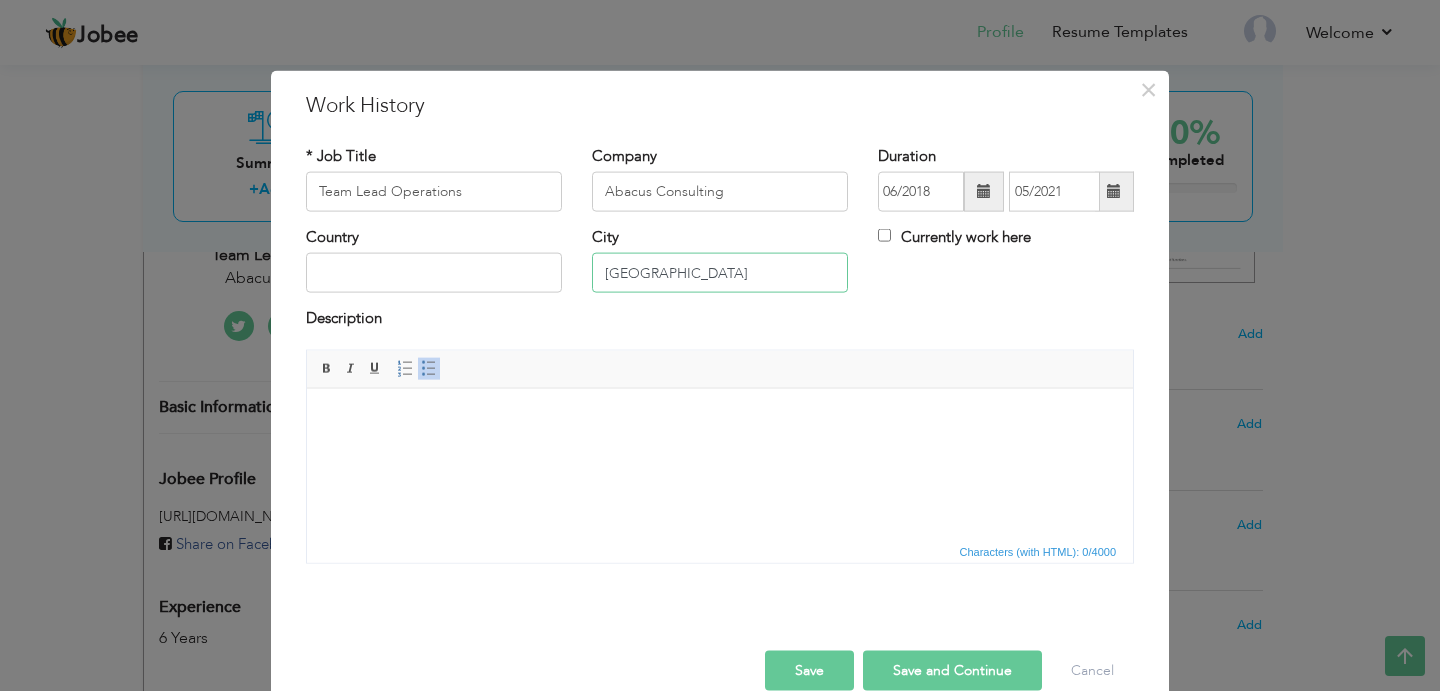 type on "[GEOGRAPHIC_DATA]" 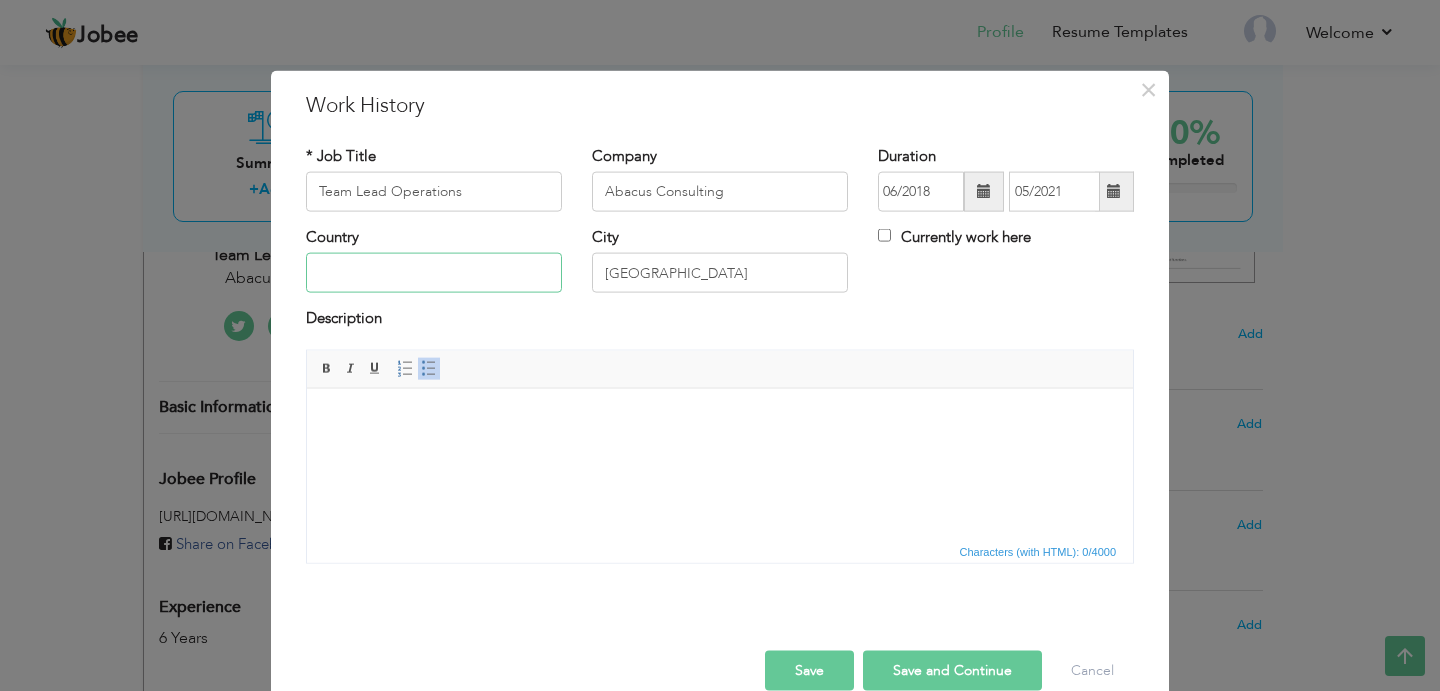click at bounding box center [434, 273] 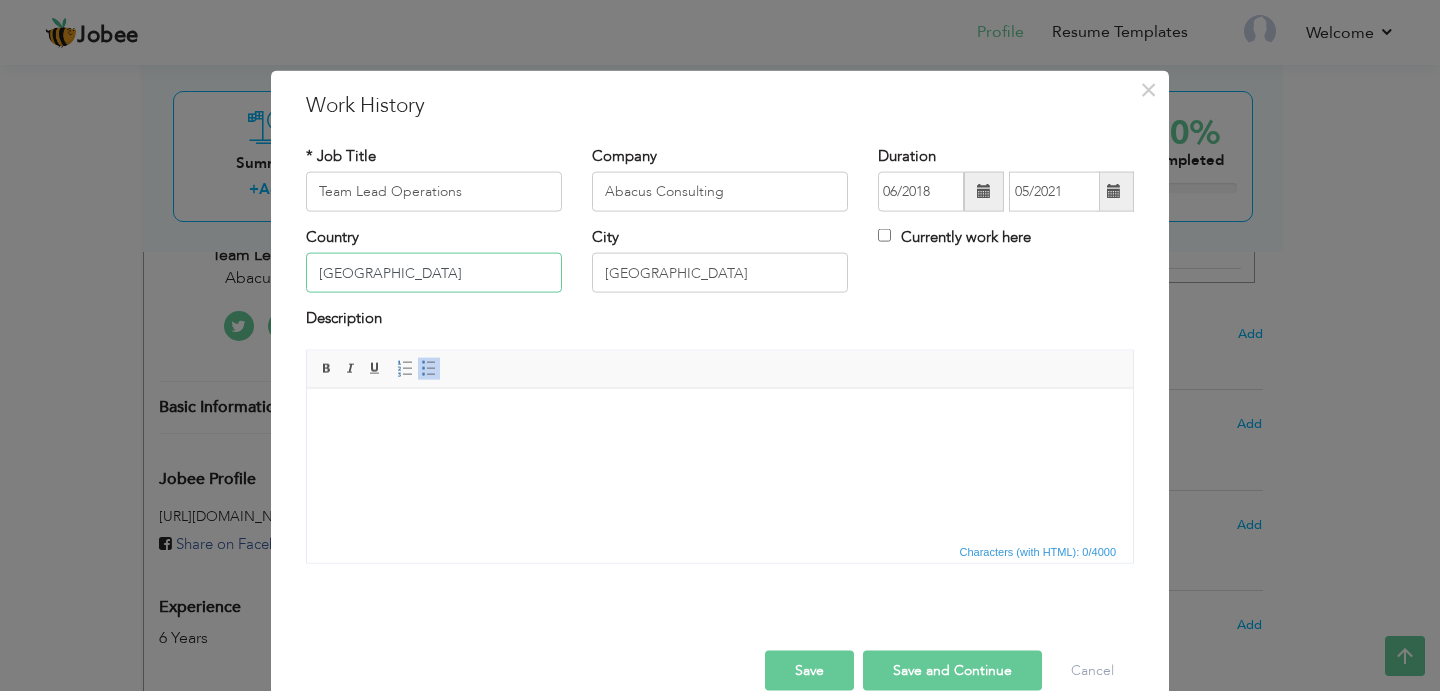 type on "[GEOGRAPHIC_DATA]" 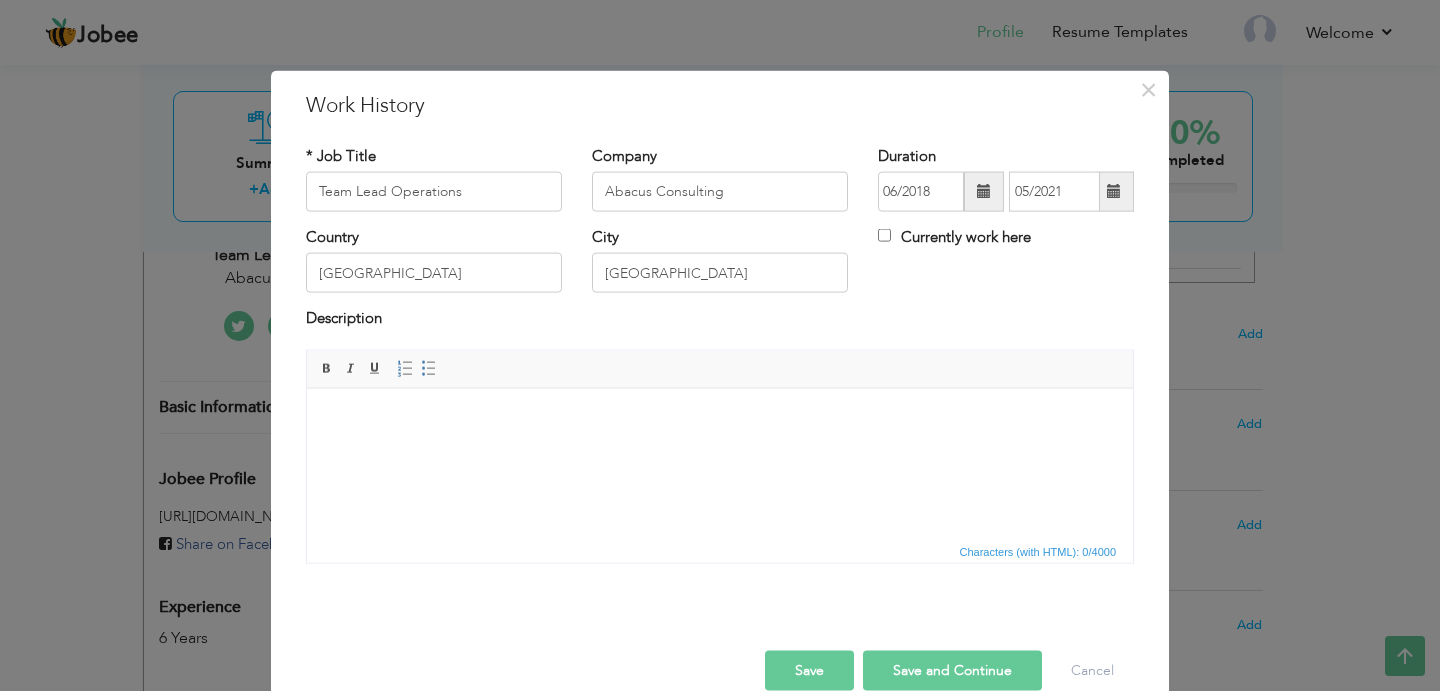 click at bounding box center [720, 418] 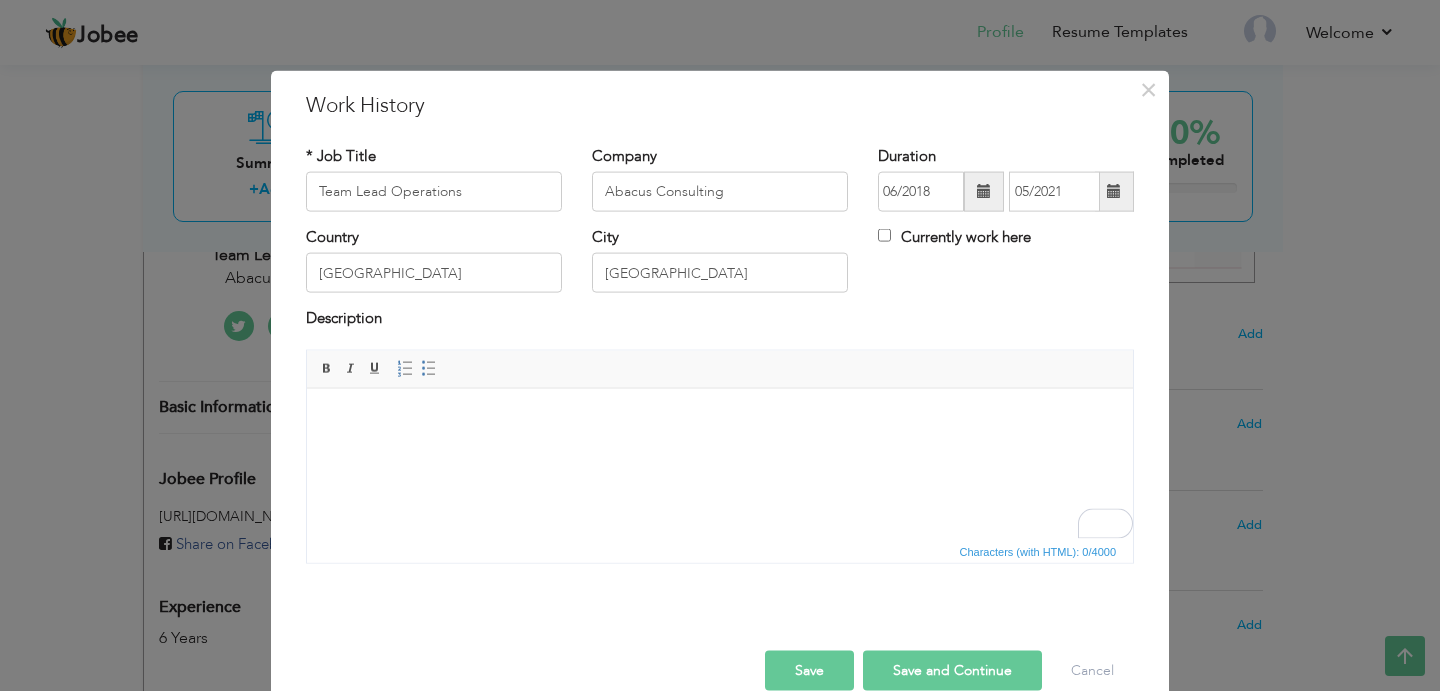 scroll, scrollTop: 137, scrollLeft: 0, axis: vertical 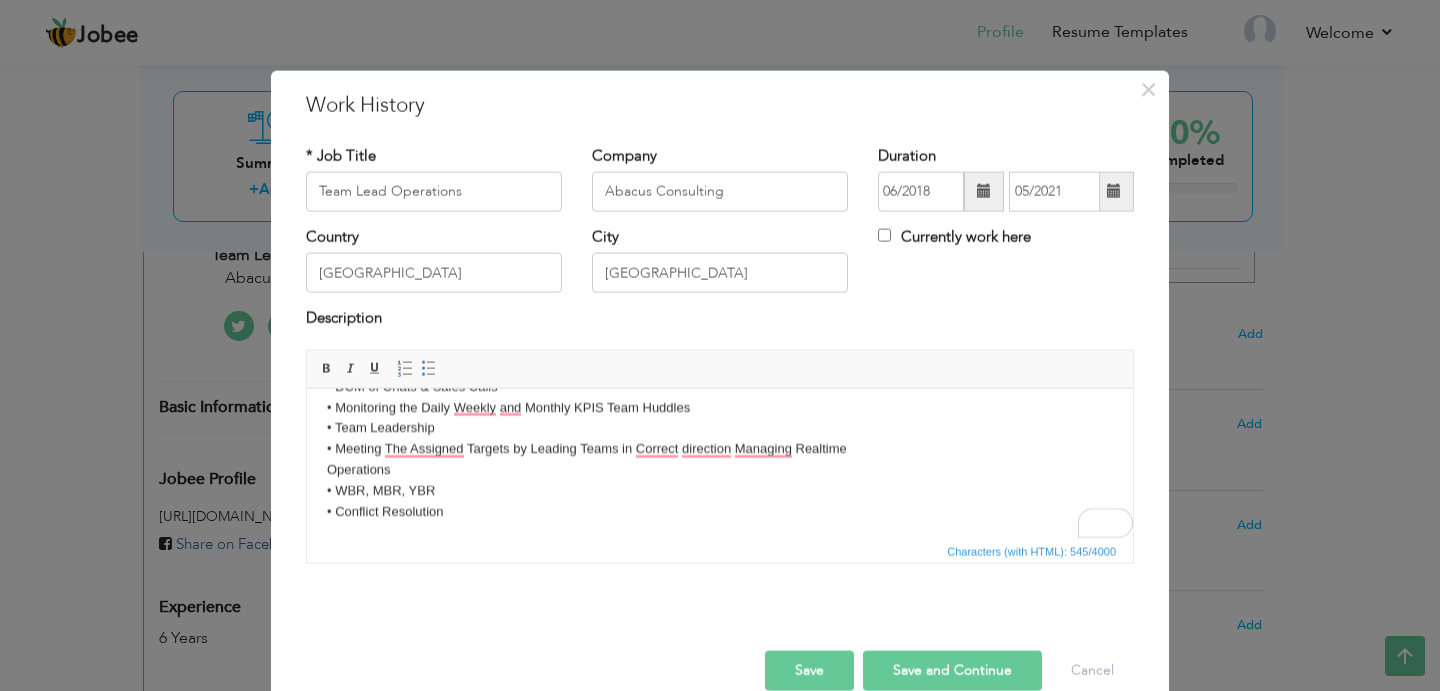 type 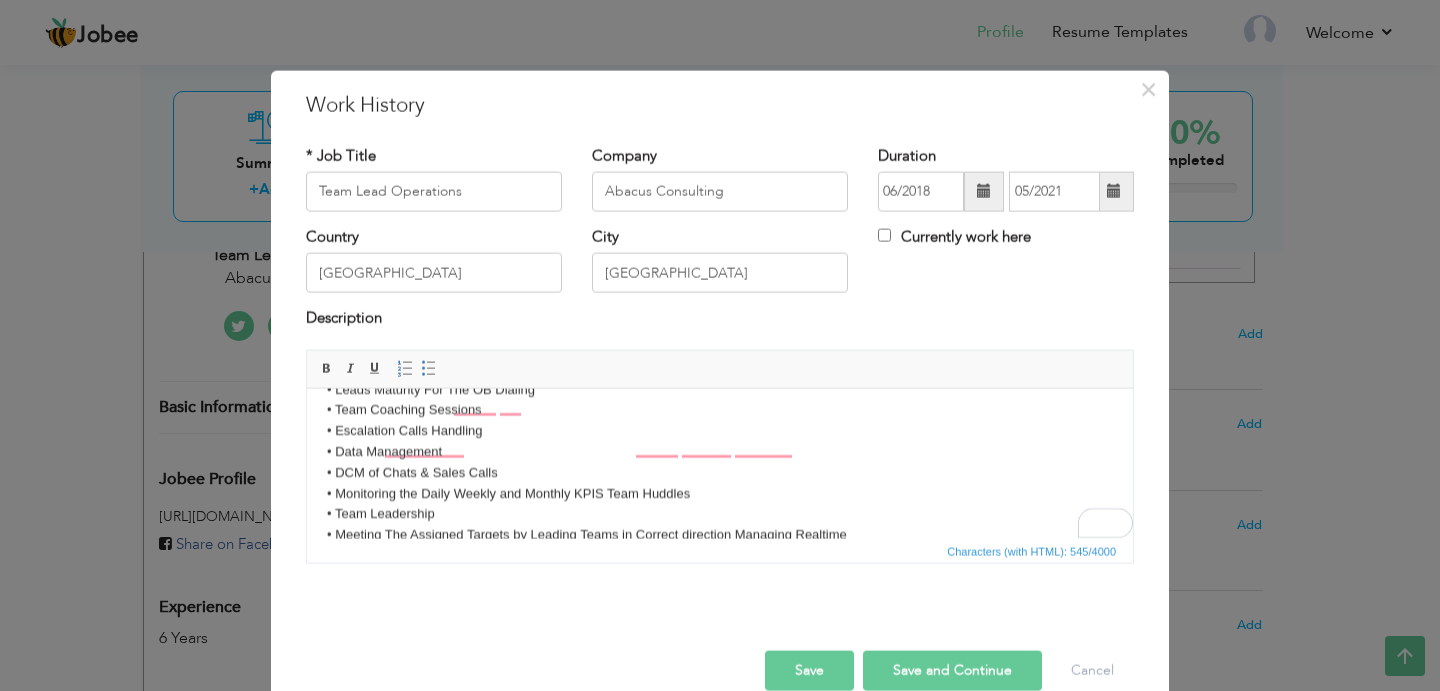 scroll, scrollTop: 0, scrollLeft: 0, axis: both 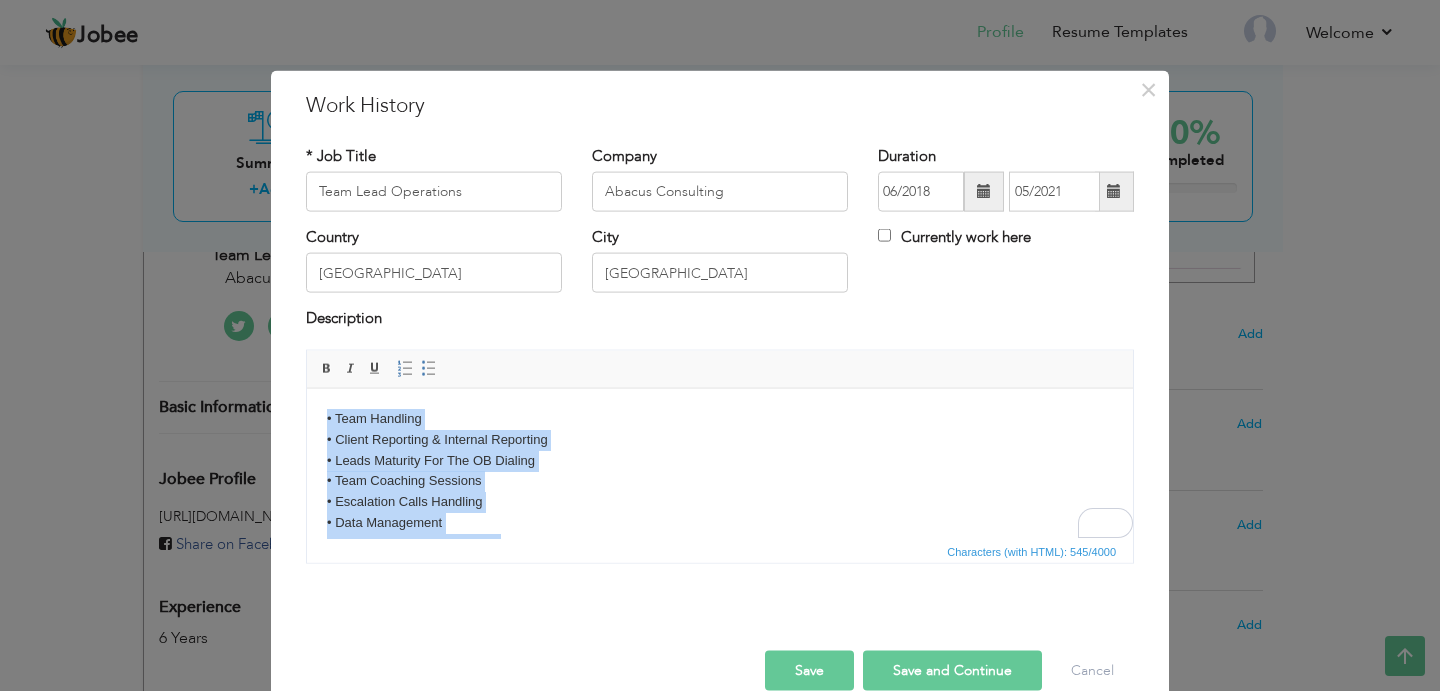 drag, startPoint x: 503, startPoint y: 508, endPoint x: 287, endPoint y: 335, distance: 276.73996 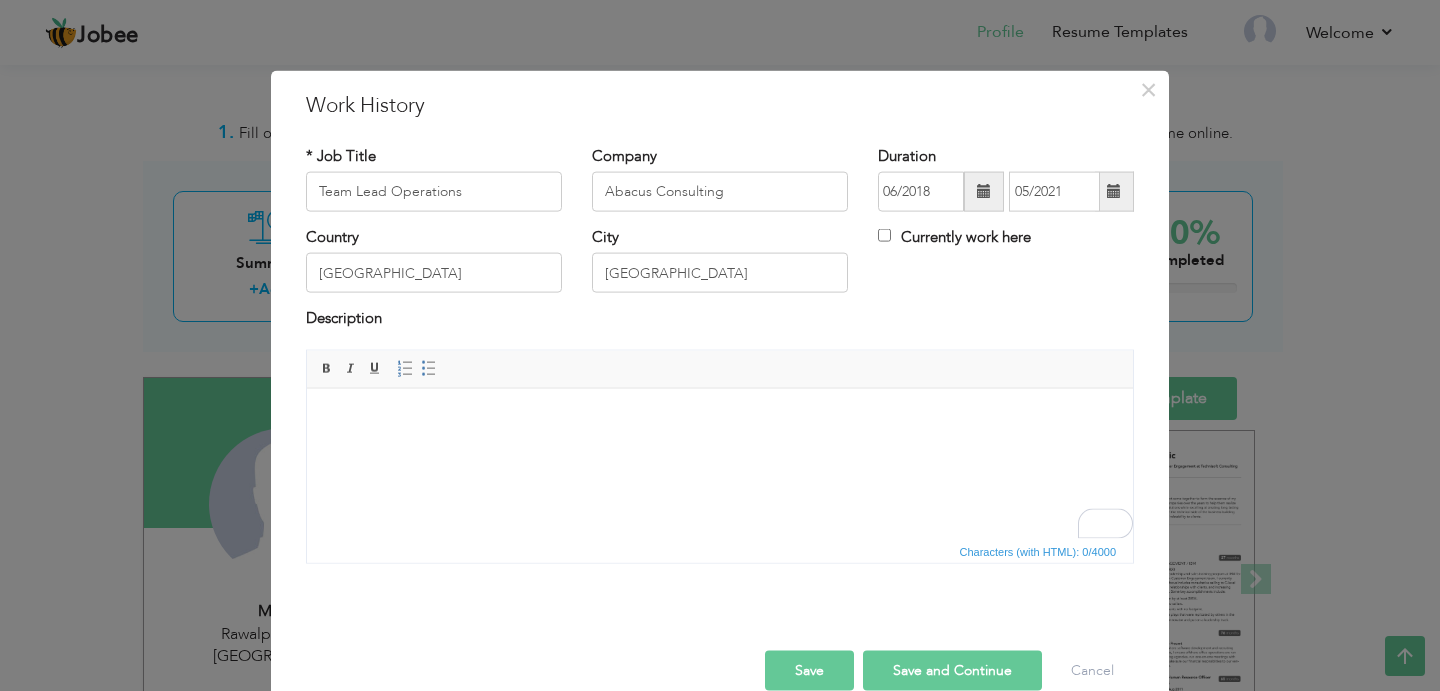 scroll, scrollTop: 446, scrollLeft: 0, axis: vertical 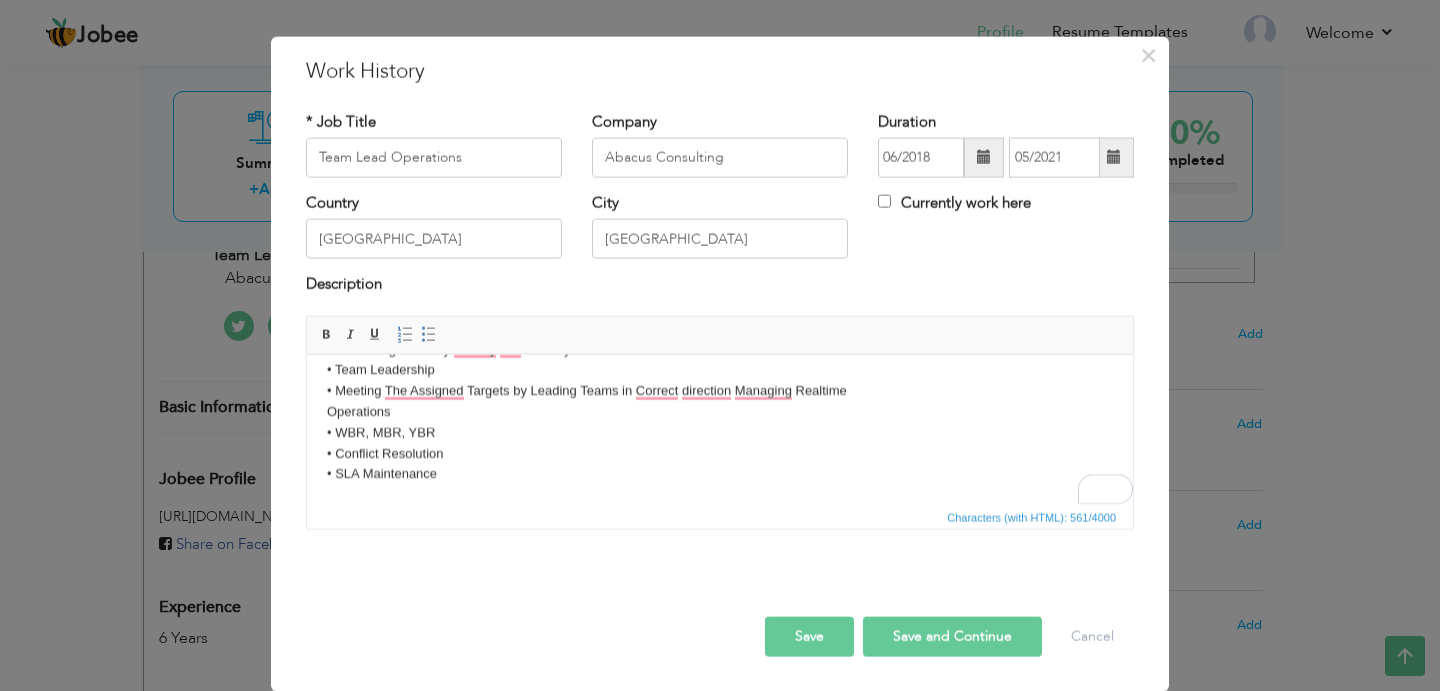 click on "Save" at bounding box center [809, 636] 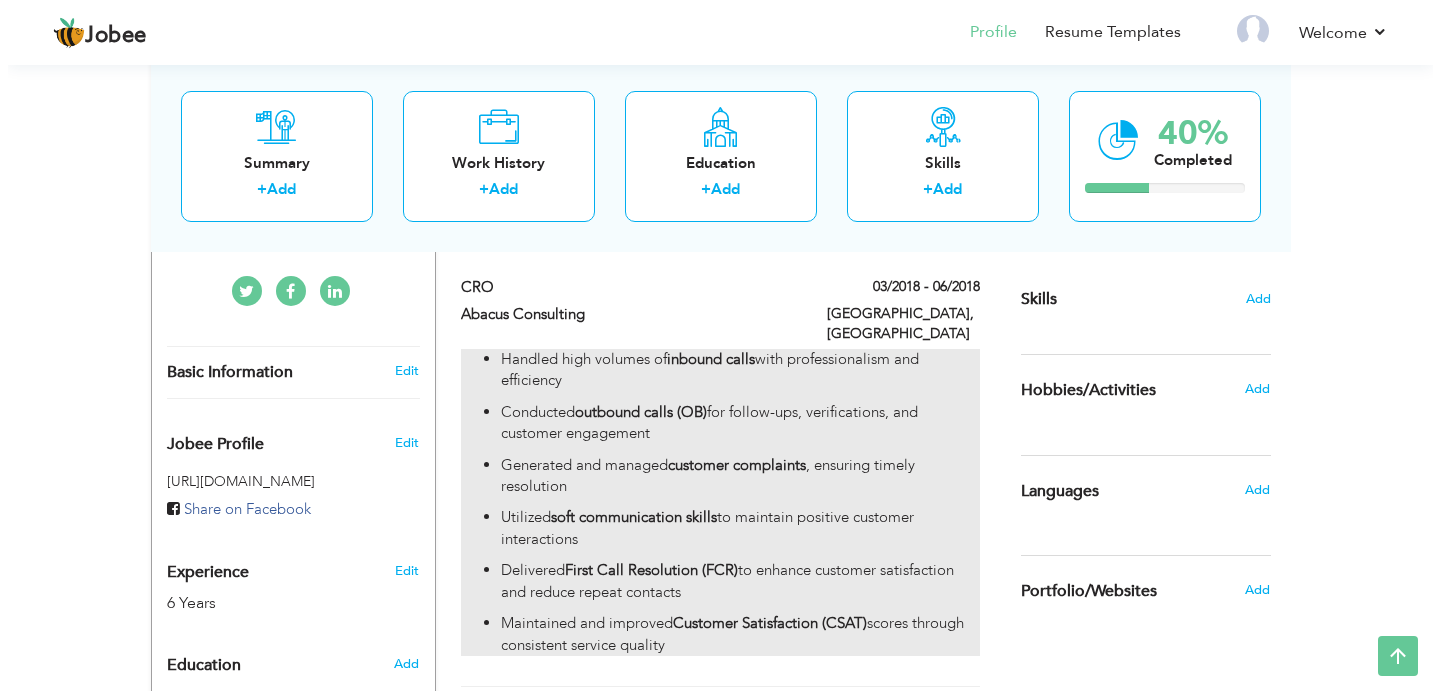 scroll, scrollTop: 446, scrollLeft: 0, axis: vertical 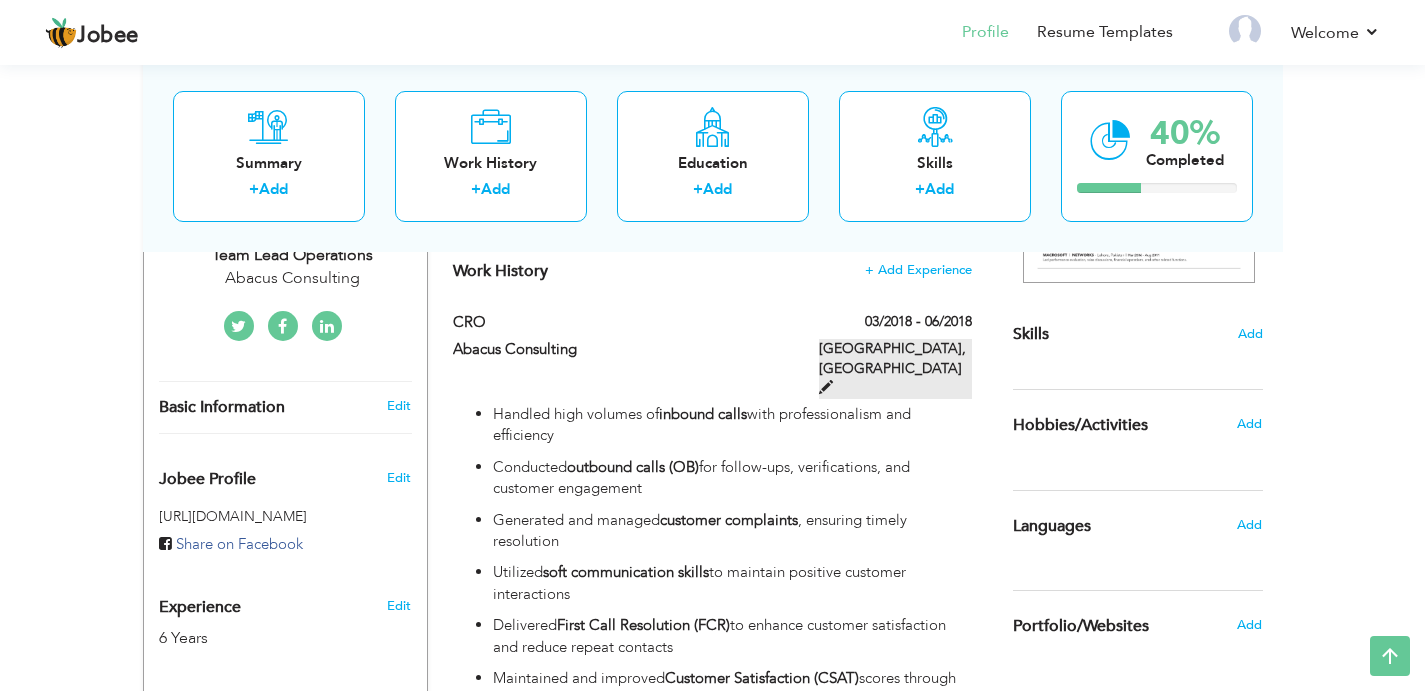 click at bounding box center (826, 387) 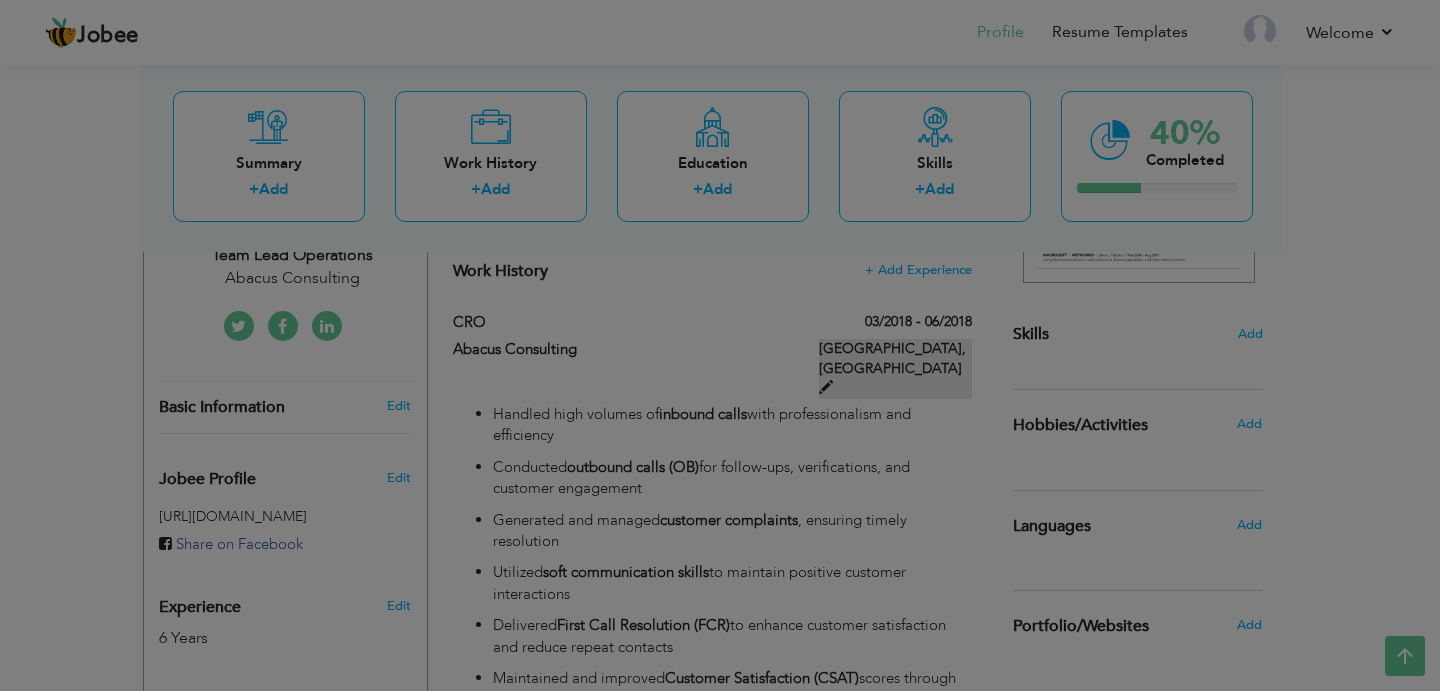 scroll, scrollTop: 0, scrollLeft: 0, axis: both 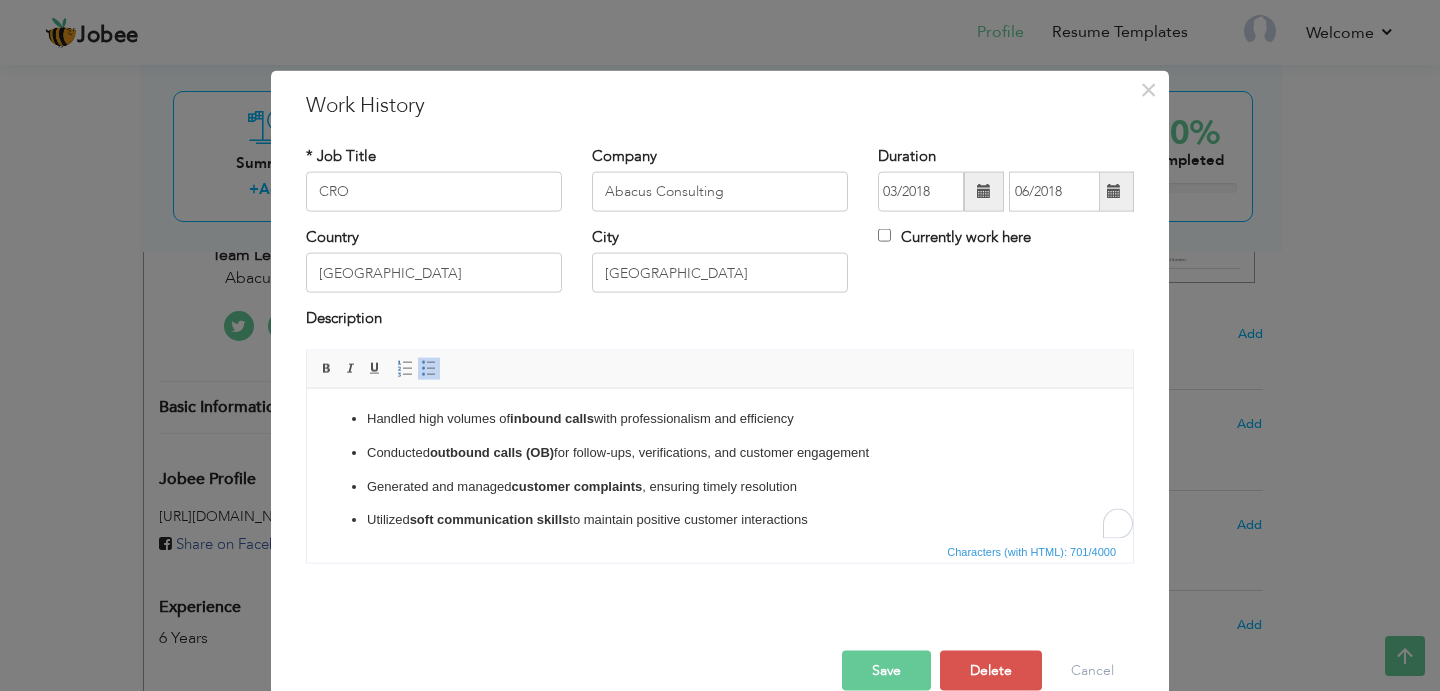 drag, startPoint x: 724, startPoint y: 506, endPoint x: 159, endPoint y: 356, distance: 584.5725 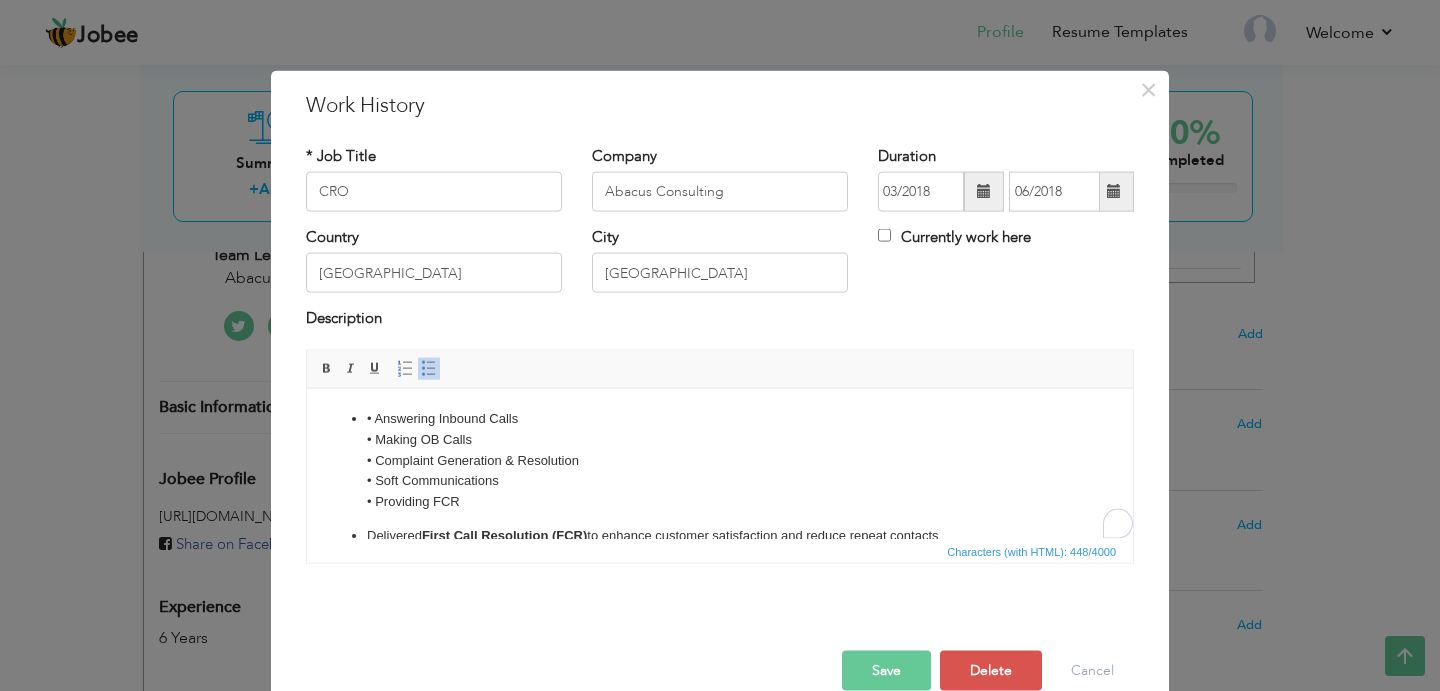 scroll, scrollTop: 62, scrollLeft: 0, axis: vertical 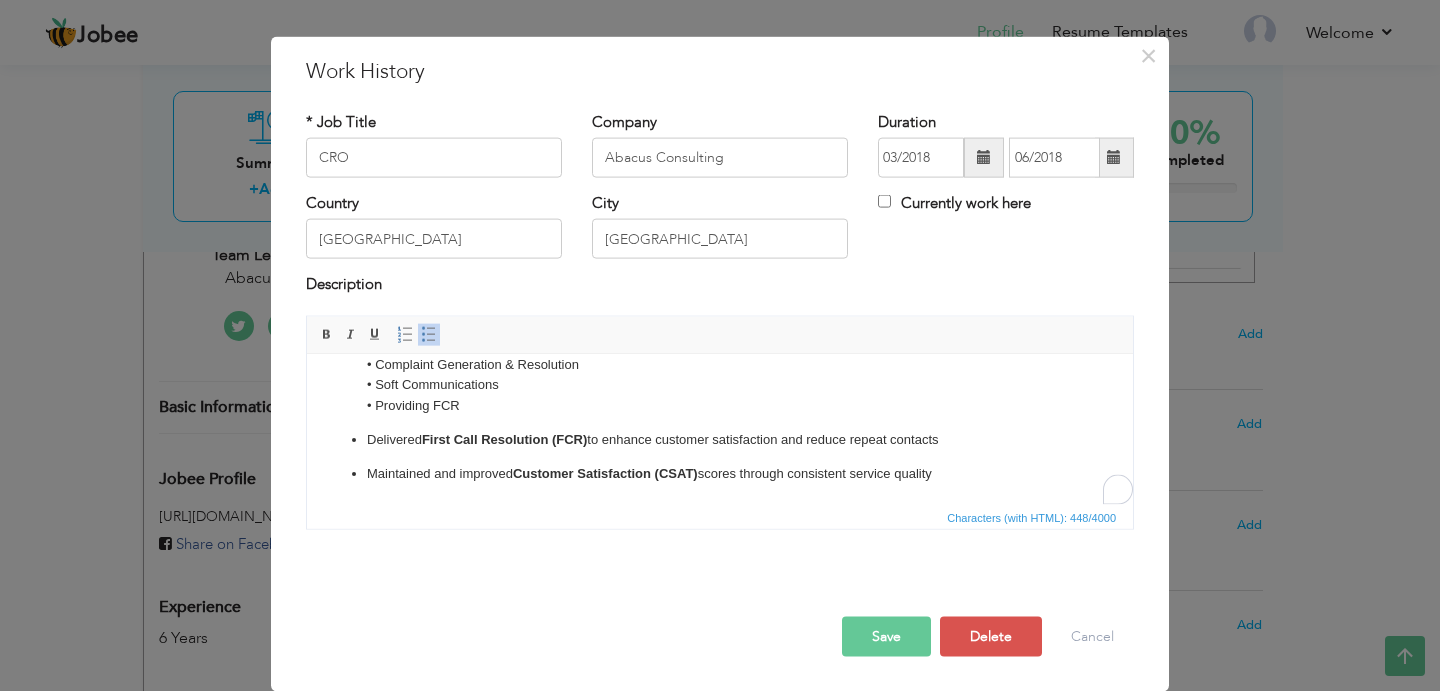 drag, startPoint x: 344, startPoint y: 425, endPoint x: 964, endPoint y: 487, distance: 623.0923 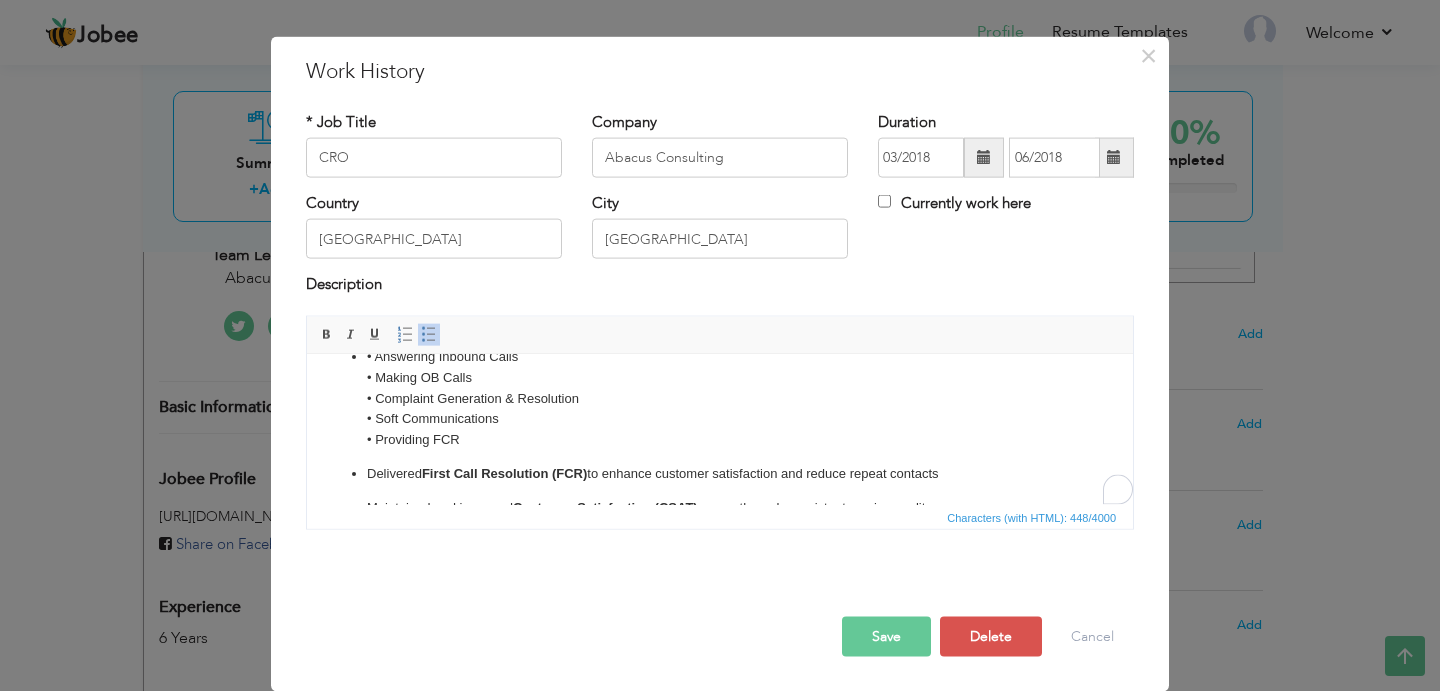 scroll, scrollTop: 28, scrollLeft: 0, axis: vertical 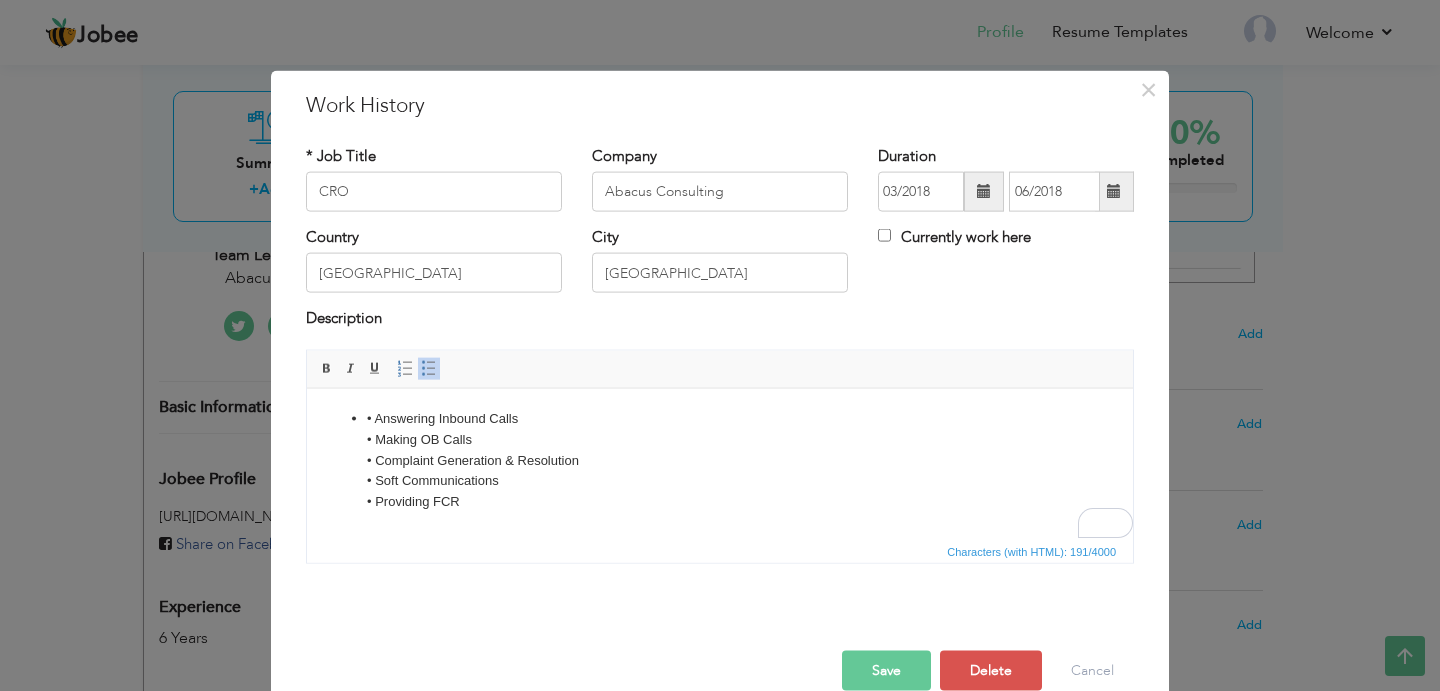 click on "• Answering Inbound Calls • Making OB Calls • Complaint Generation & Resolution • Soft Communications • Providing FCR" at bounding box center (720, 460) 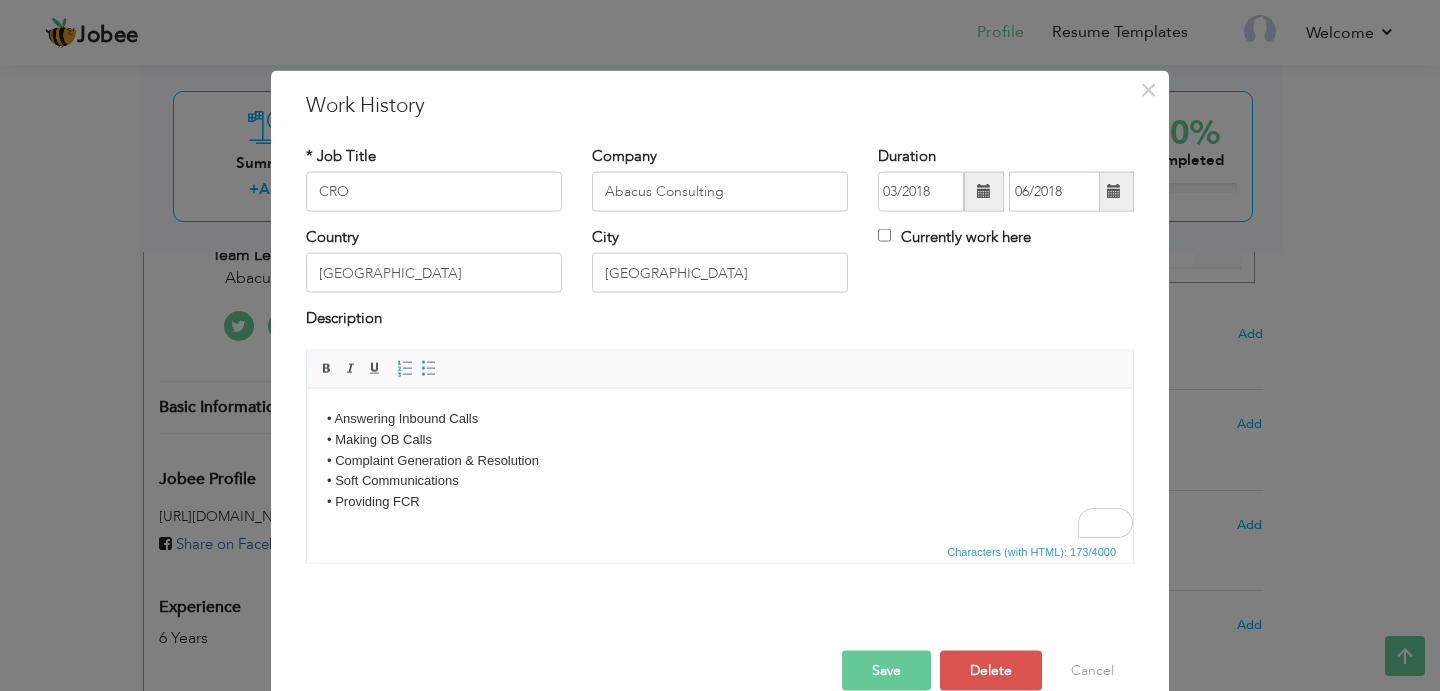 click on "• Answering Inbound Calls • Making OB Calls • Complaint Generation & Resolution • Soft Communications • Providing FCR" at bounding box center (720, 460) 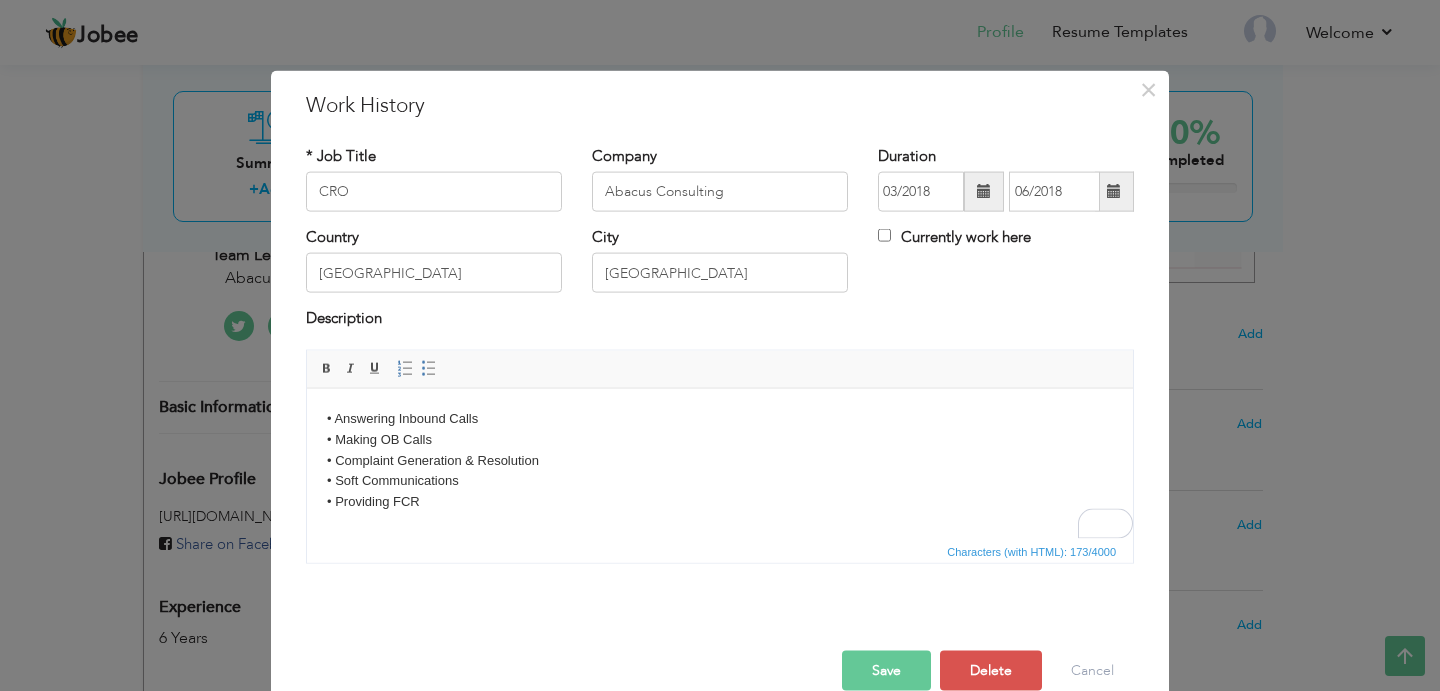 click on "Save" at bounding box center (886, 670) 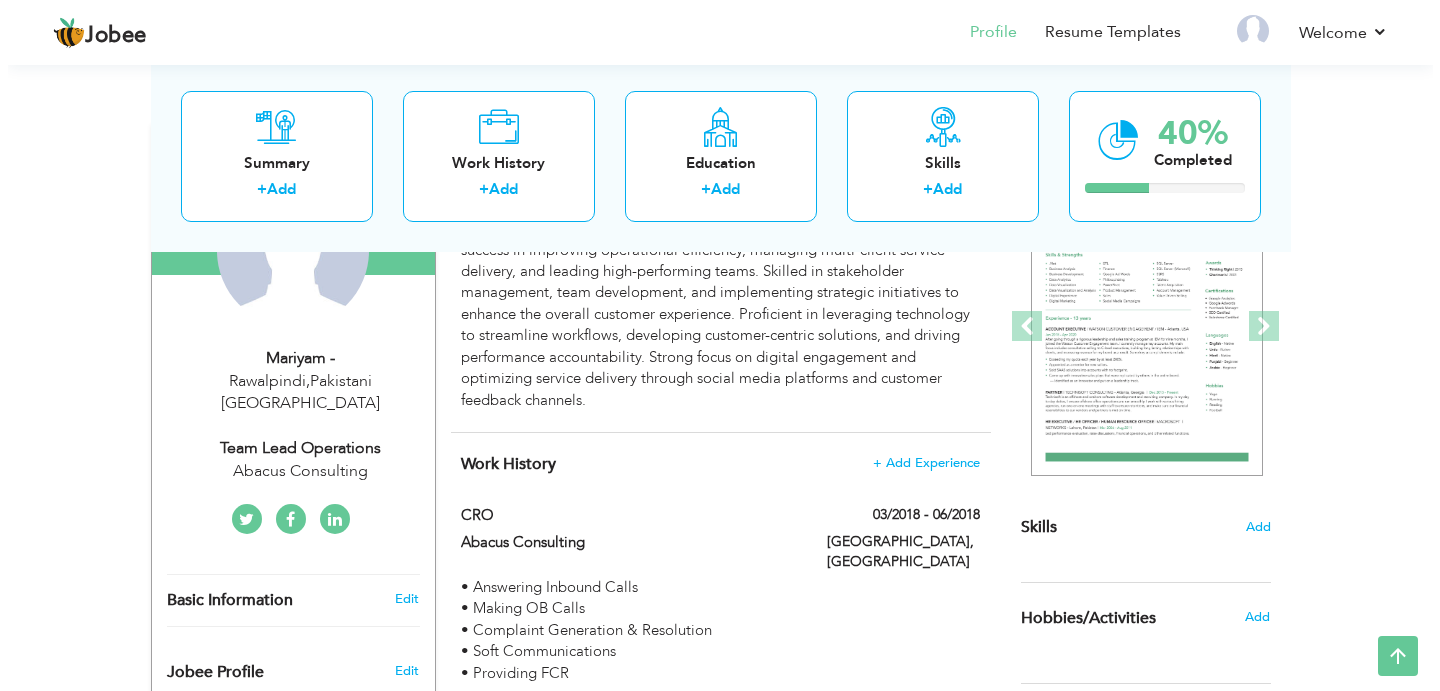 scroll, scrollTop: 246, scrollLeft: 0, axis: vertical 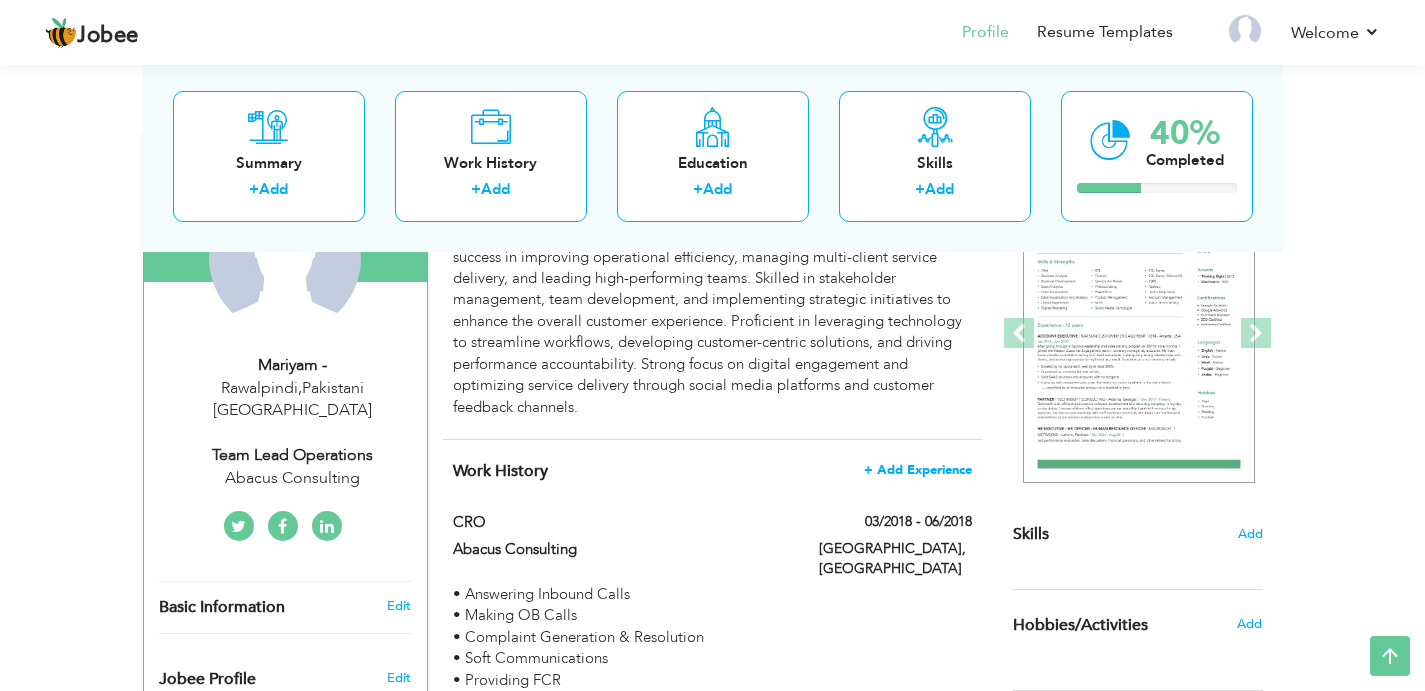 click on "+ Add Experience" at bounding box center [918, 470] 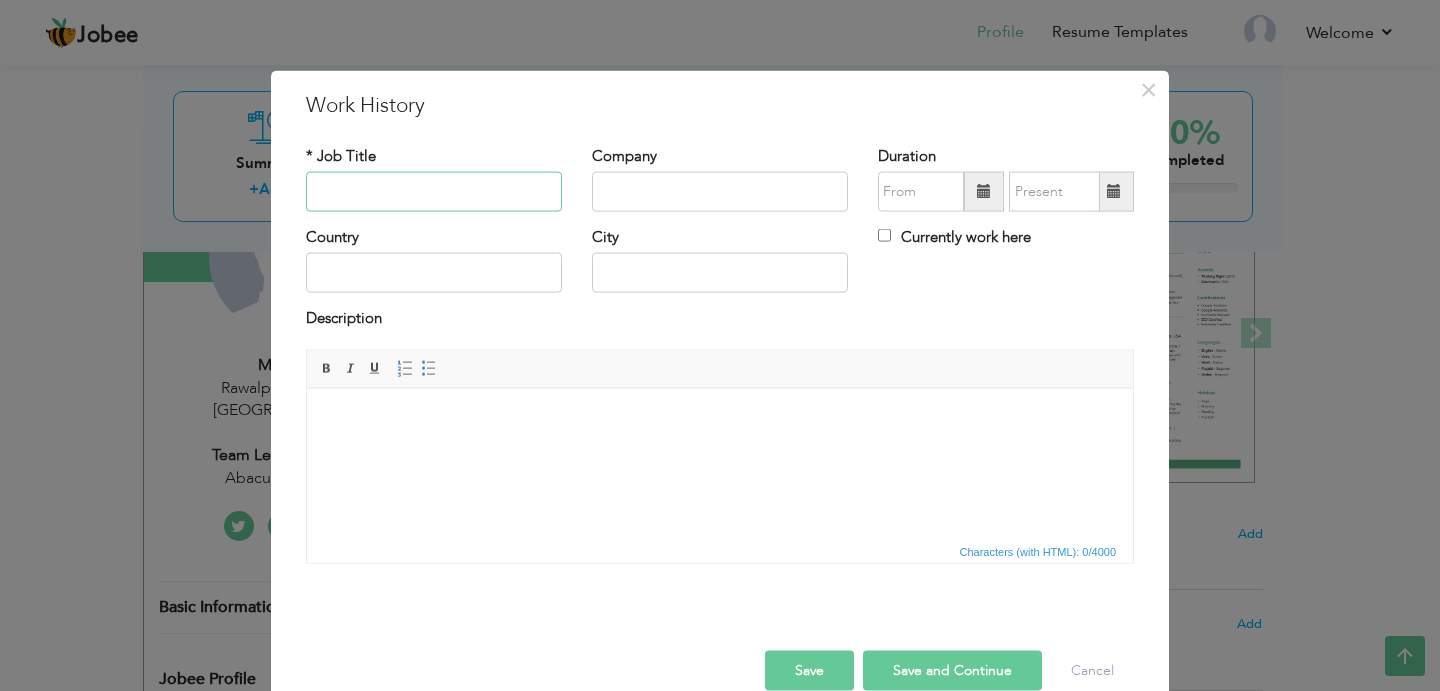 click at bounding box center (434, 192) 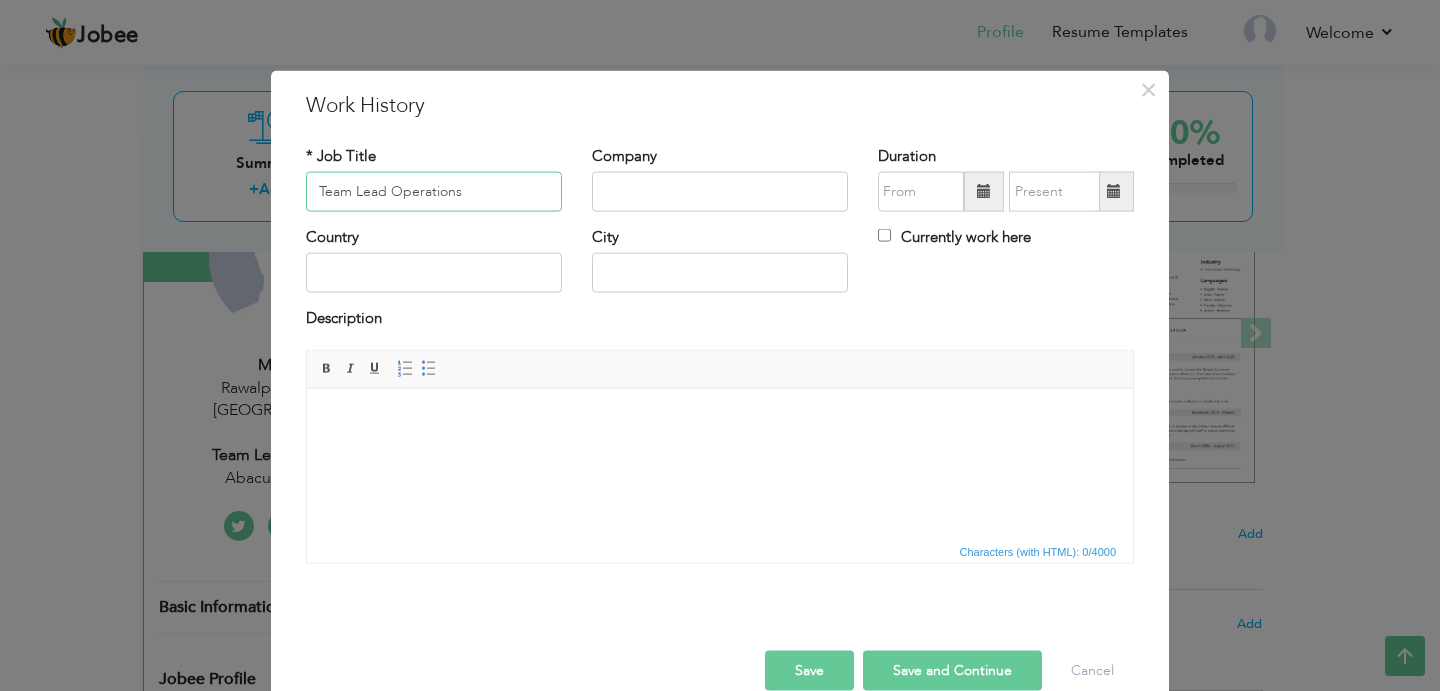 type on "Team Lead Operations" 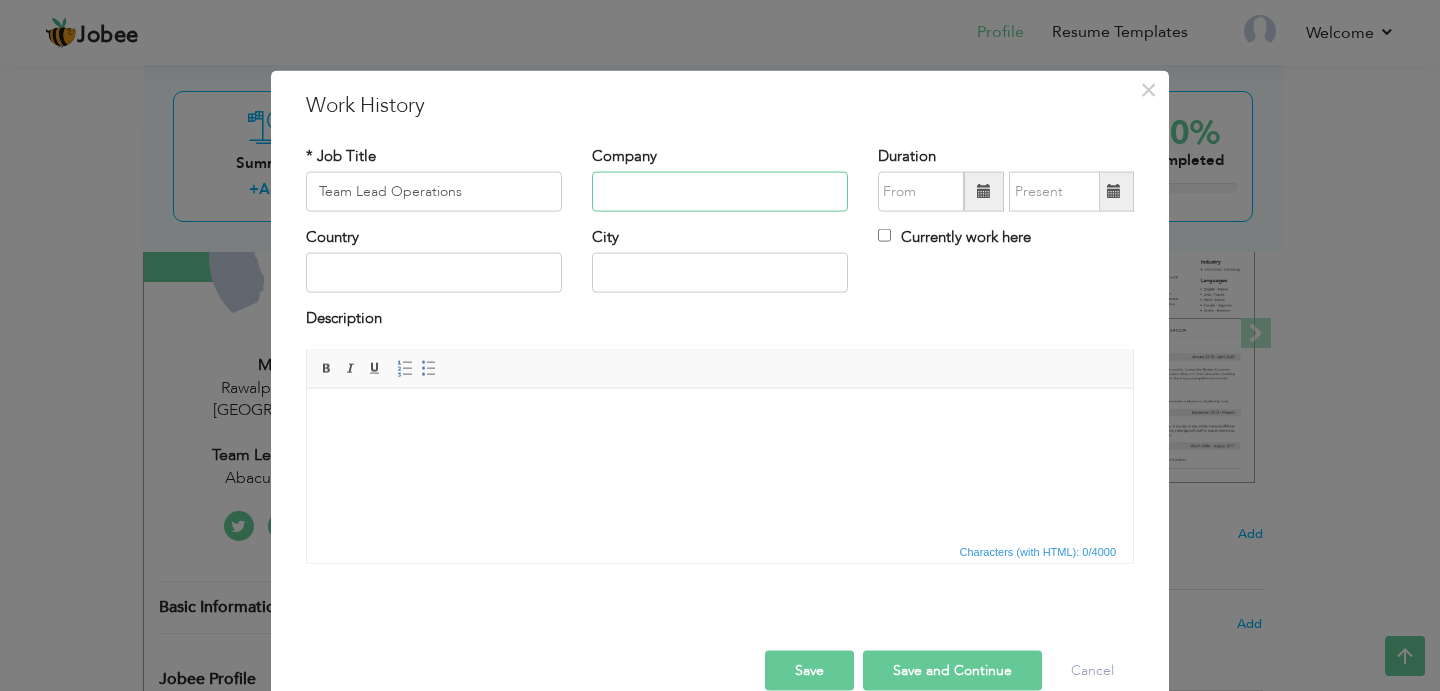 click at bounding box center [720, 192] 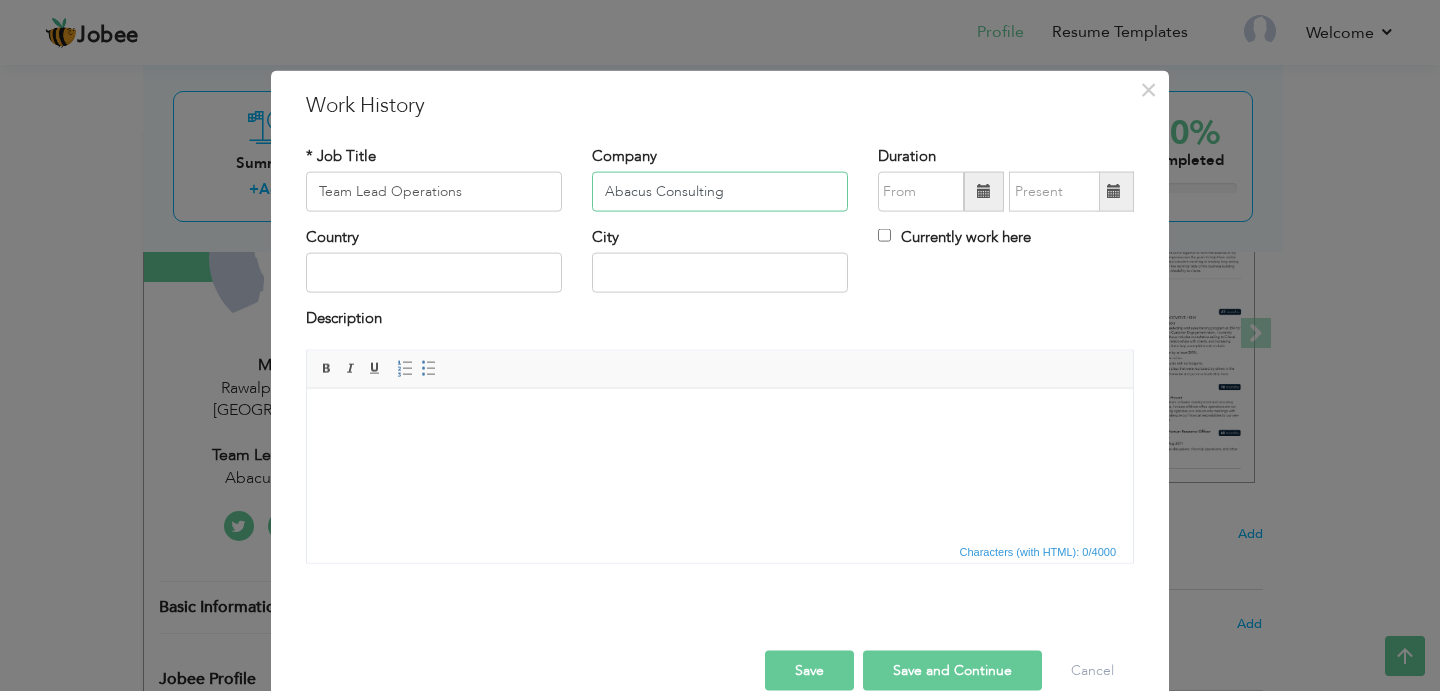 type on "Abacus Consulting" 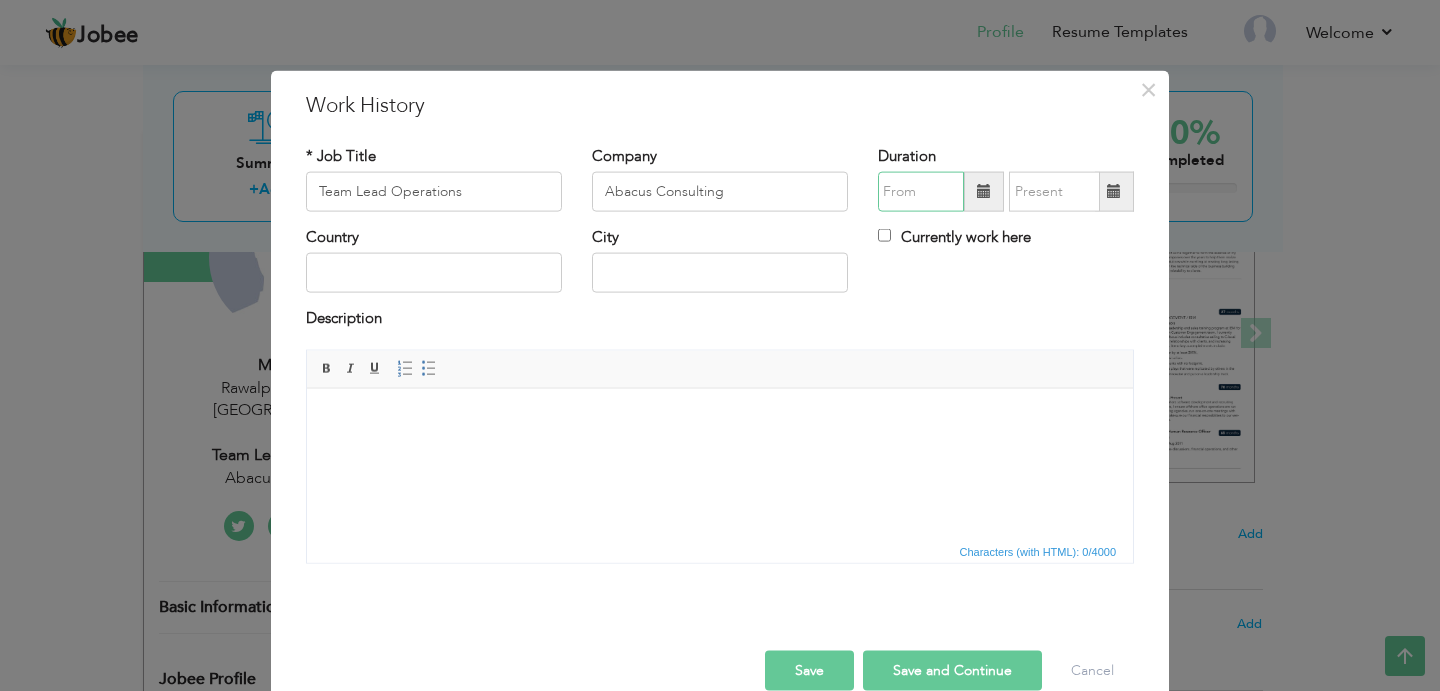 click at bounding box center [921, 192] 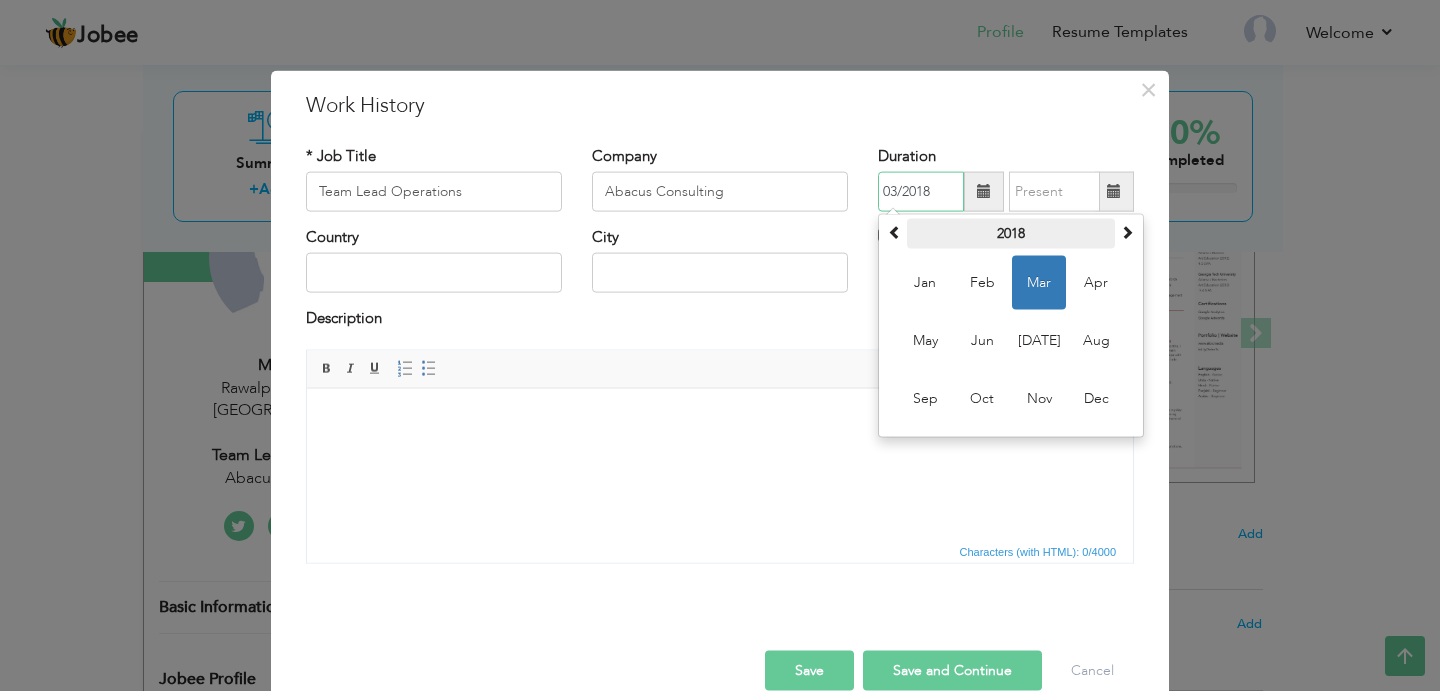 click on "2018" at bounding box center (1011, 234) 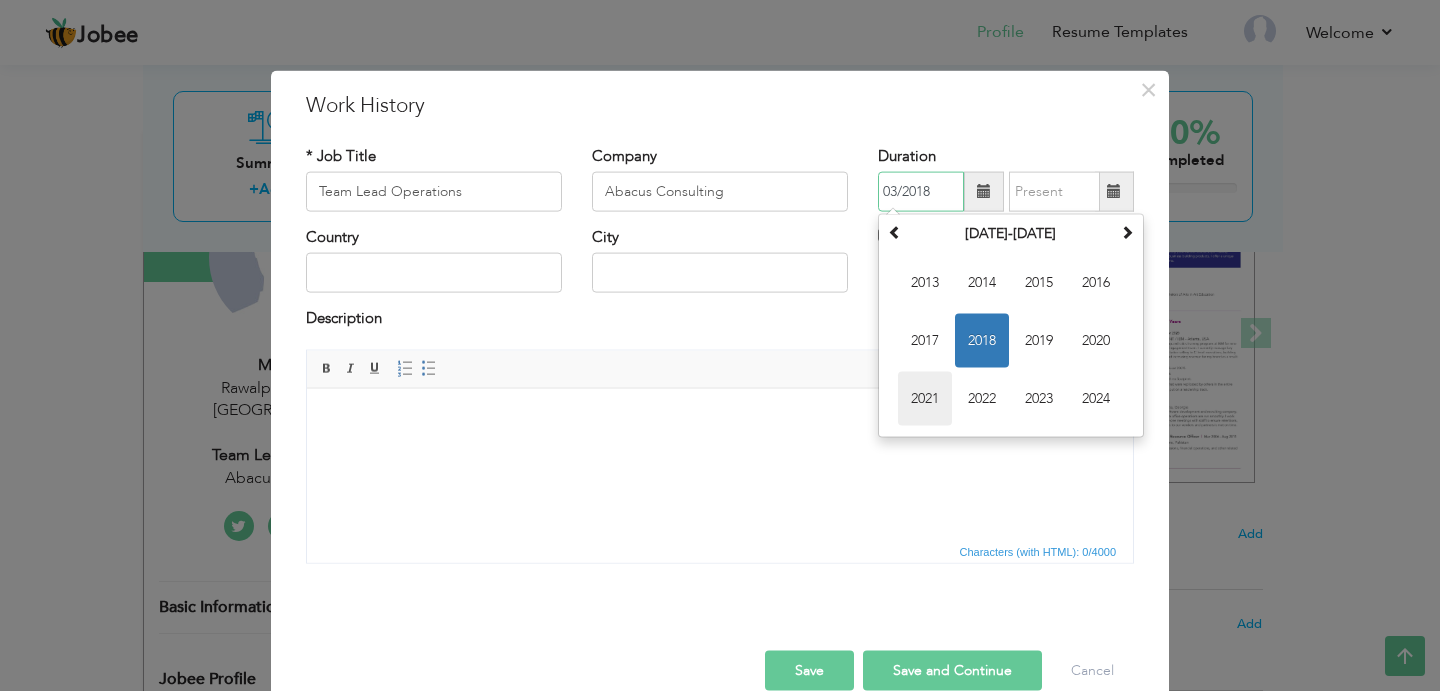 click on "2021" at bounding box center [925, 399] 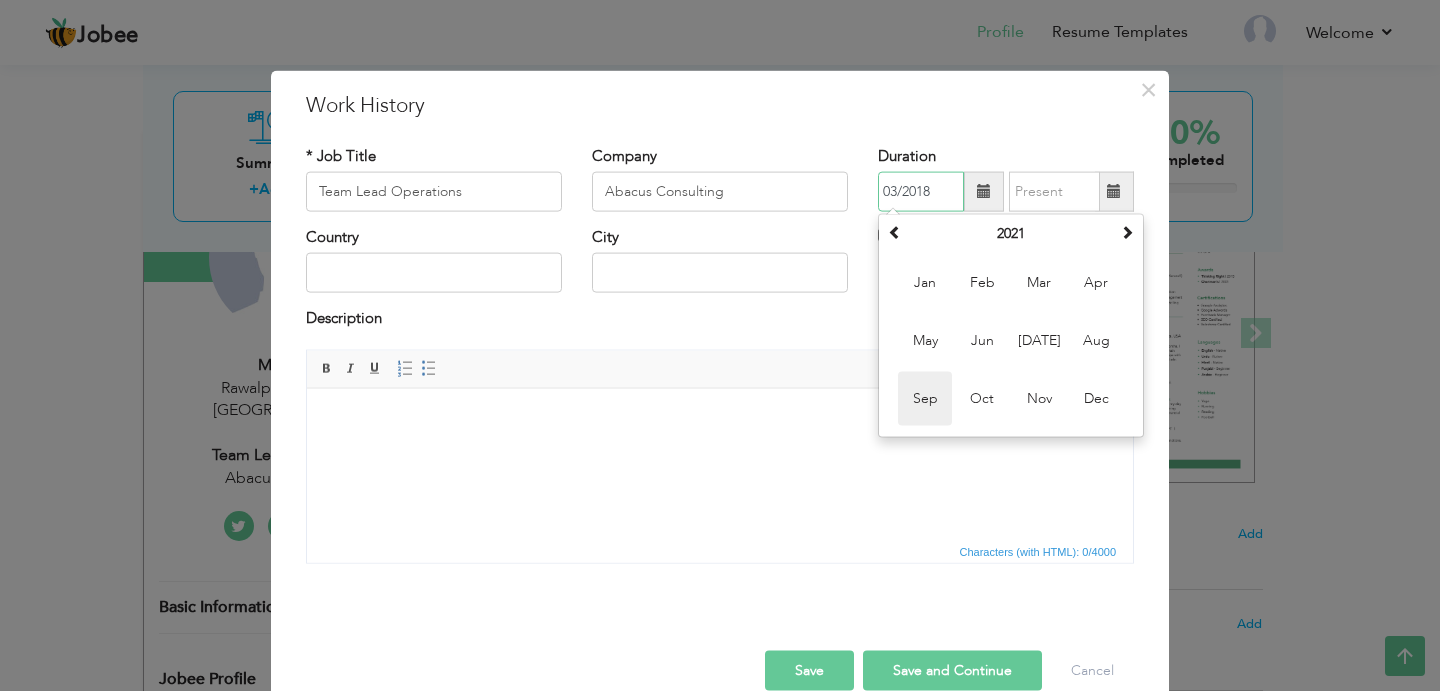 click on "Sep" at bounding box center [925, 399] 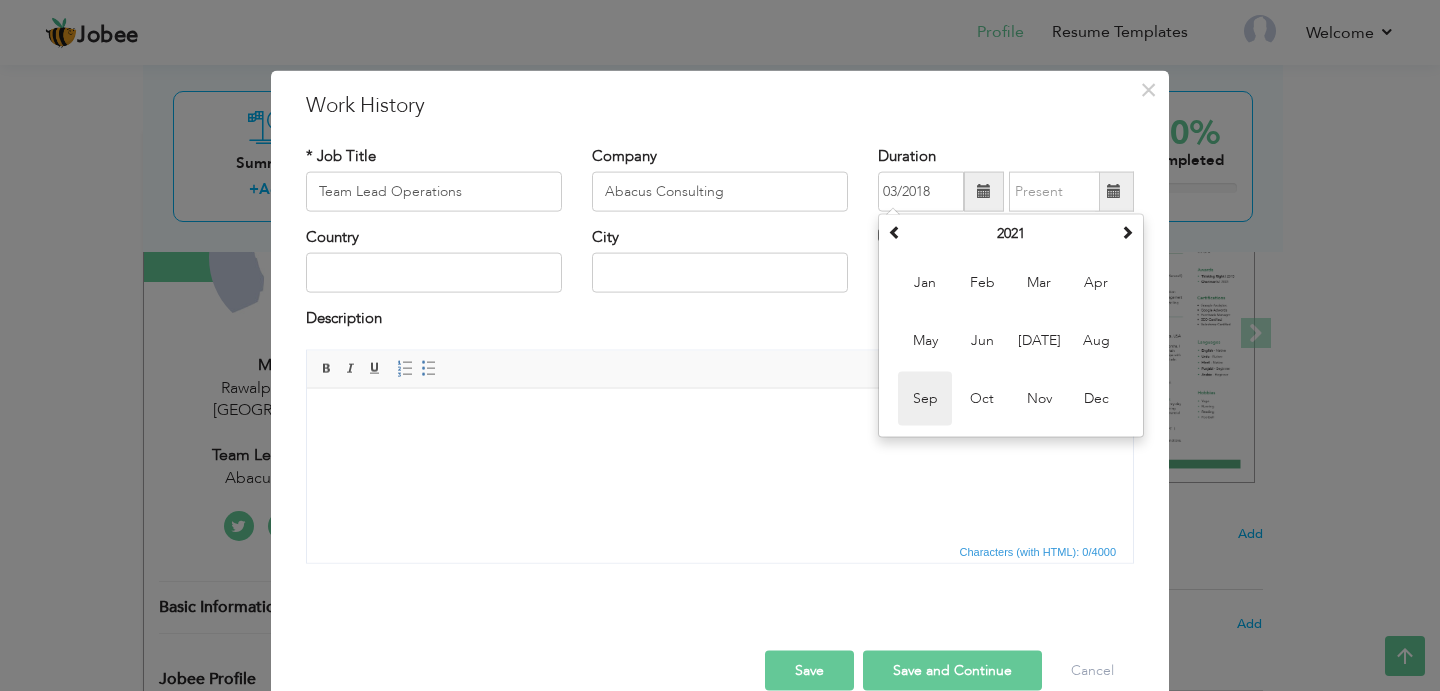 type on "09/2021" 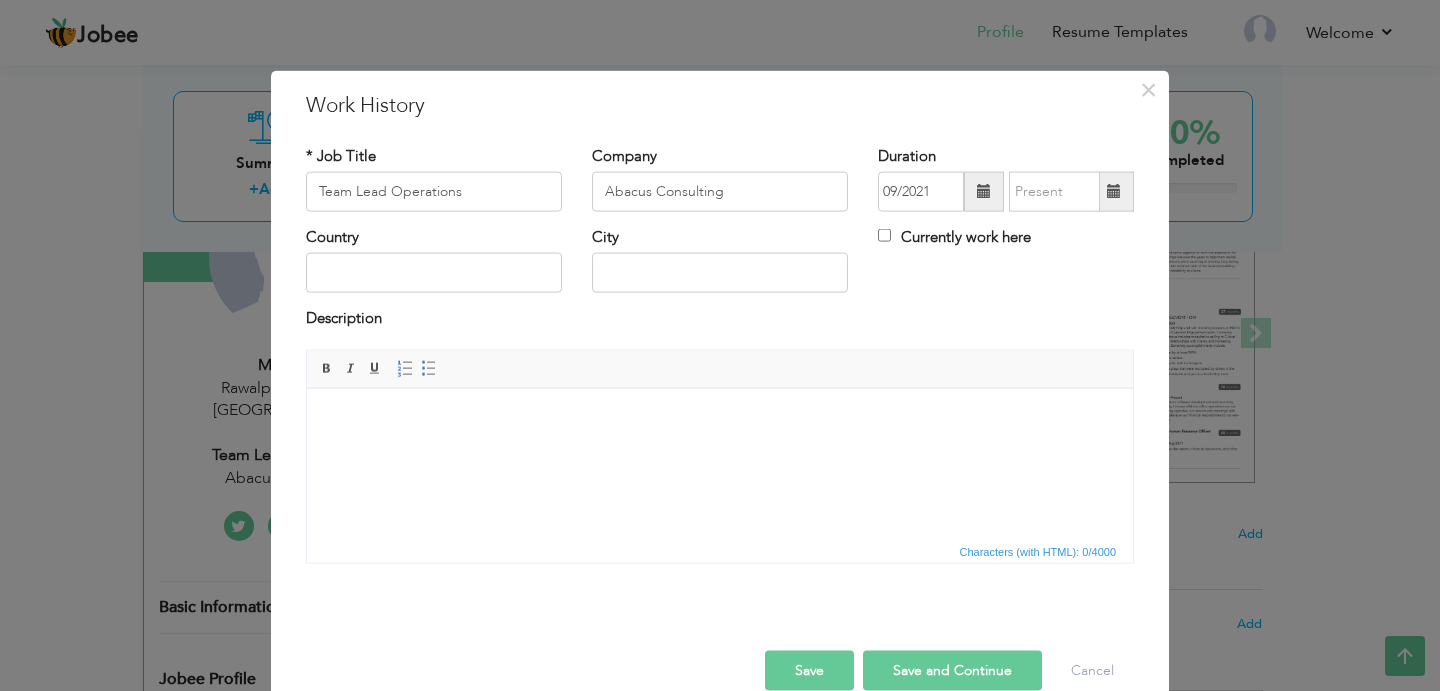 click at bounding box center (1114, 191) 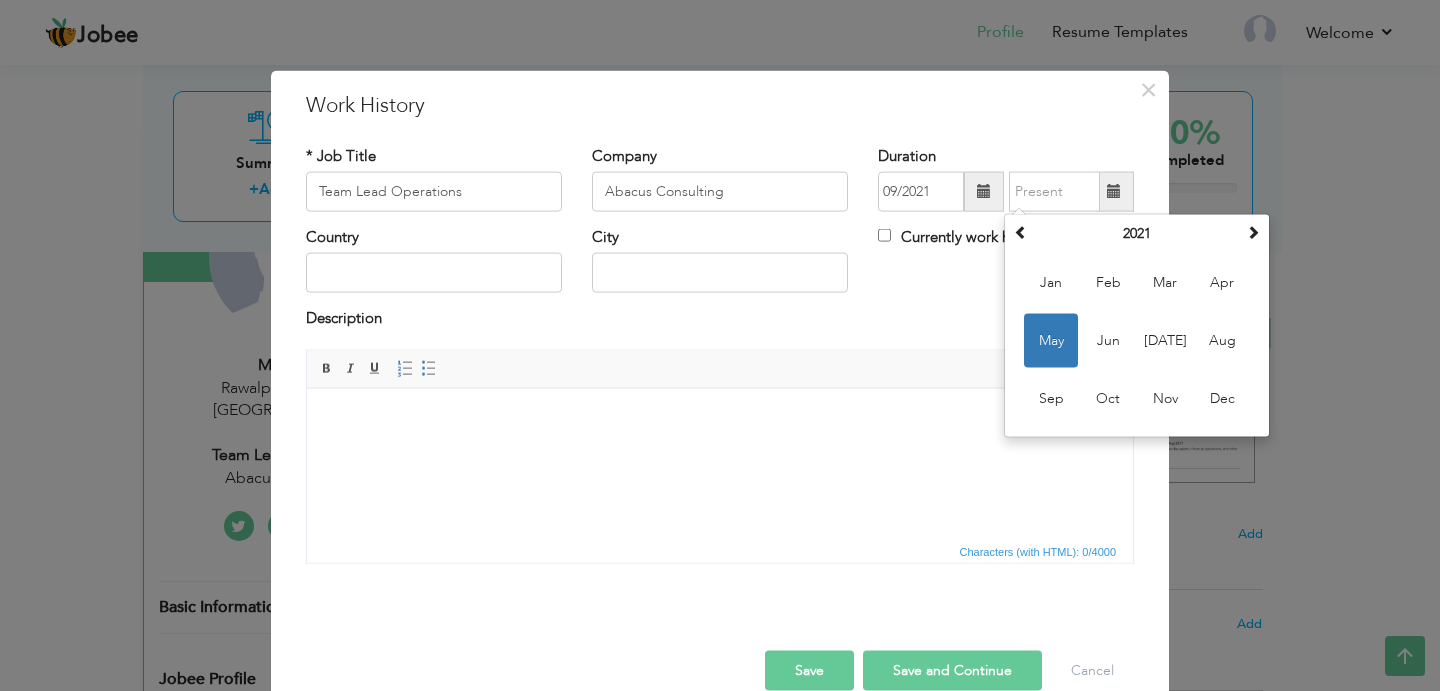 click on "Country
City
Currently work here" at bounding box center (720, 267) 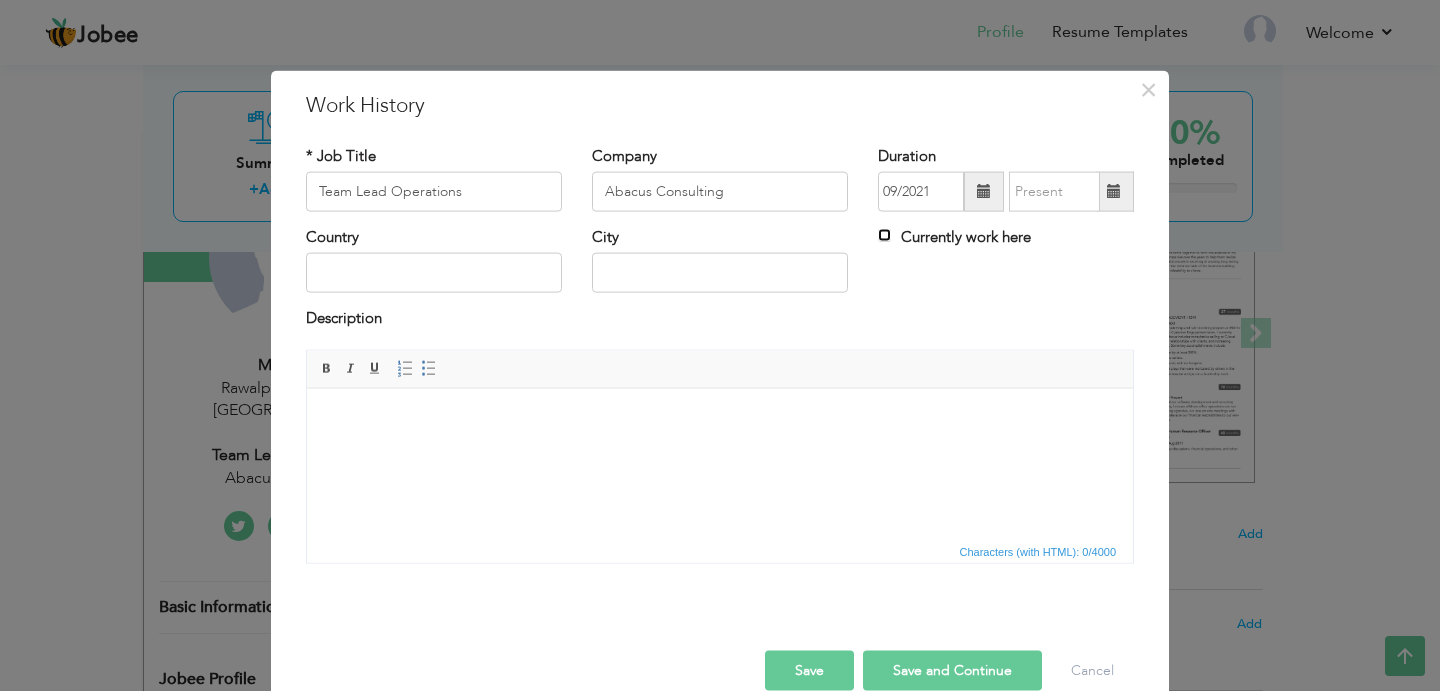 click on "Currently work here" at bounding box center [884, 235] 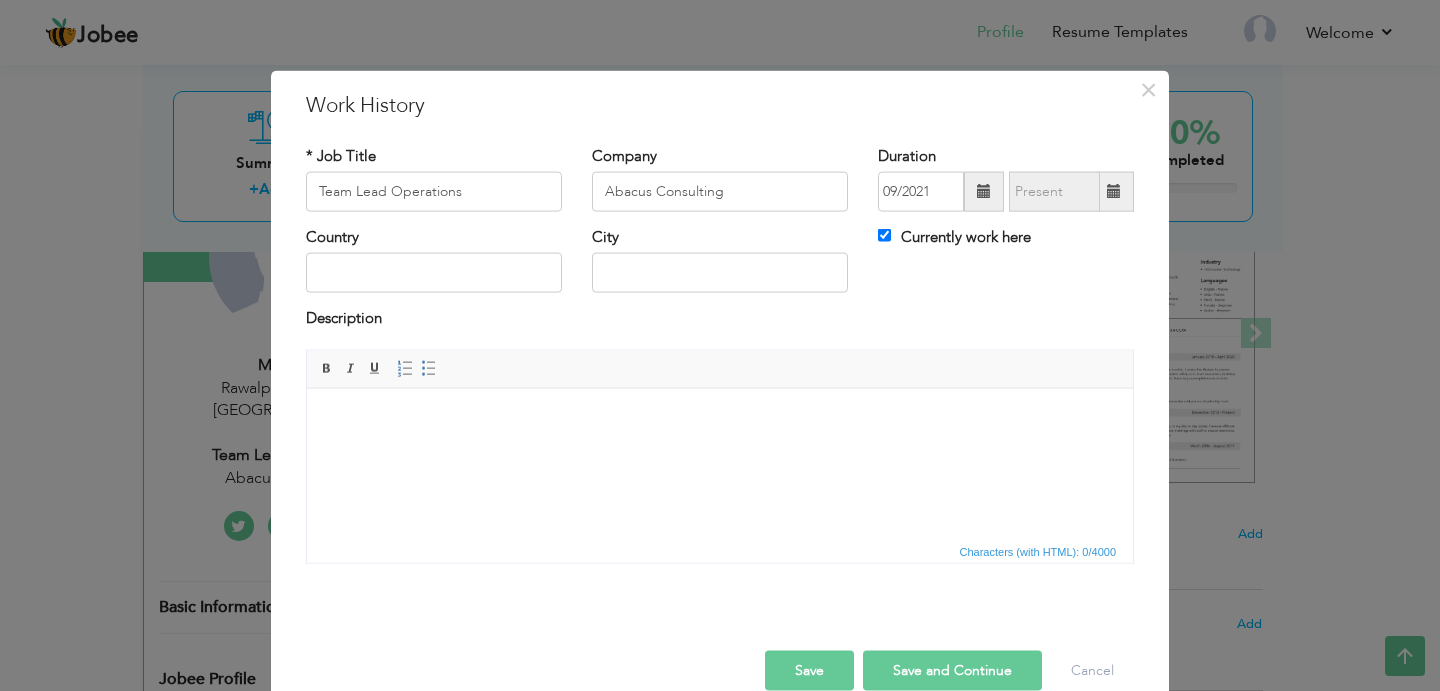 click on "Editor toolbars Basic Styles   Bold   Italic   Underline Paragraph   Insert/Remove Numbered List   Insert/Remove Bulleted List" at bounding box center [720, 369] 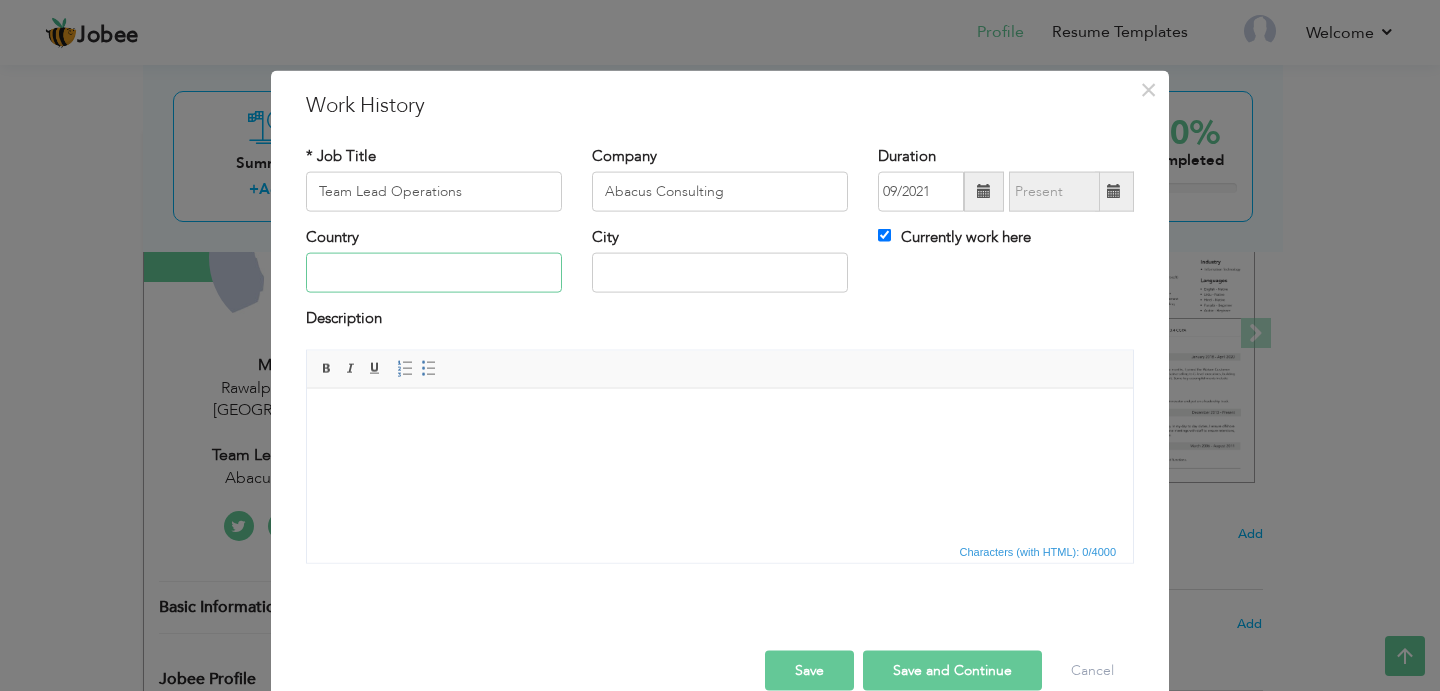 click at bounding box center (434, 273) 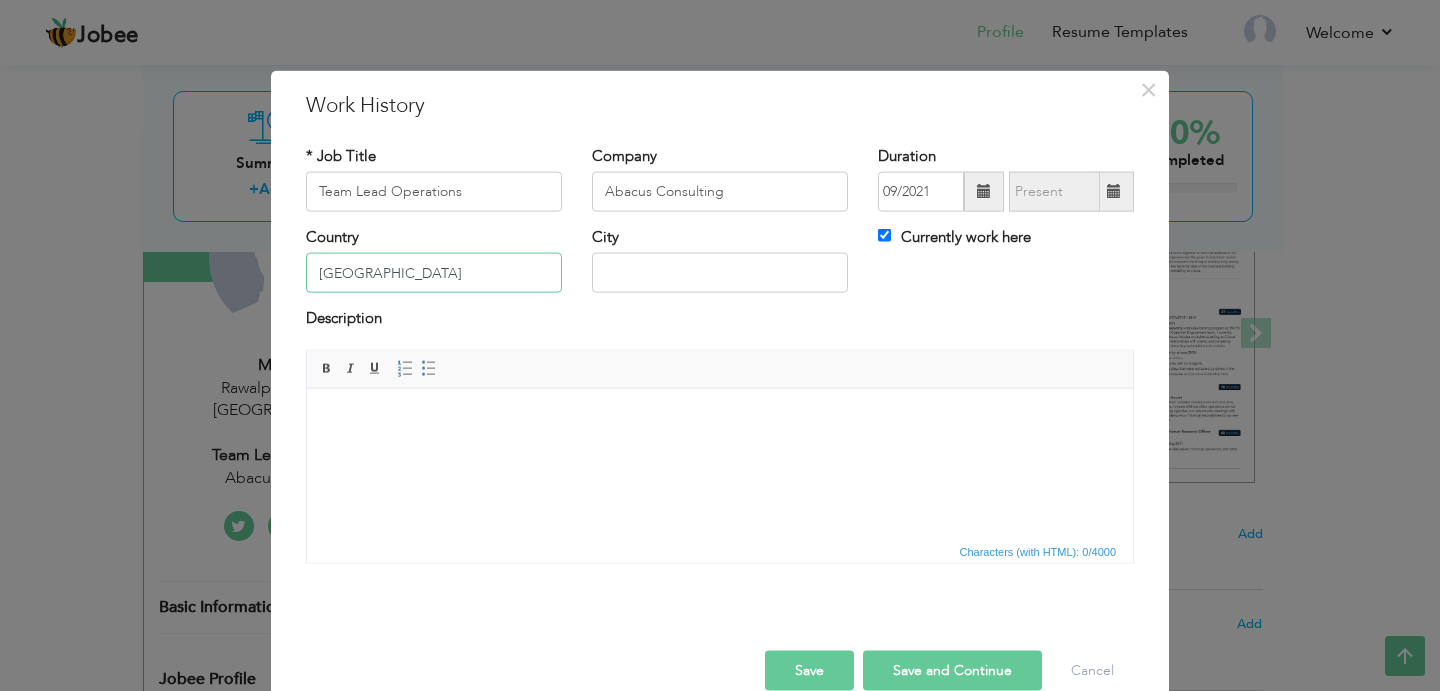 type on "[GEOGRAPHIC_DATA]" 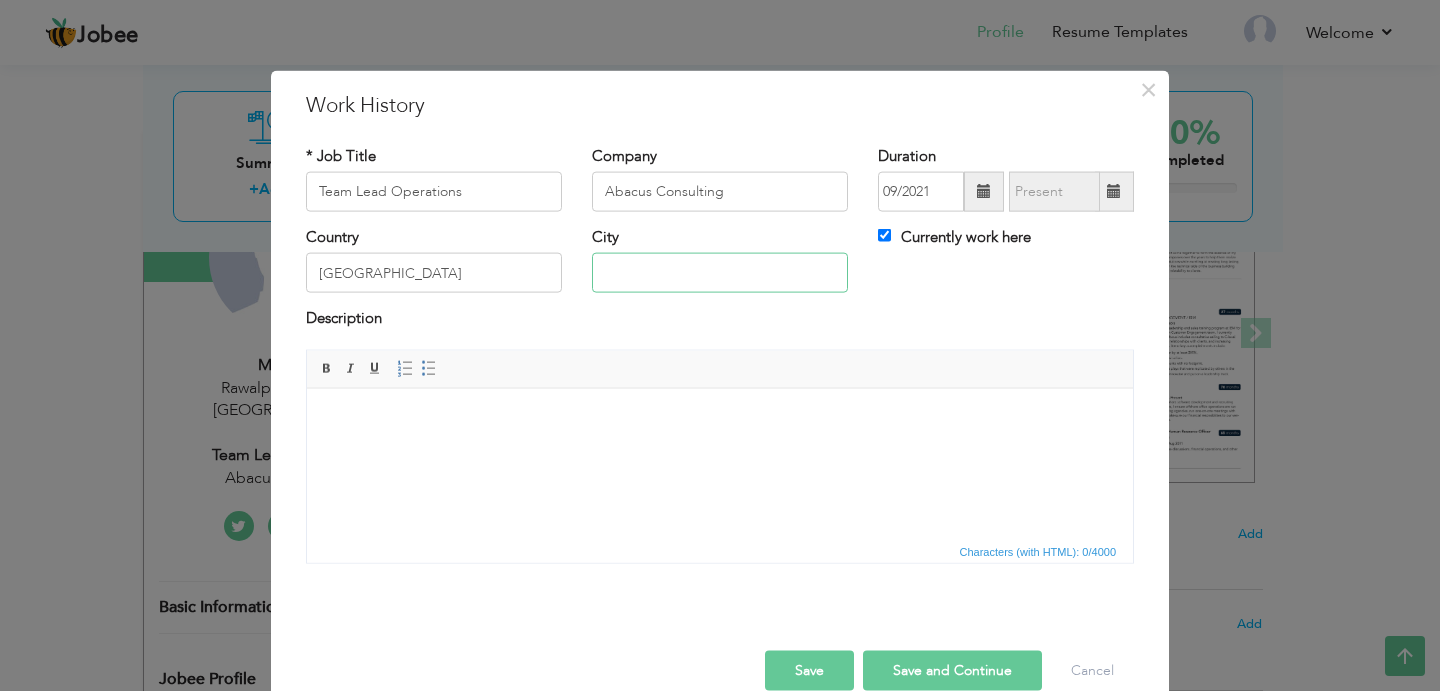 click at bounding box center [720, 273] 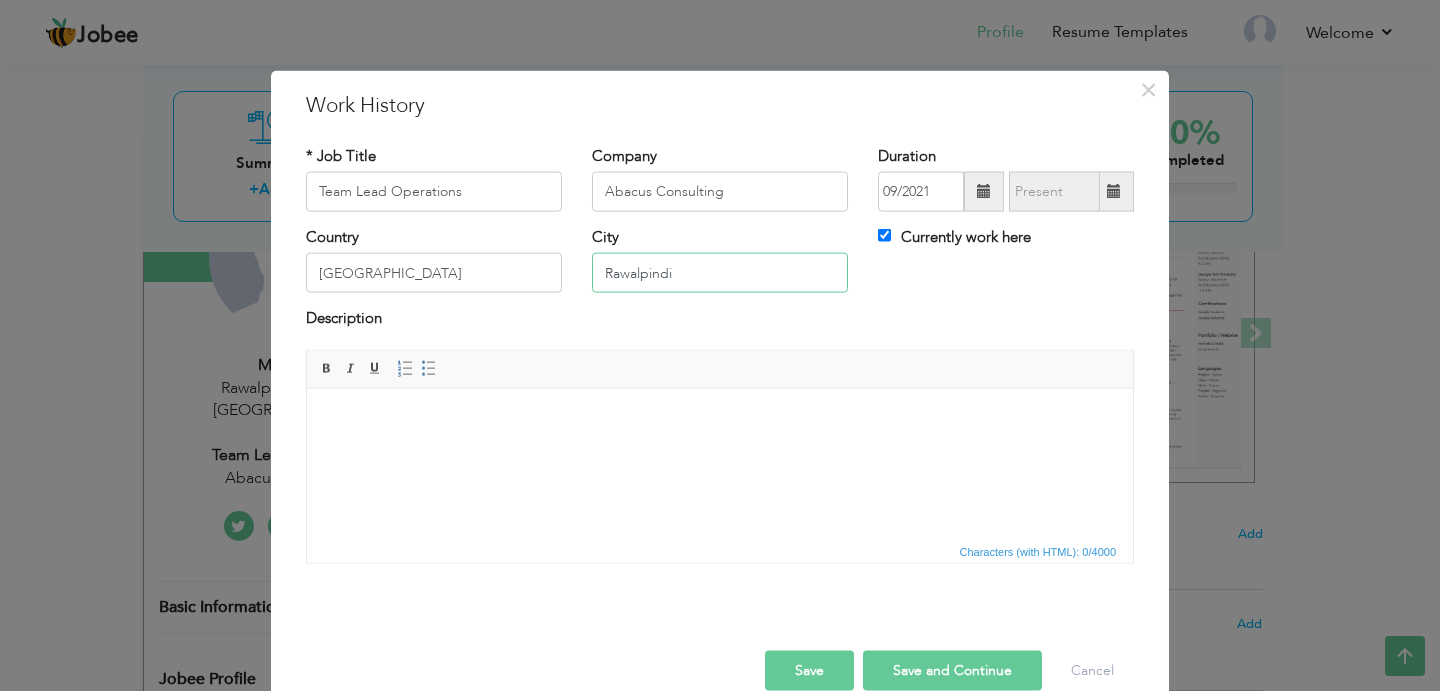 drag, startPoint x: 584, startPoint y: 276, endPoint x: 375, endPoint y: 249, distance: 210.7368 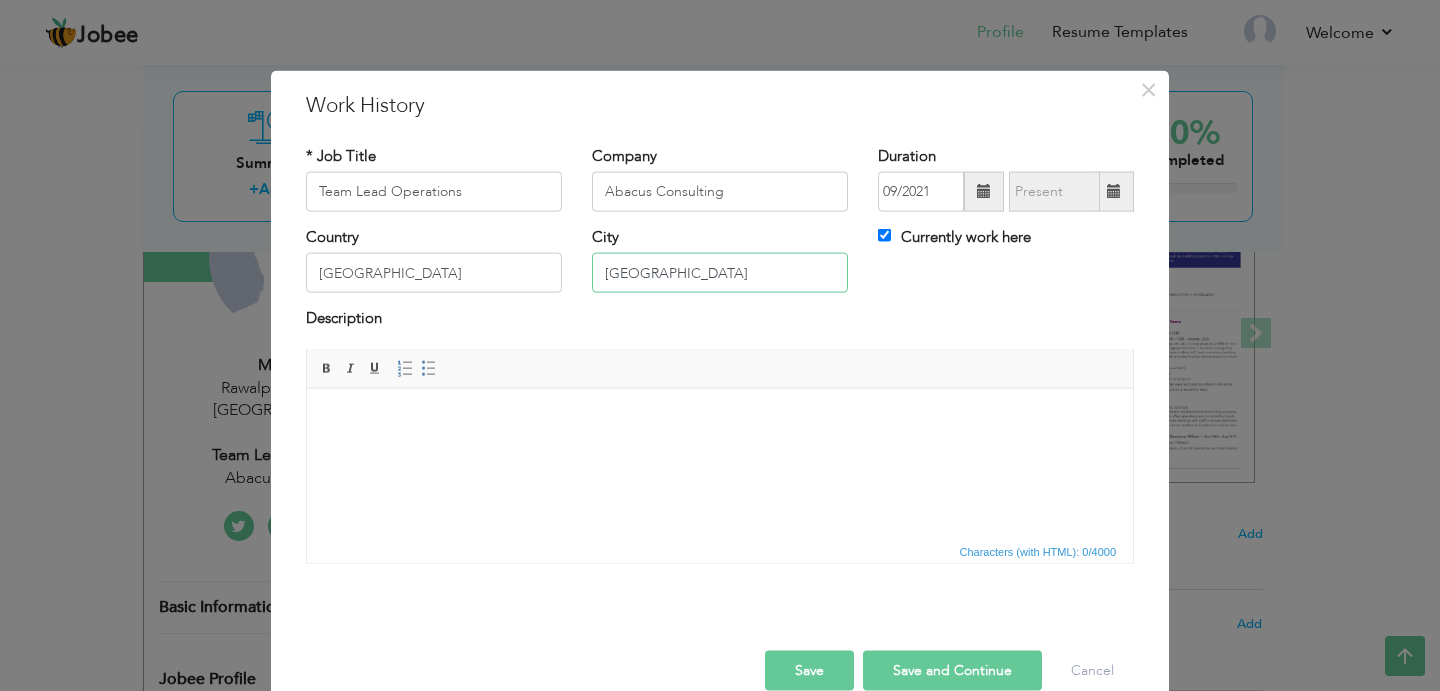 type on "[GEOGRAPHIC_DATA]" 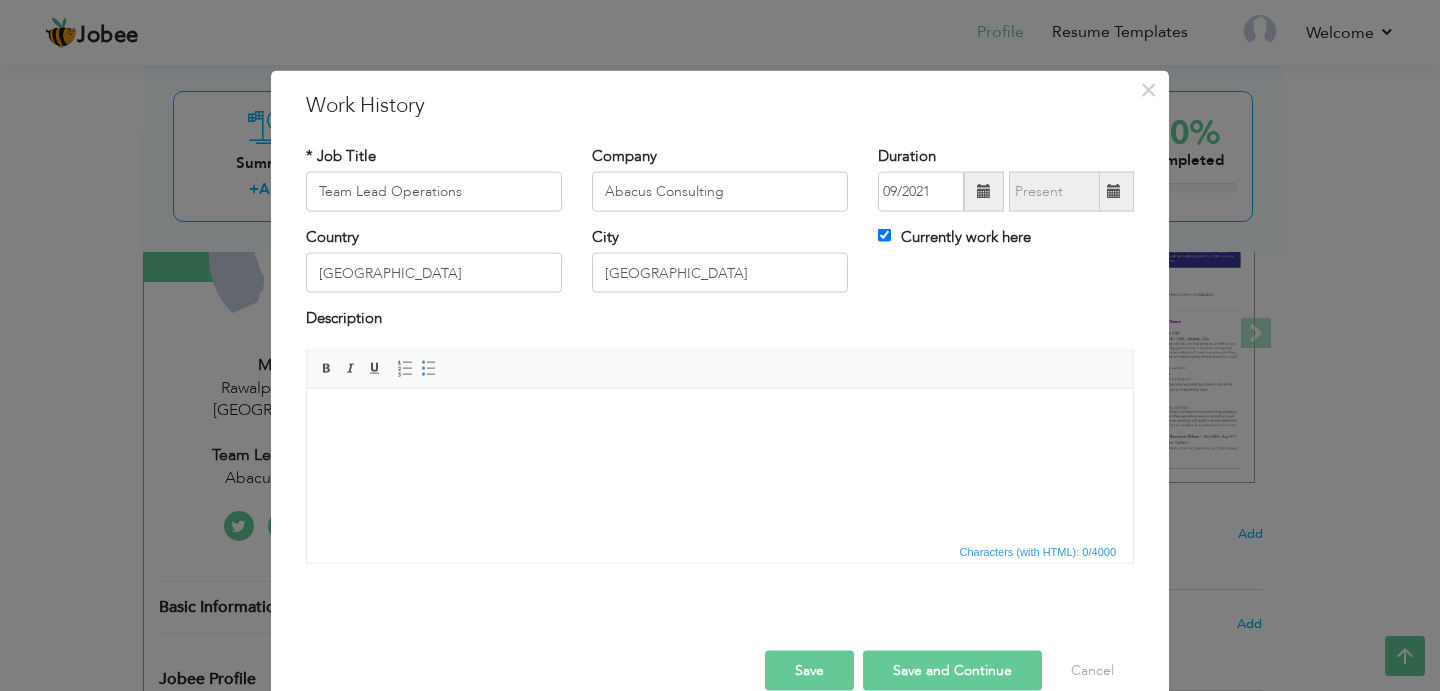 click at bounding box center [720, 418] 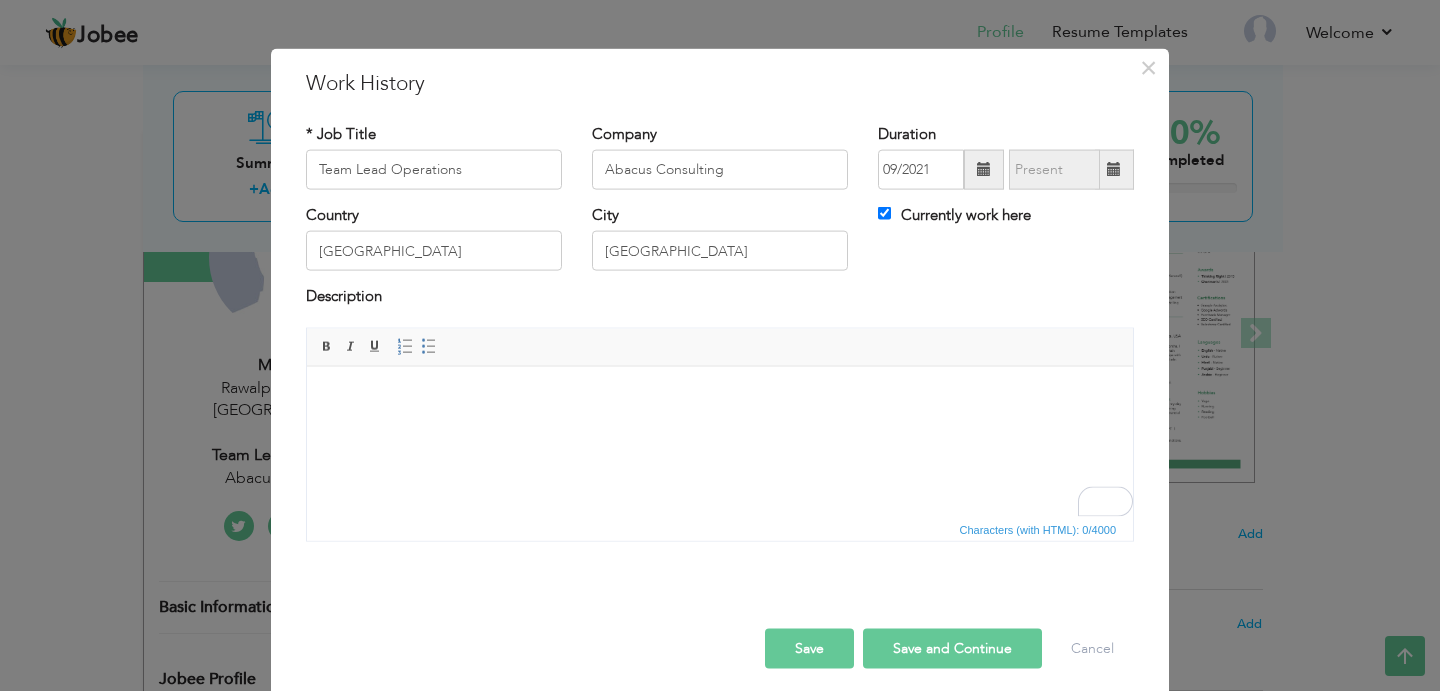scroll, scrollTop: 0, scrollLeft: 0, axis: both 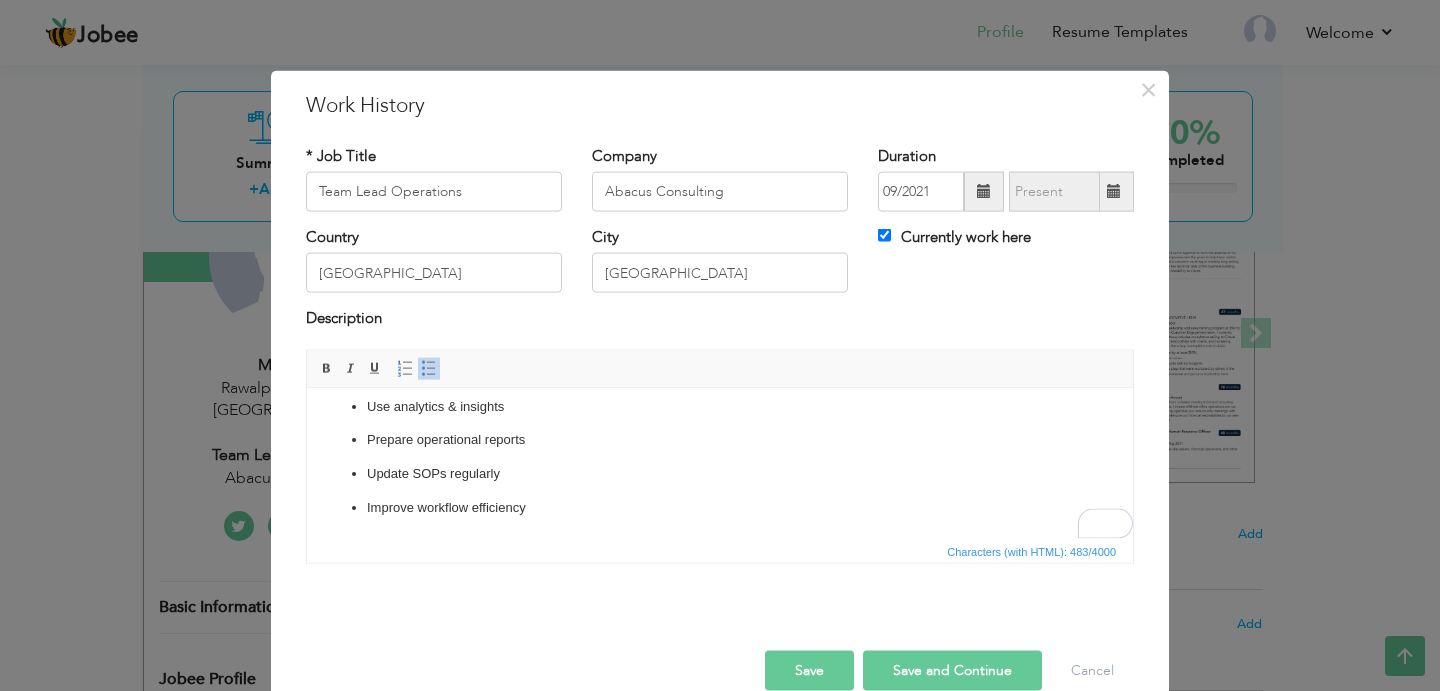 click on "Improve workflow efficiency" at bounding box center [720, 507] 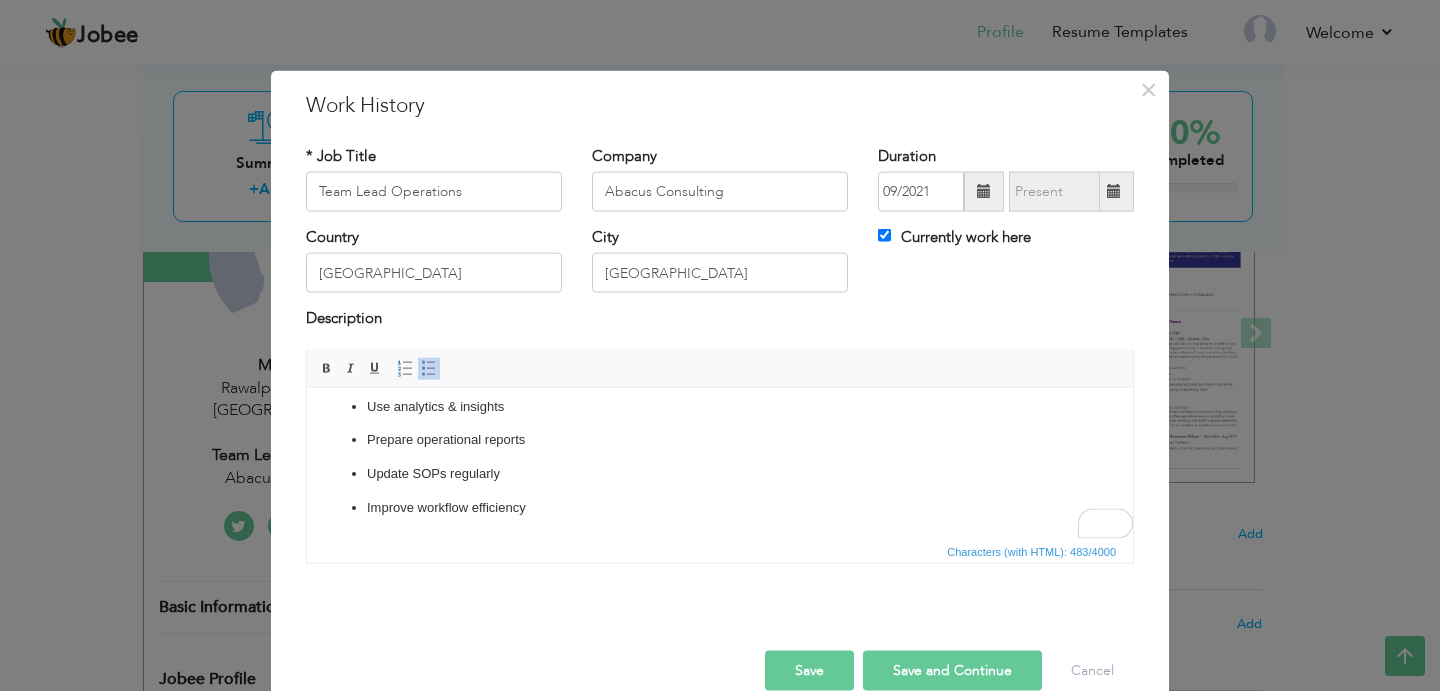 scroll, scrollTop: 34, scrollLeft: 0, axis: vertical 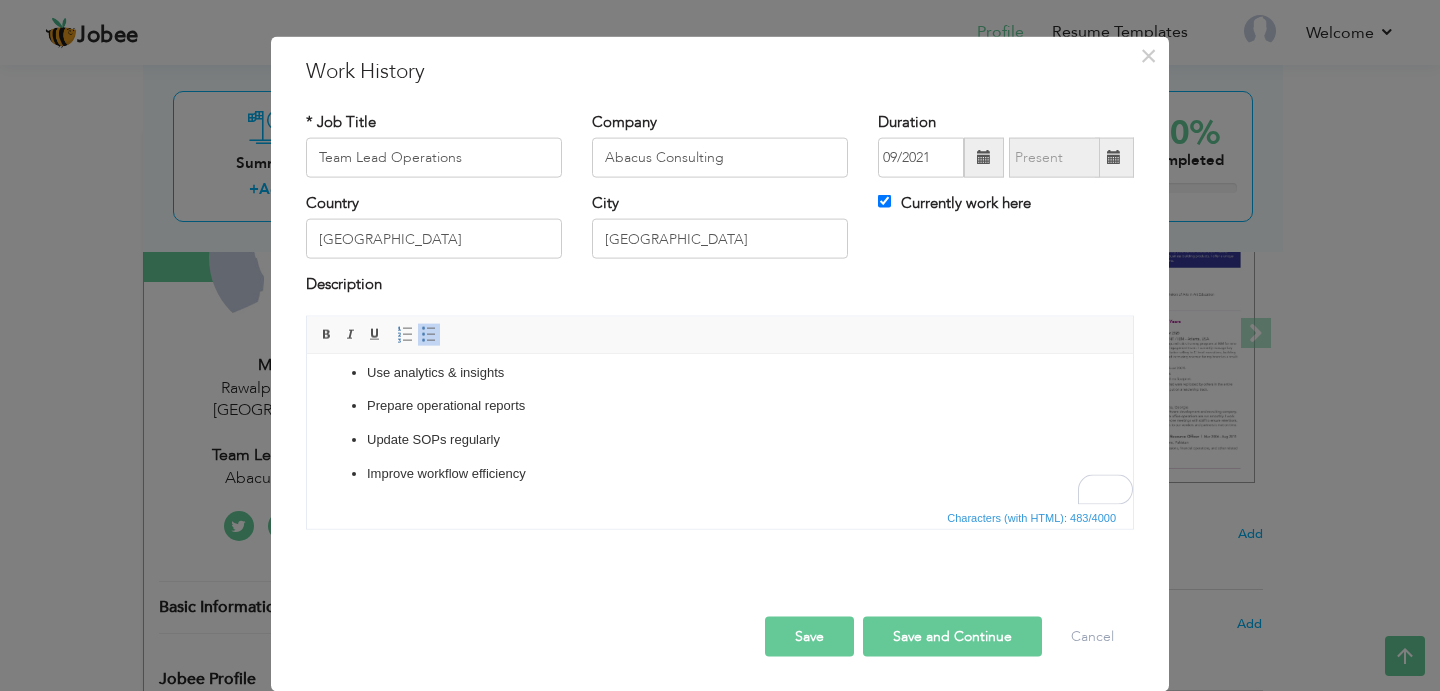 click on "Improve workflow efficiency" at bounding box center [720, 473] 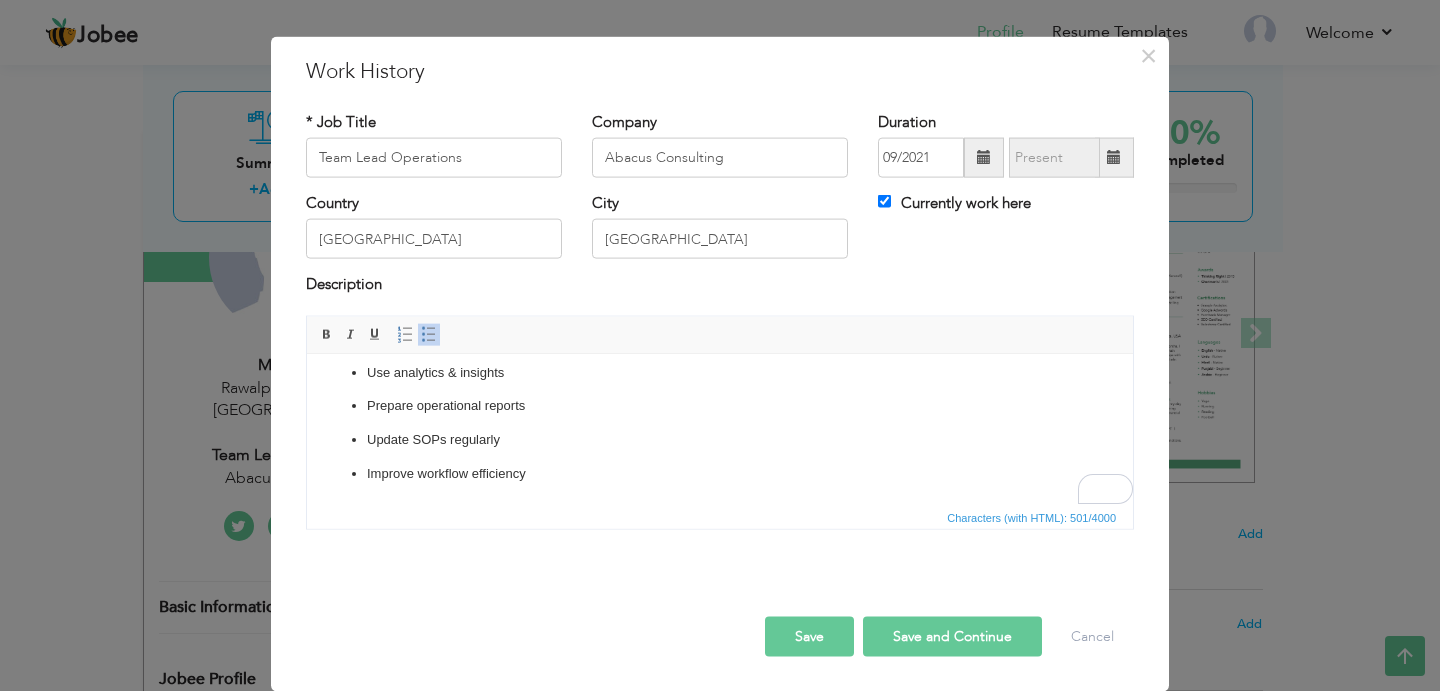 scroll, scrollTop: 267, scrollLeft: 0, axis: vertical 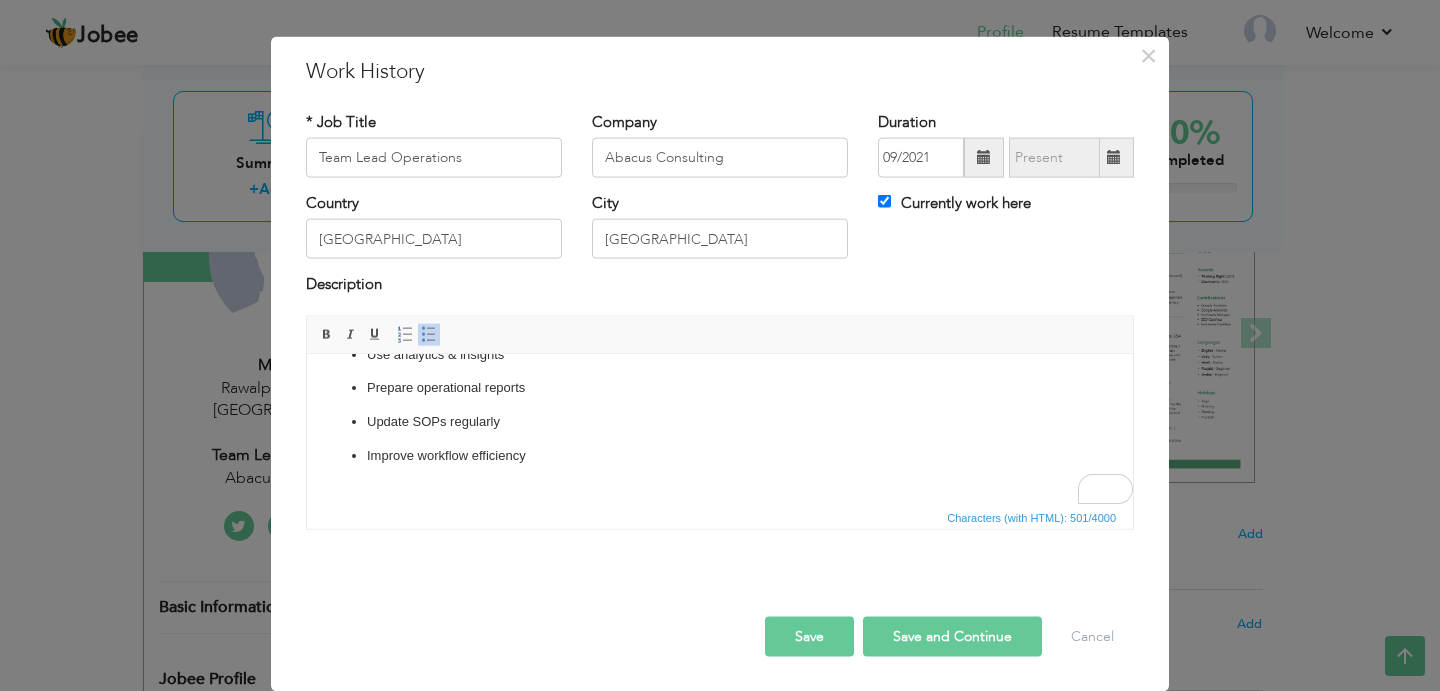 type 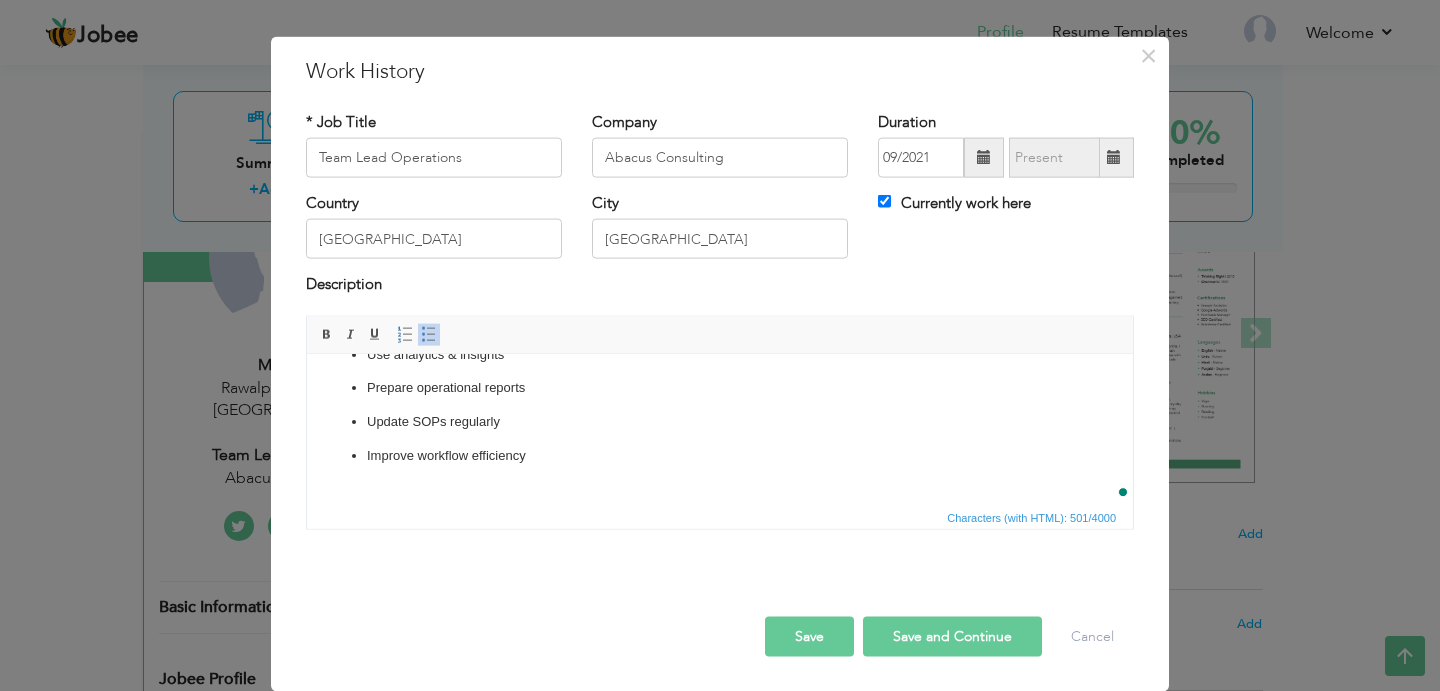 scroll, scrollTop: 249, scrollLeft: 0, axis: vertical 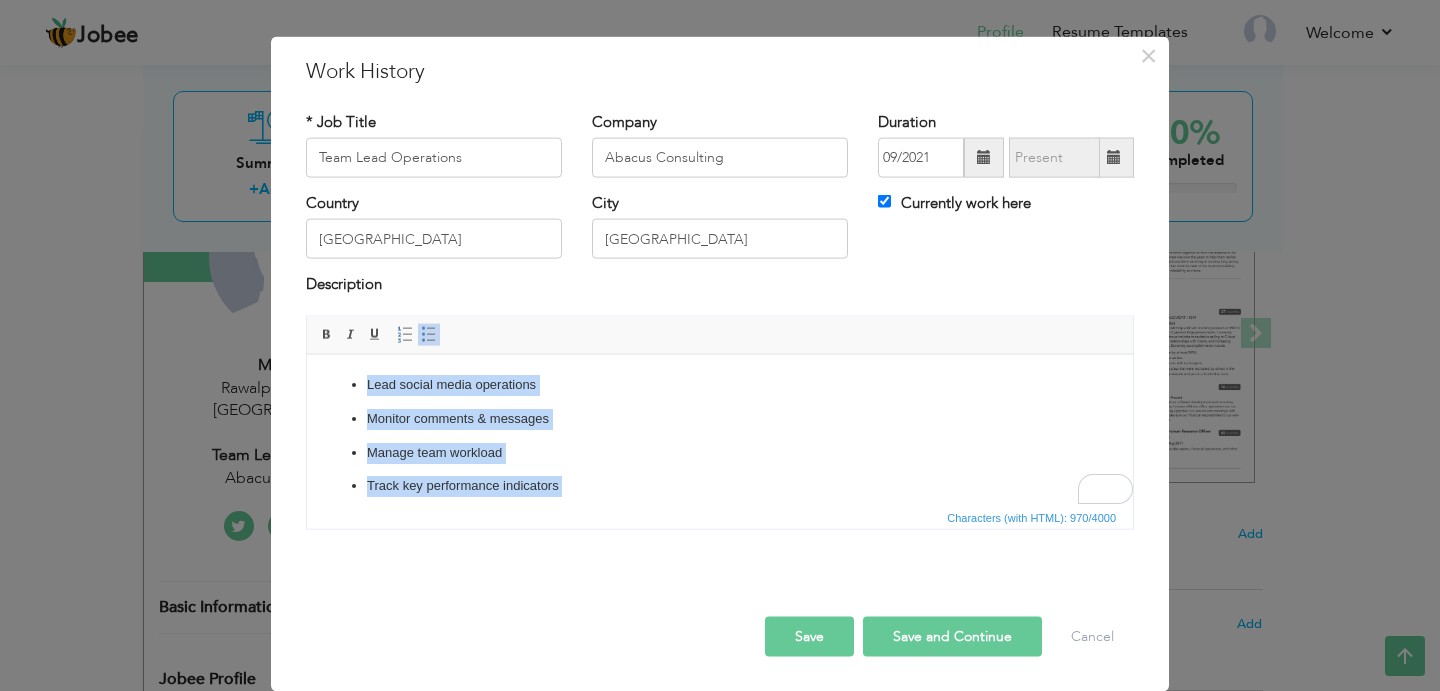 drag, startPoint x: 574, startPoint y: 458, endPoint x: 165, endPoint y: 207, distance: 479.87708 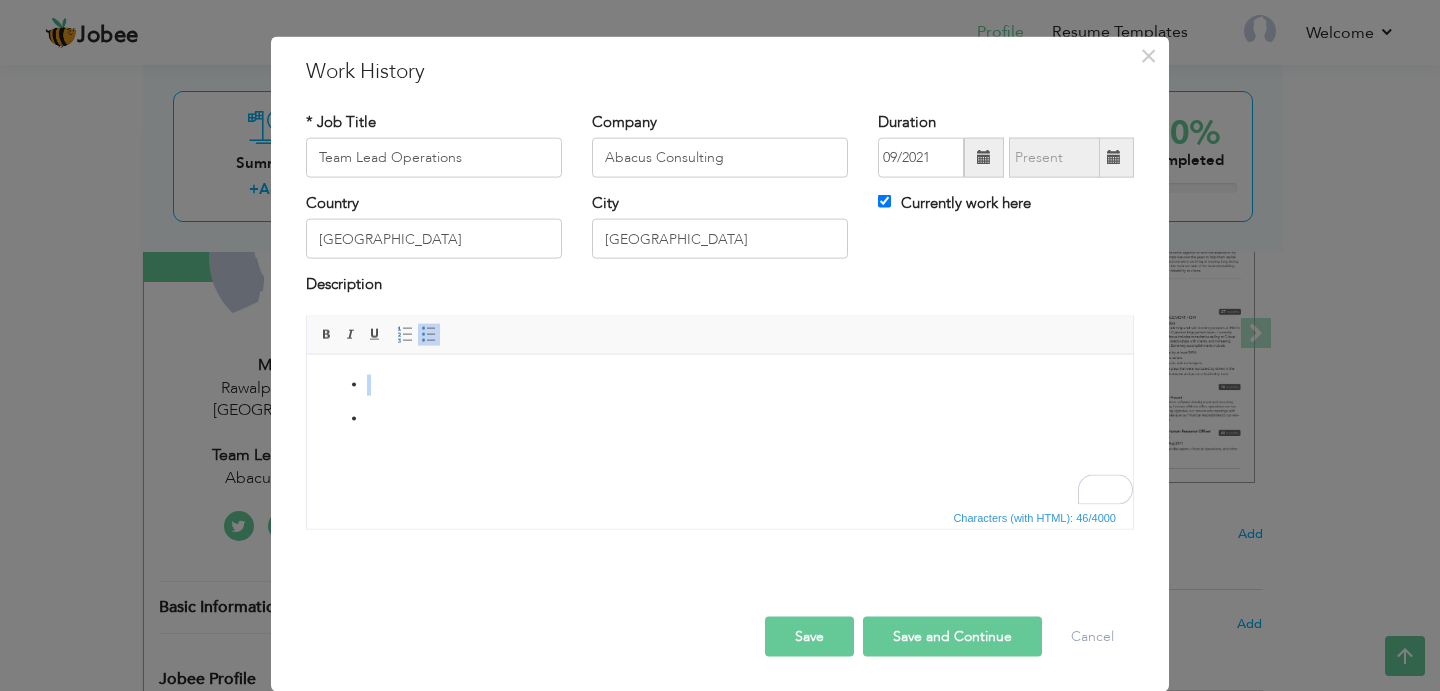 drag, startPoint x: 352, startPoint y: 401, endPoint x: 536, endPoint y: 662, distance: 319.33838 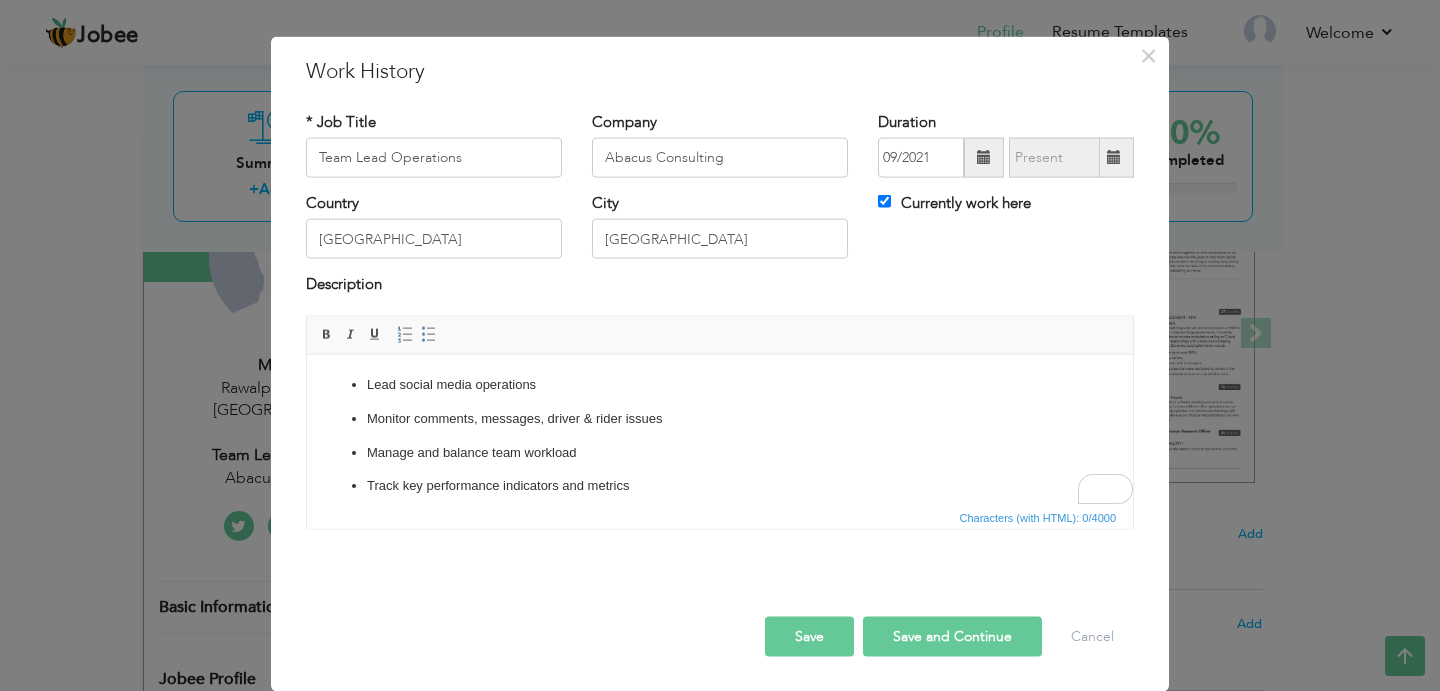 scroll, scrollTop: 225, scrollLeft: 0, axis: vertical 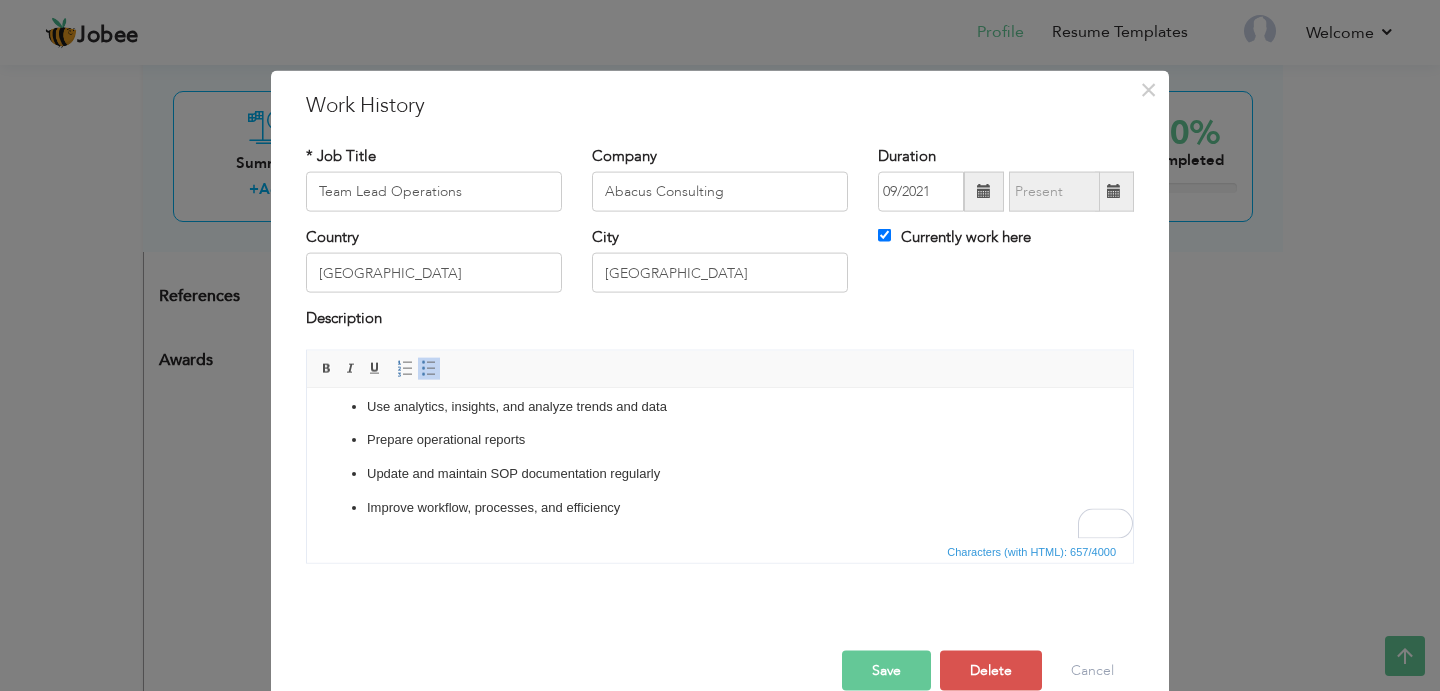 click on "Improve workflow, processes, and efficiency" at bounding box center (720, 507) 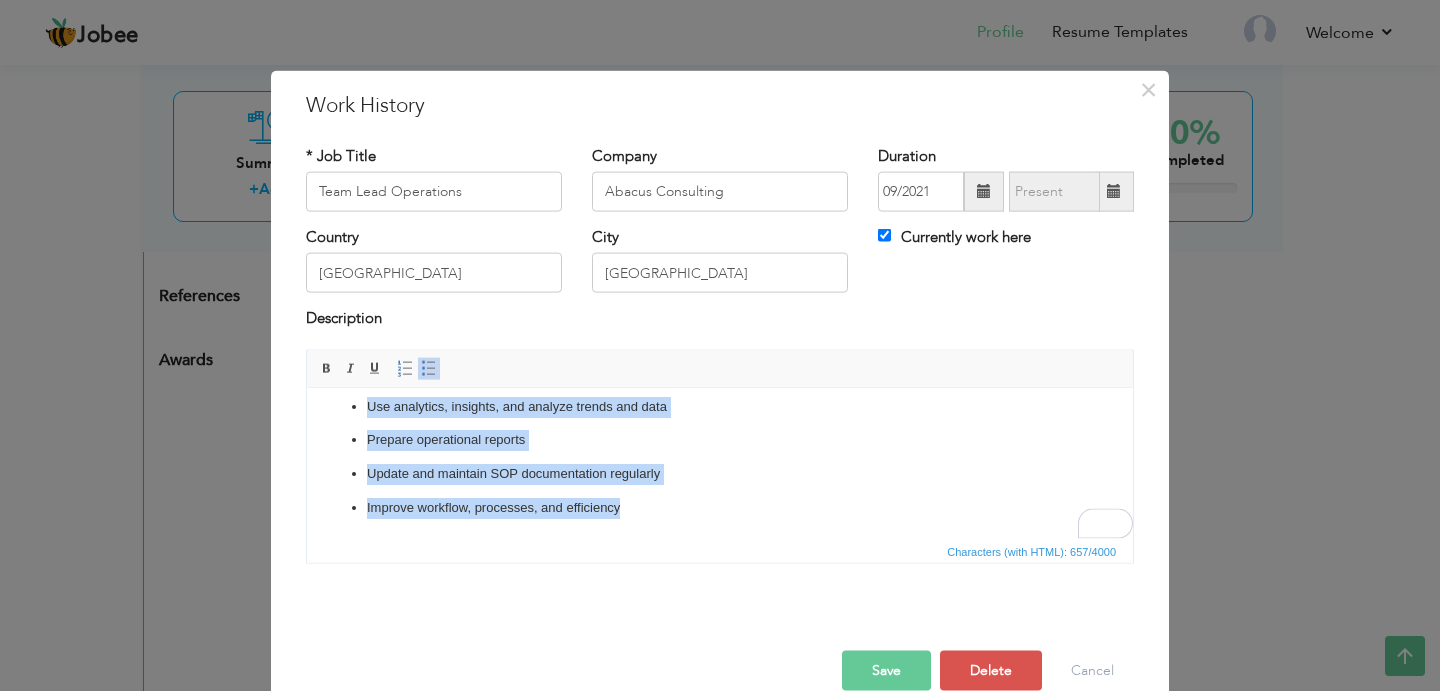scroll, scrollTop: 70, scrollLeft: 0, axis: vertical 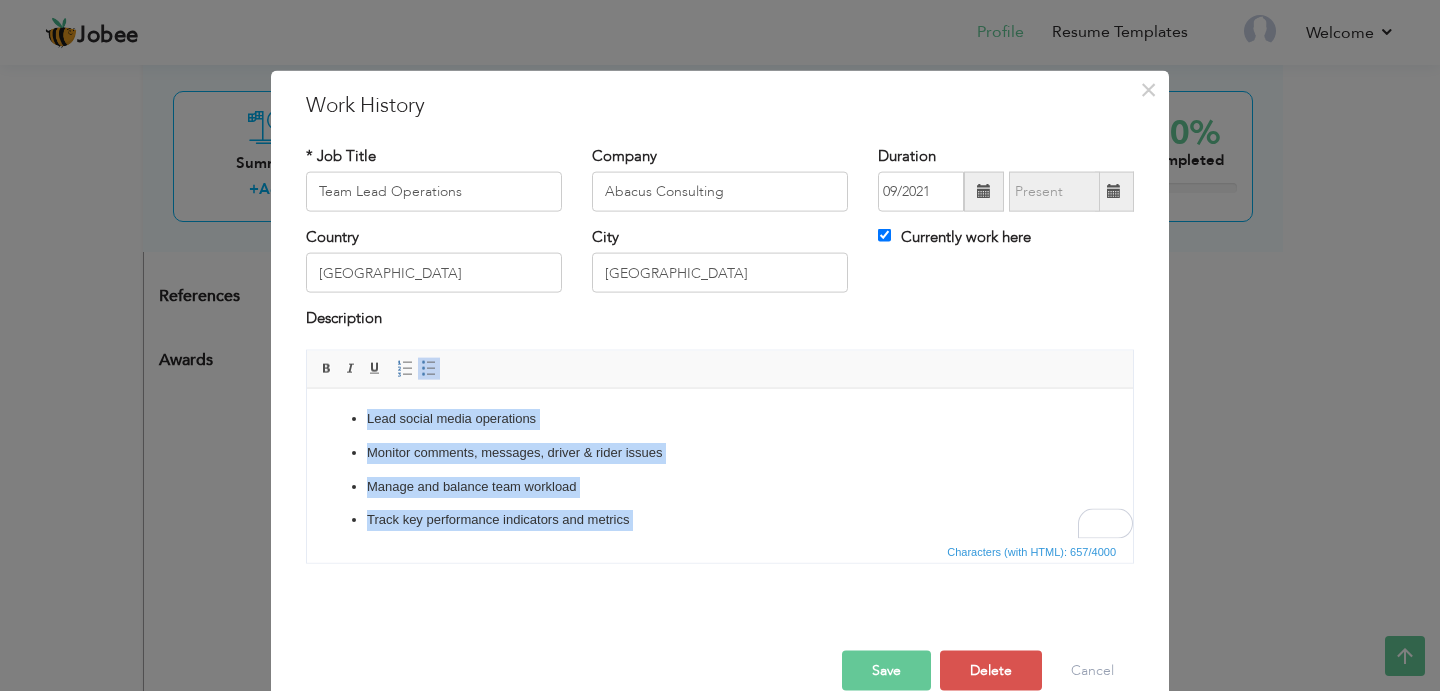 drag, startPoint x: 651, startPoint y: 507, endPoint x: 255, endPoint y: 329, distance: 434.16586 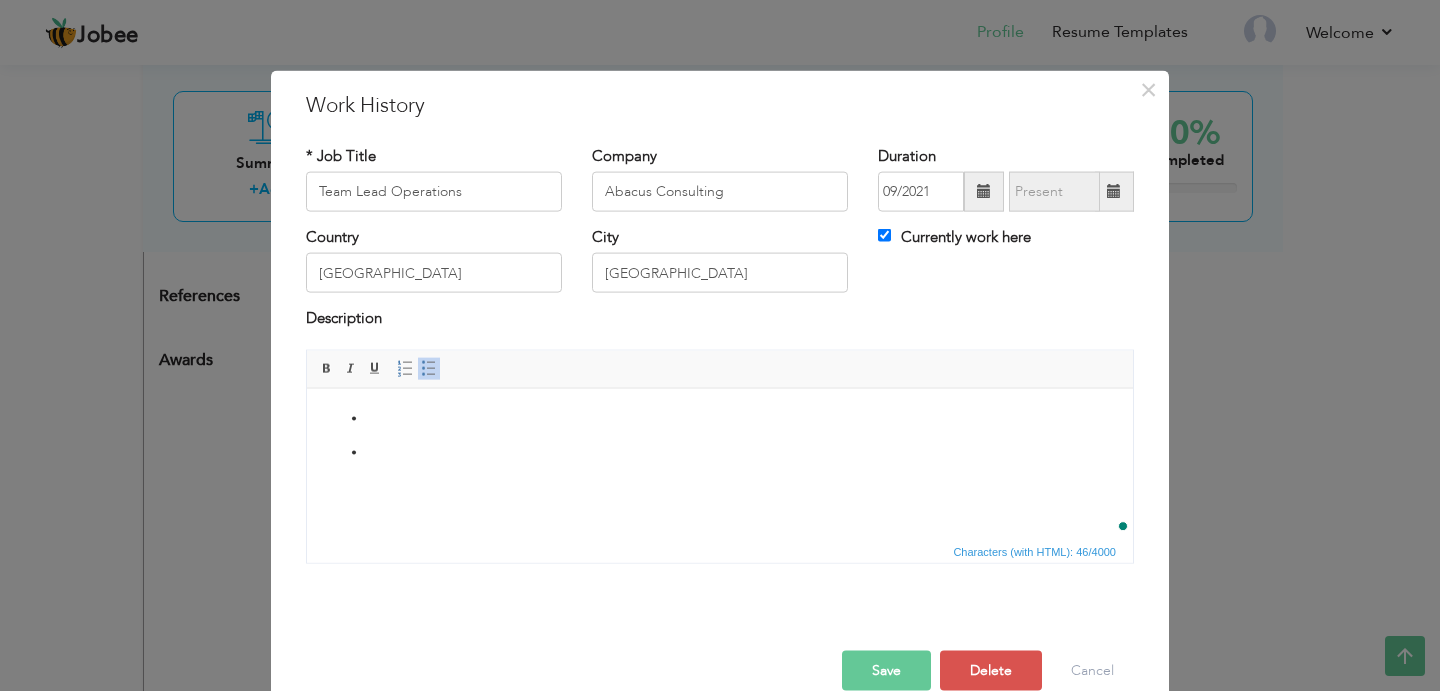 scroll, scrollTop: 34, scrollLeft: 0, axis: vertical 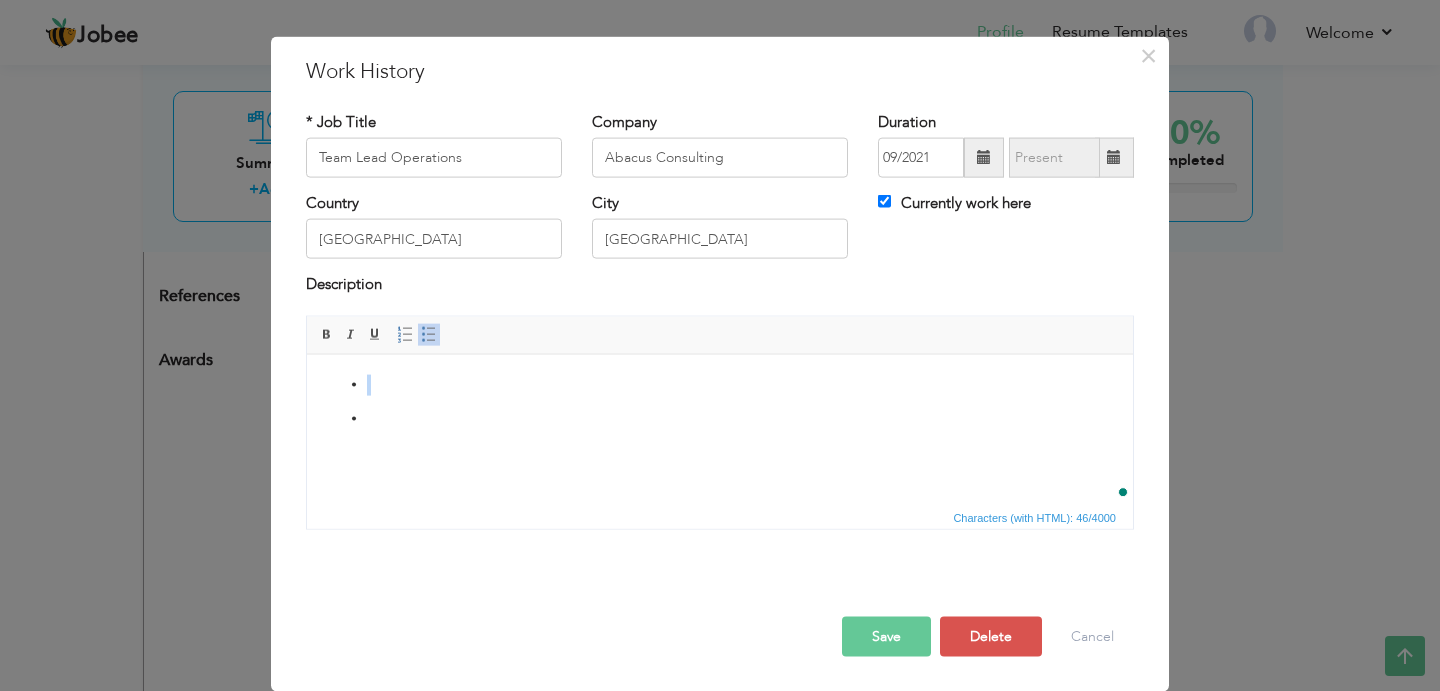 drag, startPoint x: 411, startPoint y: 428, endPoint x: 584, endPoint y: 700, distance: 322.3554 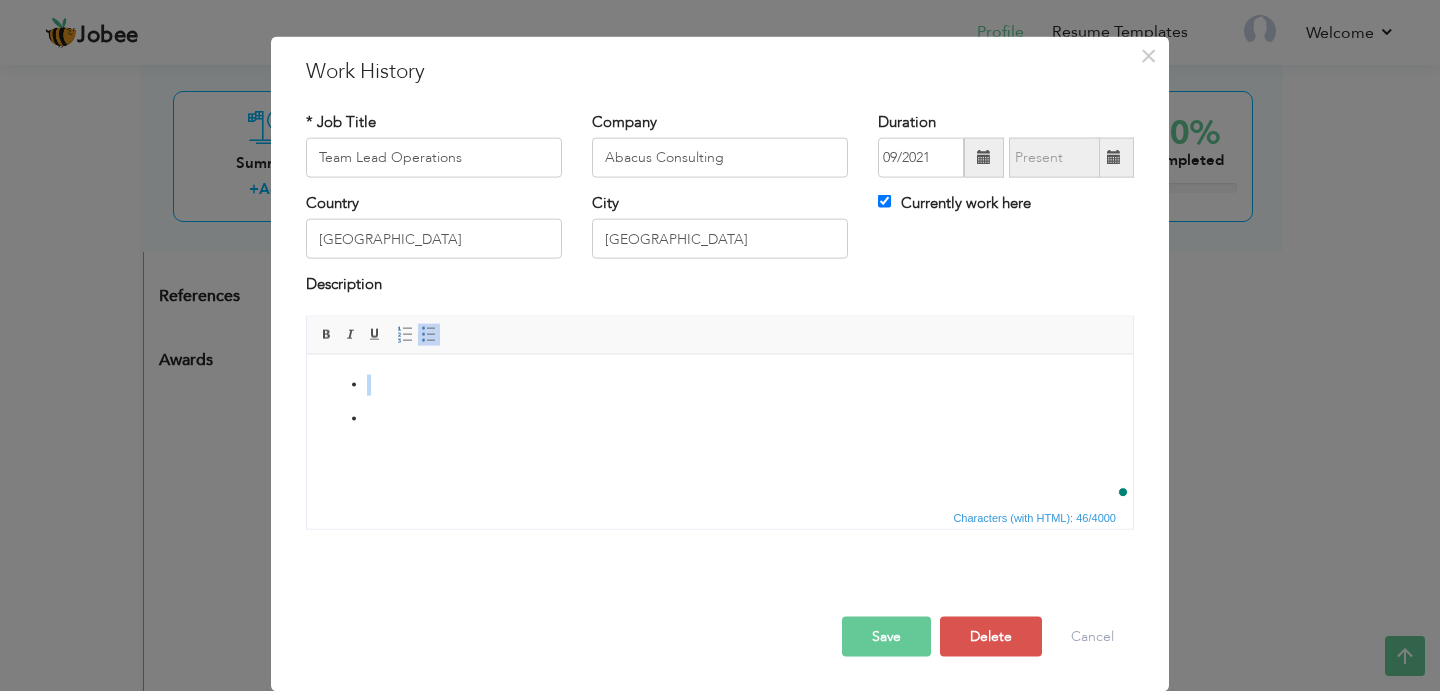 click at bounding box center (720, 401) 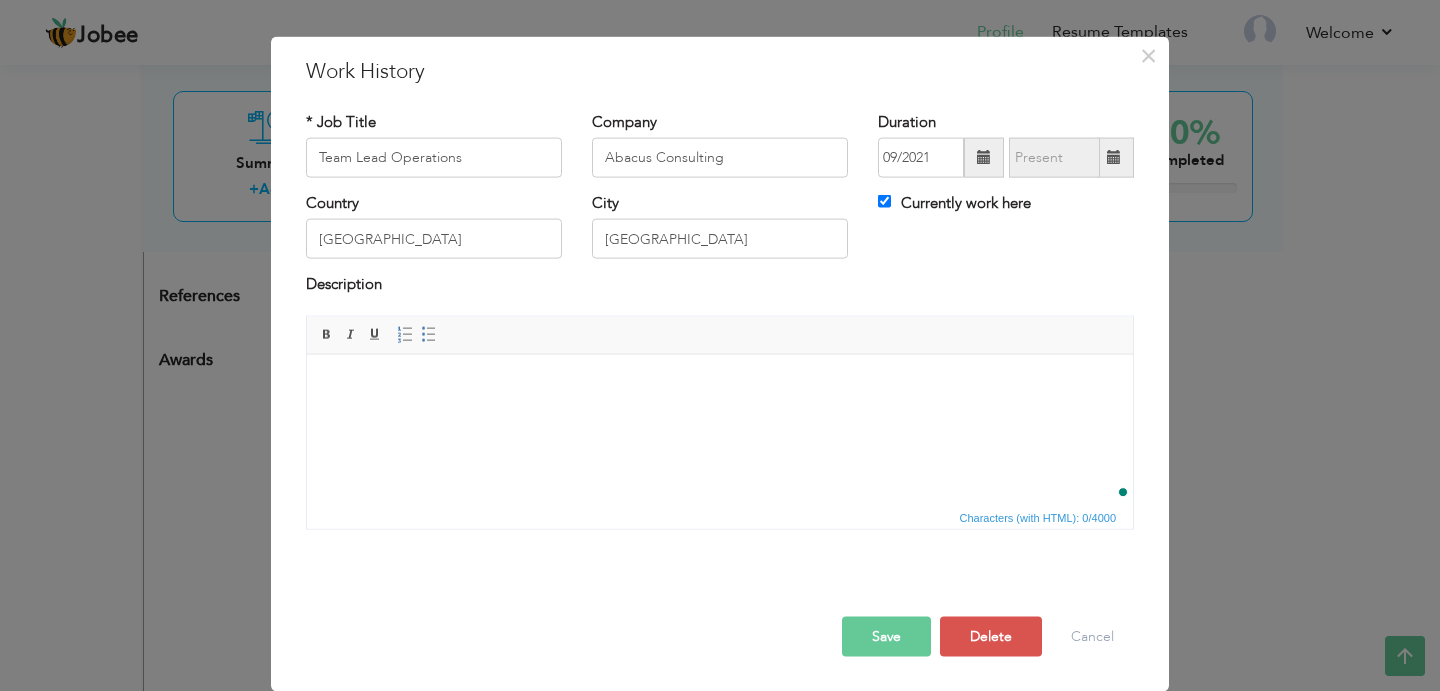type 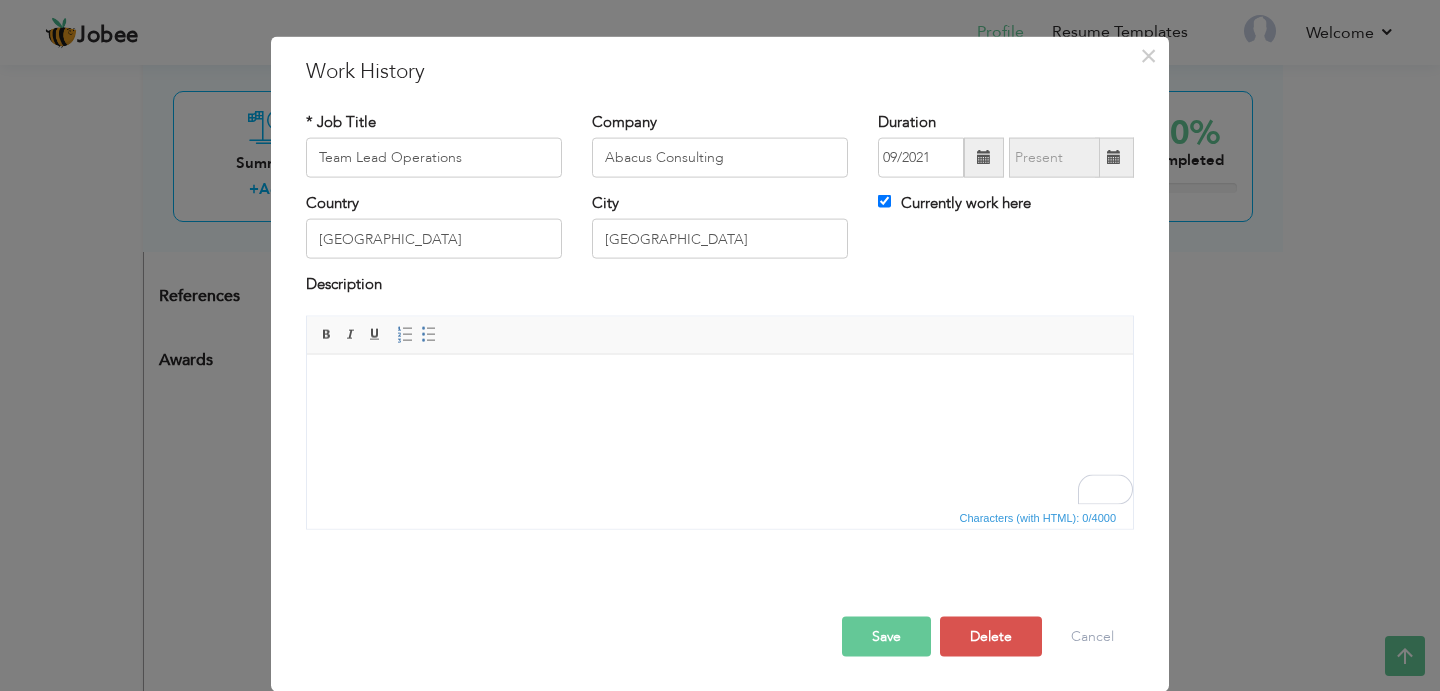 scroll, scrollTop: 0, scrollLeft: 0, axis: both 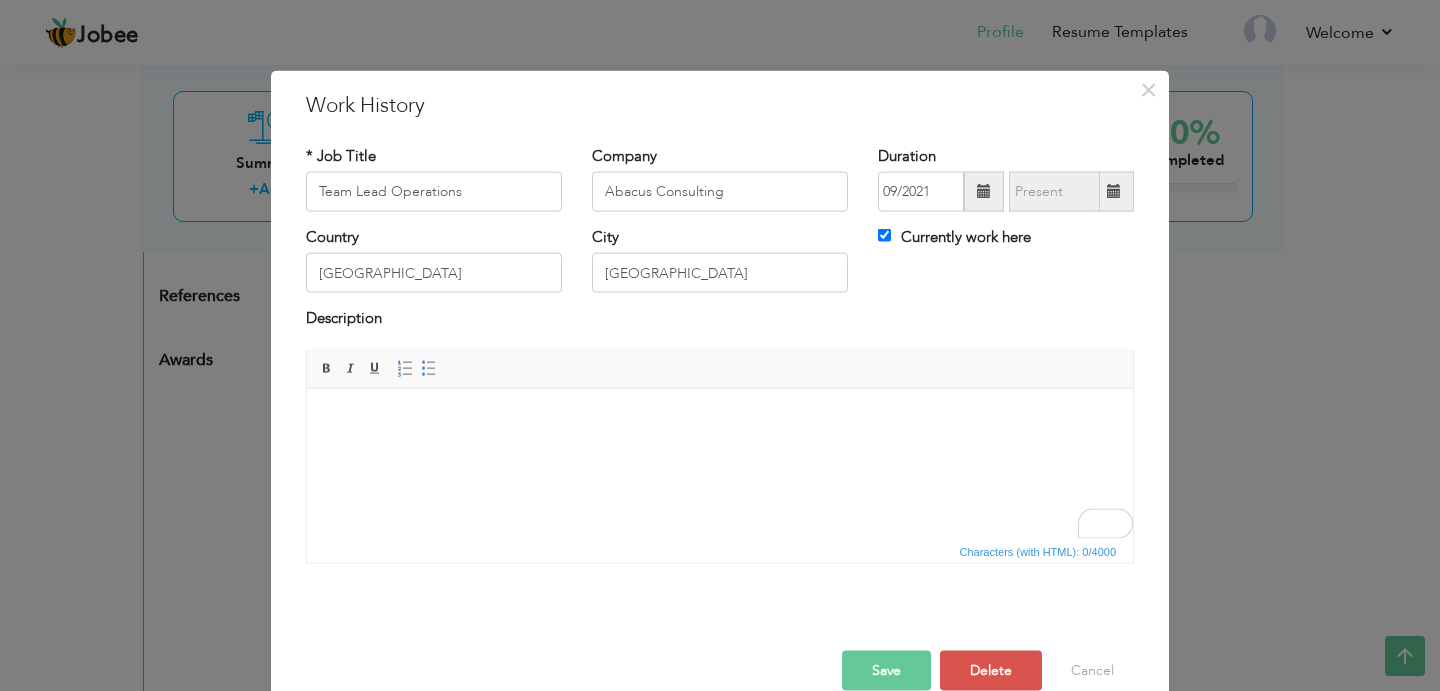 click at bounding box center (720, 418) 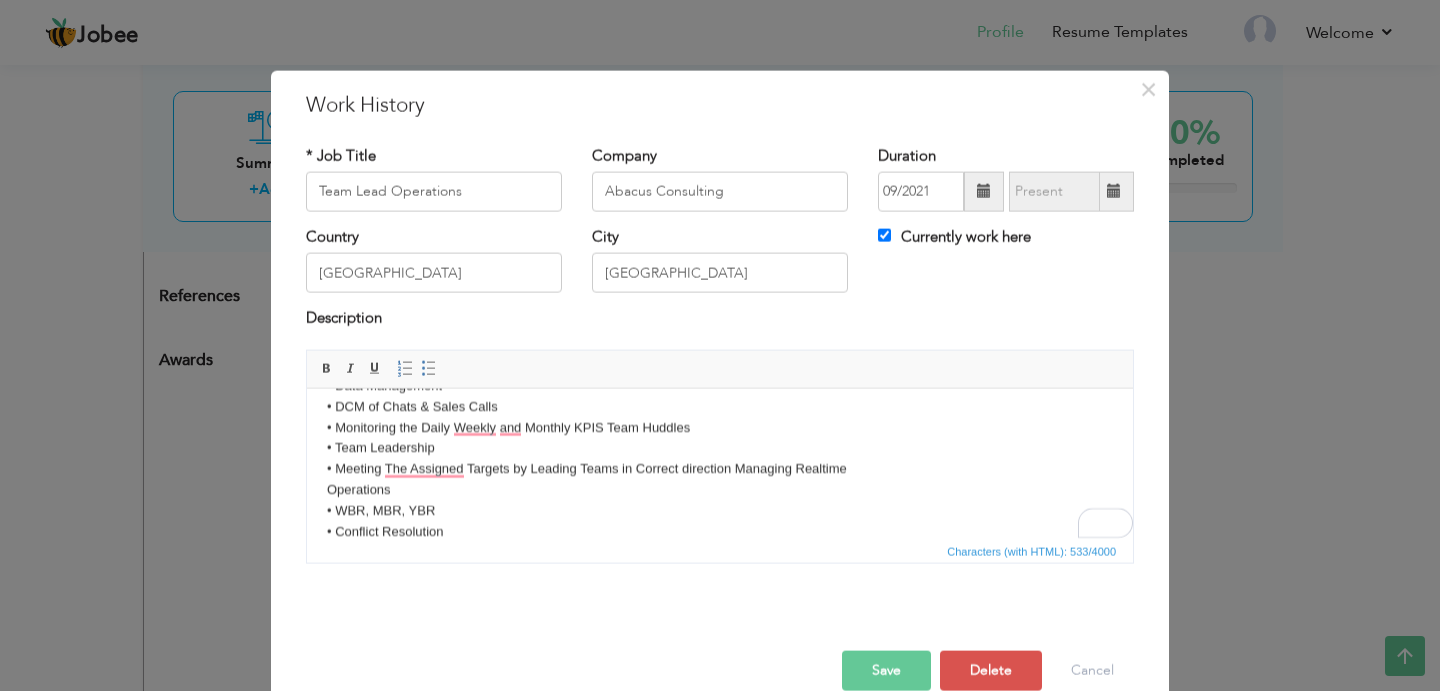 scroll, scrollTop: 0, scrollLeft: 0, axis: both 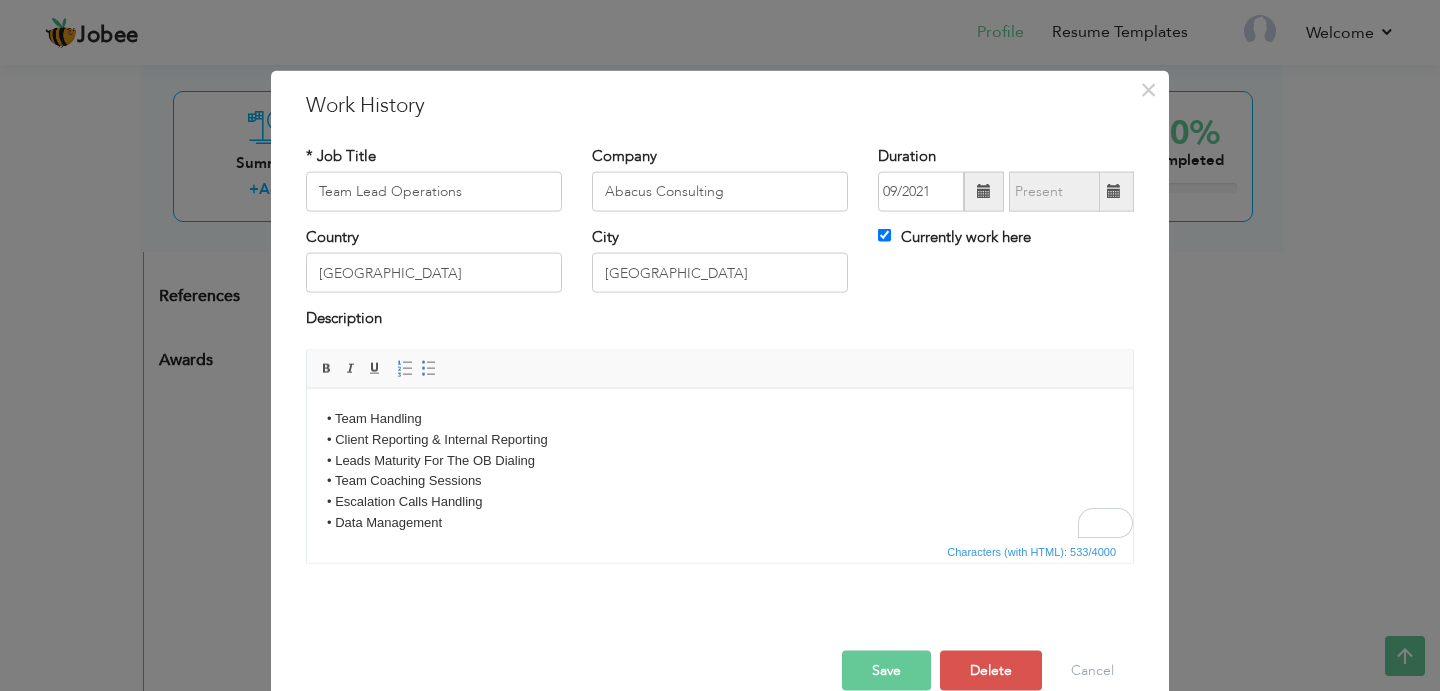 click on "Save" at bounding box center [886, 670] 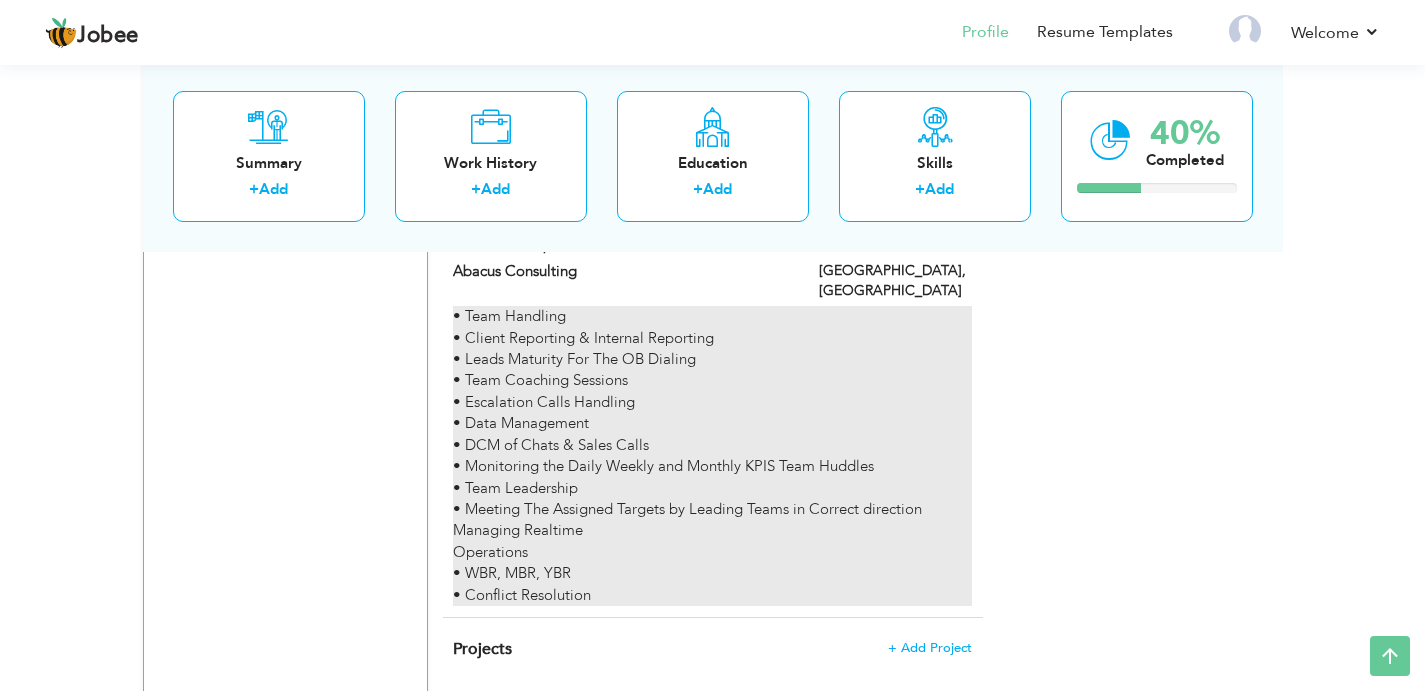 scroll, scrollTop: 1287, scrollLeft: 0, axis: vertical 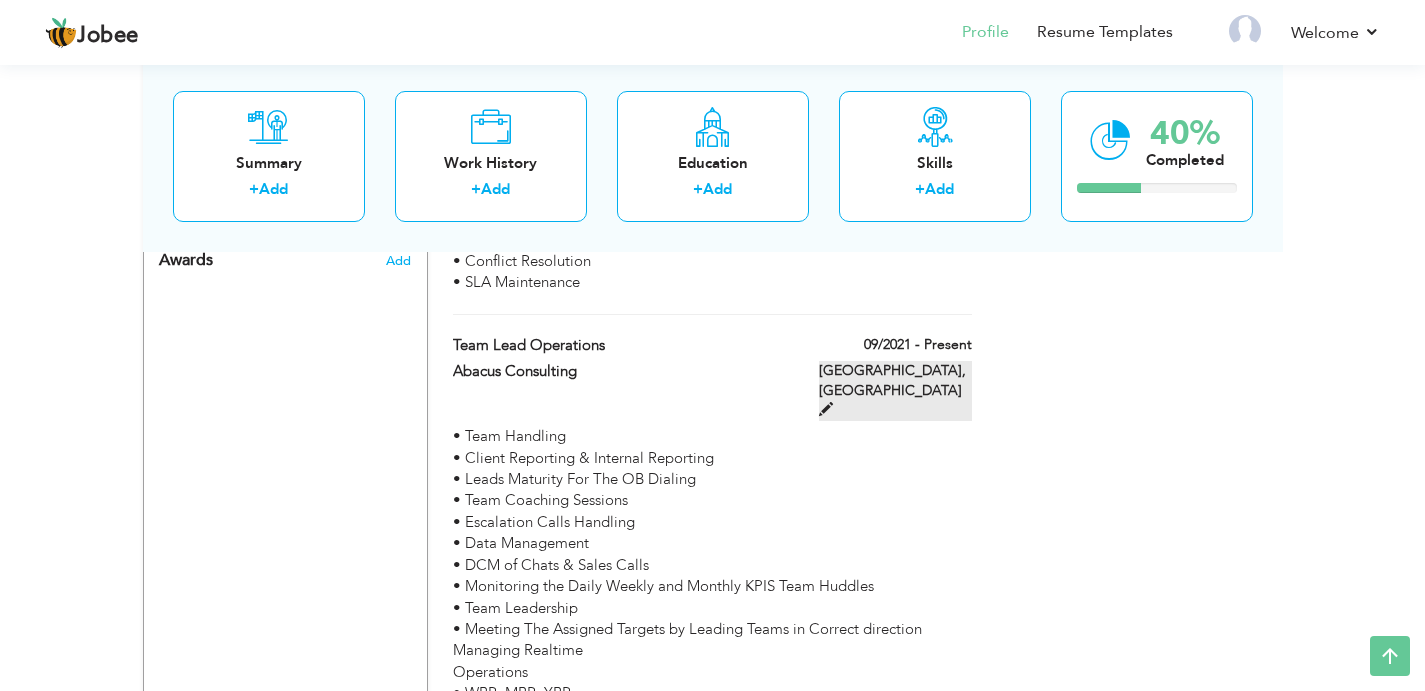 click at bounding box center (826, 409) 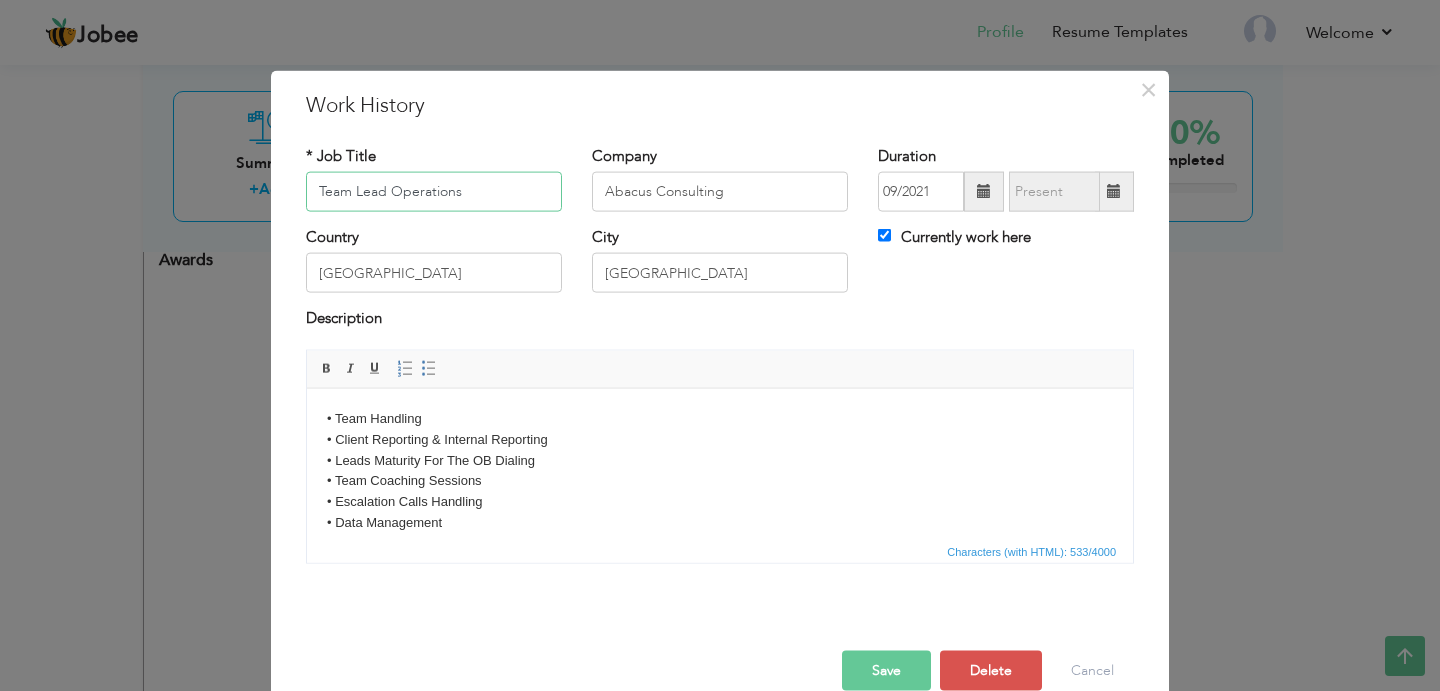 scroll, scrollTop: 160, scrollLeft: 0, axis: vertical 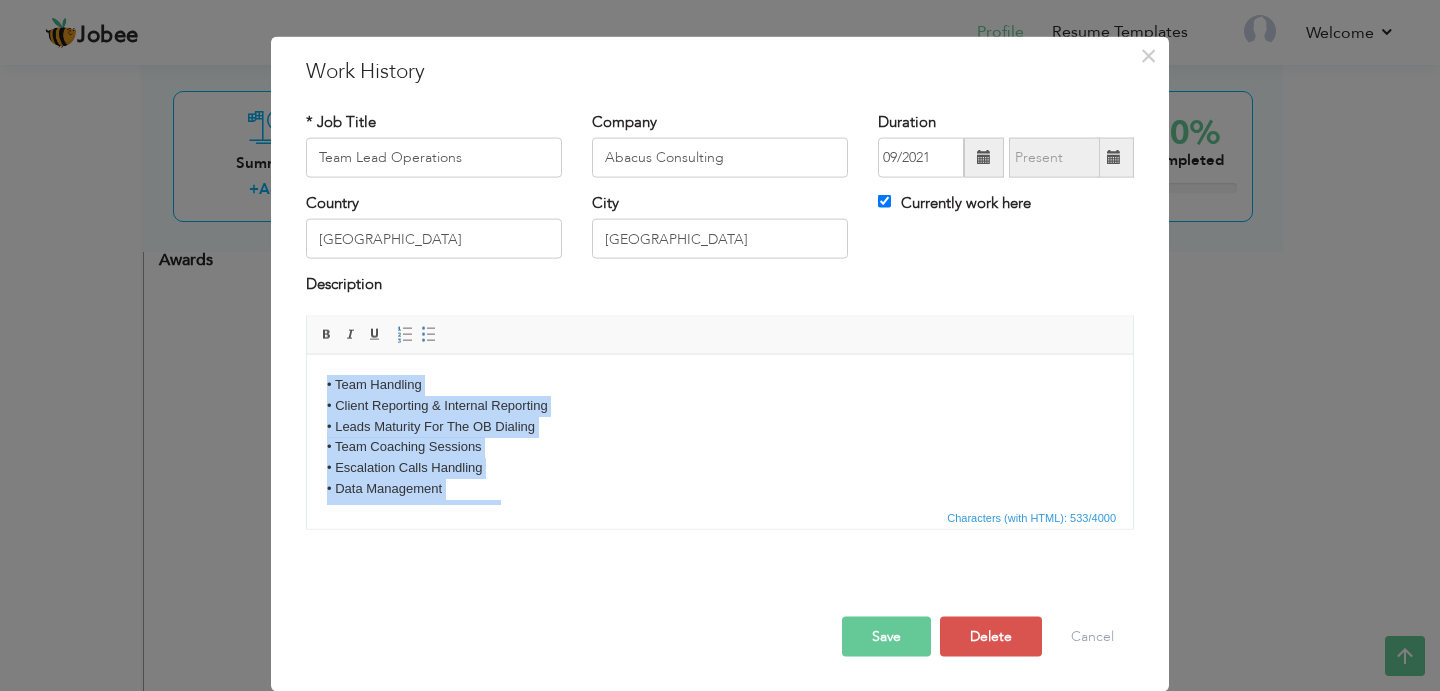 drag, startPoint x: 483, startPoint y: 481, endPoint x: 507, endPoint y: 669, distance: 189.52573 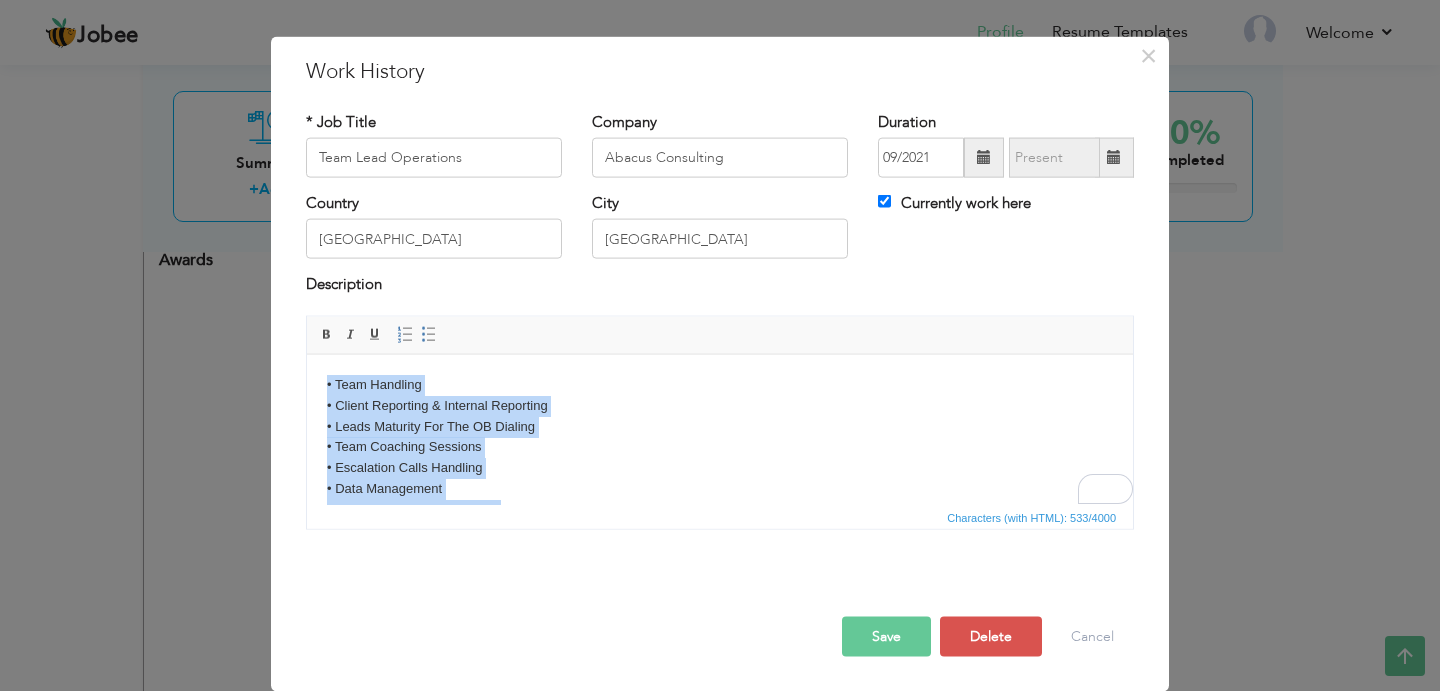 click on "• Team Handling • Client Reporting & Internal Reporting • Leads Maturity For The OB Dialing • Team Coaching Sessions • Escalation Calls Handling • Data Management • DCM of Chats & Sales Calls • Monitoring the Daily Weekly and Monthly KPIS Team Huddles • Team Leadership • Meeting The Assigned Targets by Leading Teams in Correct direction Managing Realtime Operations • WBR, MBR, YBR • Conflict Resolution" at bounding box center (720, 509) 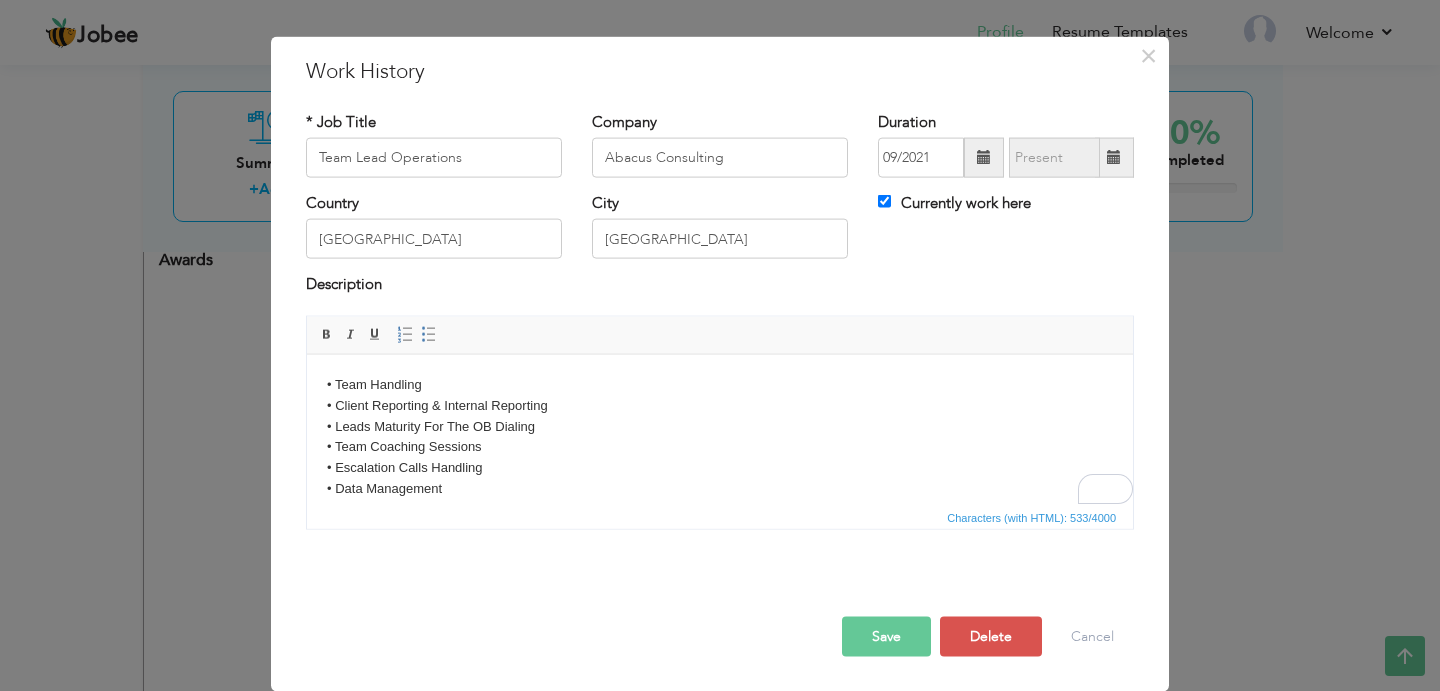 scroll, scrollTop: 103, scrollLeft: 0, axis: vertical 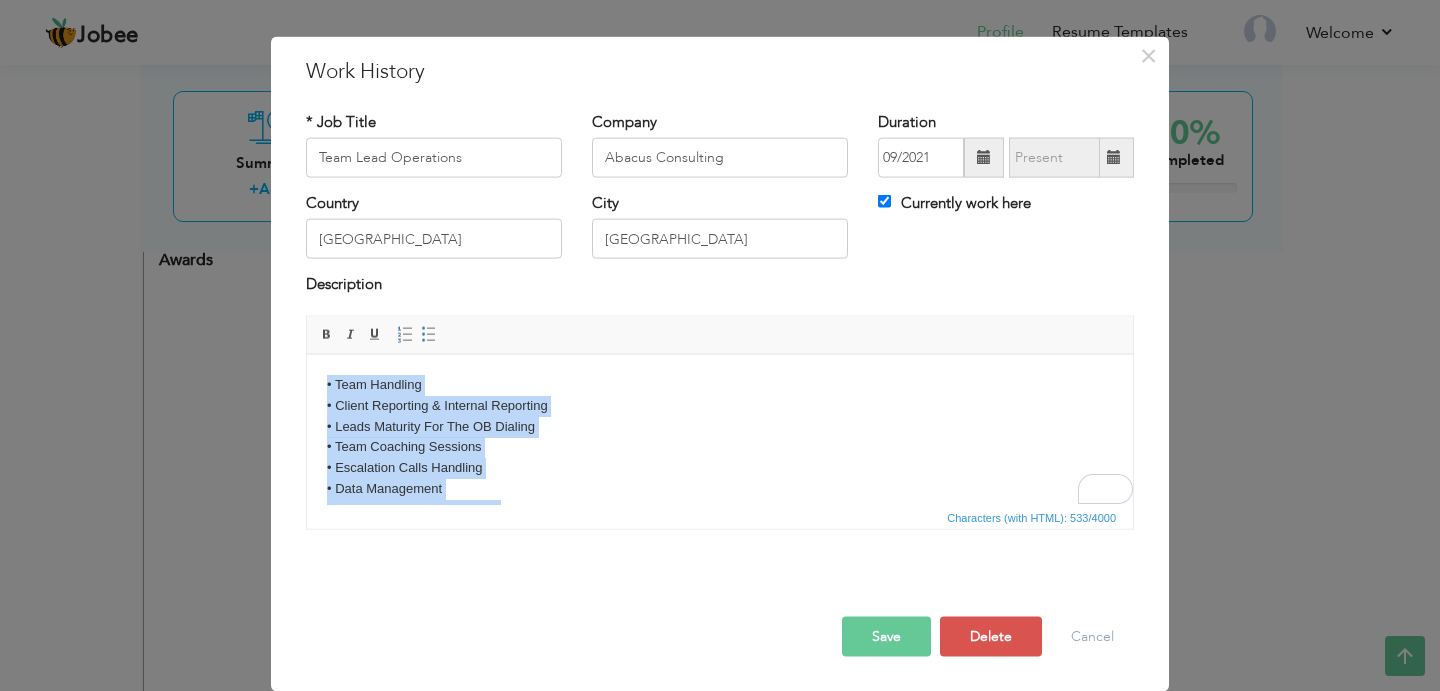 drag, startPoint x: 305, startPoint y: 396, endPoint x: 222, endPoint y: 330, distance: 106.04244 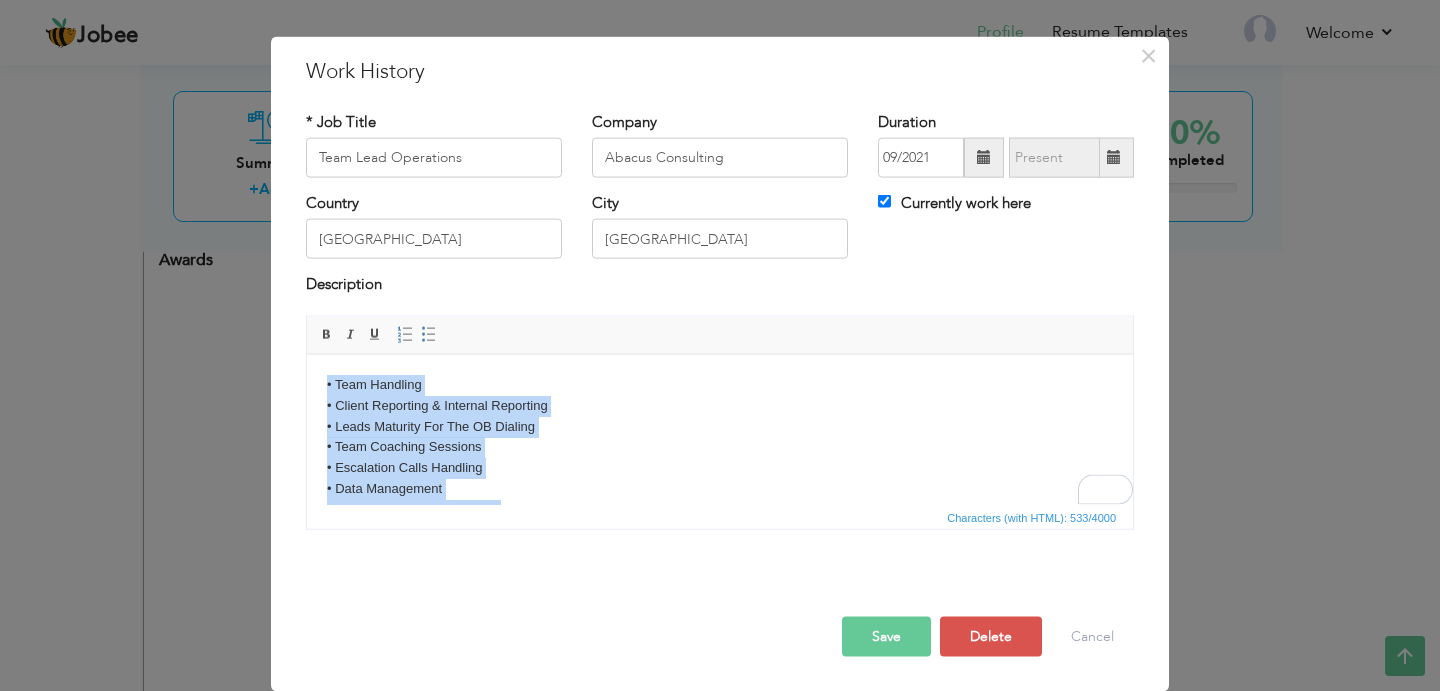 type 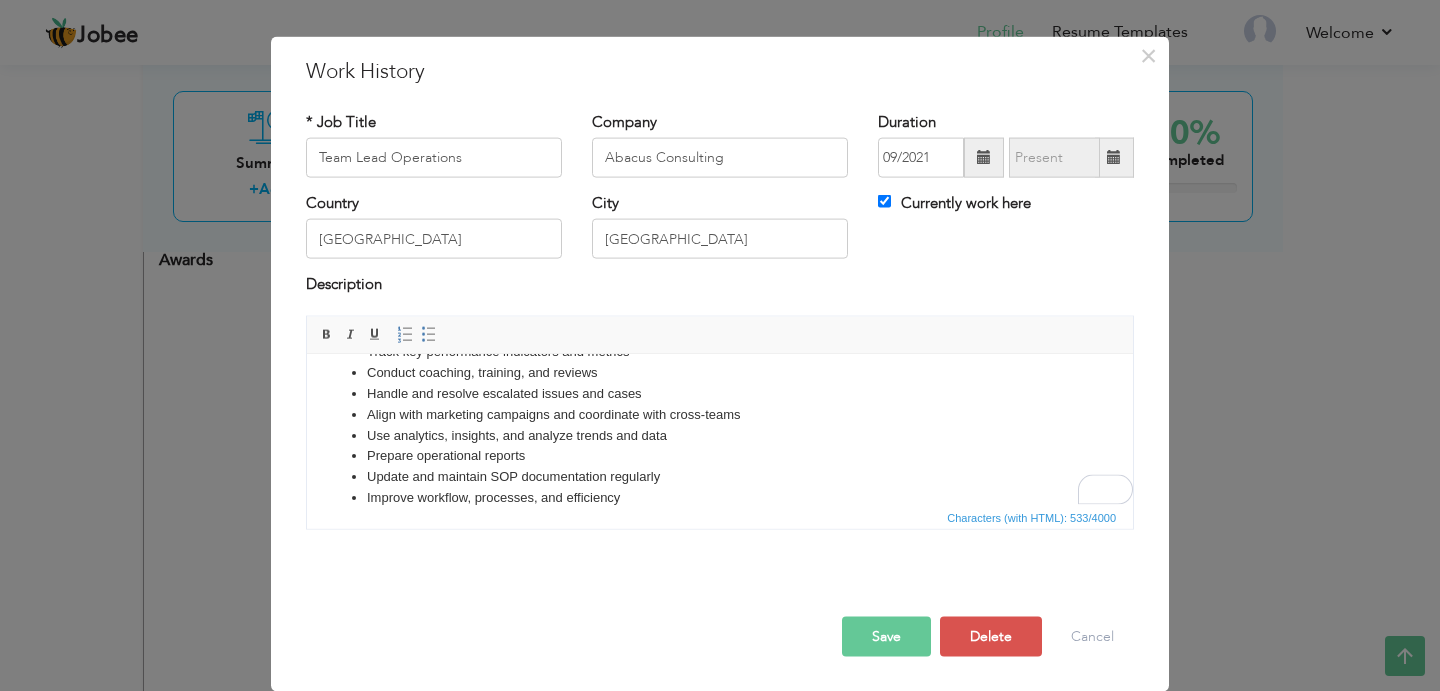 scroll, scrollTop: 95, scrollLeft: 0, axis: vertical 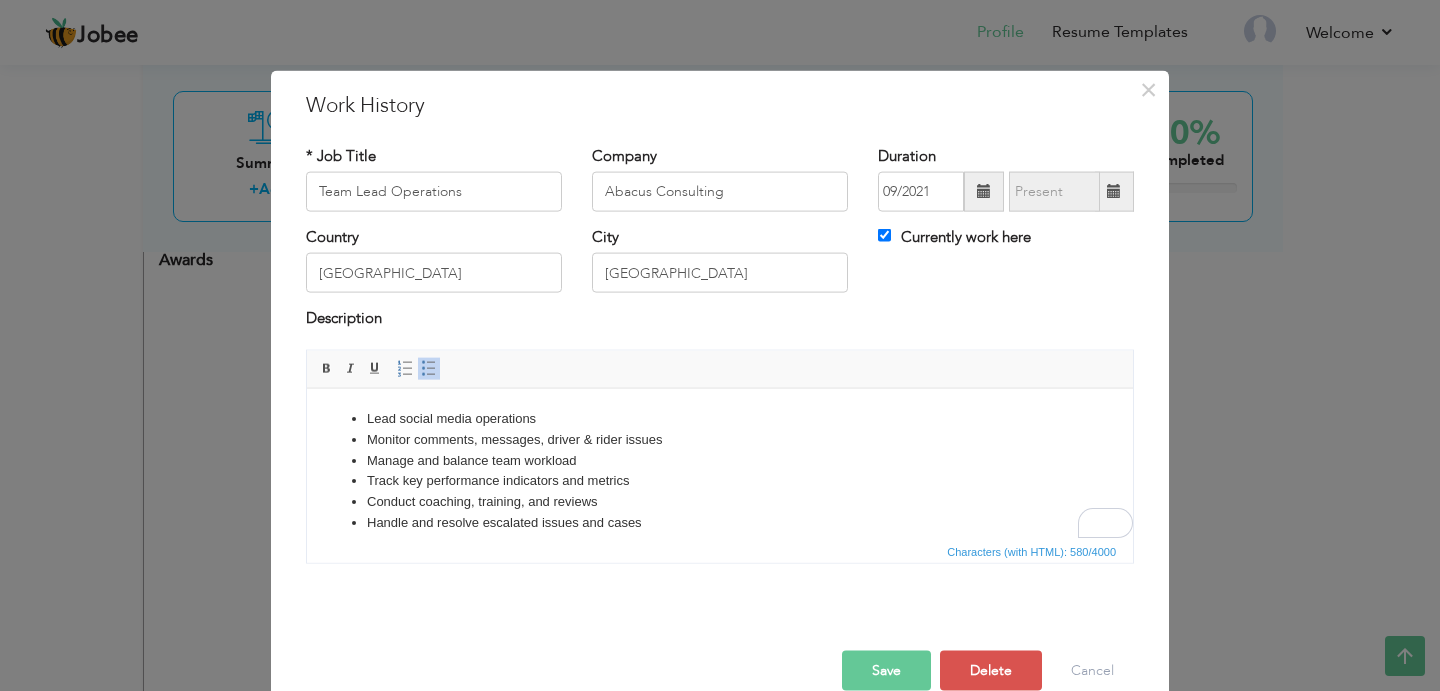click on "Lead social media operations Monitor comments, messages, driver & rider issues Manage and balance team workload Track key performance indicators and metrics Conduct coaching, training, and reviews Handle and resolve escalated issues and cases Align with marketing campaigns and coordinate with cross-teams Use analytics, insights, and analyze trends and data Prepare operational reports Update and maintain SOP documentation regularly Improve workflow, processes, and efficiency" at bounding box center (720, 522) 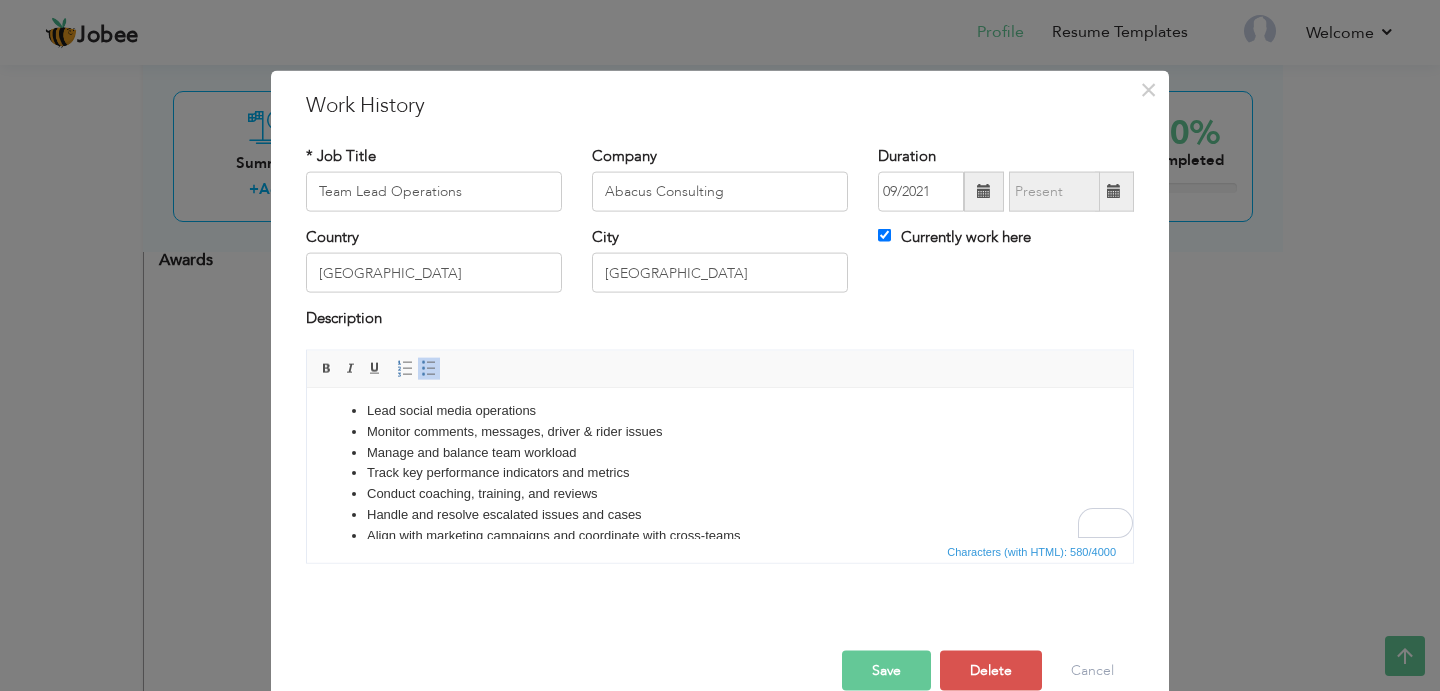scroll, scrollTop: 119, scrollLeft: 0, axis: vertical 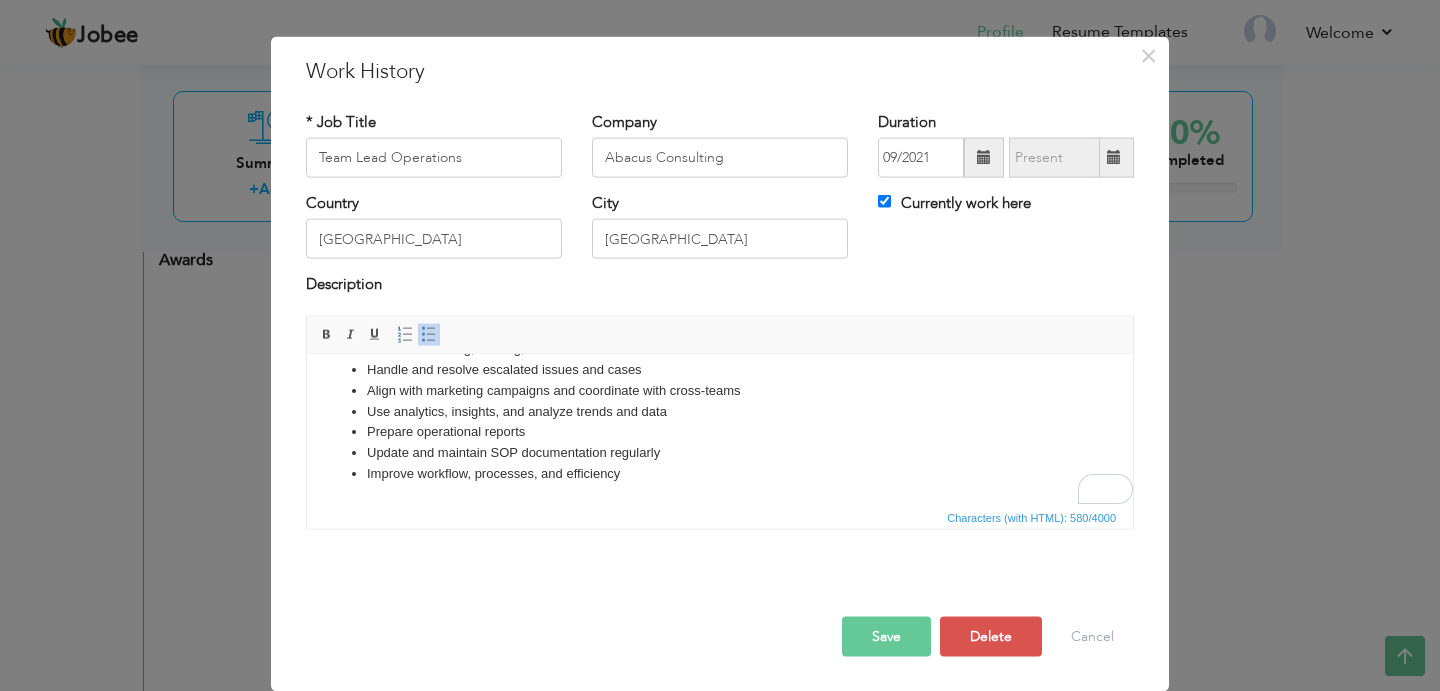 click on "Save" at bounding box center (886, 636) 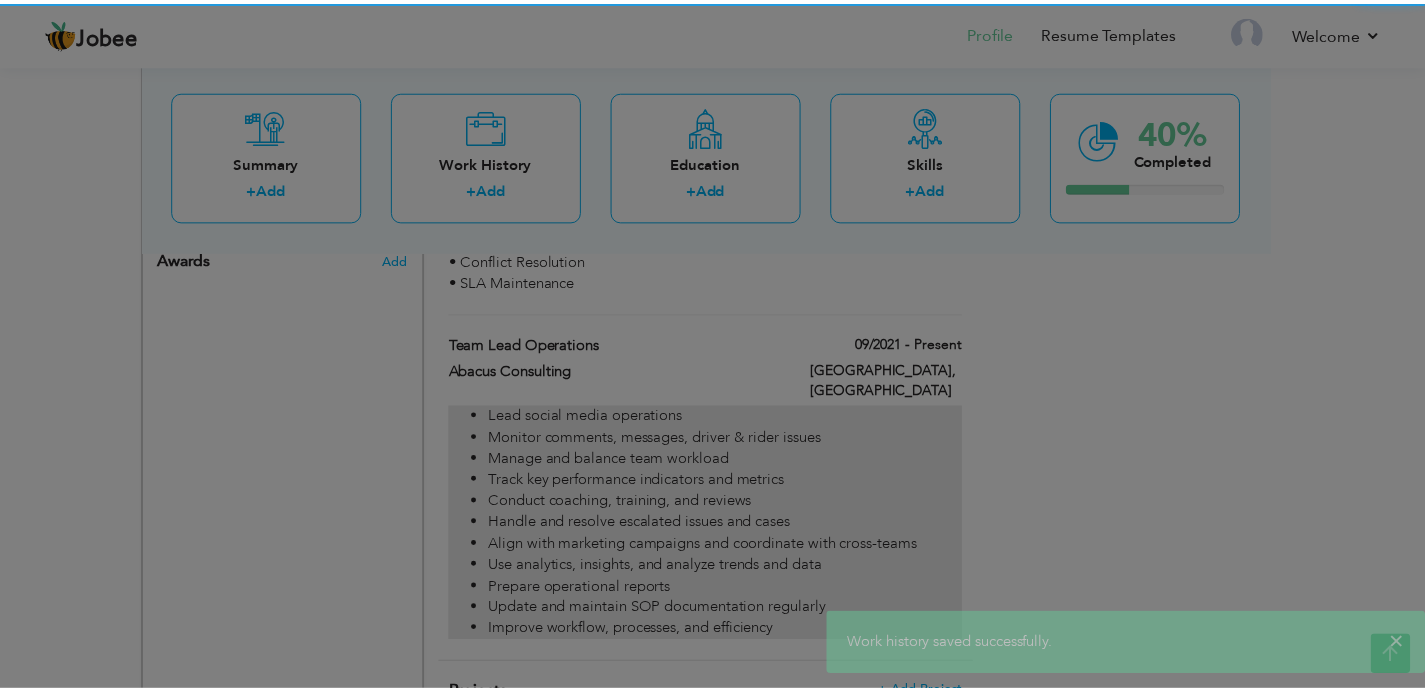 scroll, scrollTop: 0, scrollLeft: 0, axis: both 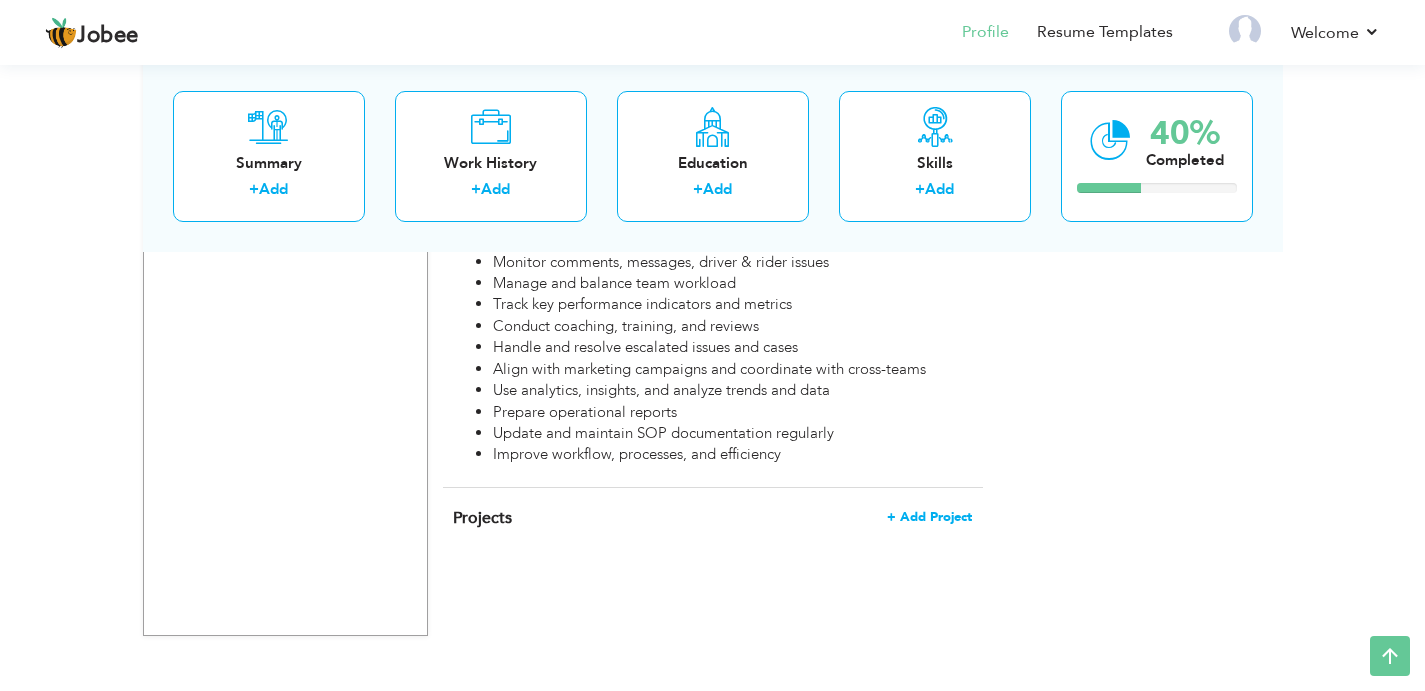 click on "+ Add Project" at bounding box center (929, 517) 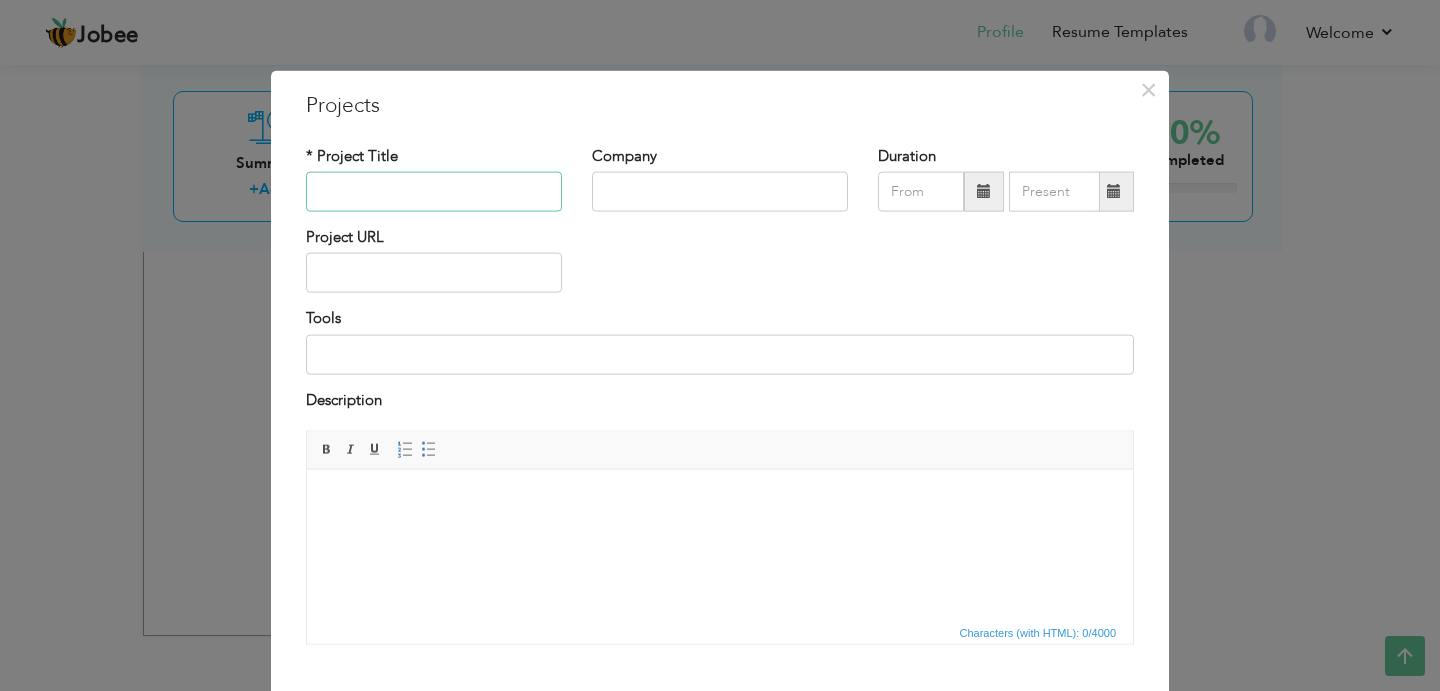 click at bounding box center (434, 192) 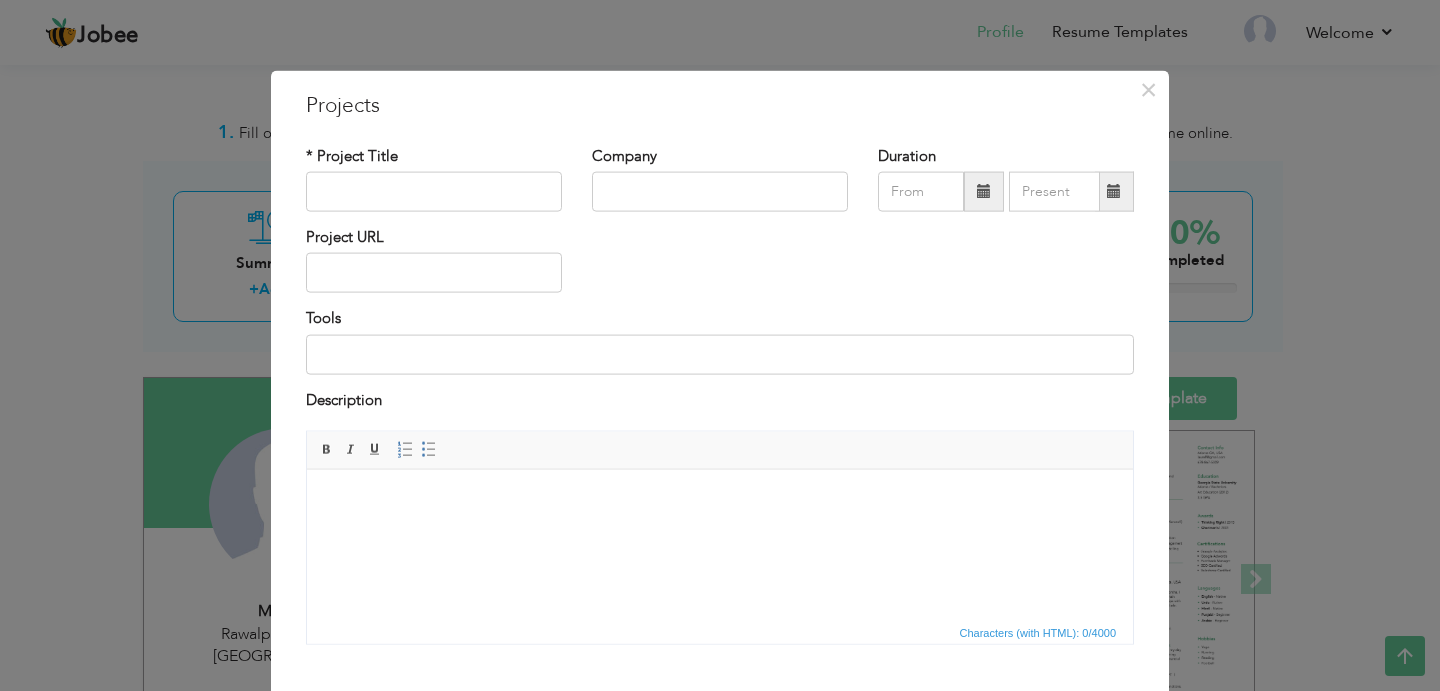 scroll, scrollTop: 1287, scrollLeft: 0, axis: vertical 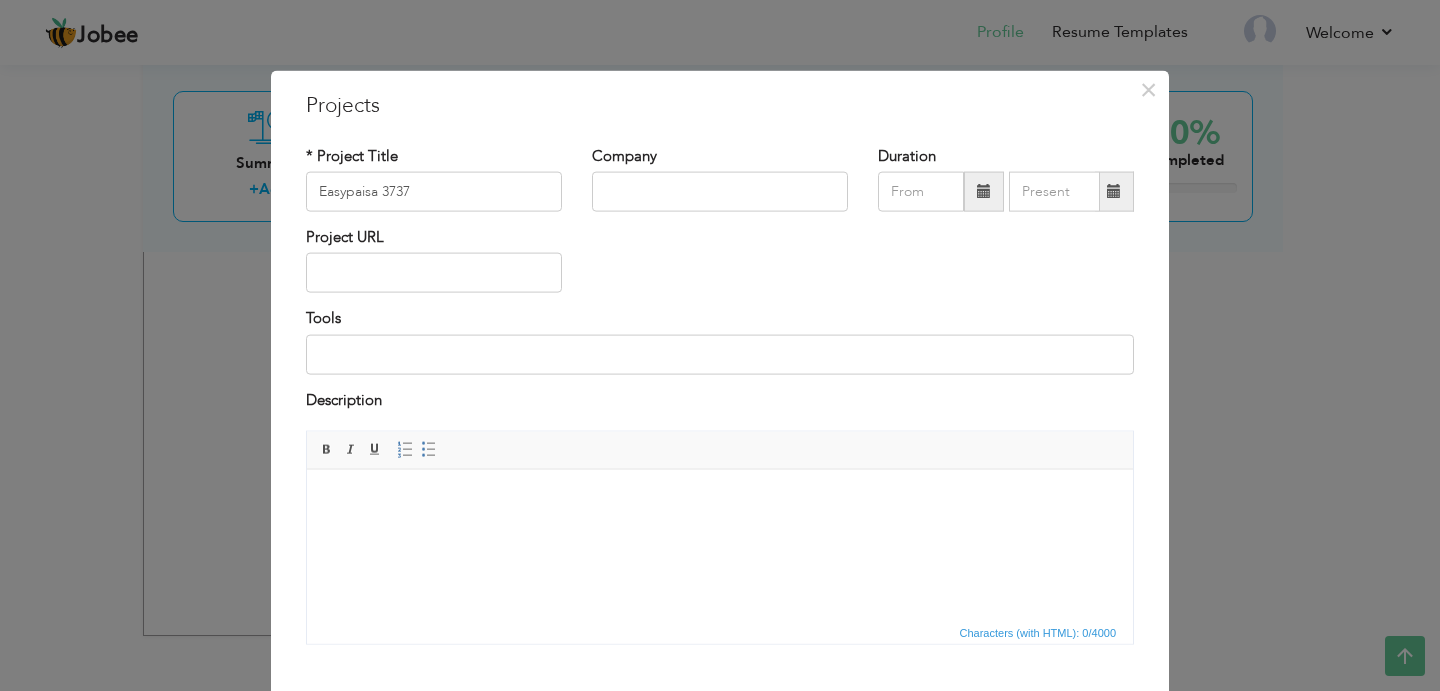 type on "Easypaisa 3737" 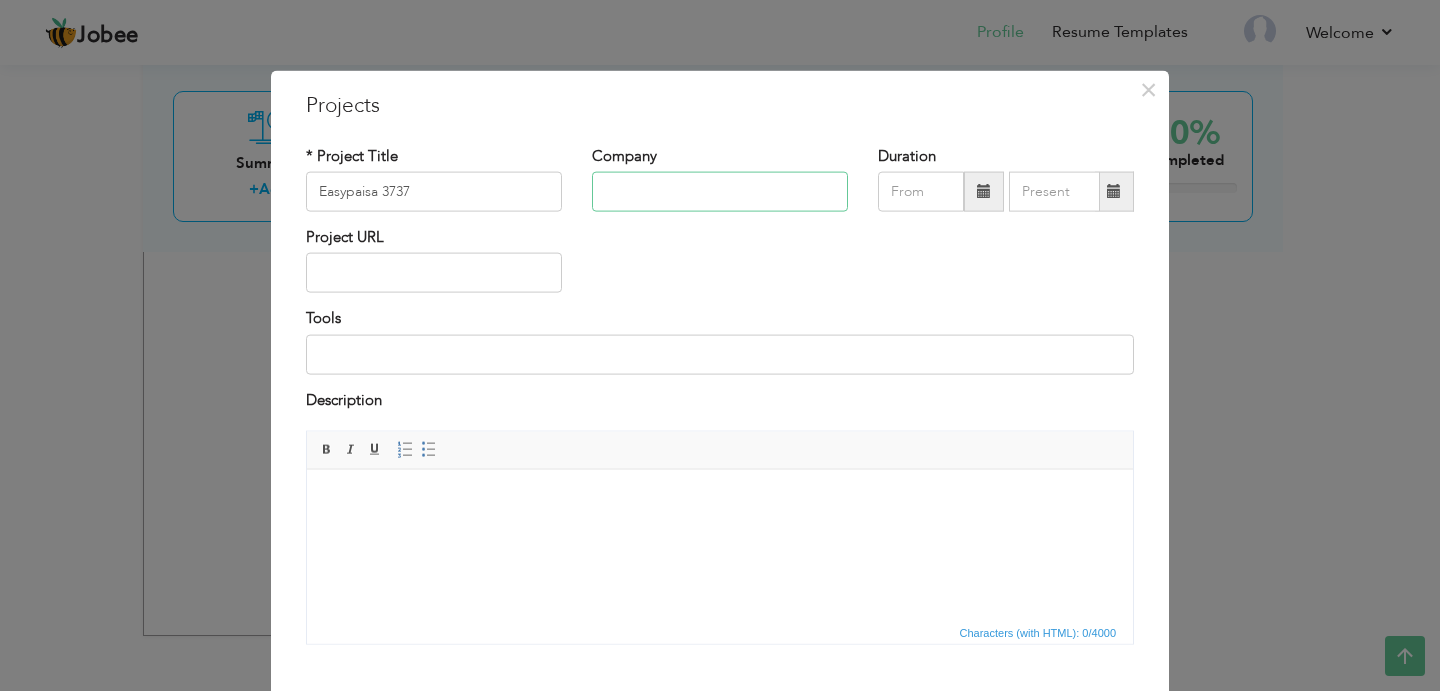 click at bounding box center (720, 192) 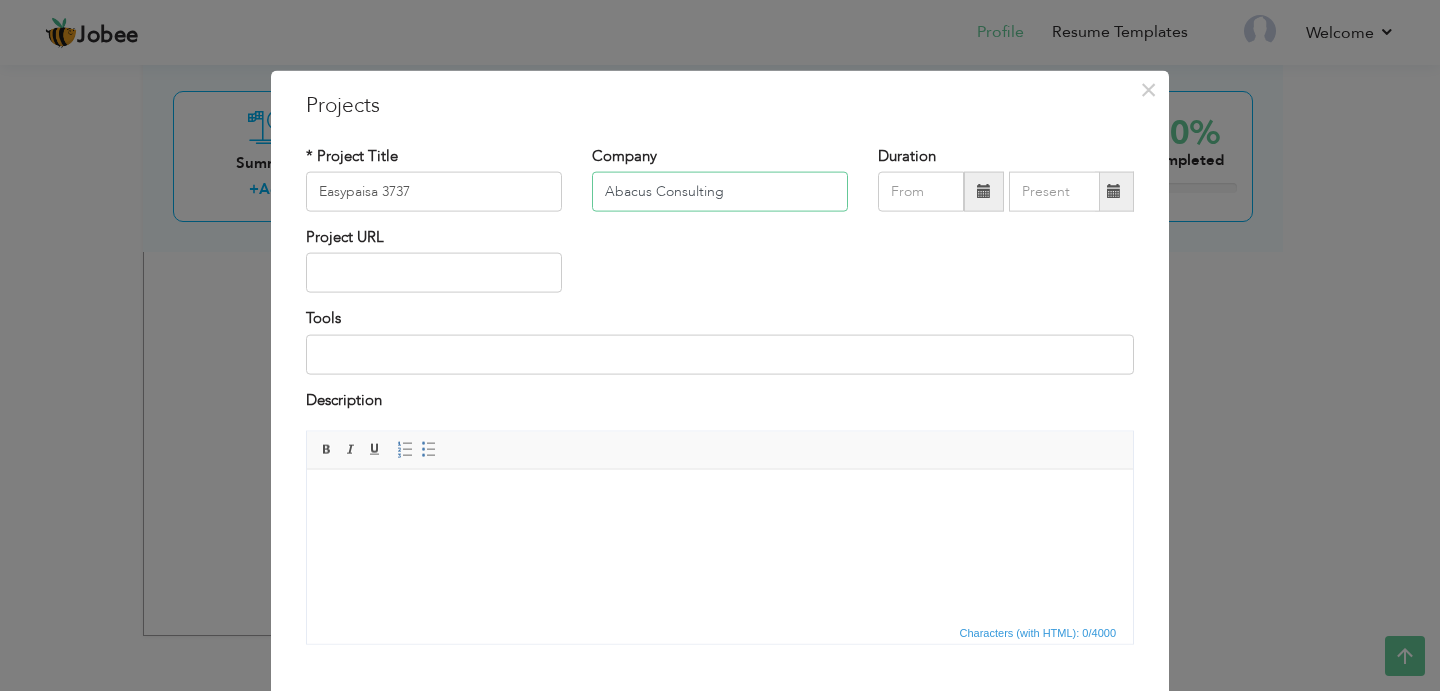 type on "Abacus Consulting" 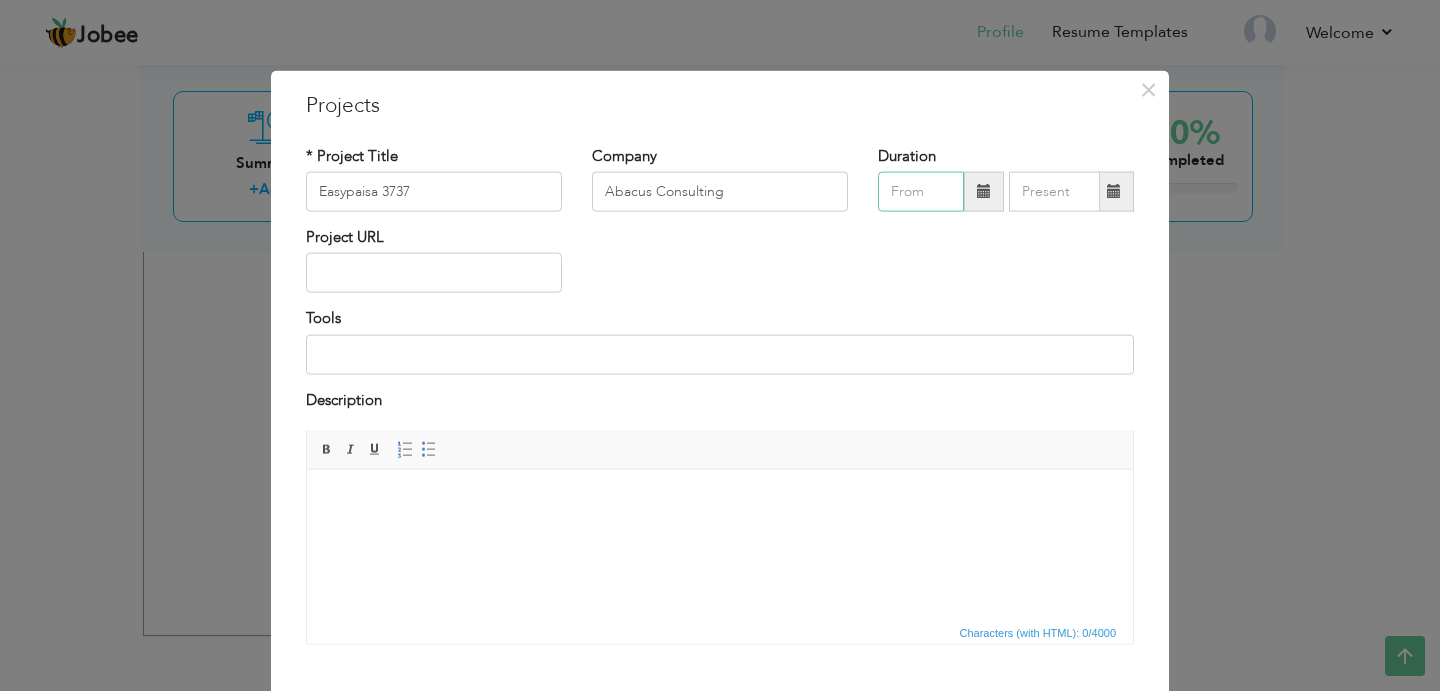 click at bounding box center [921, 192] 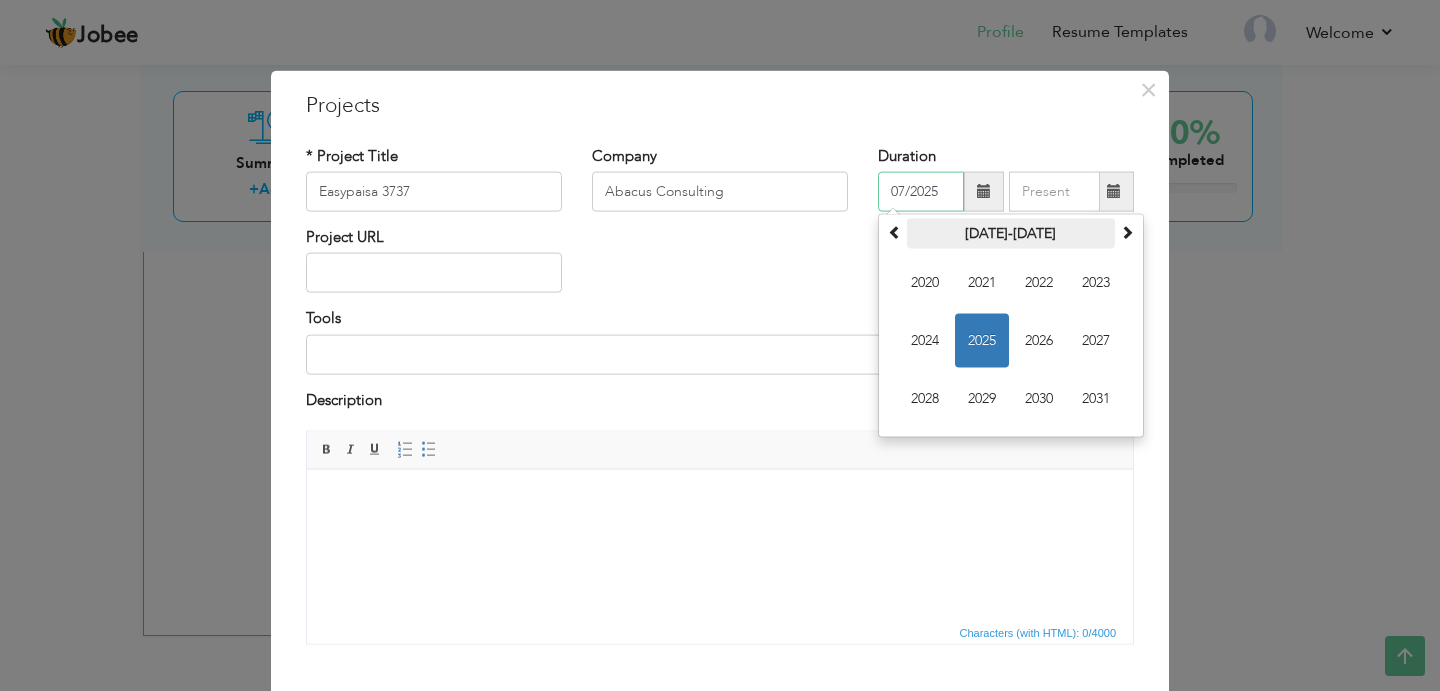 click on "2020-2031" at bounding box center [1011, 234] 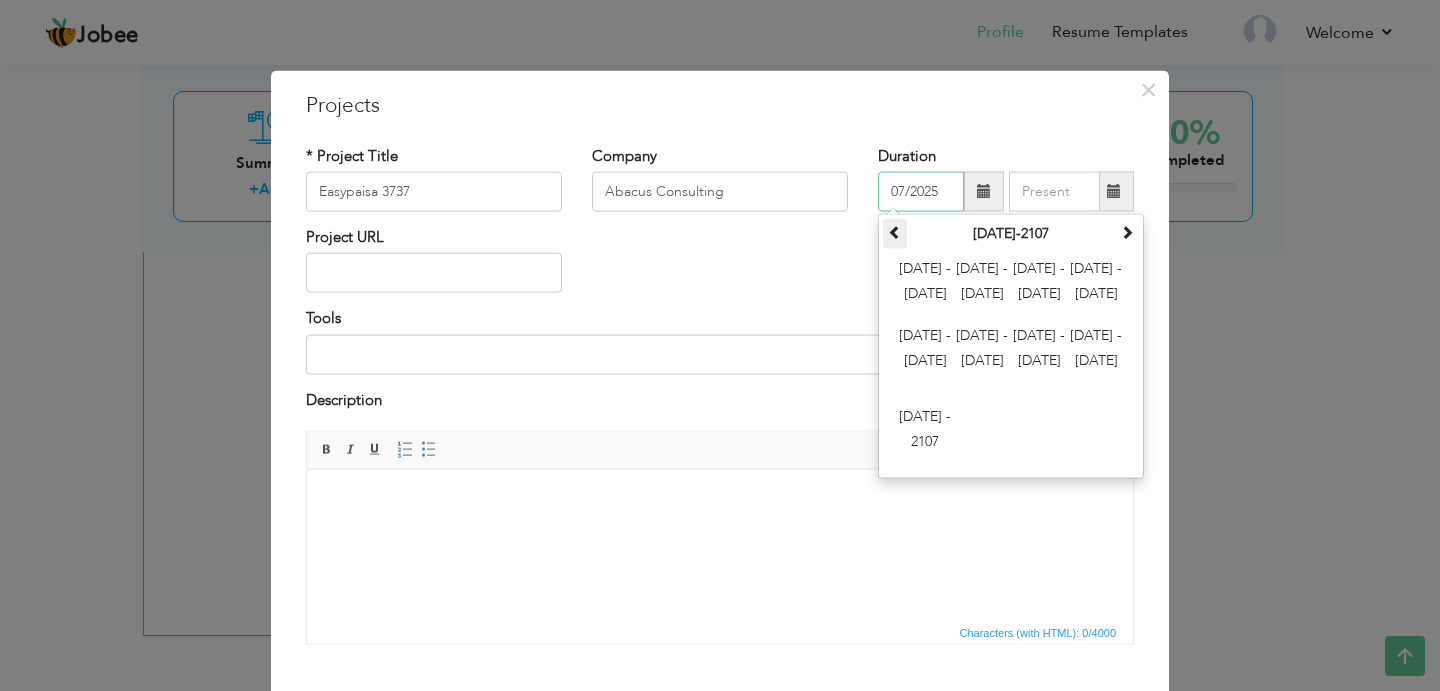 click at bounding box center [895, 232] 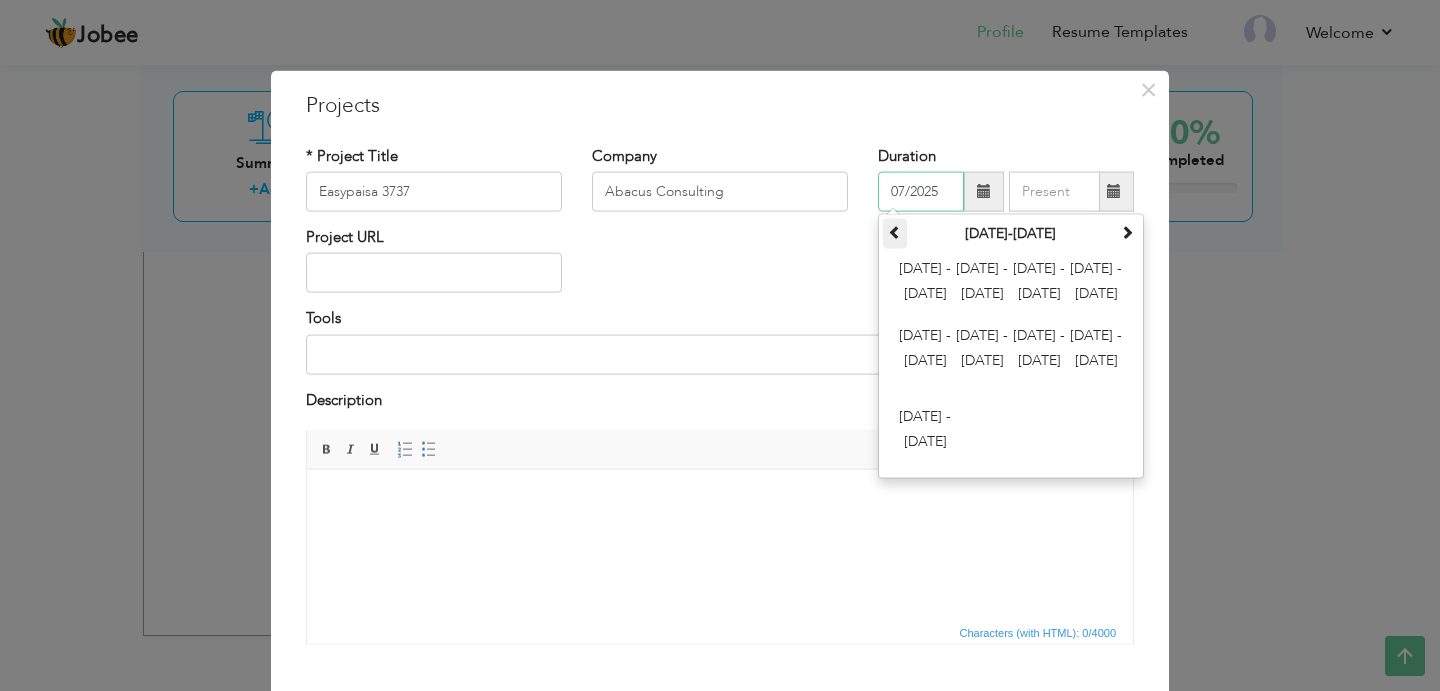 click at bounding box center [895, 232] 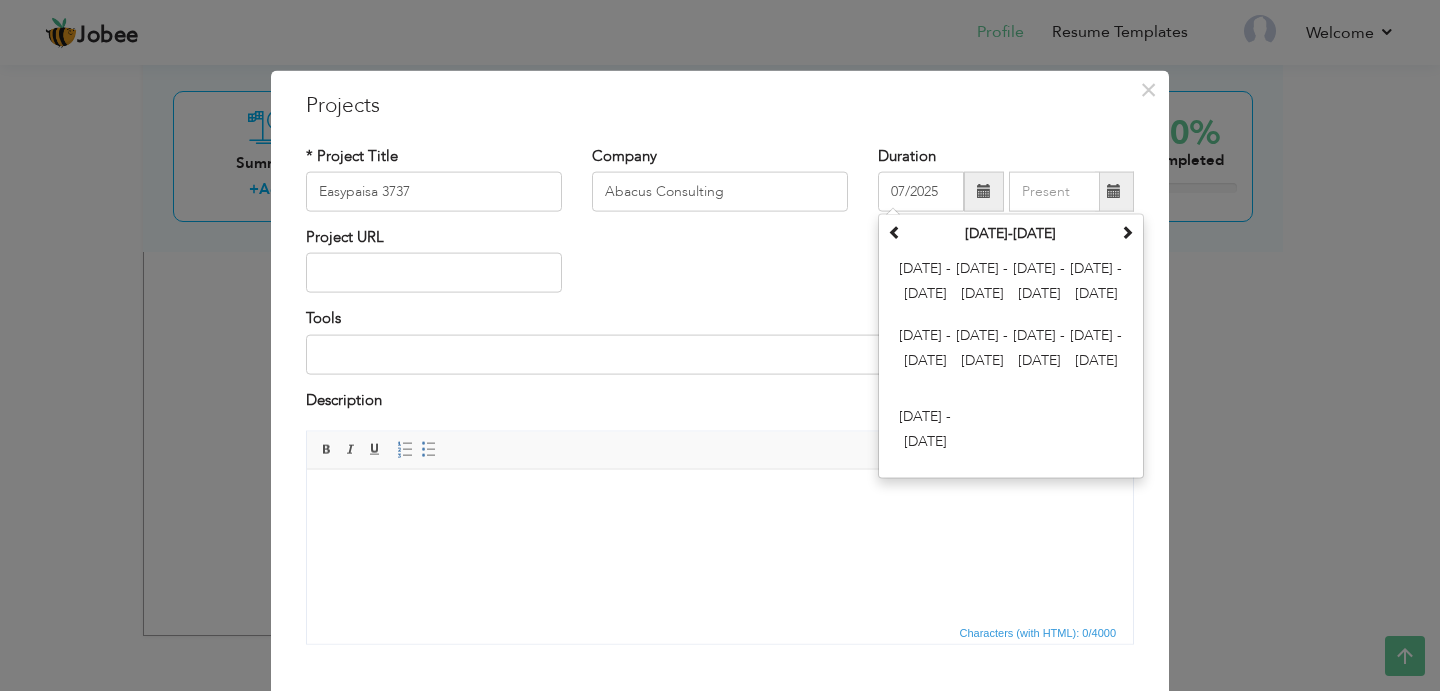 click at bounding box center (720, 499) 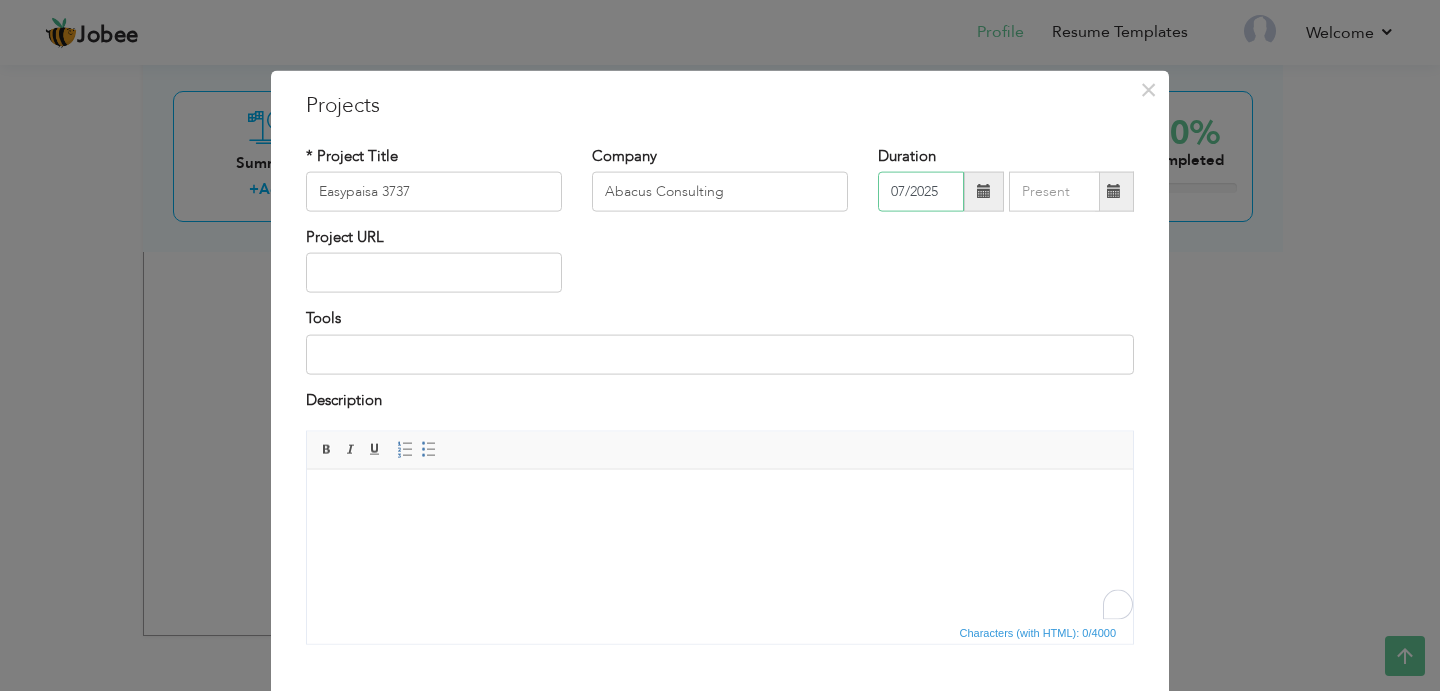 click on "07/2025" at bounding box center [921, 192] 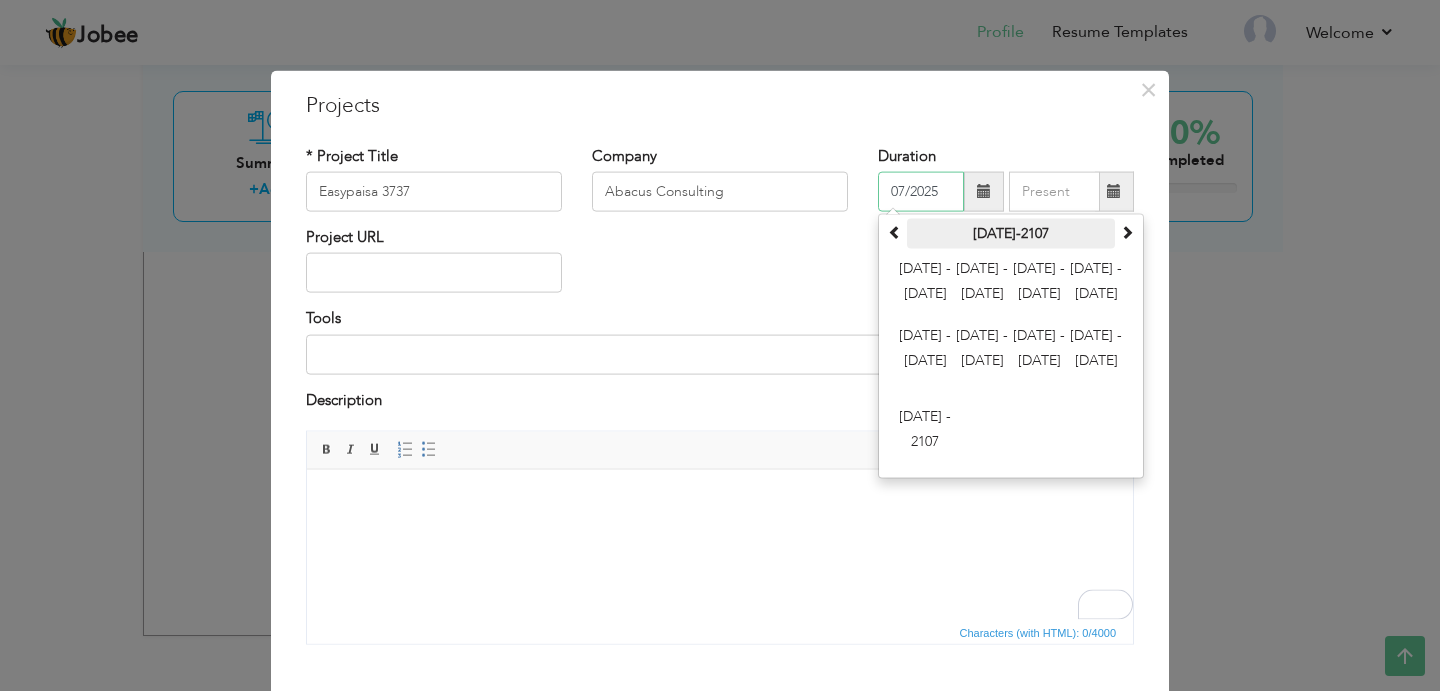 click on "[DATE]-2107" at bounding box center [1011, 234] 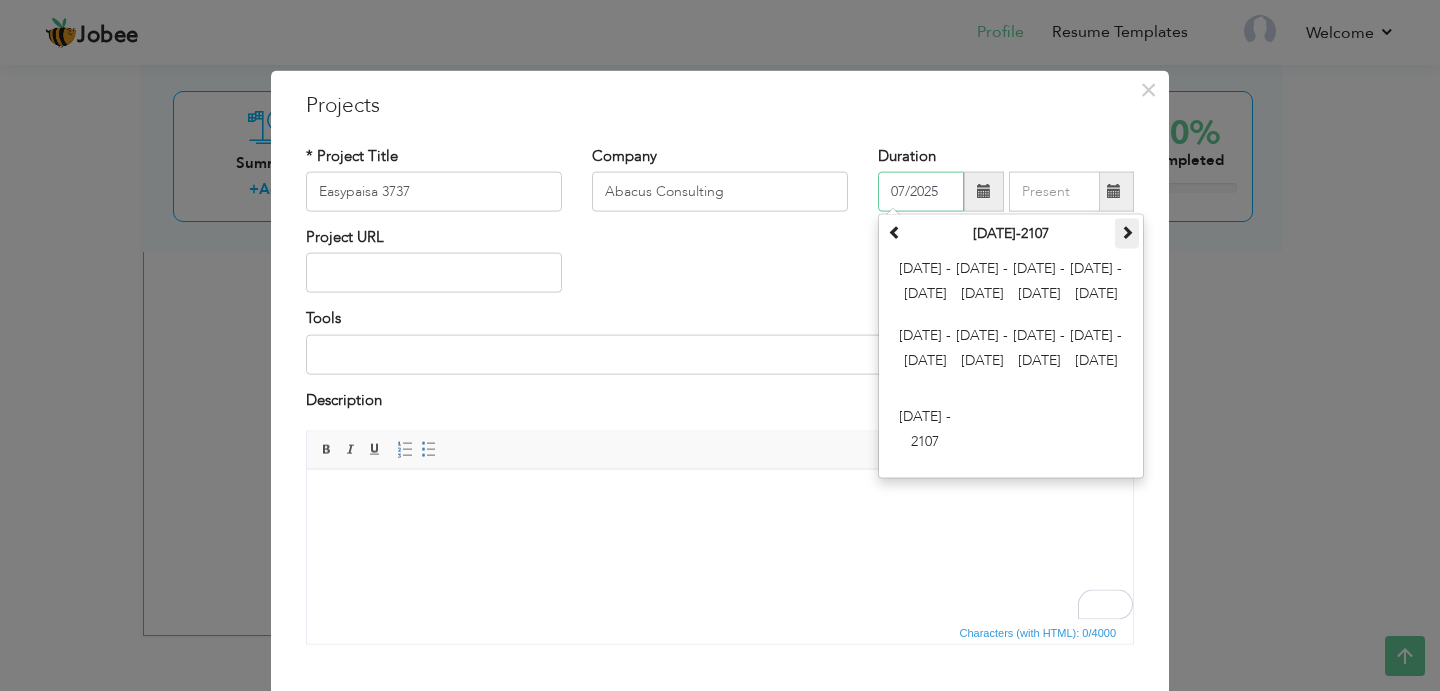 click at bounding box center (1127, 232) 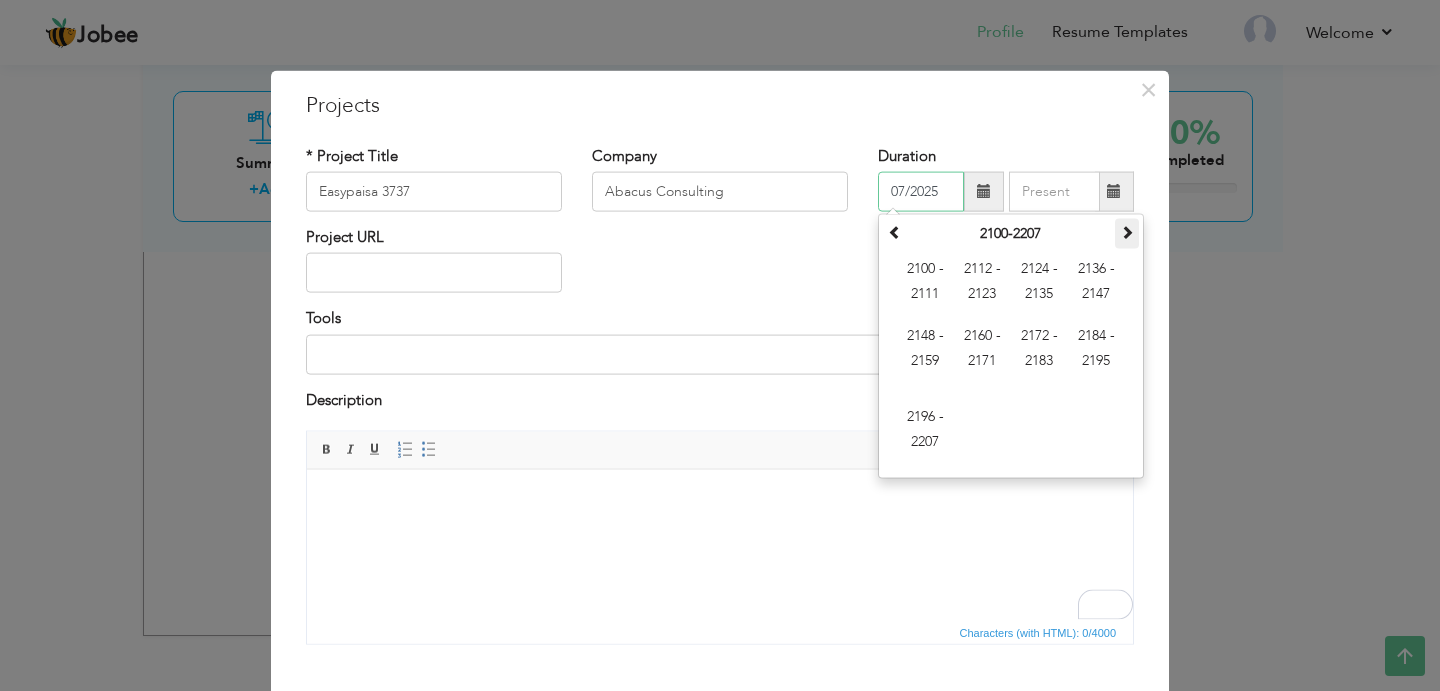 click at bounding box center [1127, 232] 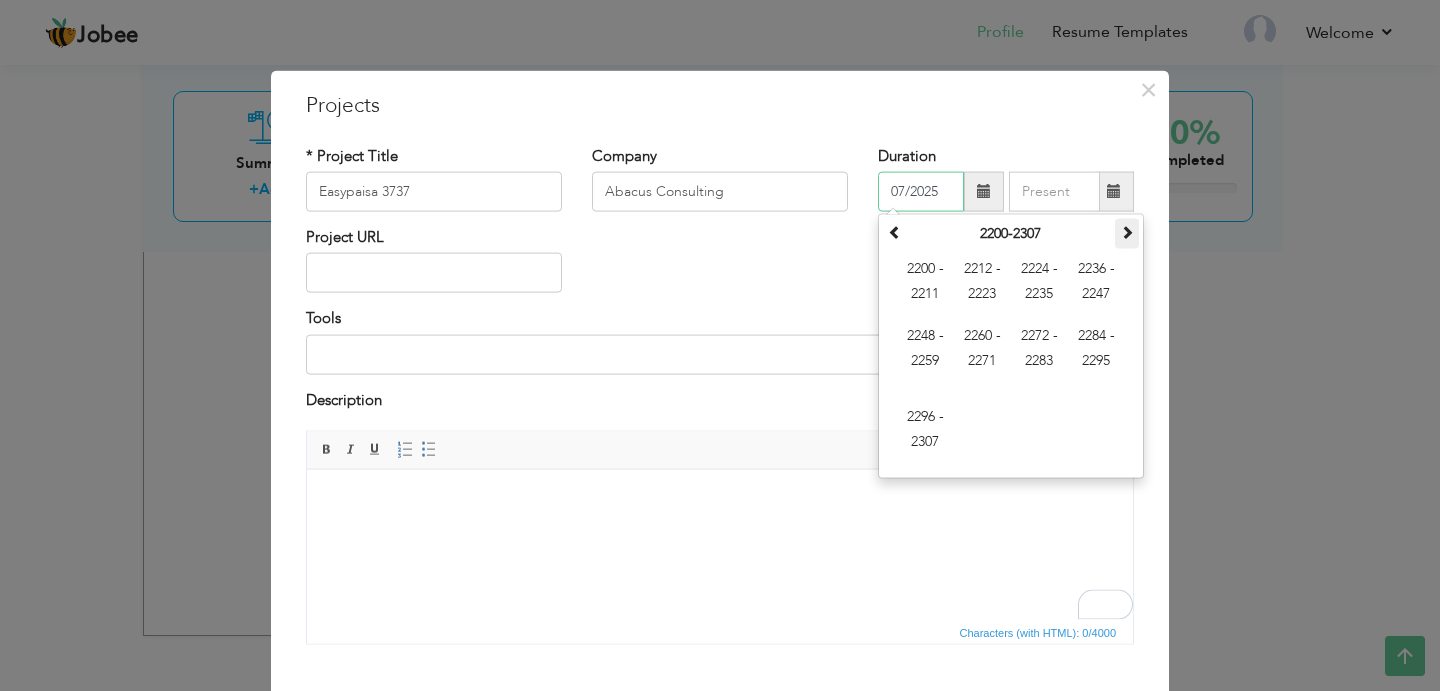 click at bounding box center [1127, 232] 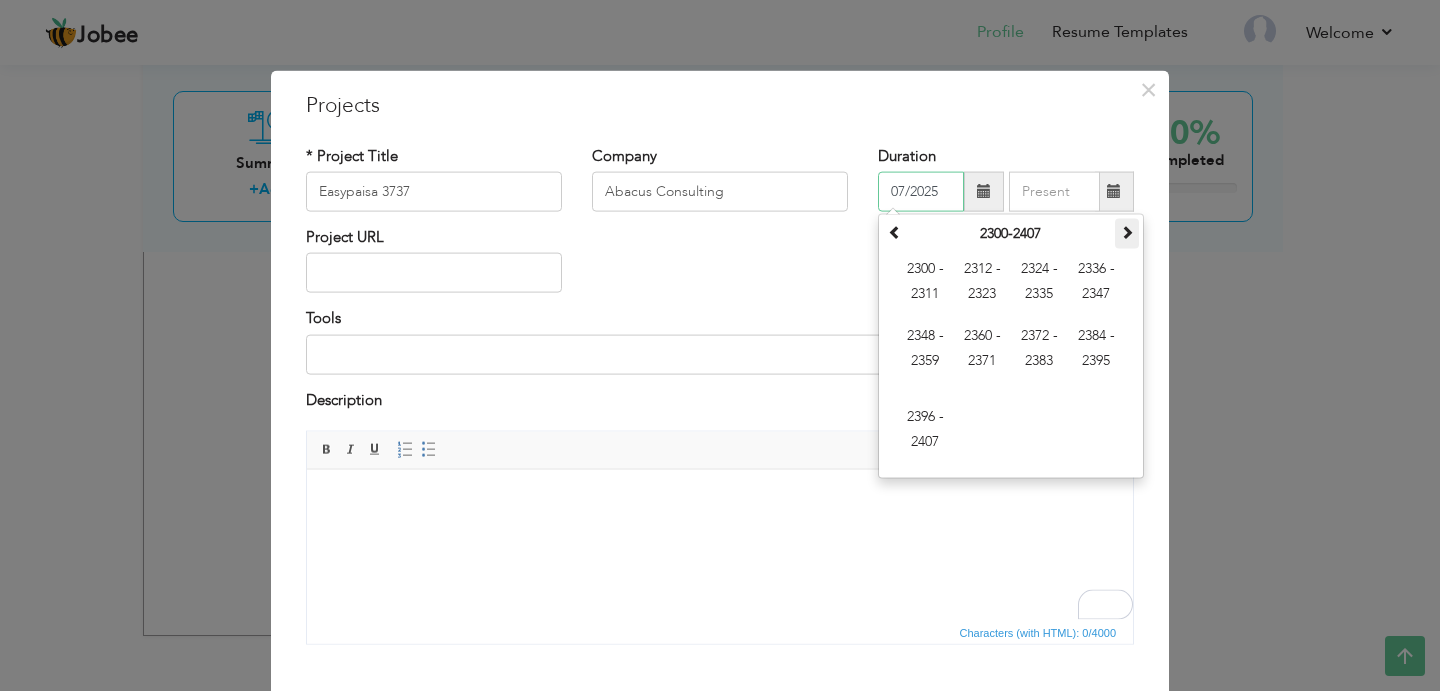 click at bounding box center [1127, 232] 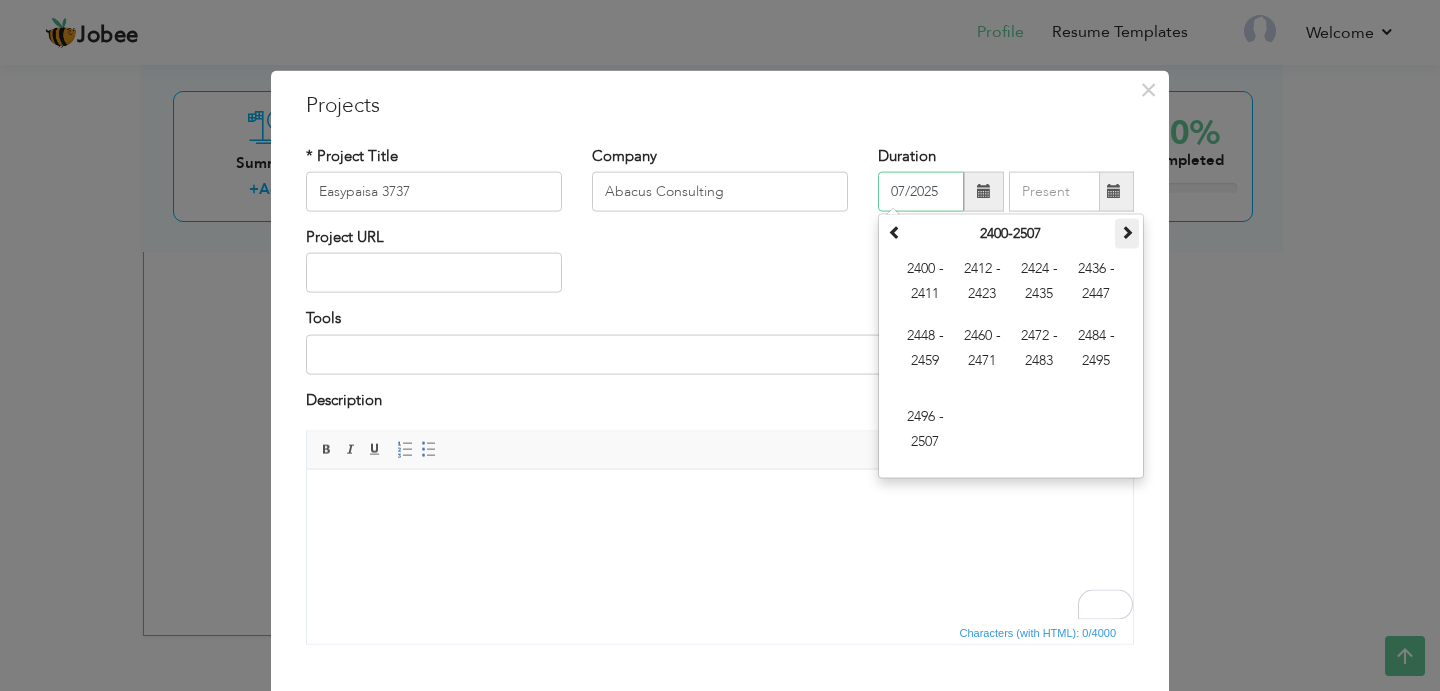 click at bounding box center (1127, 232) 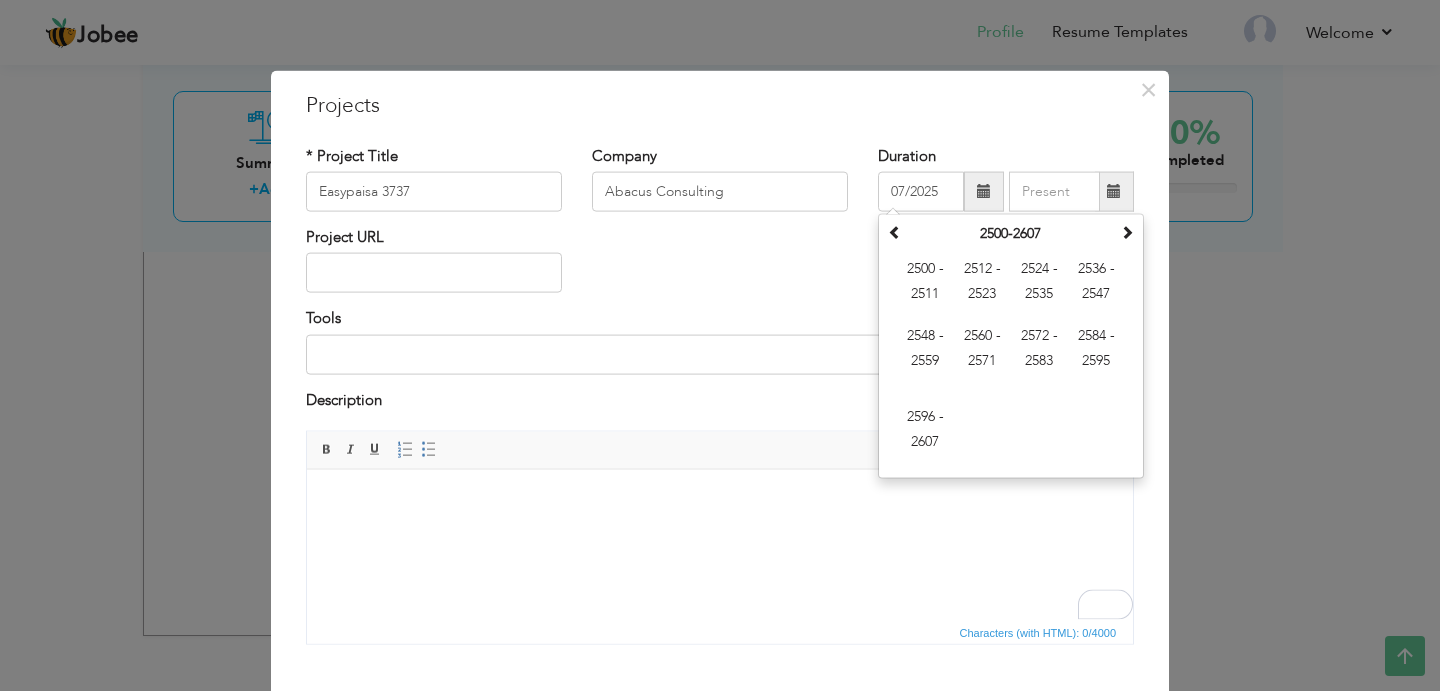 click on "Project URL" at bounding box center (720, 267) 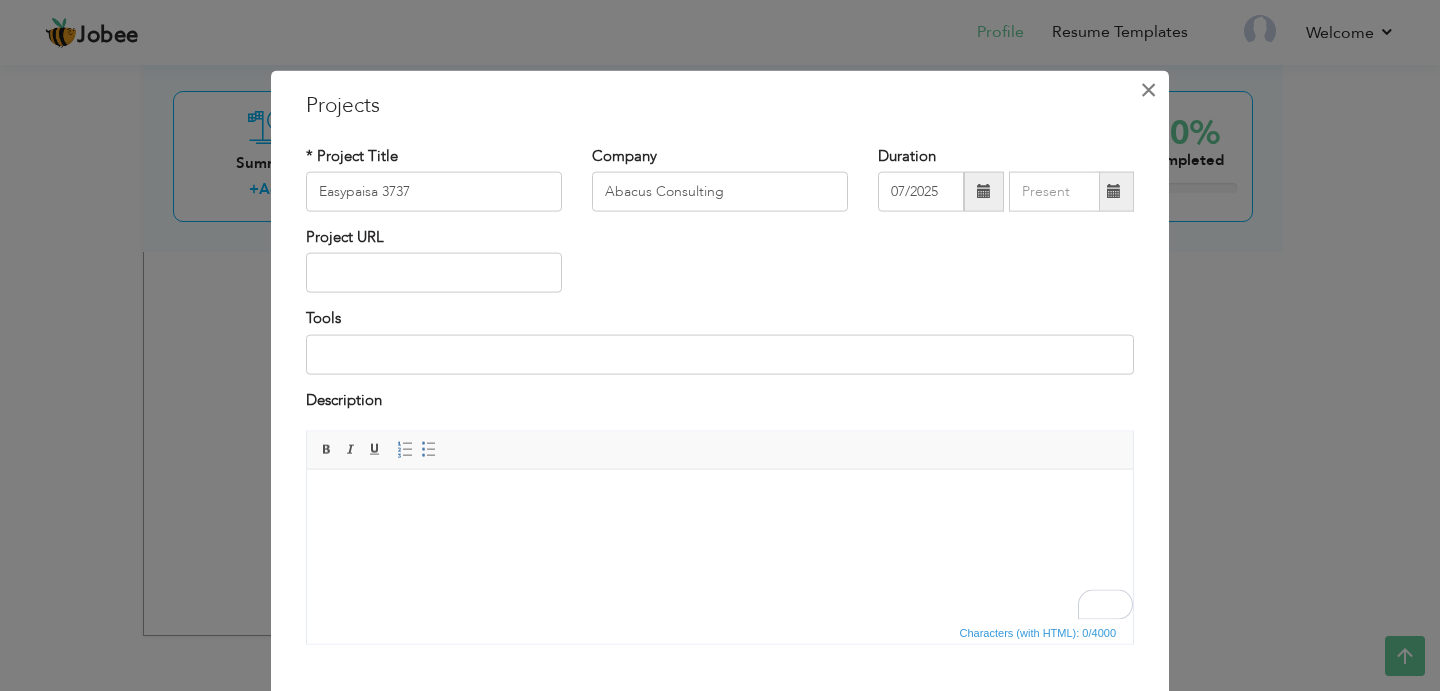 click on "×" at bounding box center [1148, 89] 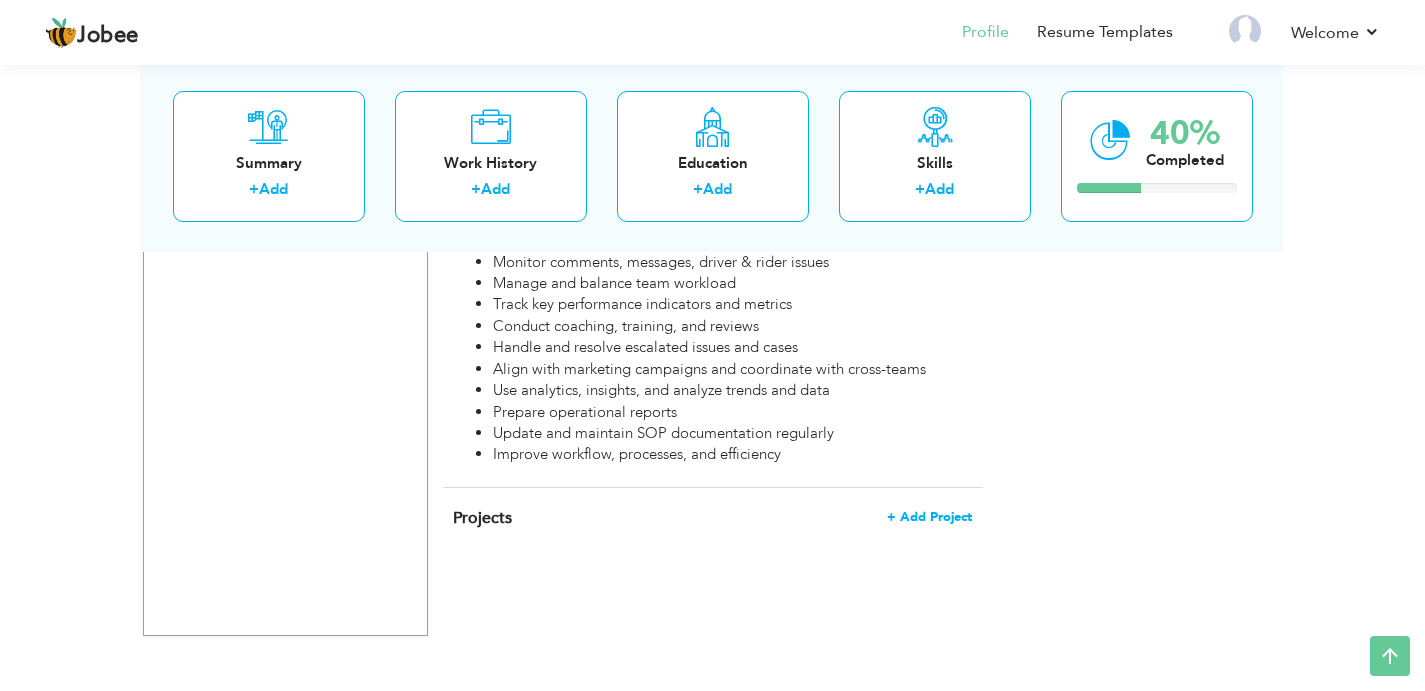 click on "+ Add Project" at bounding box center [929, 517] 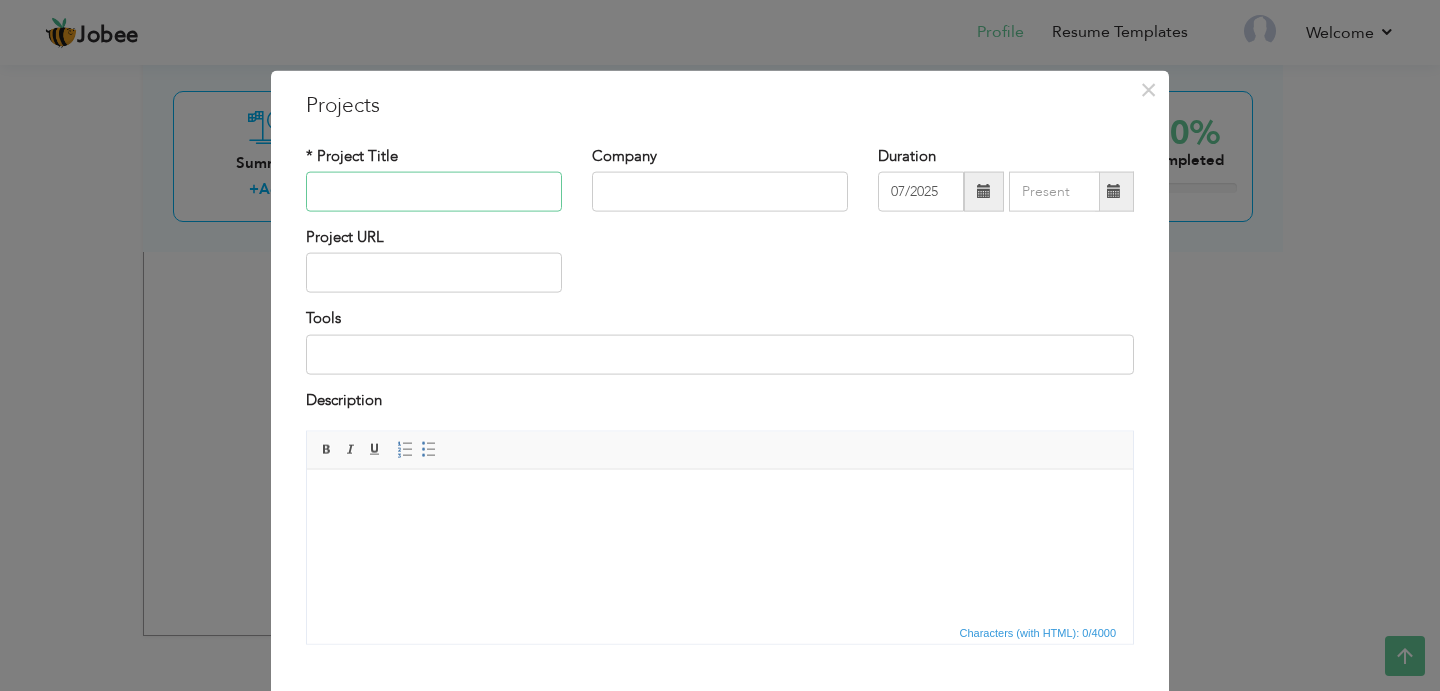 click at bounding box center (434, 192) 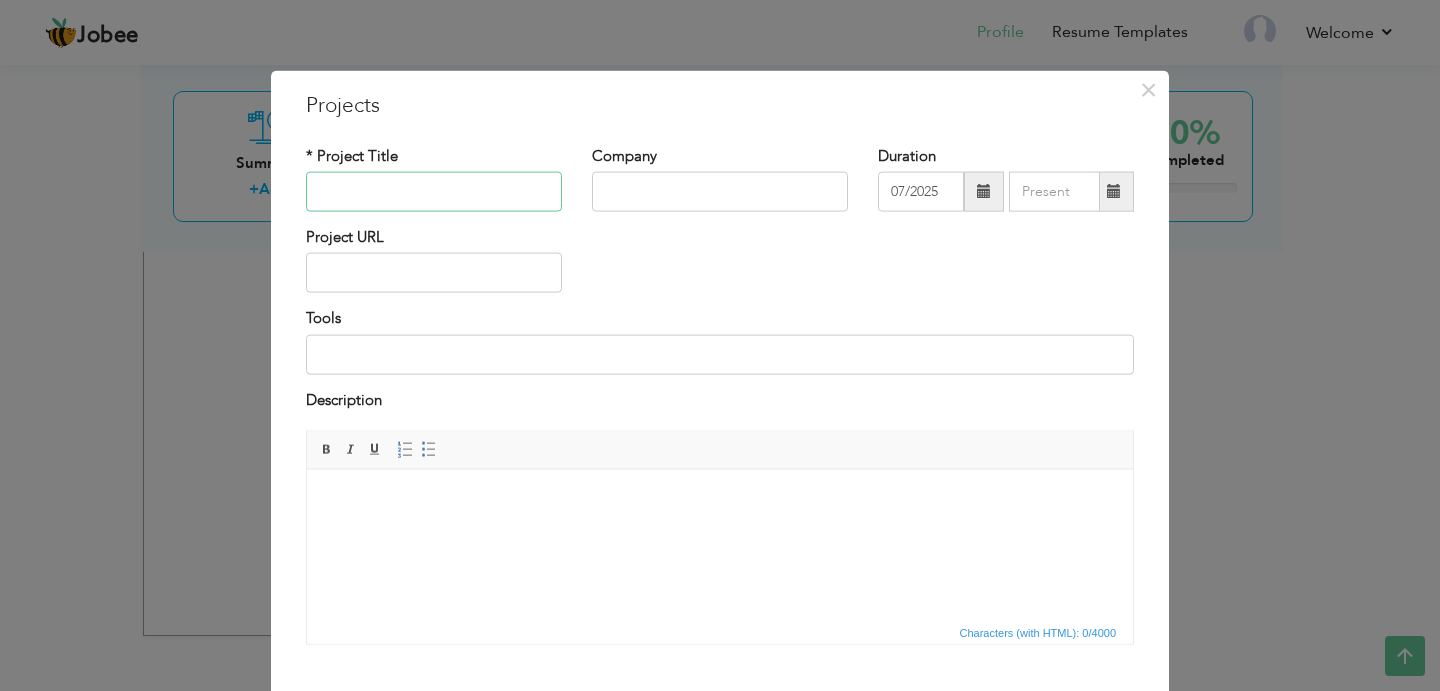 type on "Easypaisa 3737" 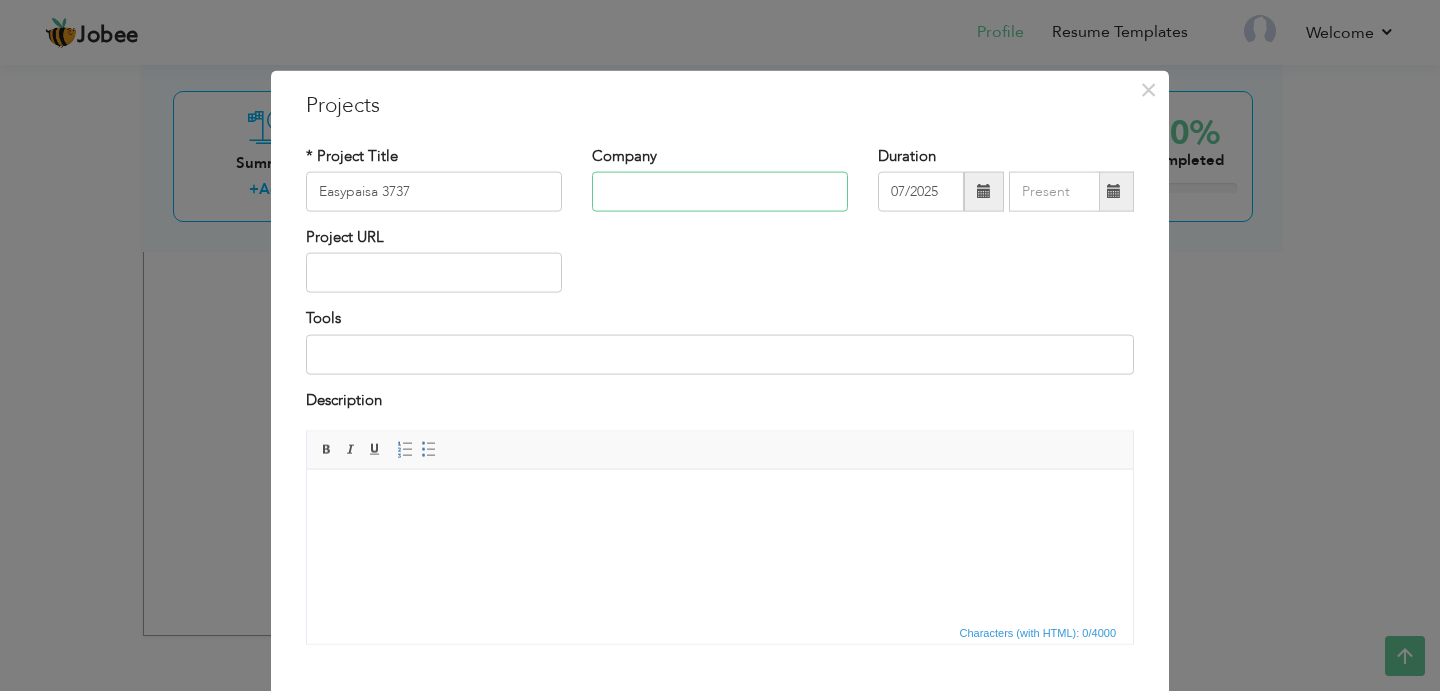 click at bounding box center (720, 192) 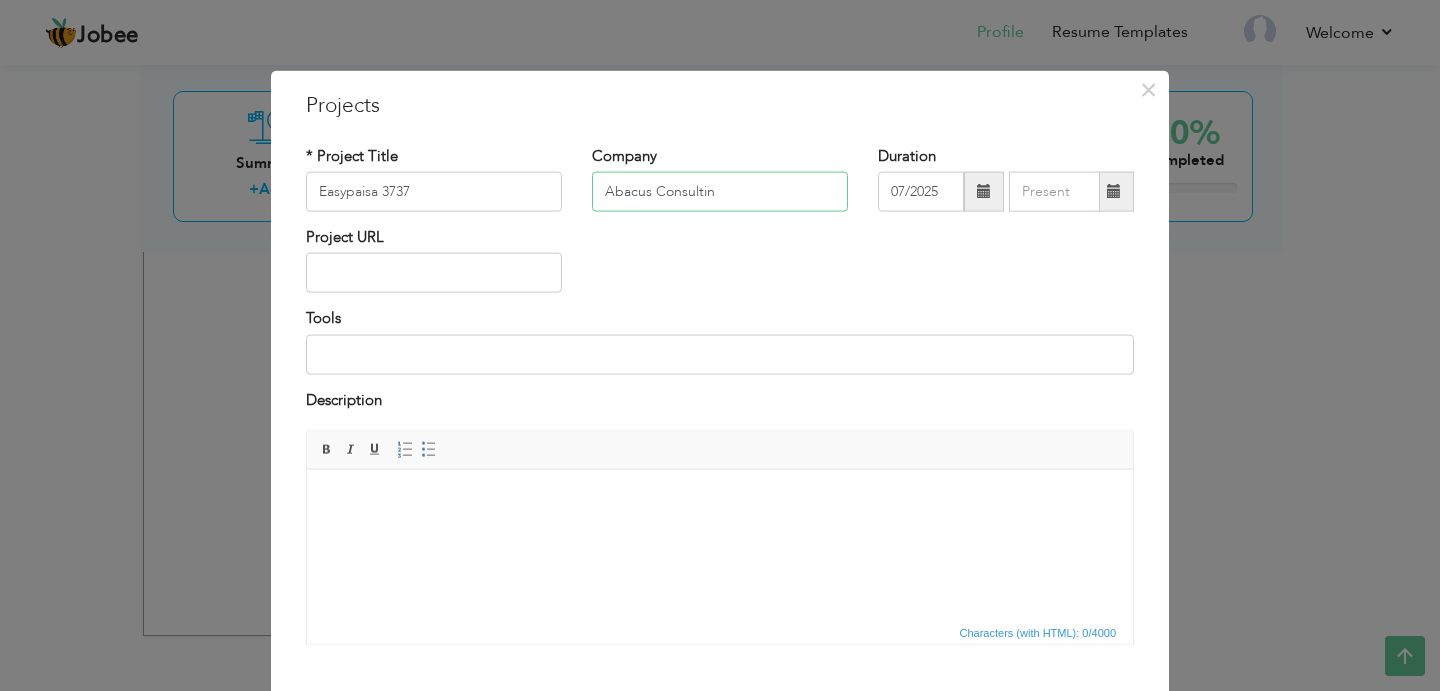 type on "Abacus Consulting" 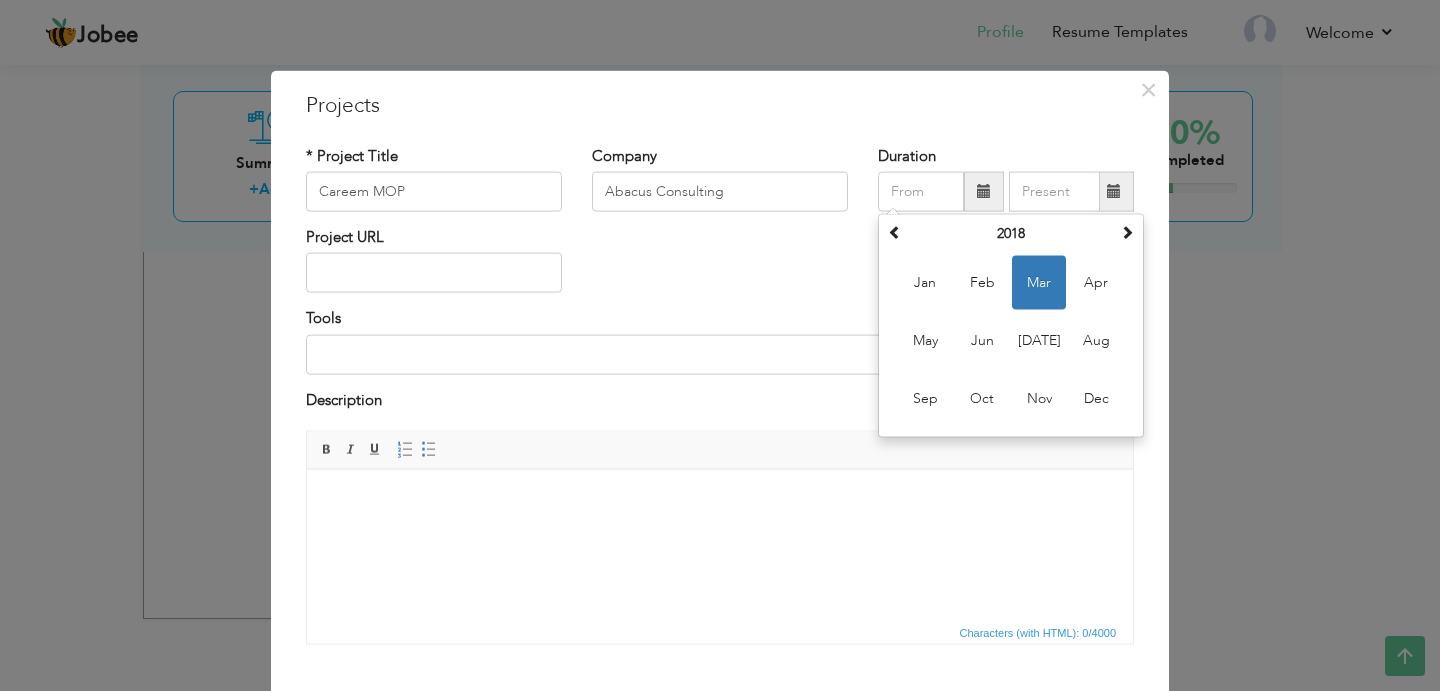 scroll, scrollTop: 0, scrollLeft: 0, axis: both 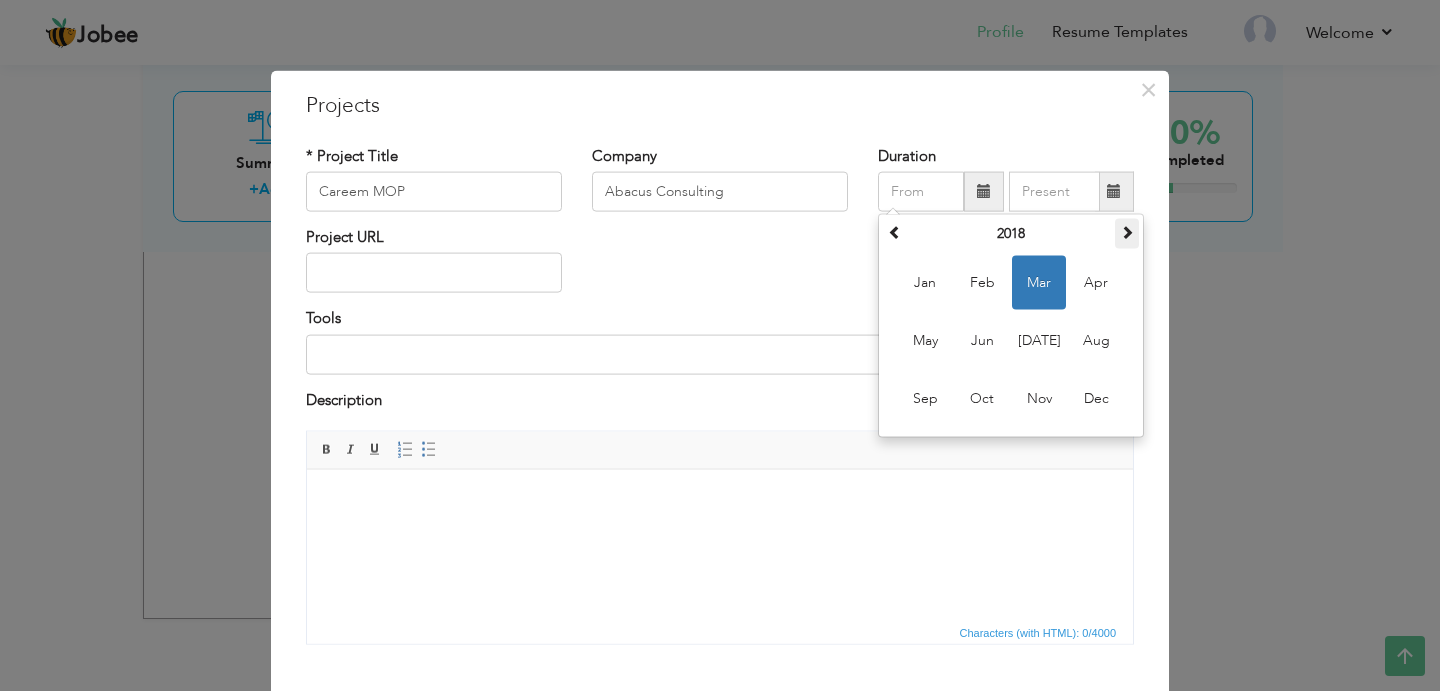click at bounding box center [1127, 232] 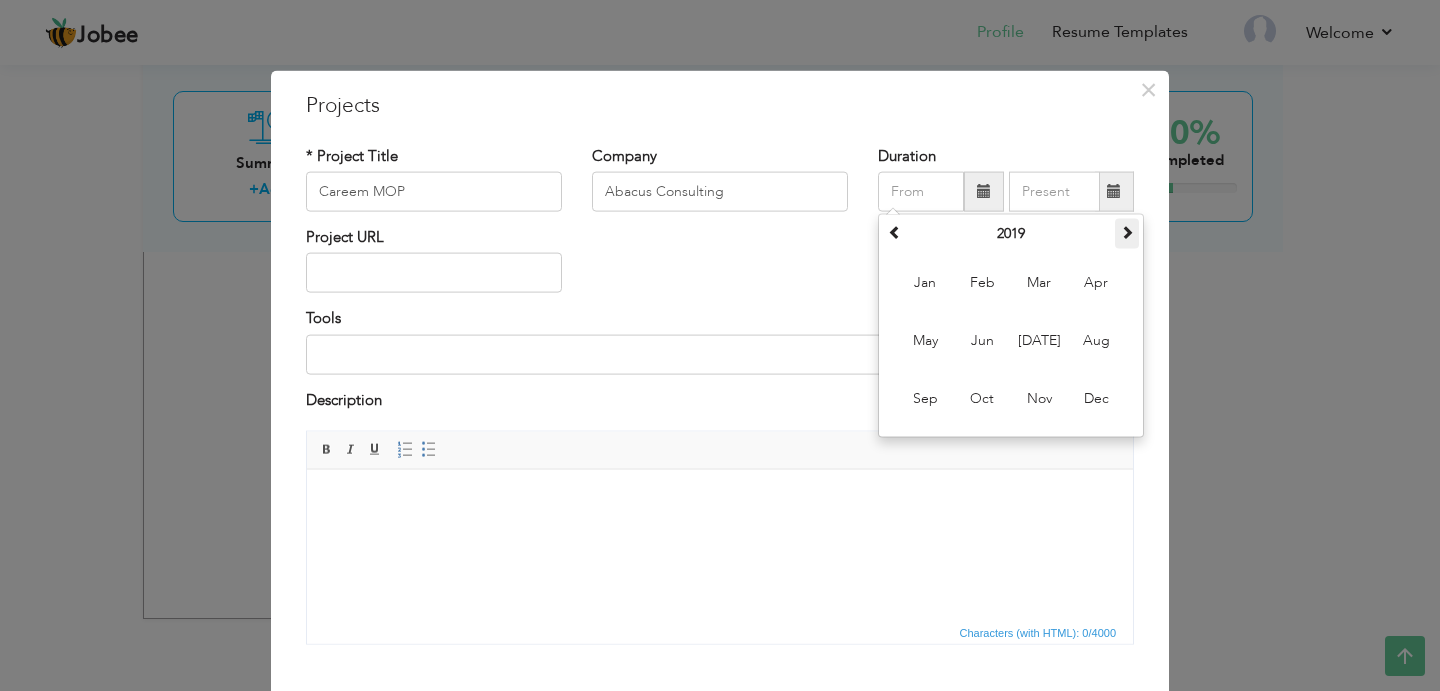 click at bounding box center [1127, 232] 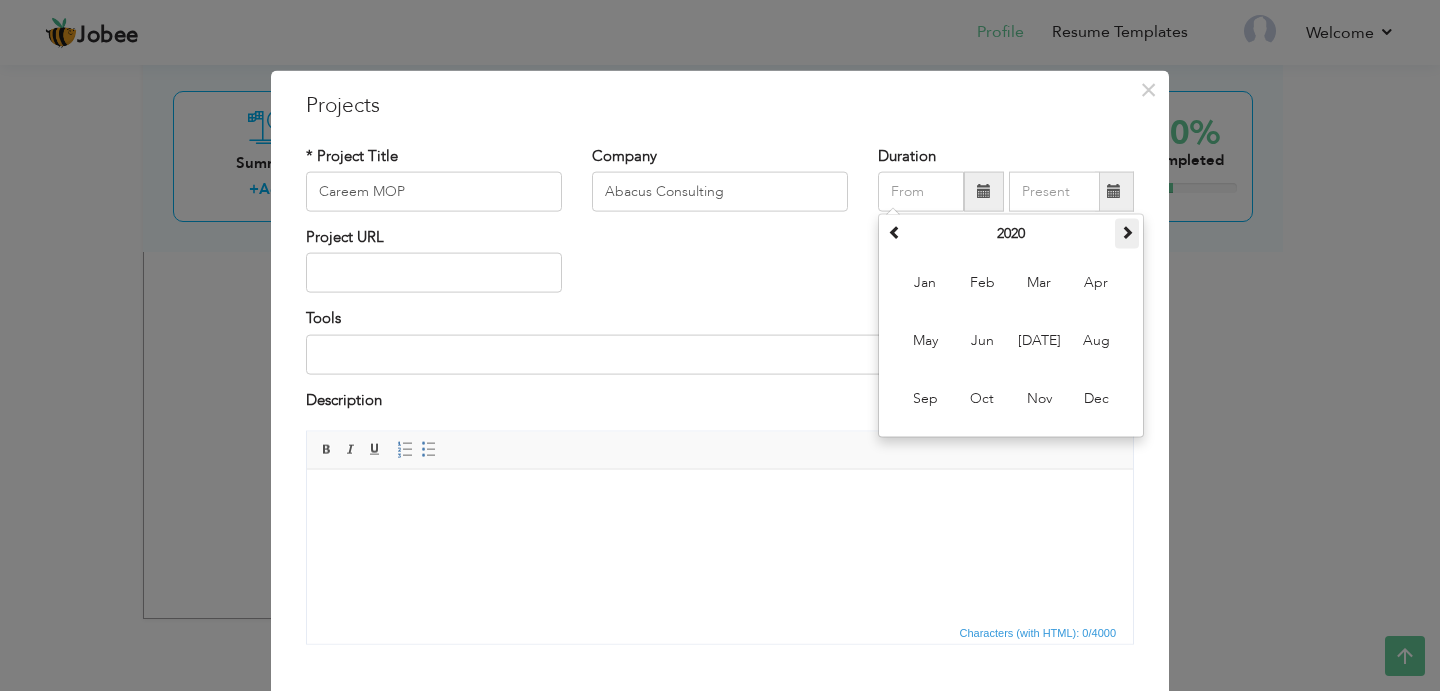 click at bounding box center (1127, 232) 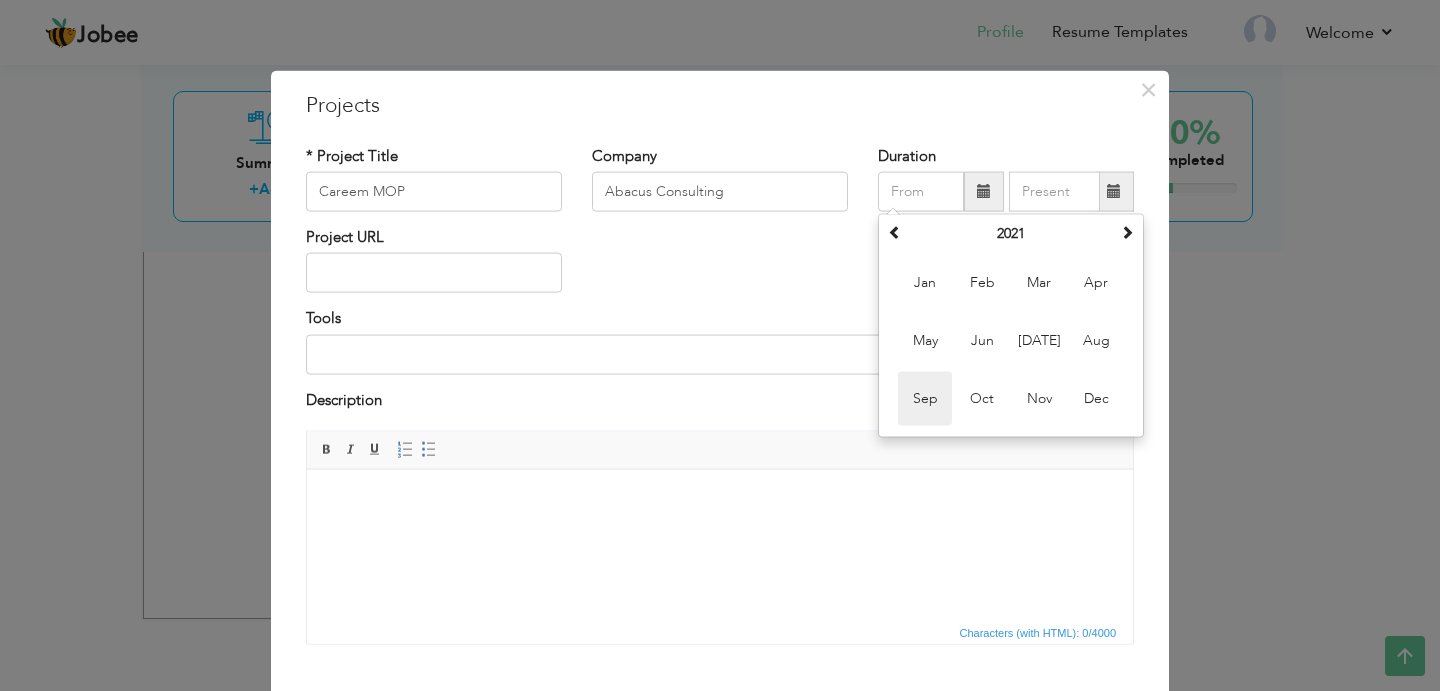 click on "Sep" at bounding box center (925, 399) 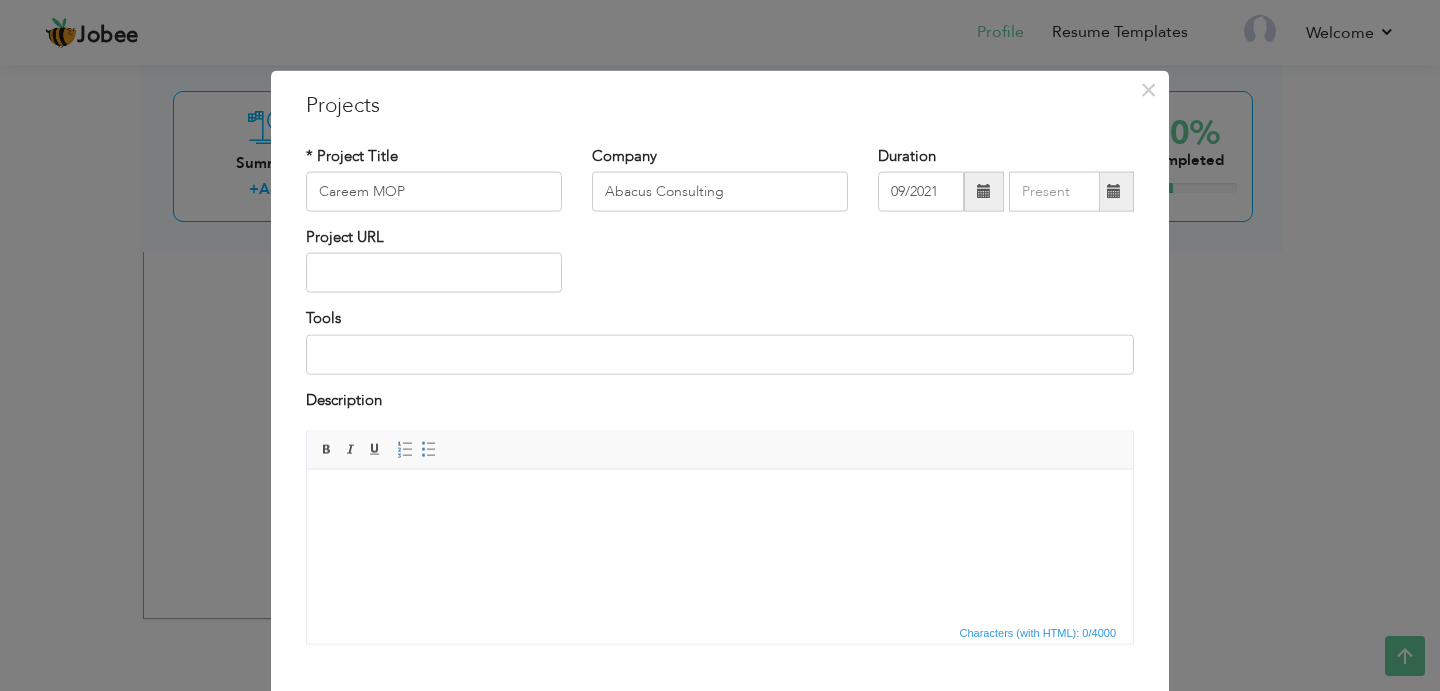 click at bounding box center (1114, 191) 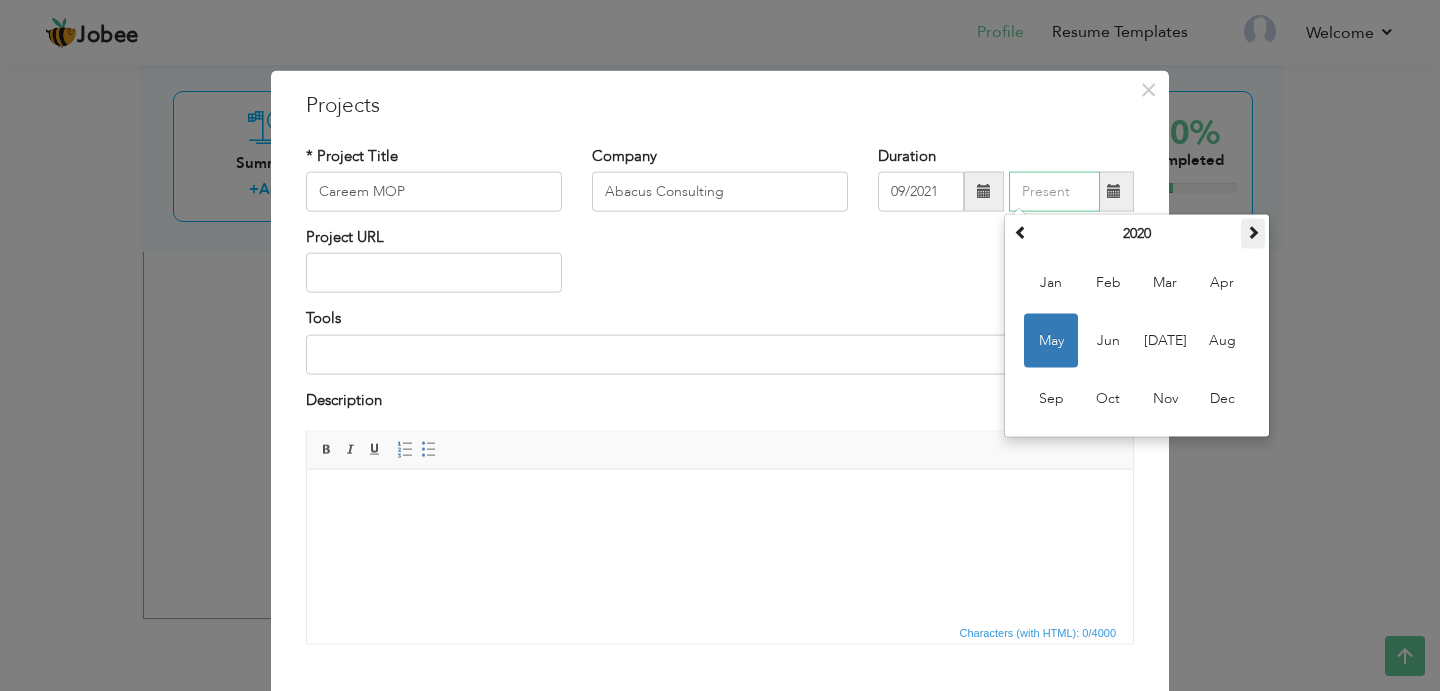 click at bounding box center (1253, 232) 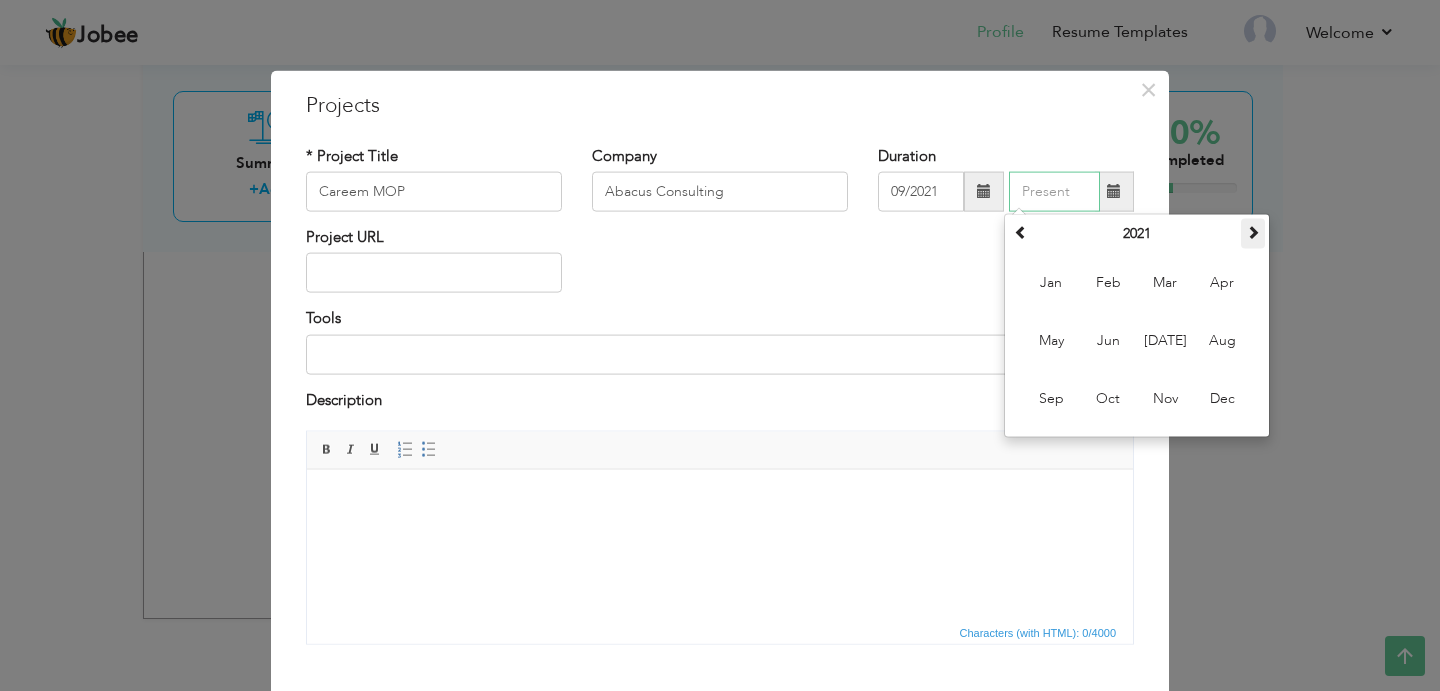 click at bounding box center (1253, 232) 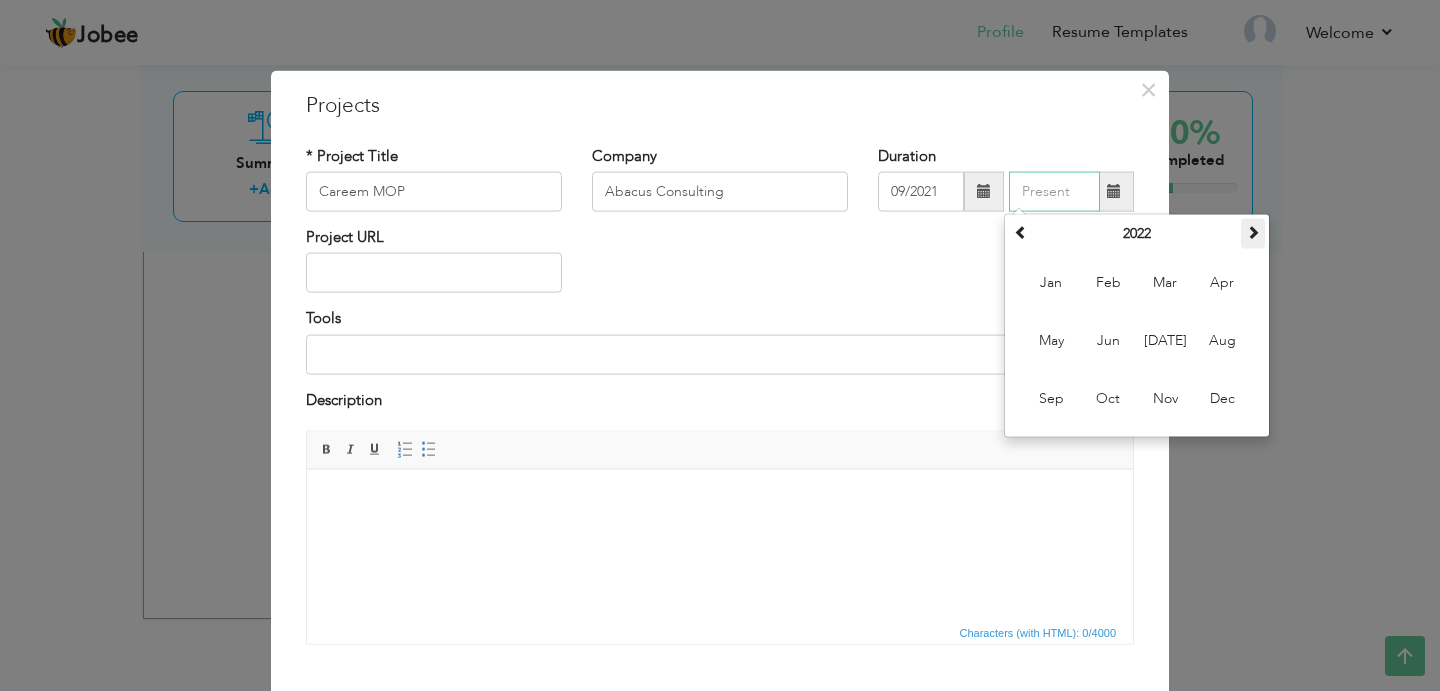 click at bounding box center [1253, 232] 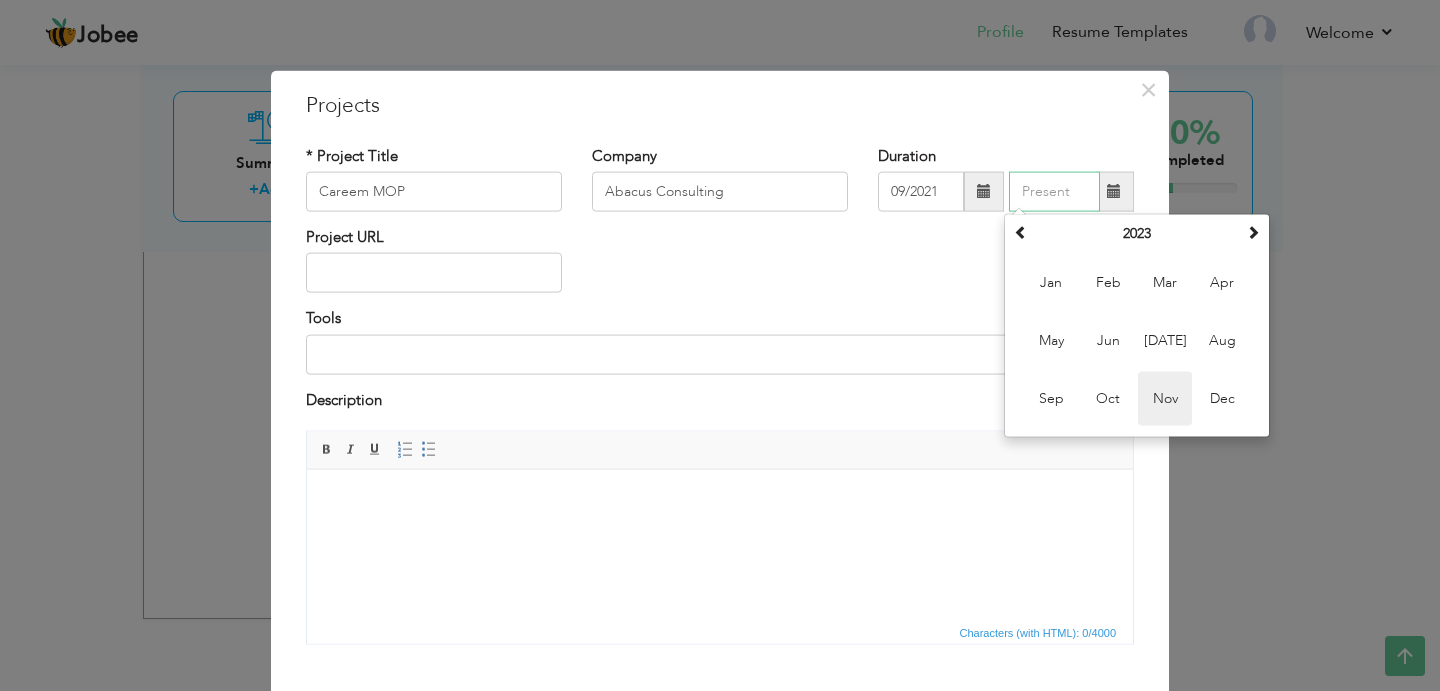 click on "Nov" at bounding box center (1165, 399) 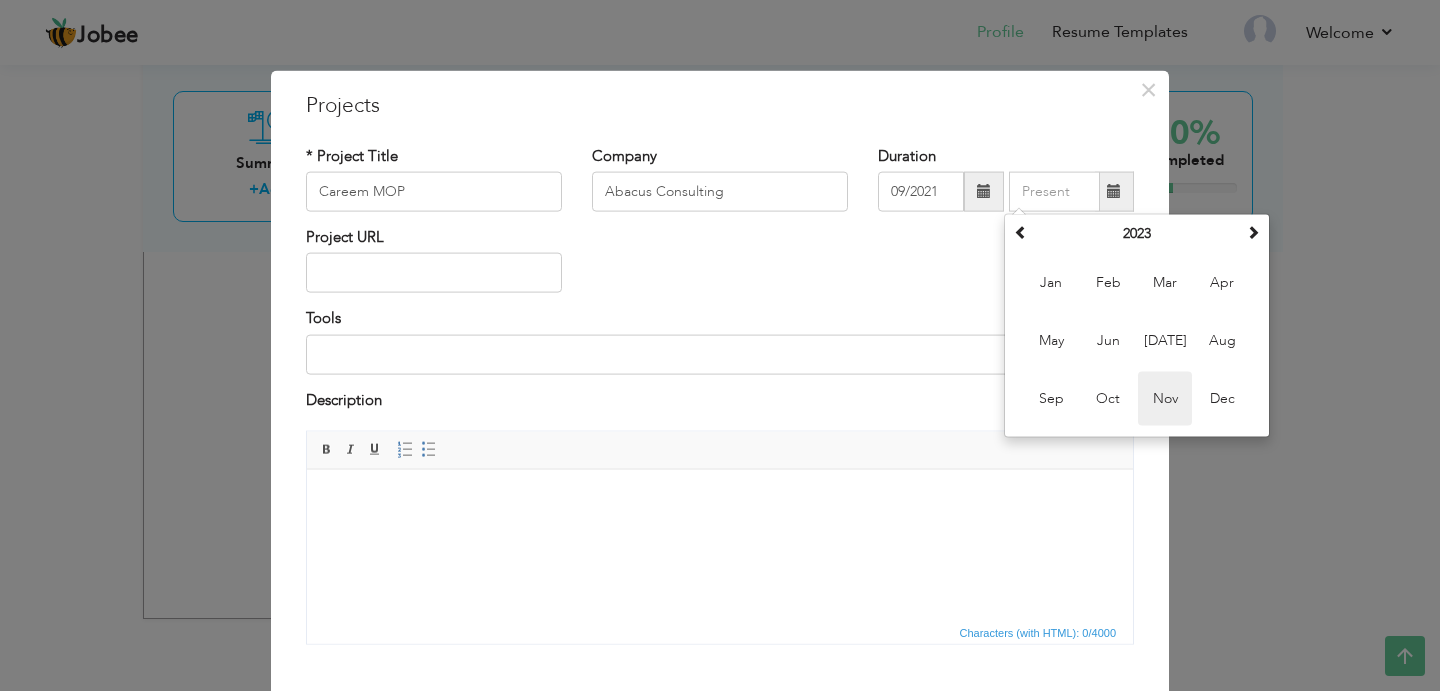 type on "11/2023" 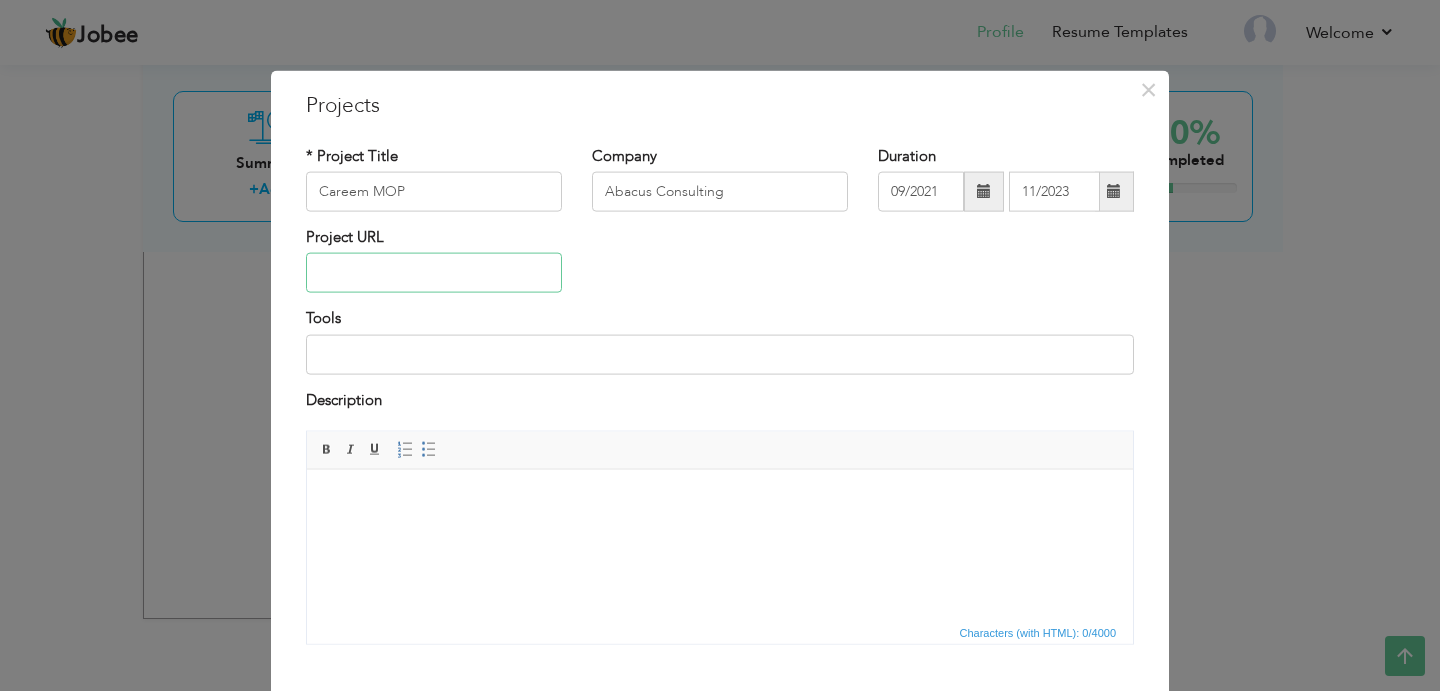 click at bounding box center (434, 273) 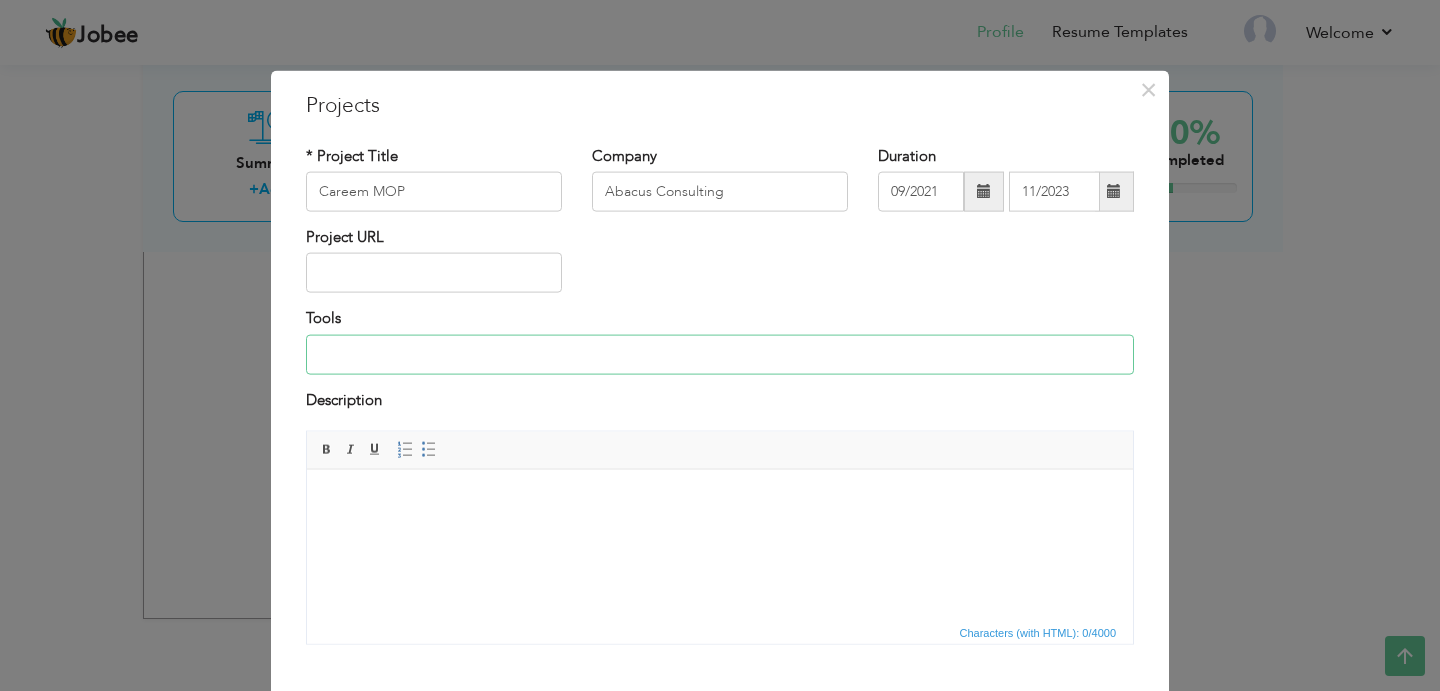 click at bounding box center (720, 354) 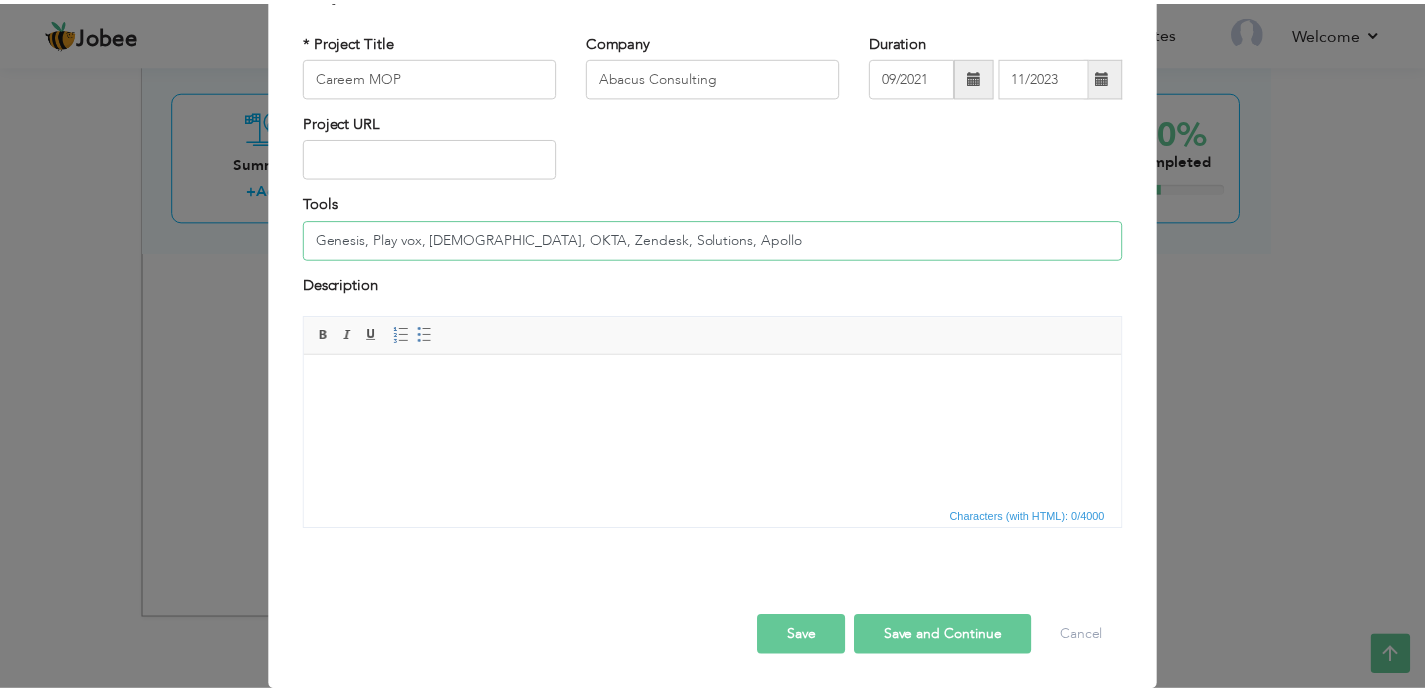 scroll, scrollTop: 116, scrollLeft: 0, axis: vertical 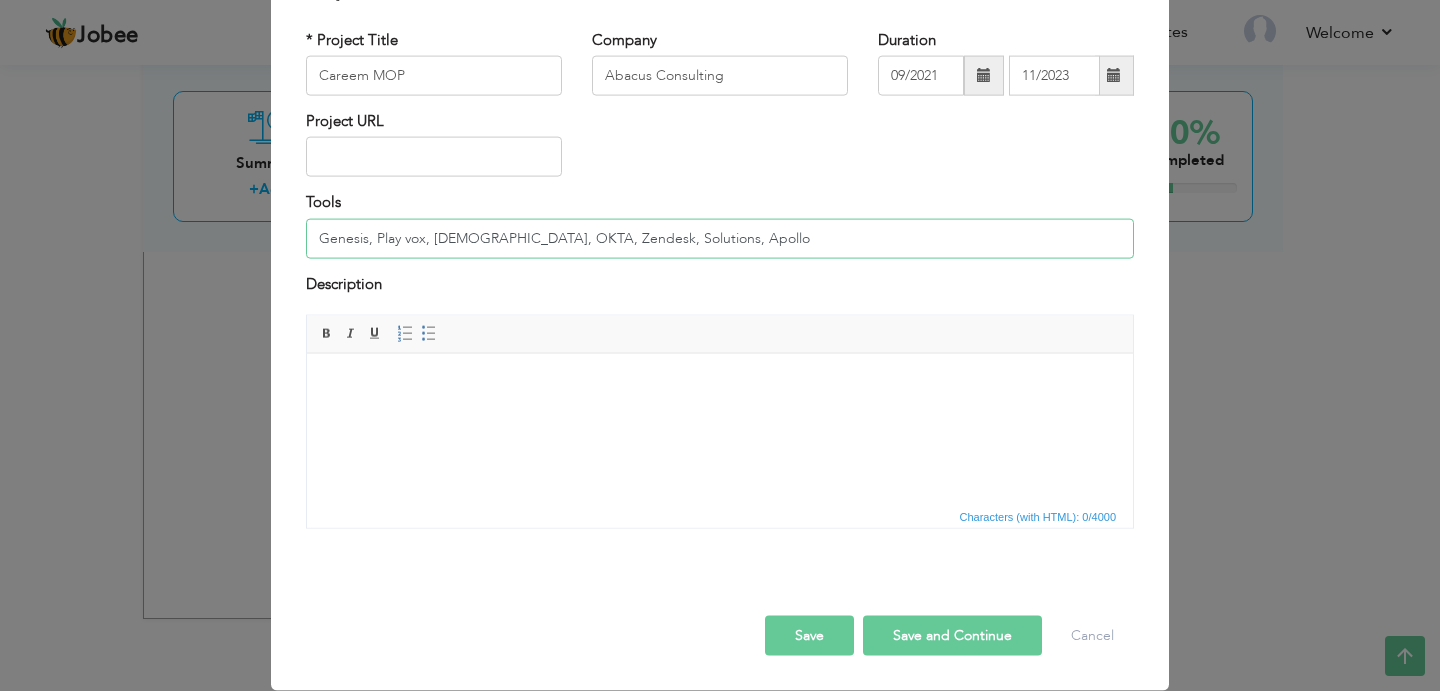 type on "Genesis, Play vox, [DEMOGRAPHIC_DATA], OKTA, Zendesk, Solutions, Apollo" 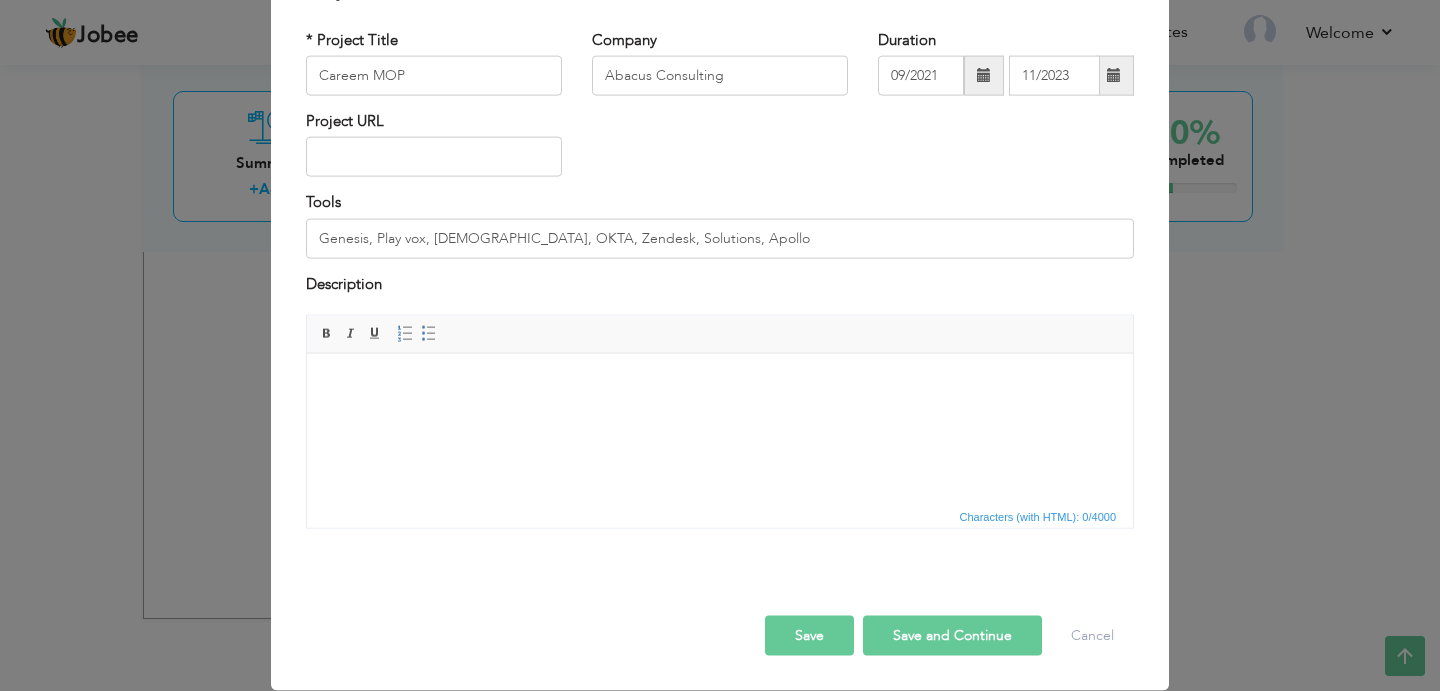 click on "Save" at bounding box center (809, 636) 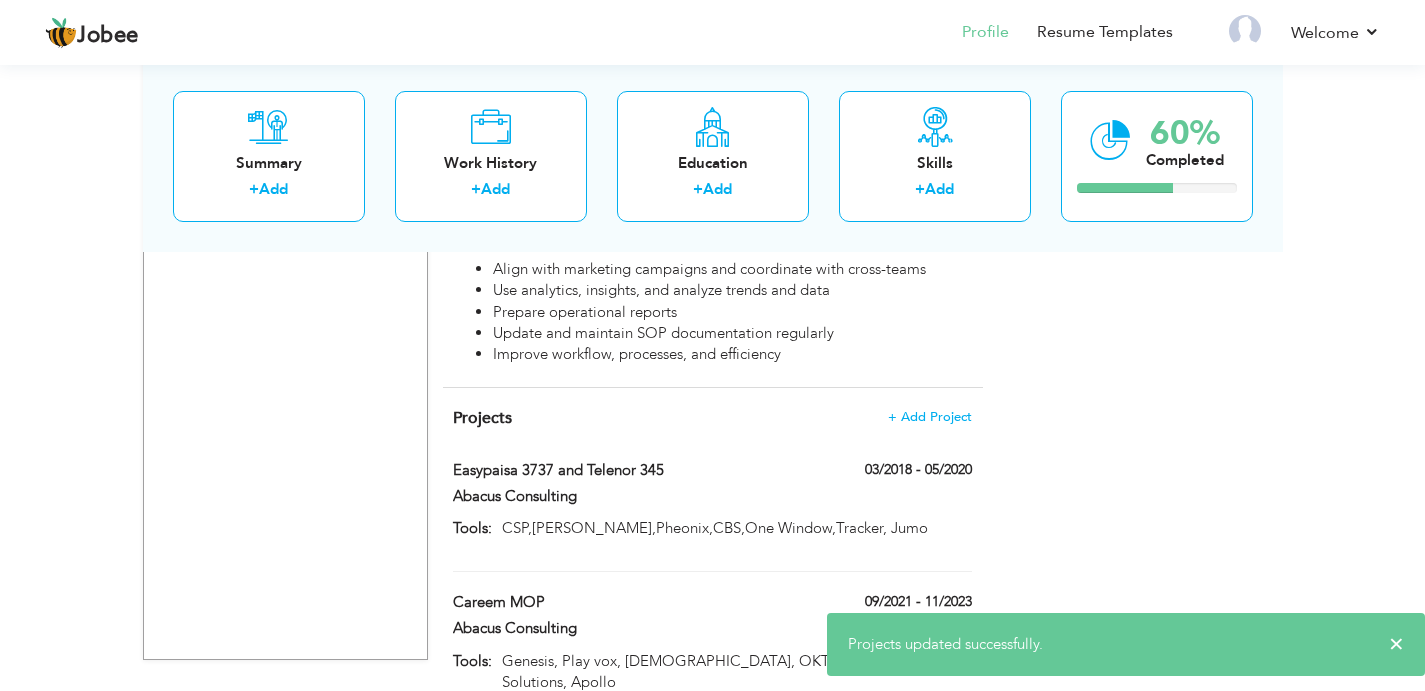 scroll, scrollTop: 1411, scrollLeft: 0, axis: vertical 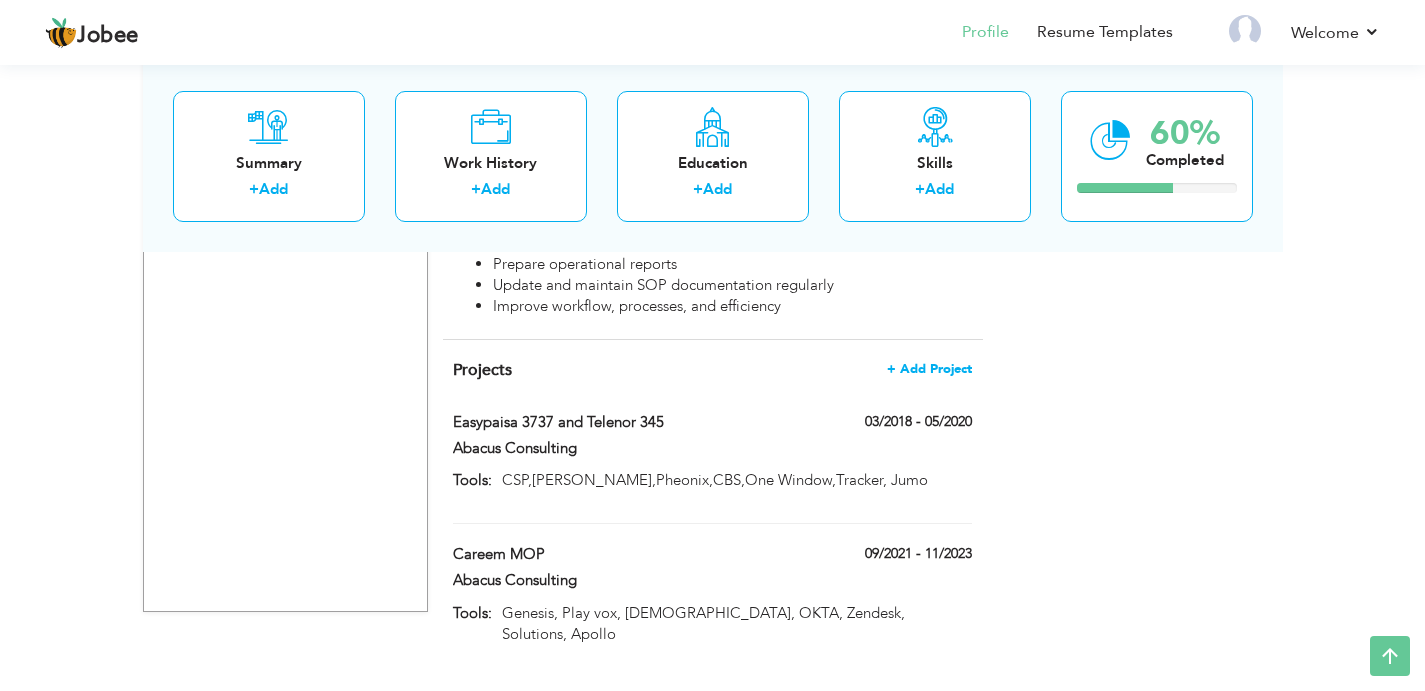 click on "+ Add Project" at bounding box center [929, 369] 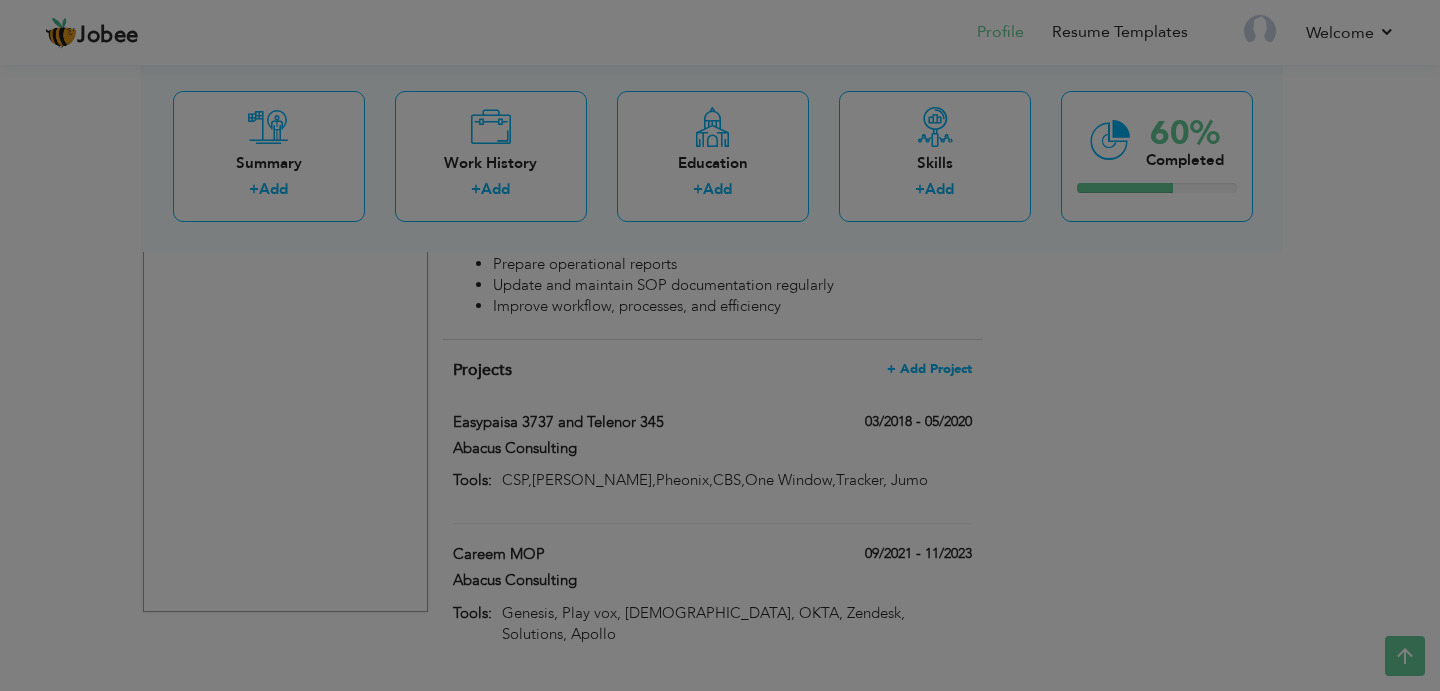 scroll, scrollTop: 0, scrollLeft: 0, axis: both 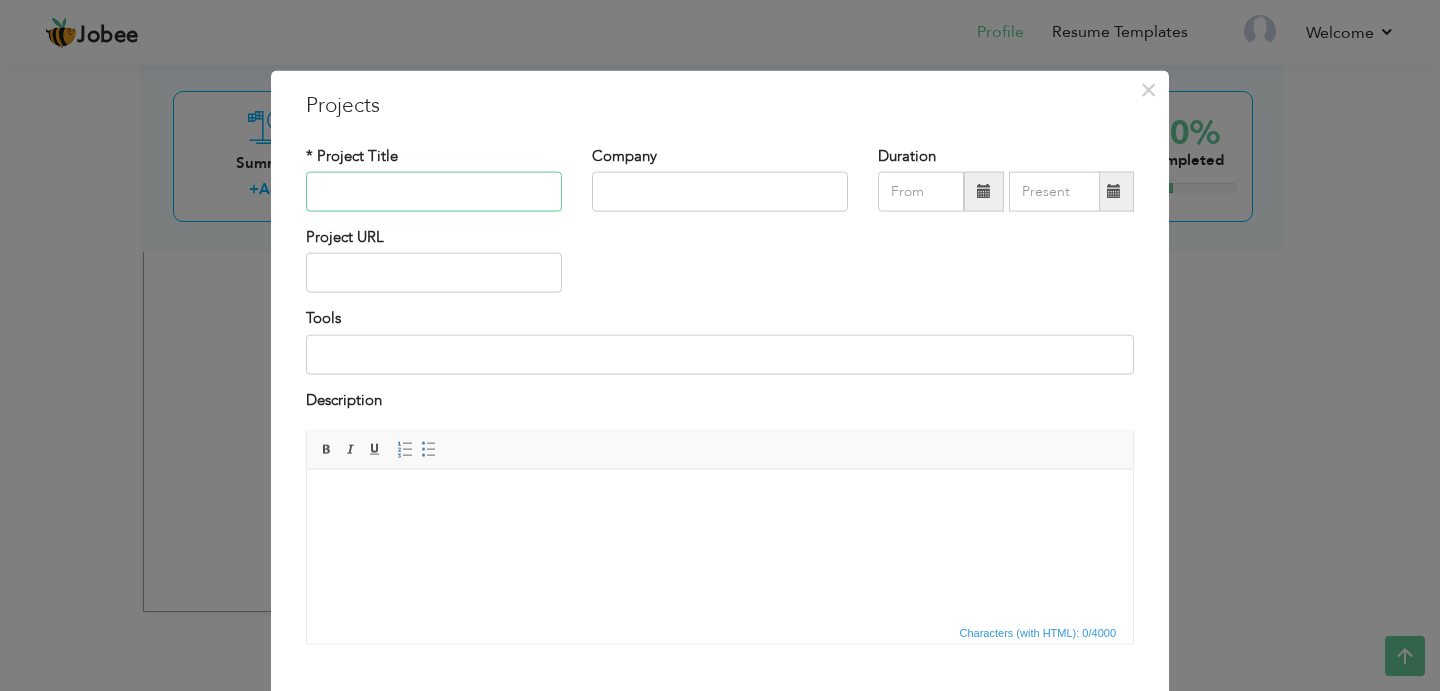 click at bounding box center (434, 192) 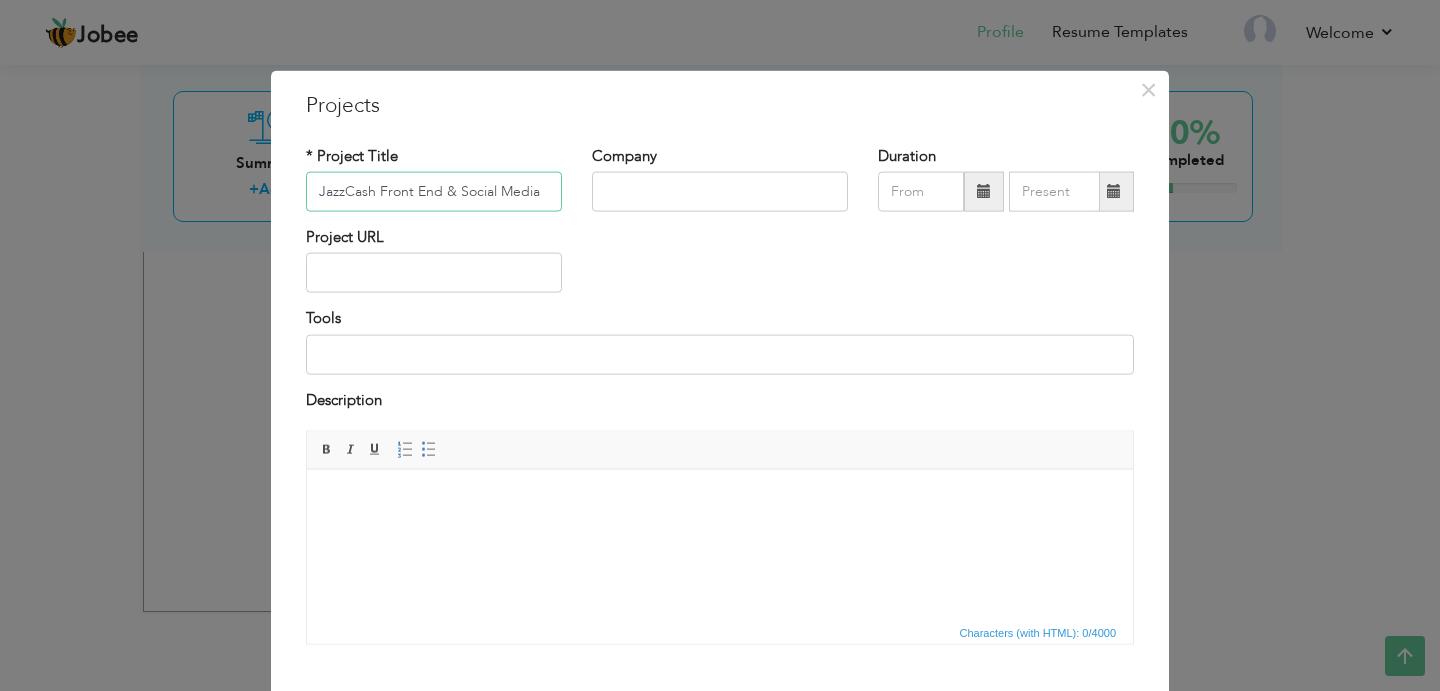 type on "JazzCash Front End & Social Media" 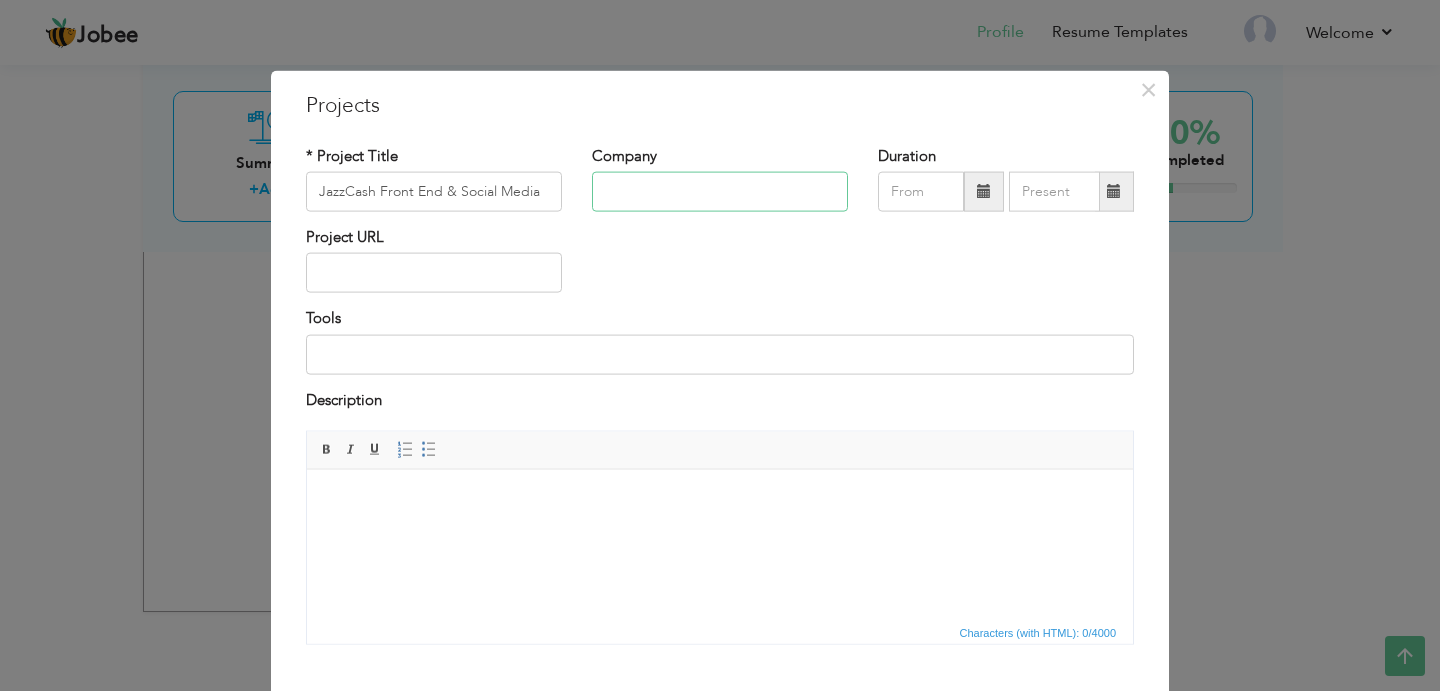 click at bounding box center (720, 192) 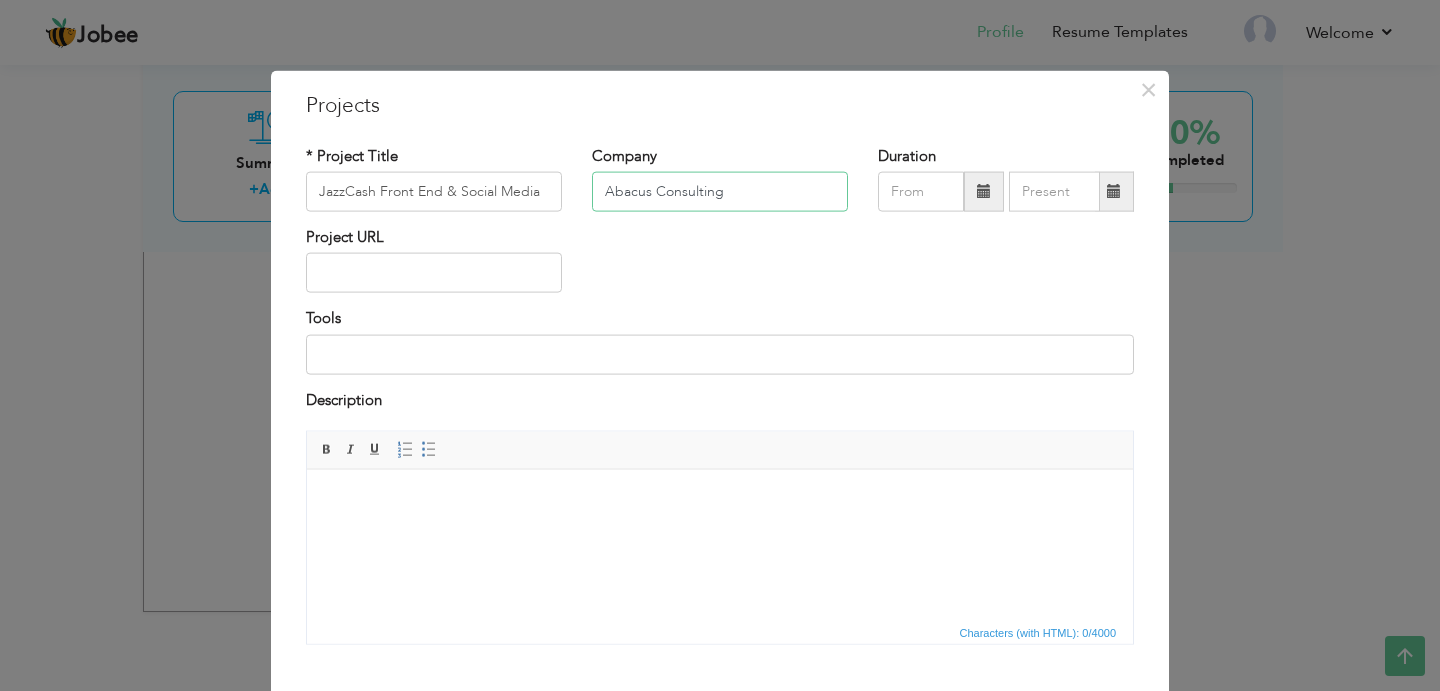 type on "Abacus Consulting" 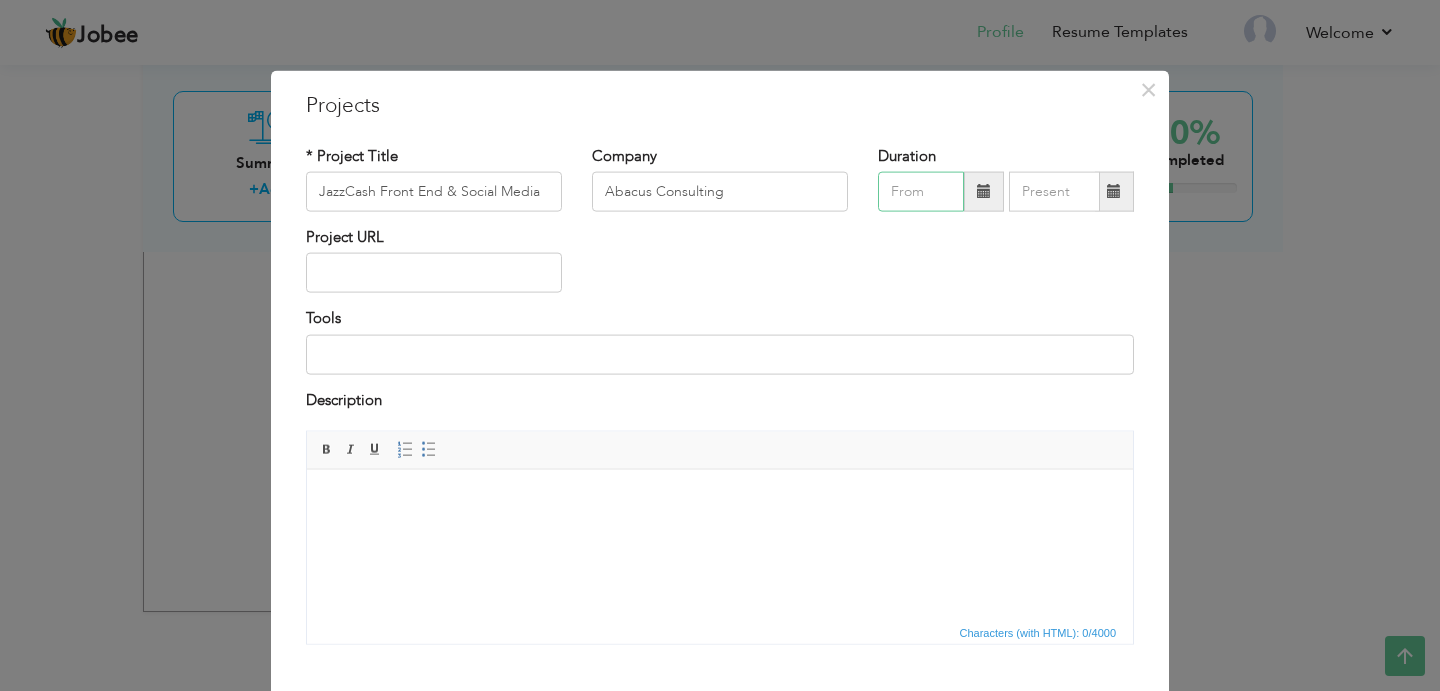 click at bounding box center (921, 192) 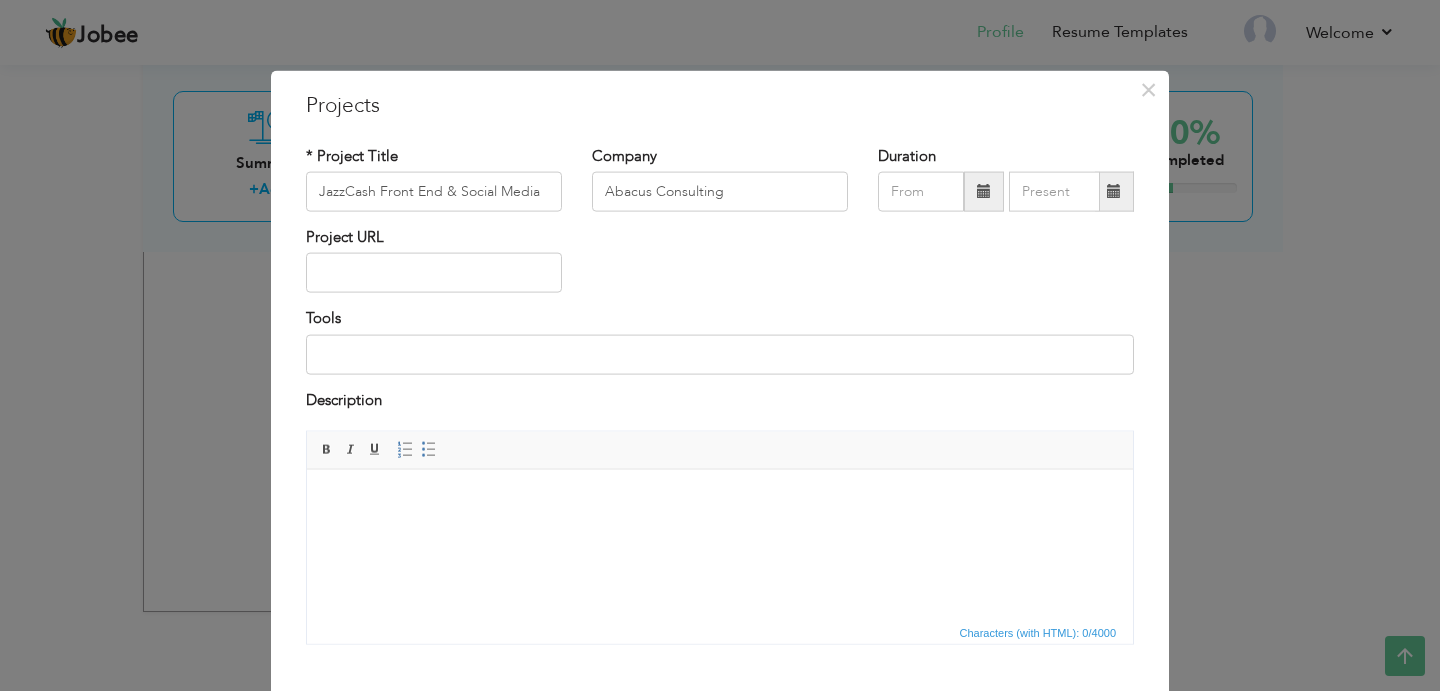click on "Project URL" at bounding box center (720, 267) 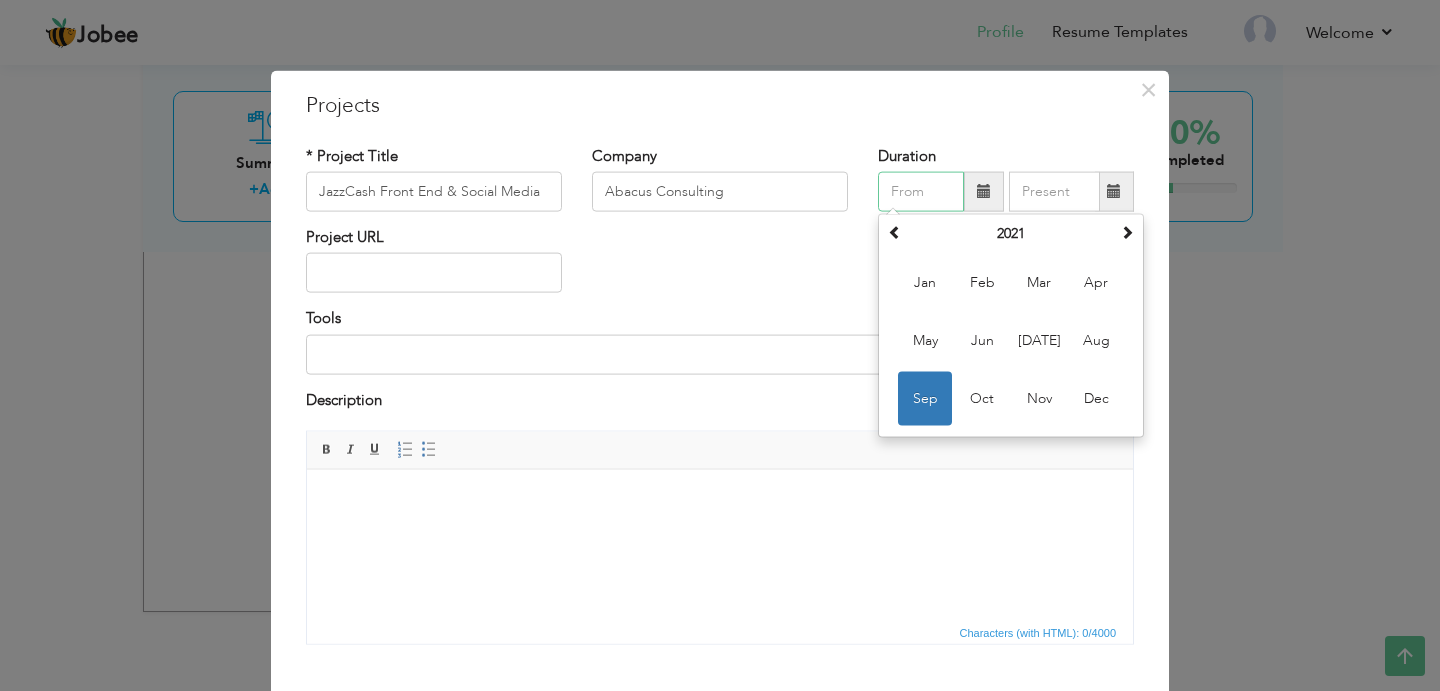 click at bounding box center (921, 192) 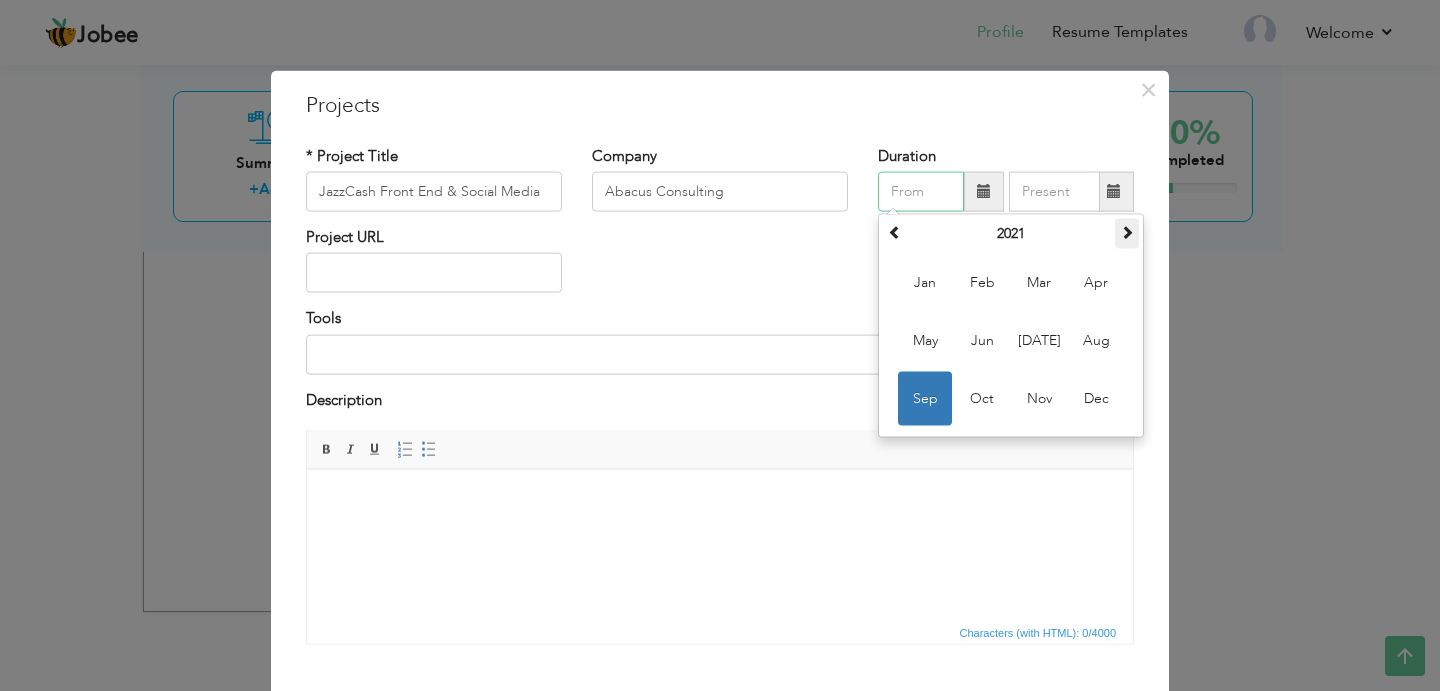 click at bounding box center [1127, 232] 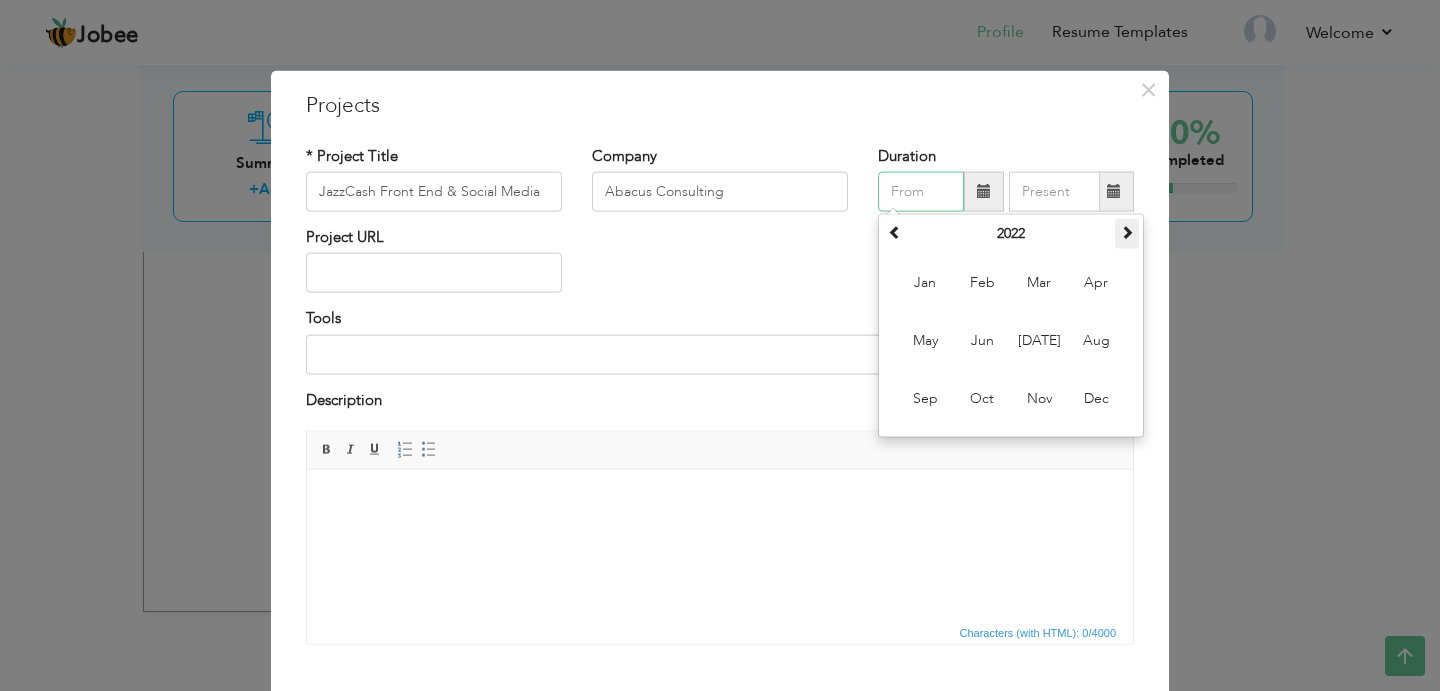 click at bounding box center (1127, 232) 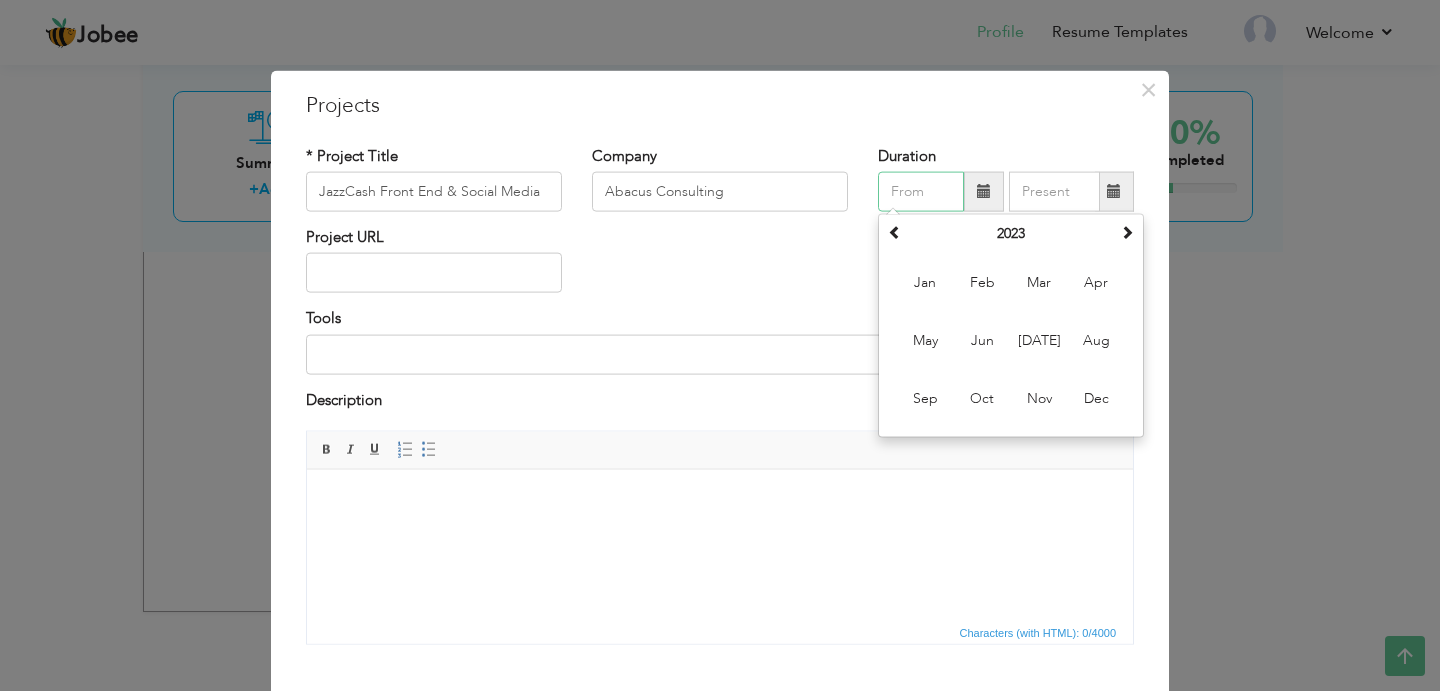 click on "Nov" at bounding box center [1039, 399] 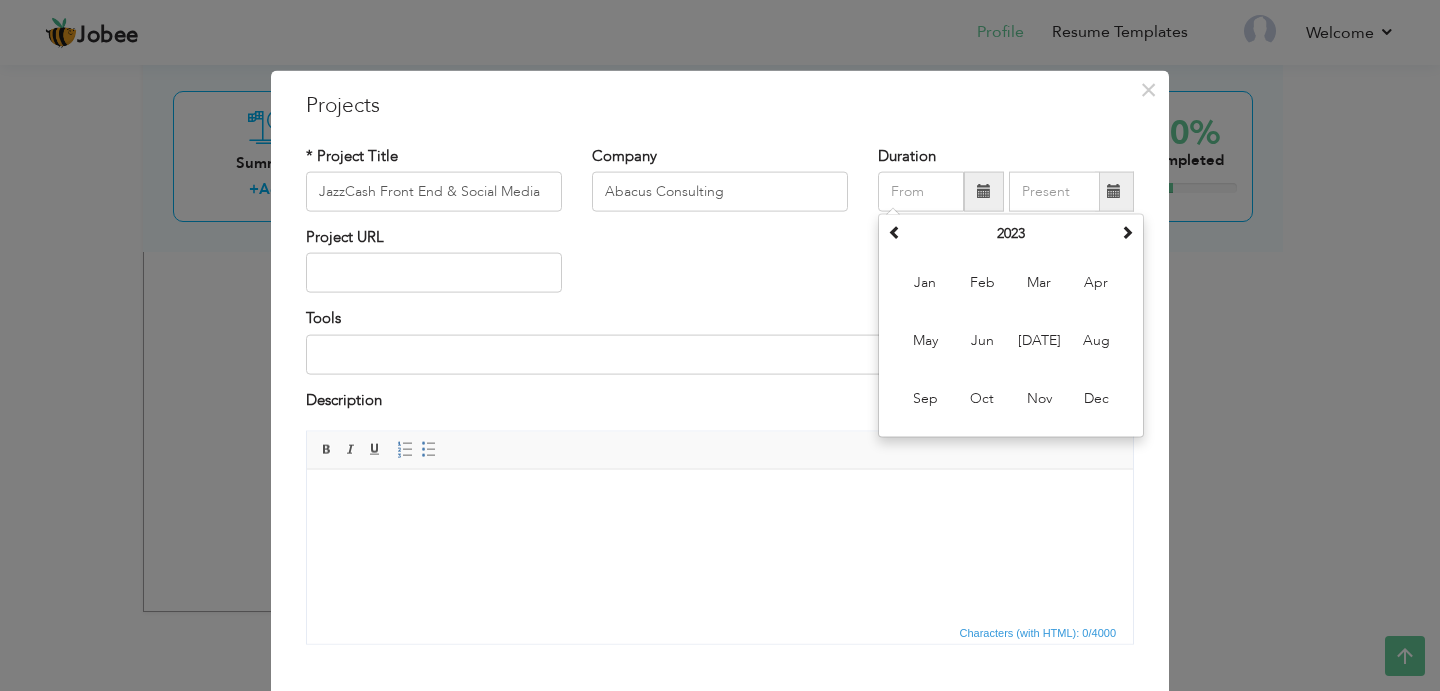 type on "11/2023" 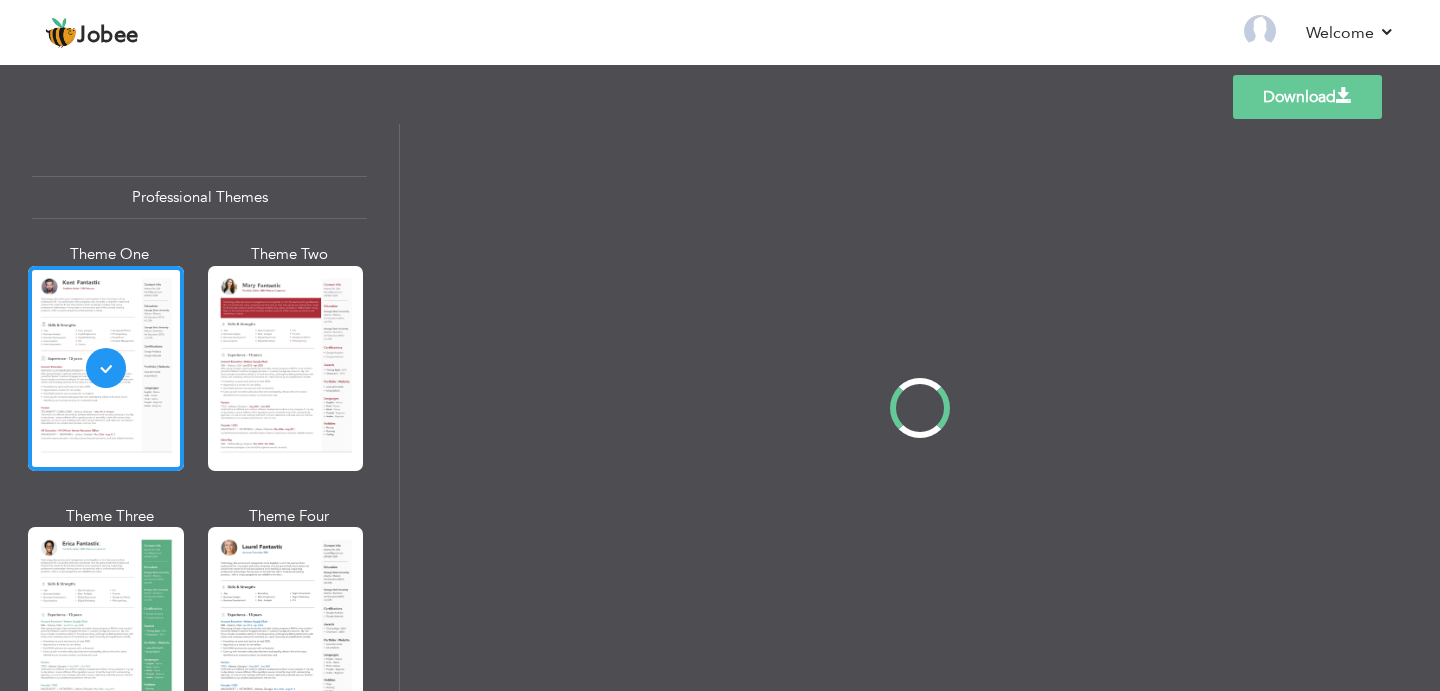 scroll, scrollTop: 0, scrollLeft: 0, axis: both 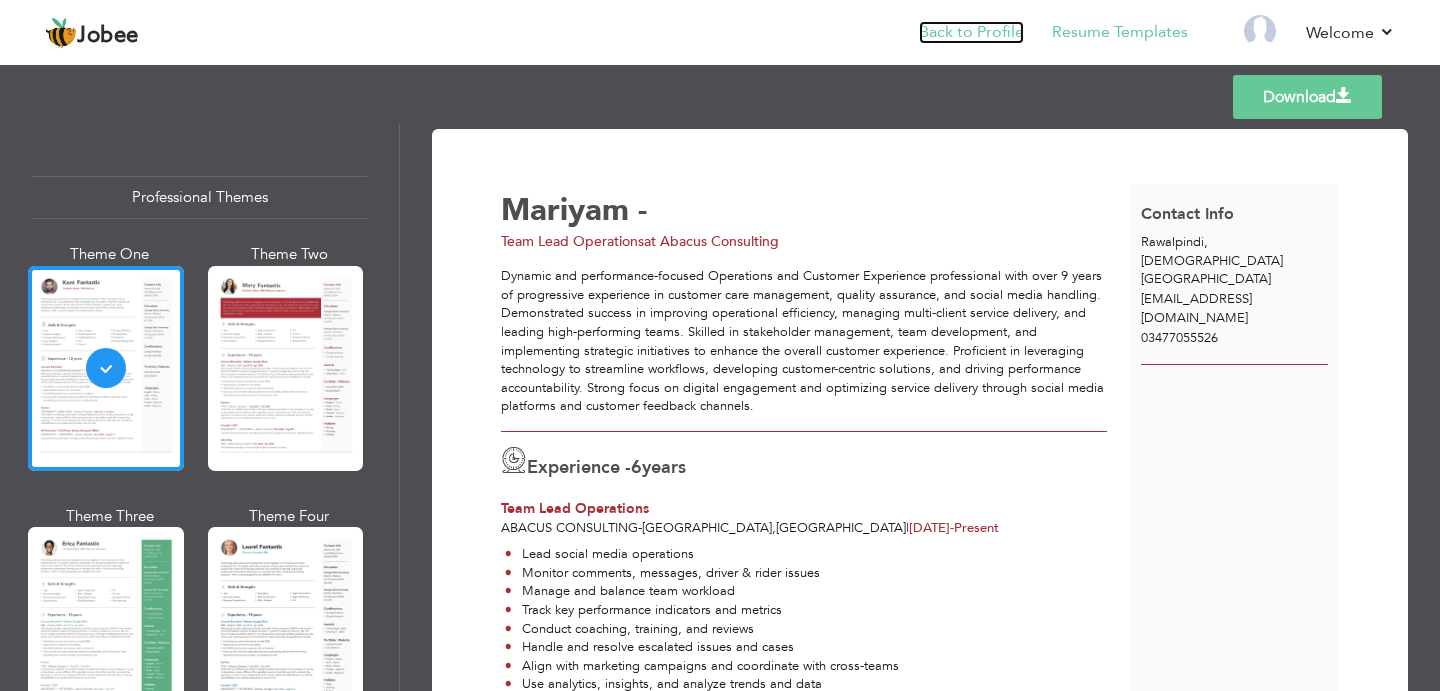click on "Back to Profile" at bounding box center [971, 32] 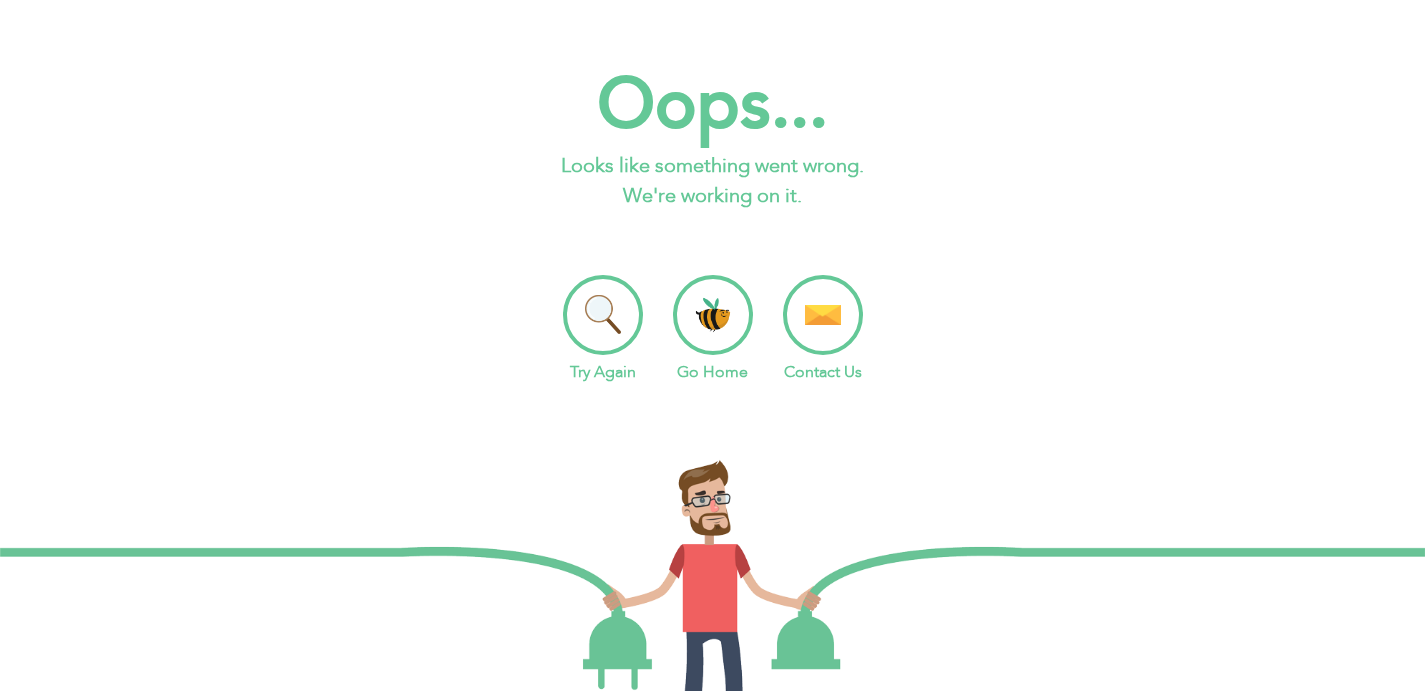 scroll, scrollTop: 0, scrollLeft: 0, axis: both 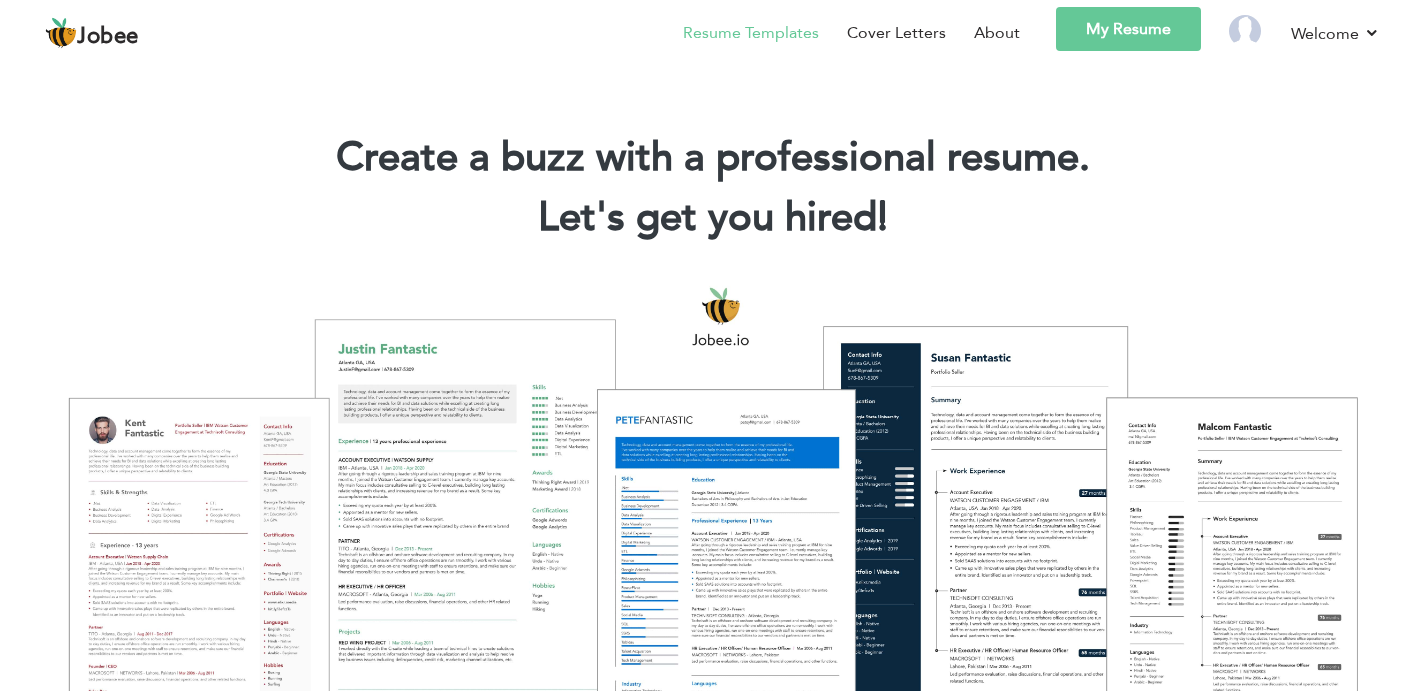 click on "Resume Templates" at bounding box center (751, 33) 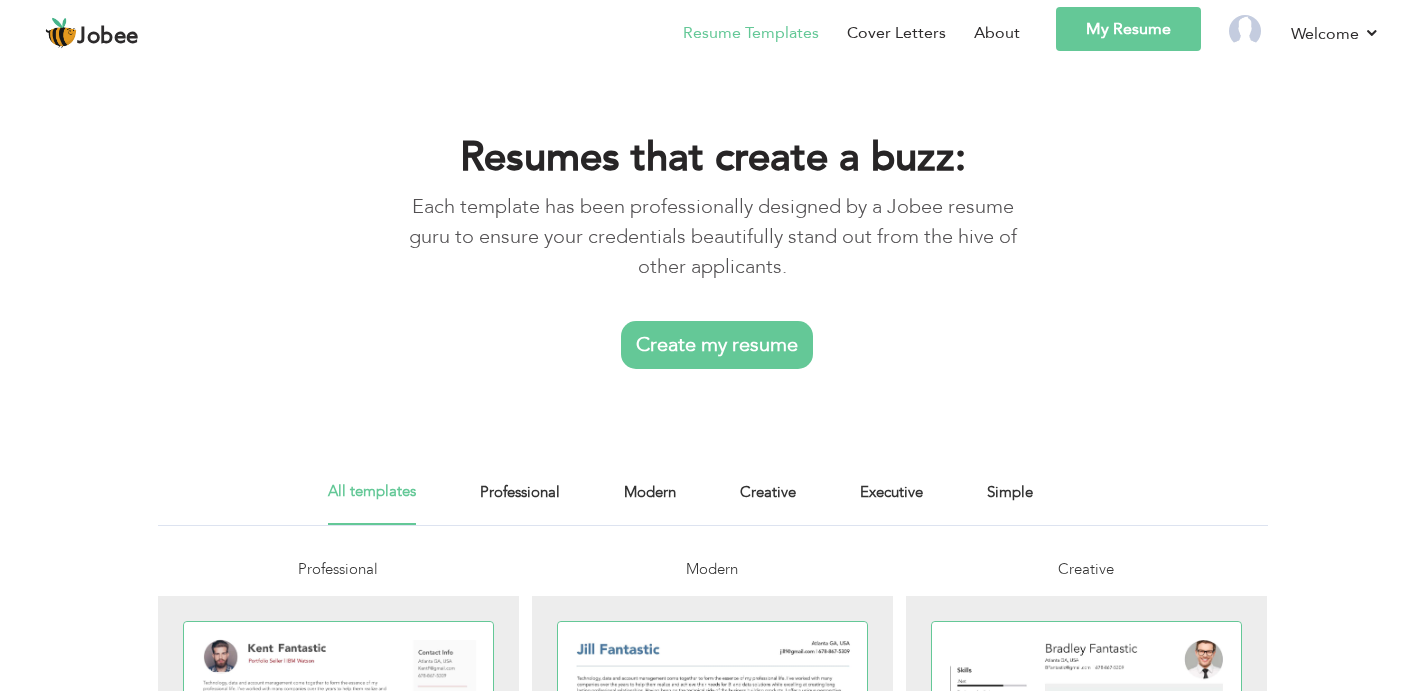 scroll, scrollTop: 0, scrollLeft: 0, axis: both 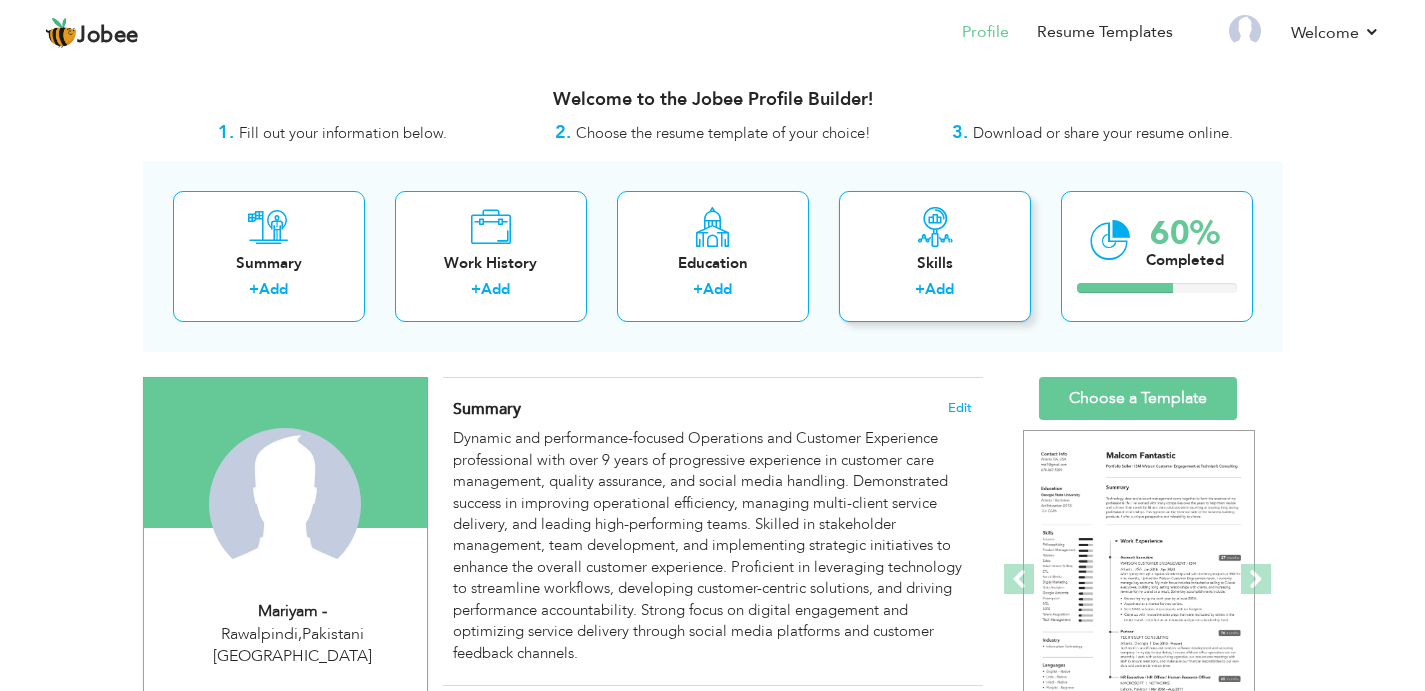click on "+" at bounding box center (920, 289) 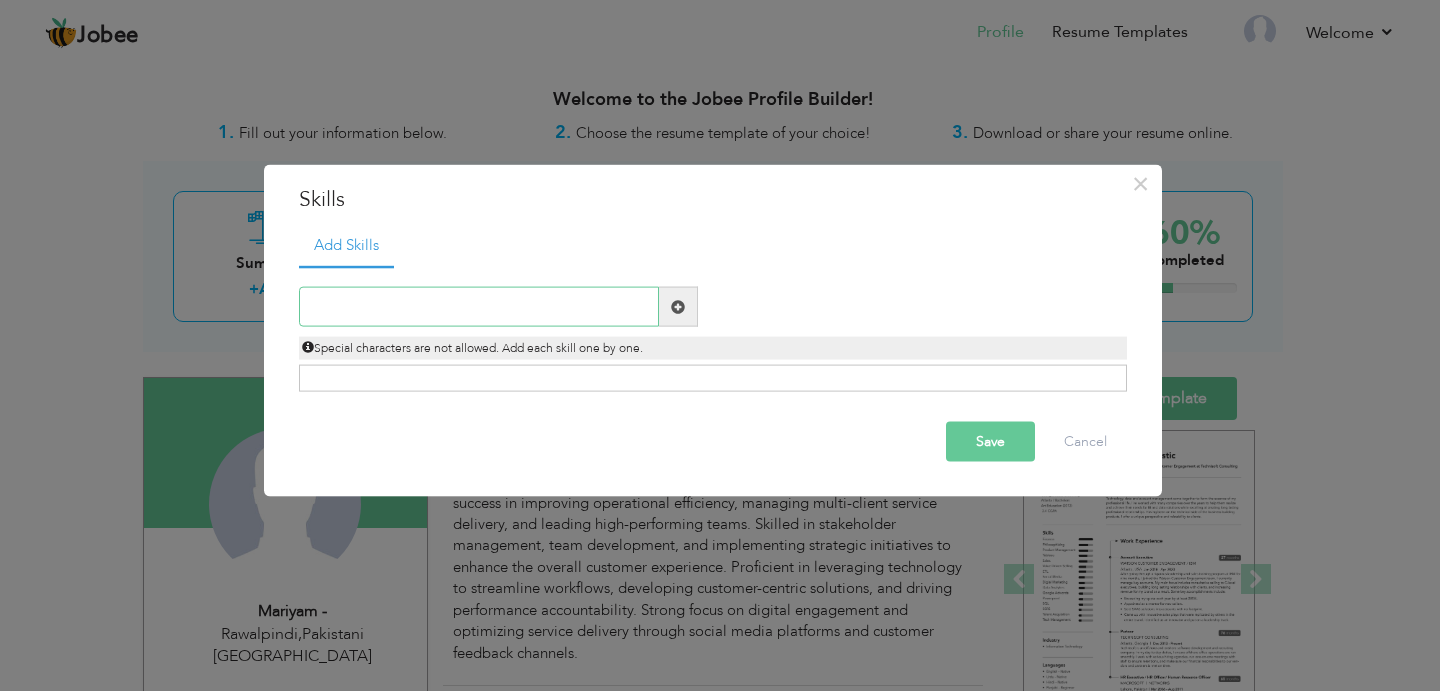 click at bounding box center [479, 307] 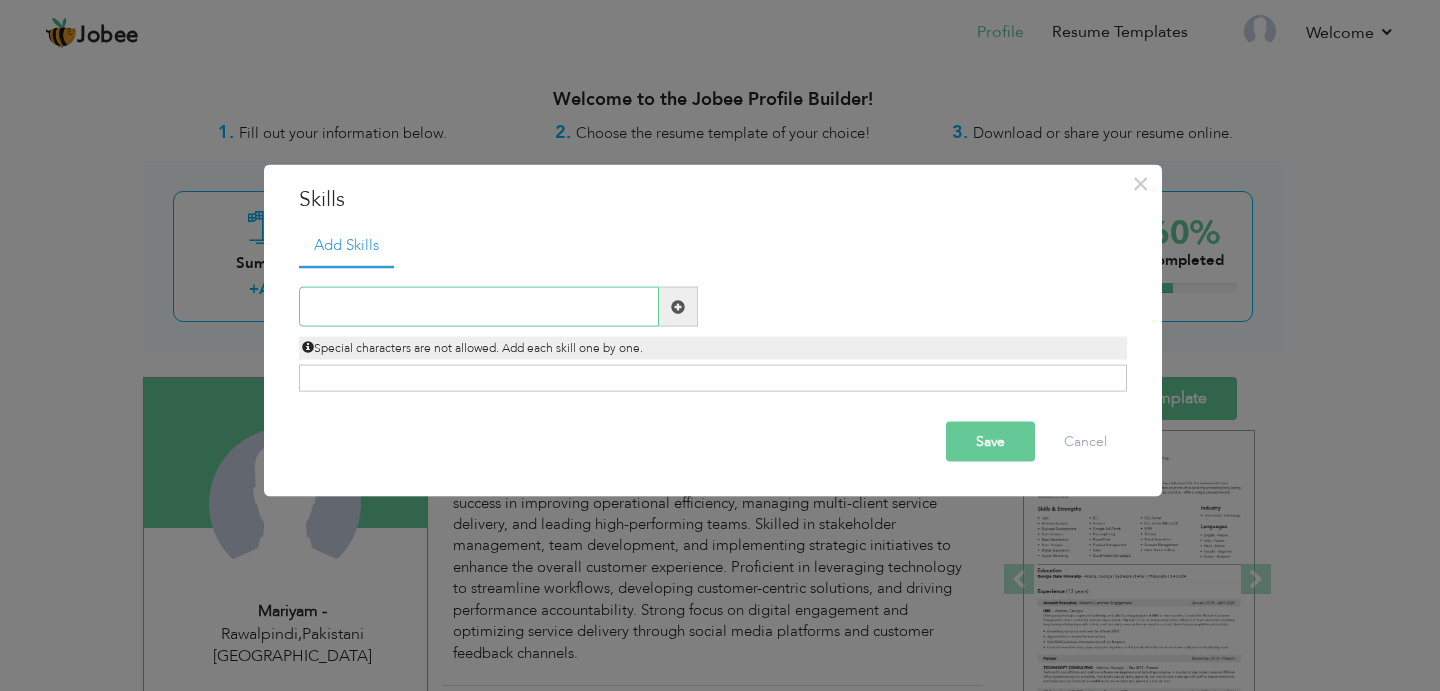 click at bounding box center (479, 307) 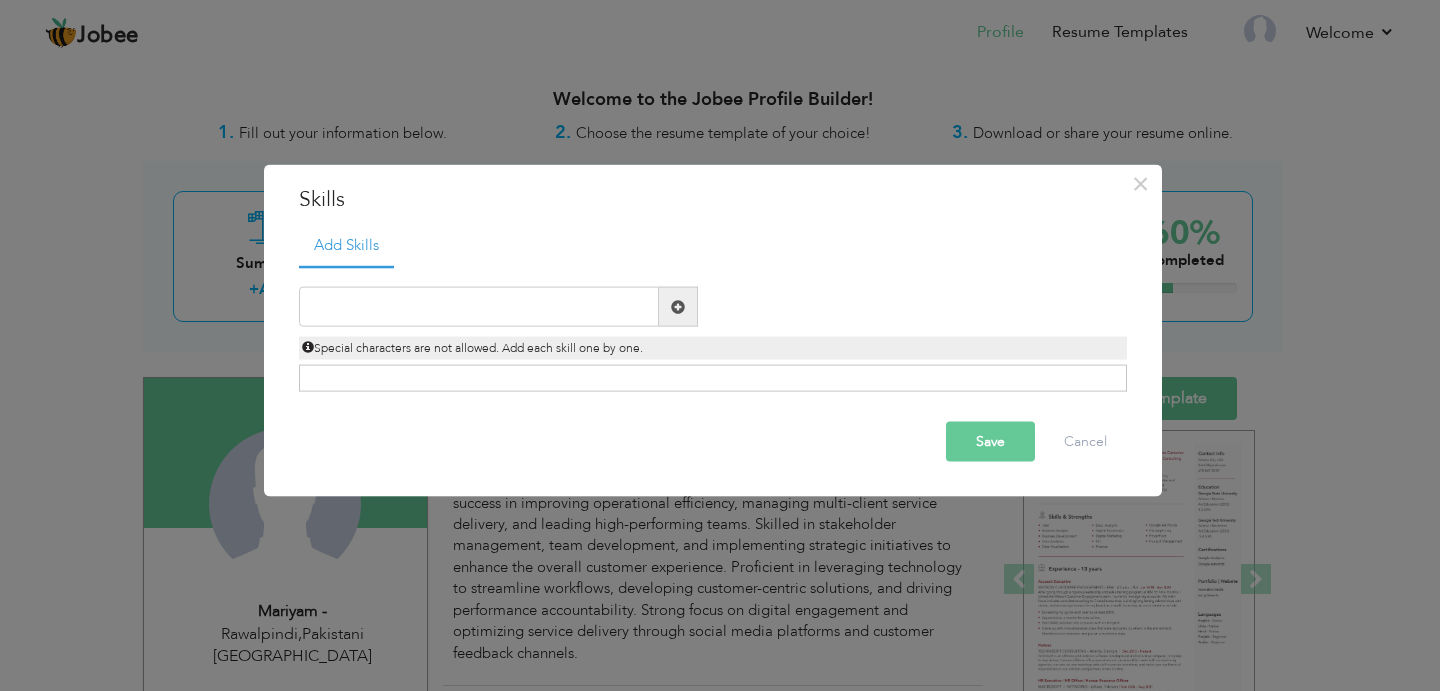 click on "×
Skills
Add Skills
Duplicate entry Already Exist Save Cancel" at bounding box center [720, 345] 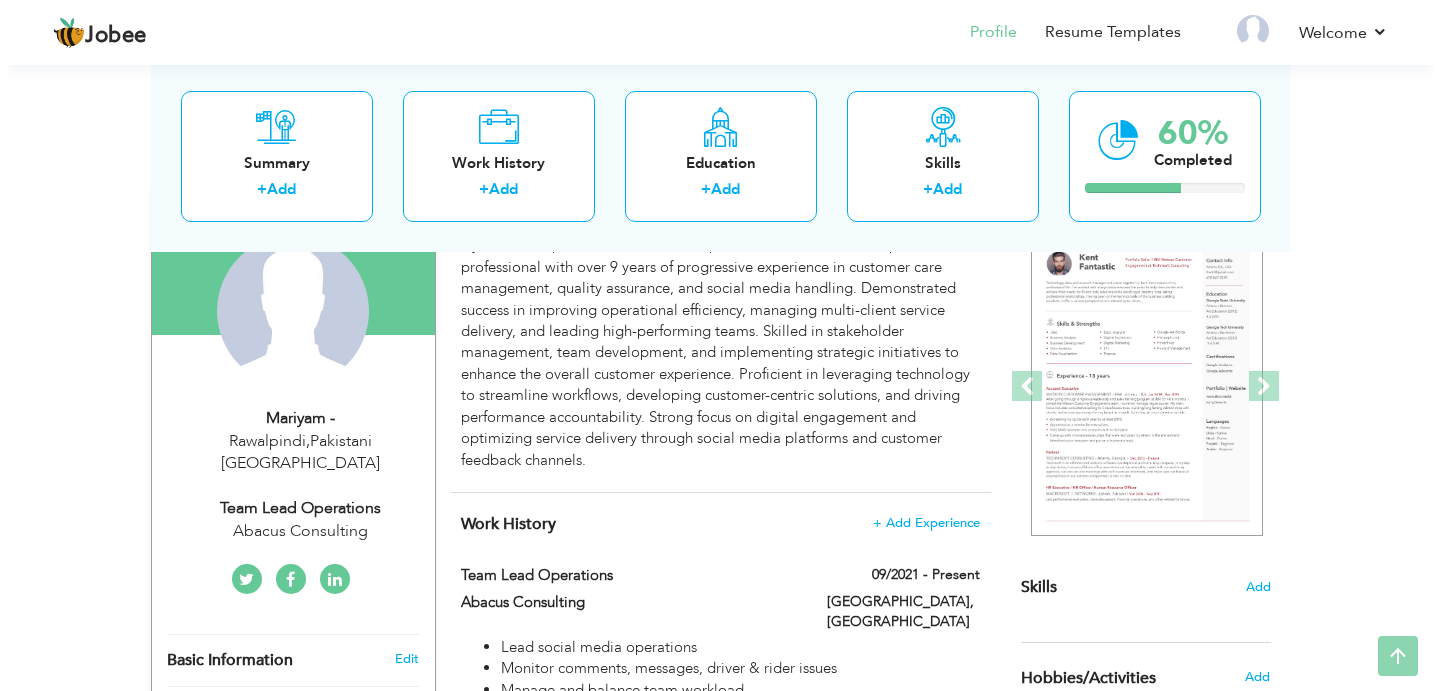 scroll, scrollTop: 0, scrollLeft: 0, axis: both 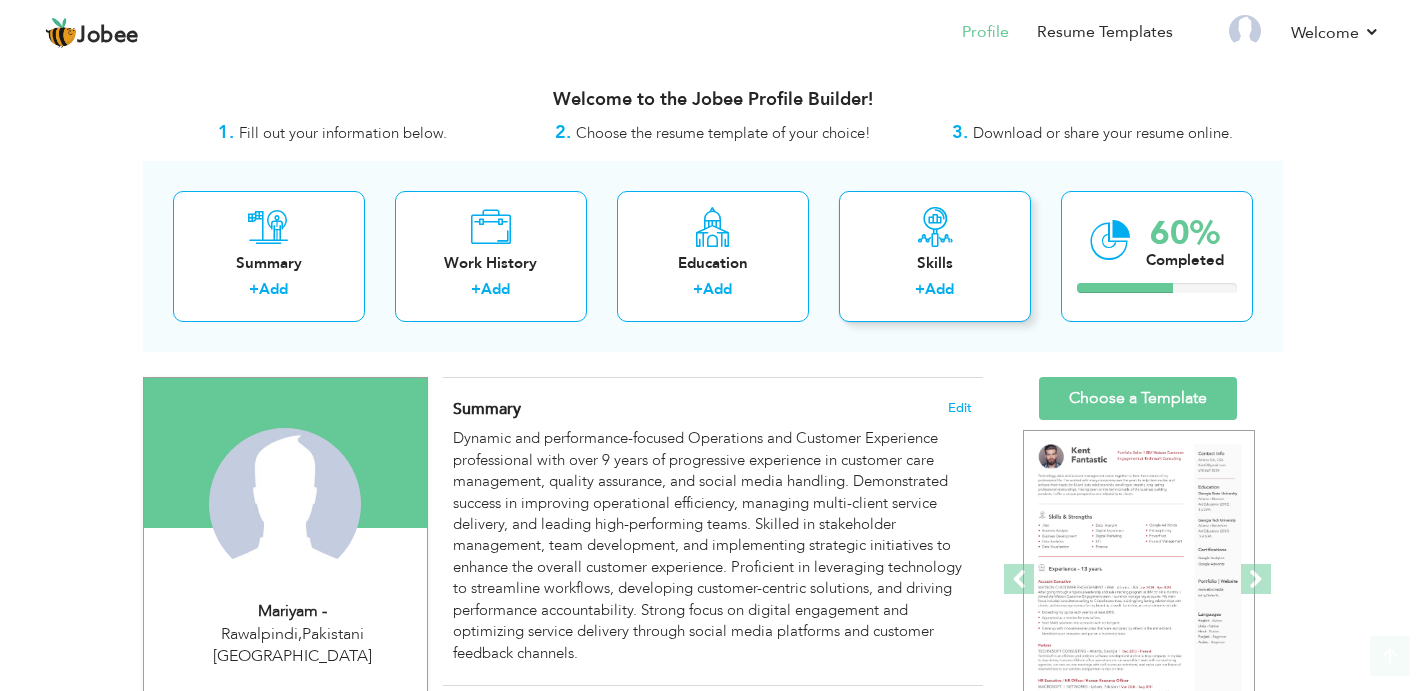 click on "+  Add" at bounding box center [935, 292] 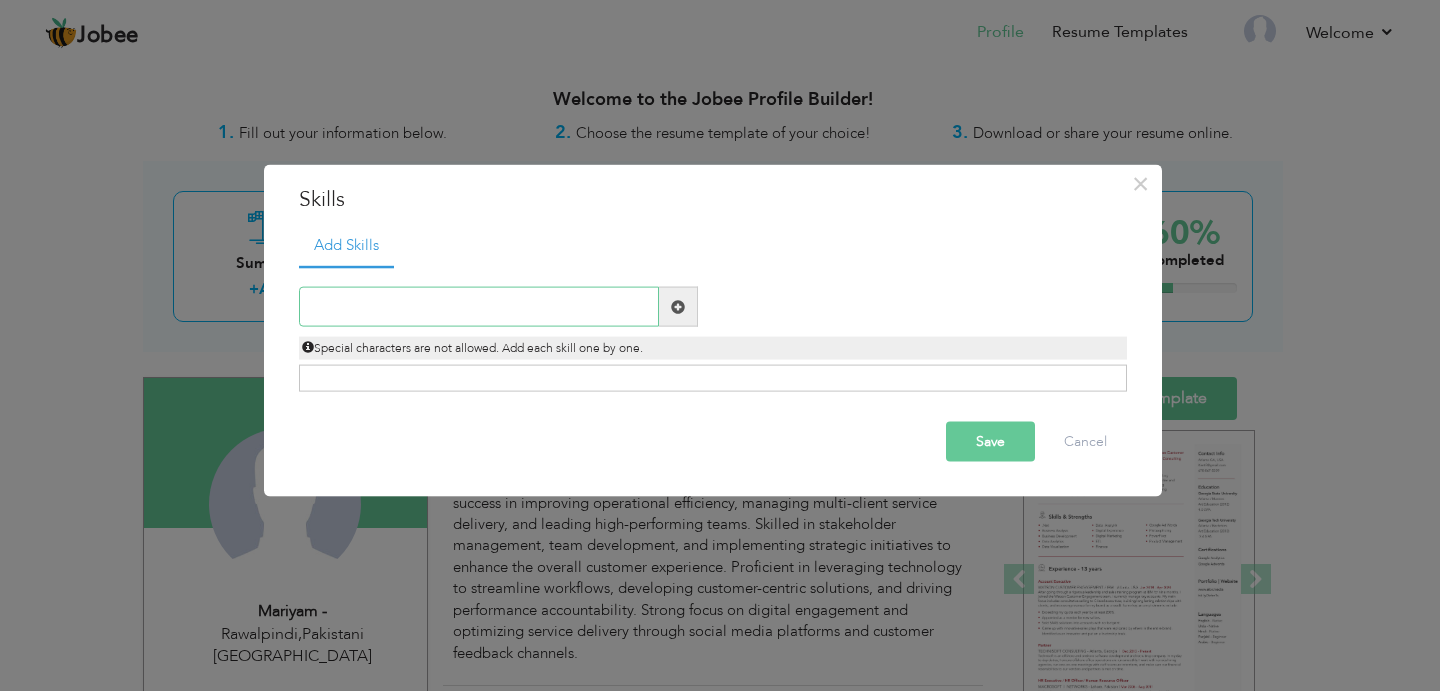 click at bounding box center (479, 307) 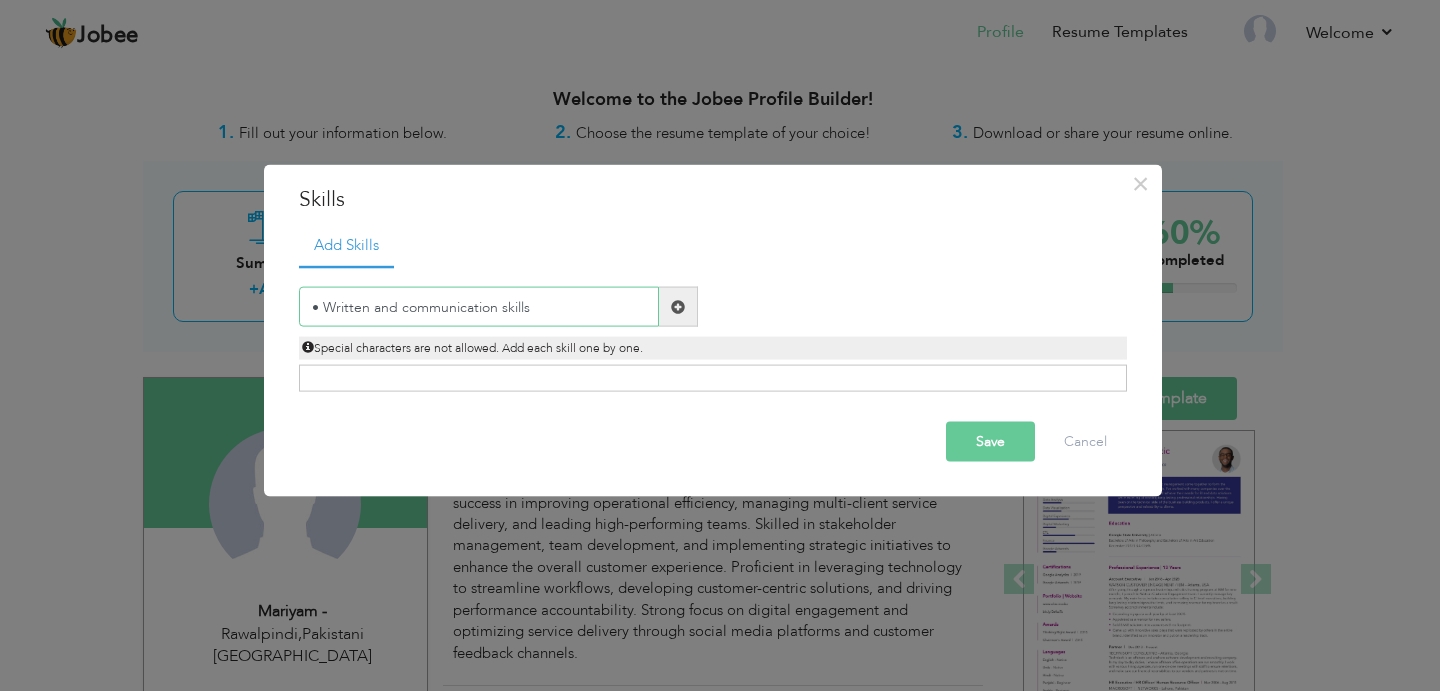 type on "• Written and communication skills" 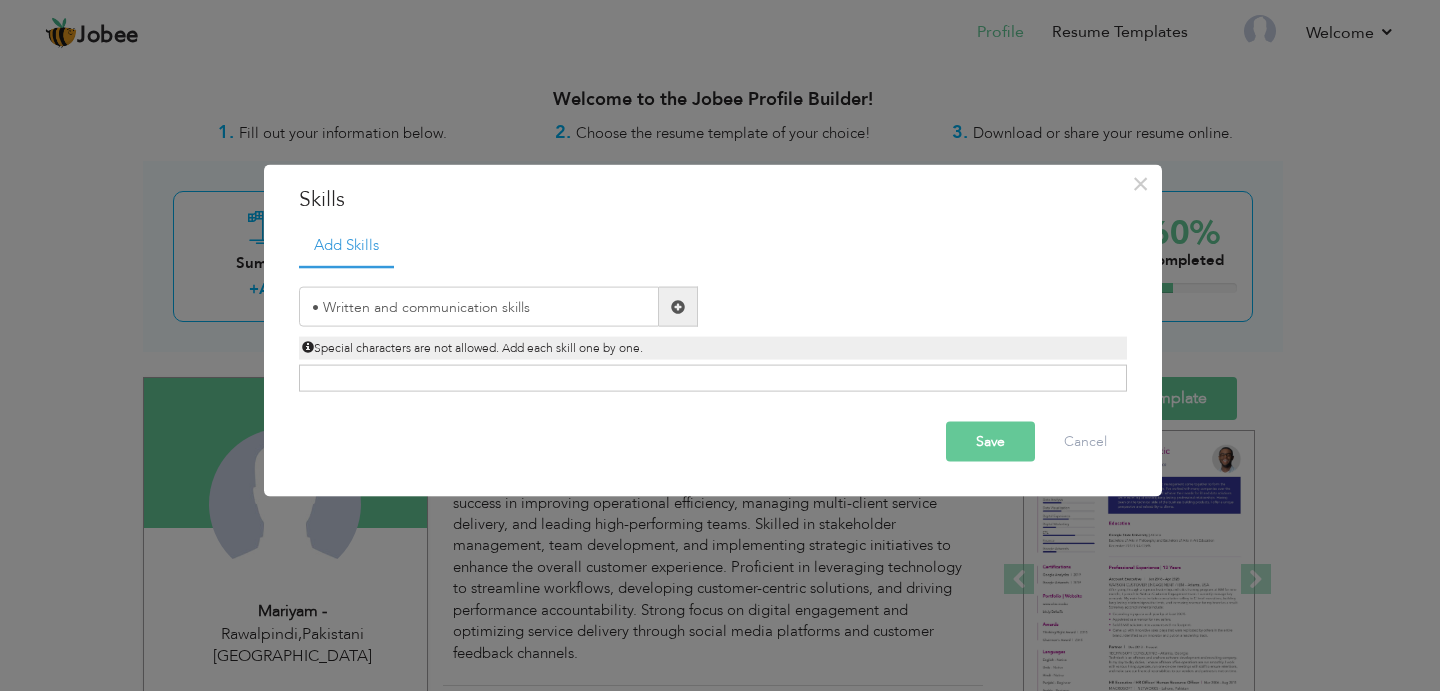 click at bounding box center [678, 306] 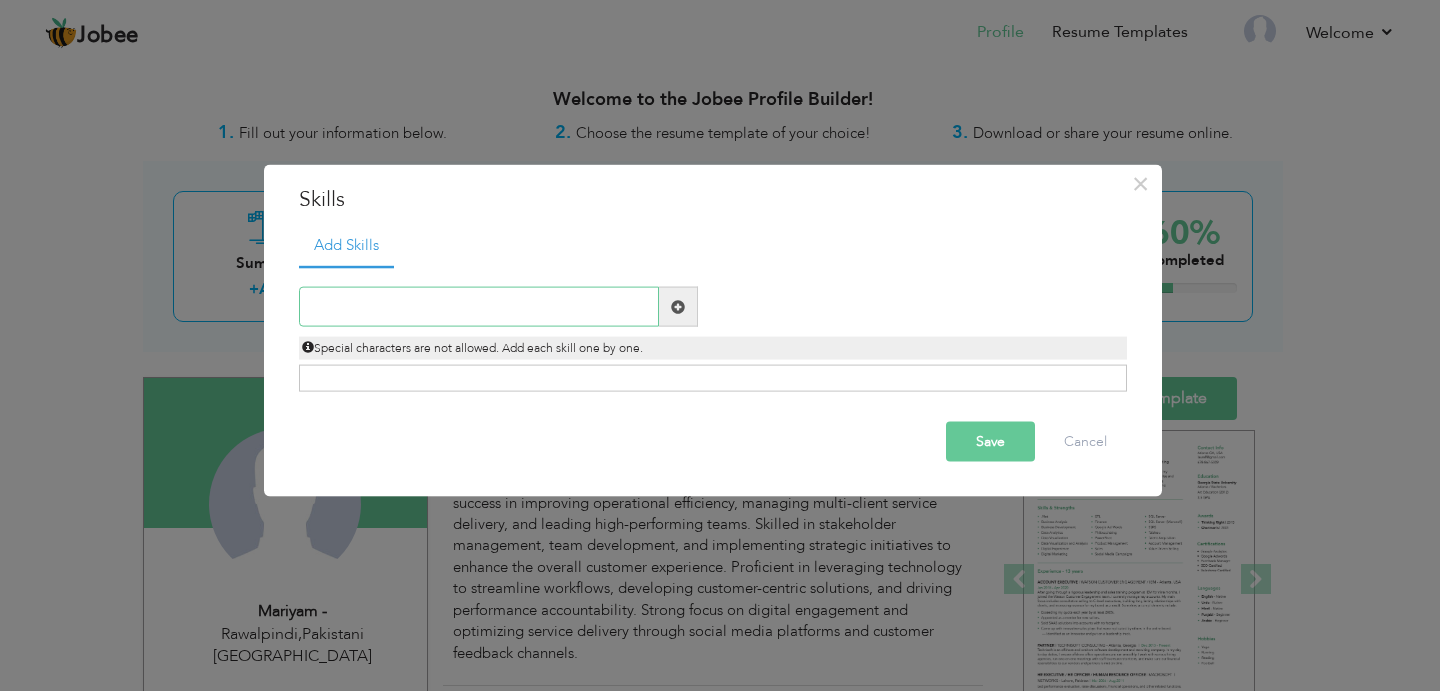 click at bounding box center (479, 307) 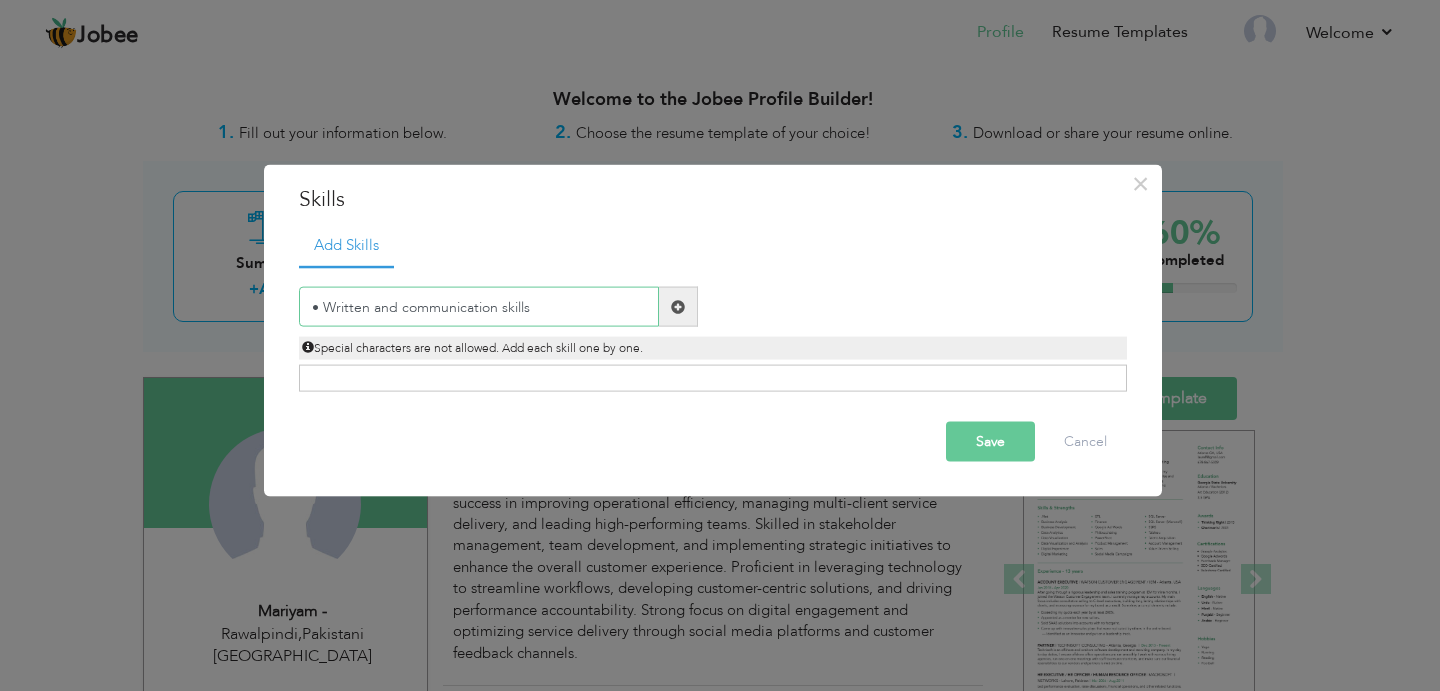 drag, startPoint x: 321, startPoint y: 310, endPoint x: 237, endPoint y: 303, distance: 84.29116 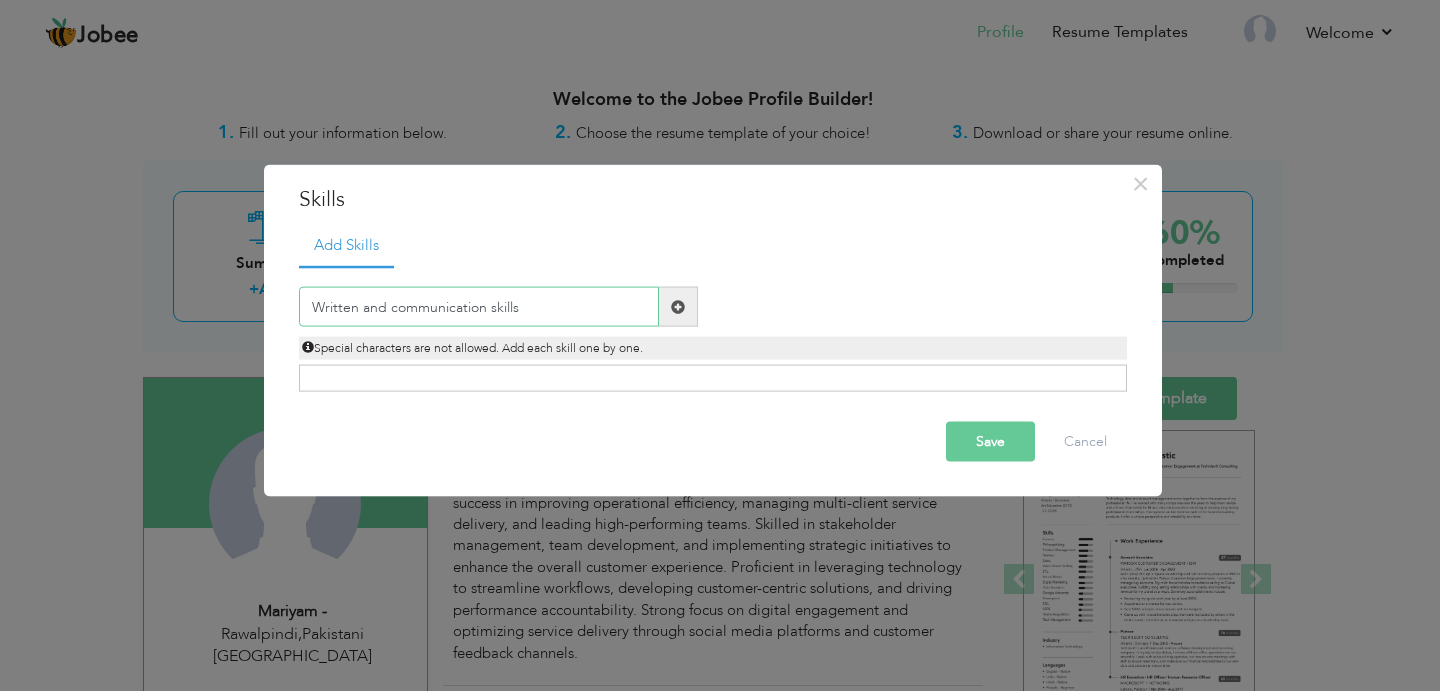 type on "Written and communication skills" 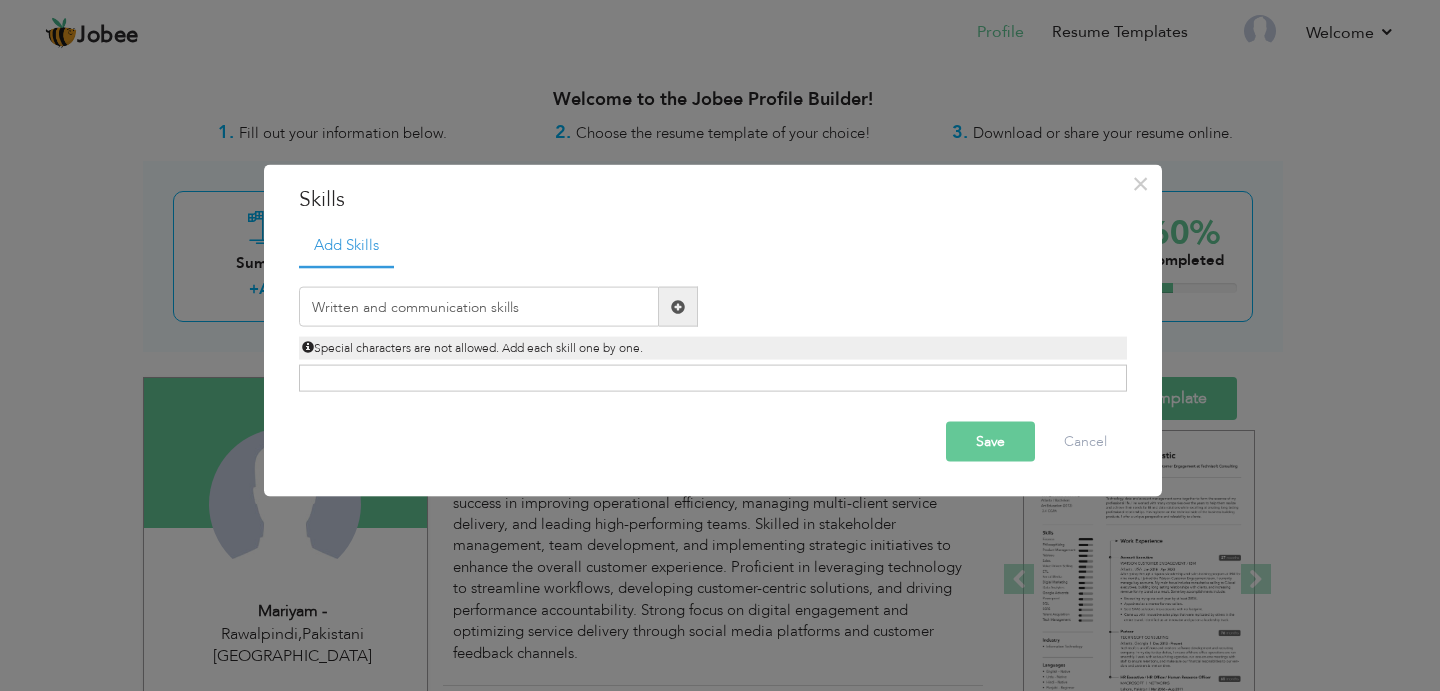 click at bounding box center (678, 306) 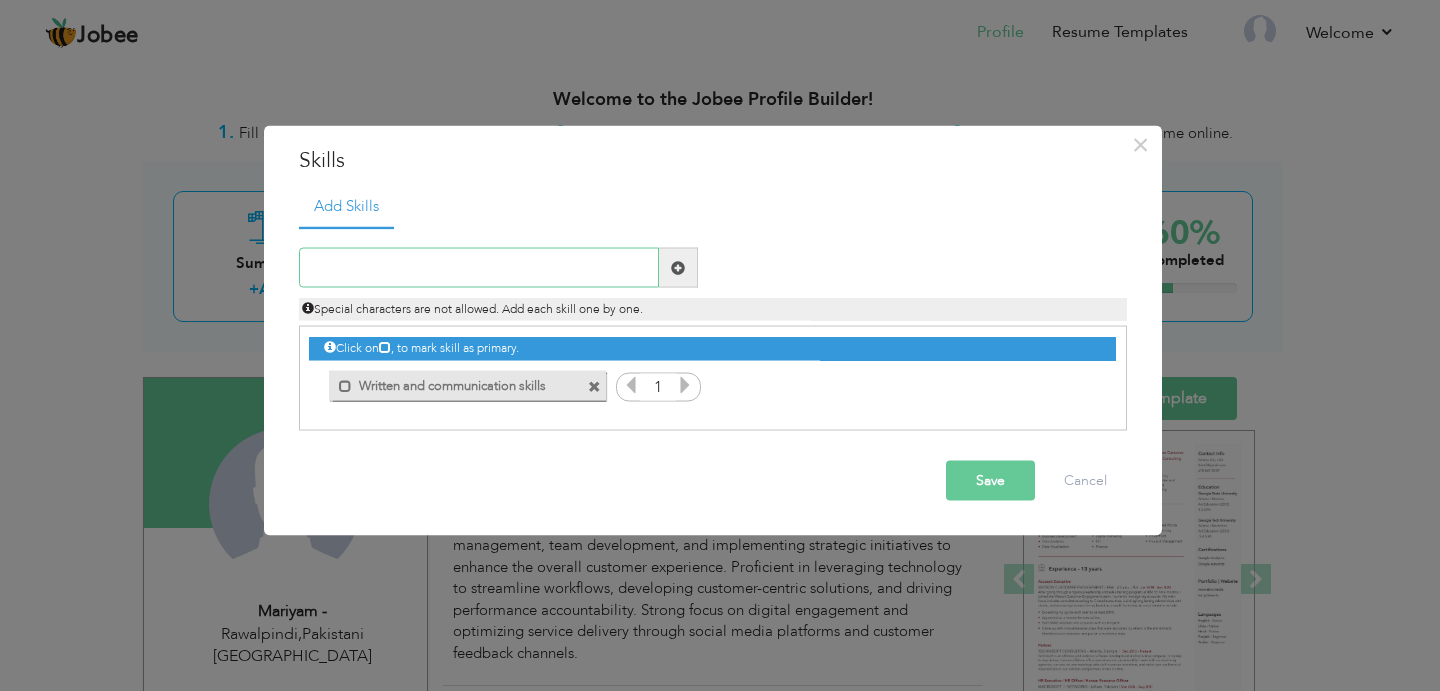 click at bounding box center (479, 268) 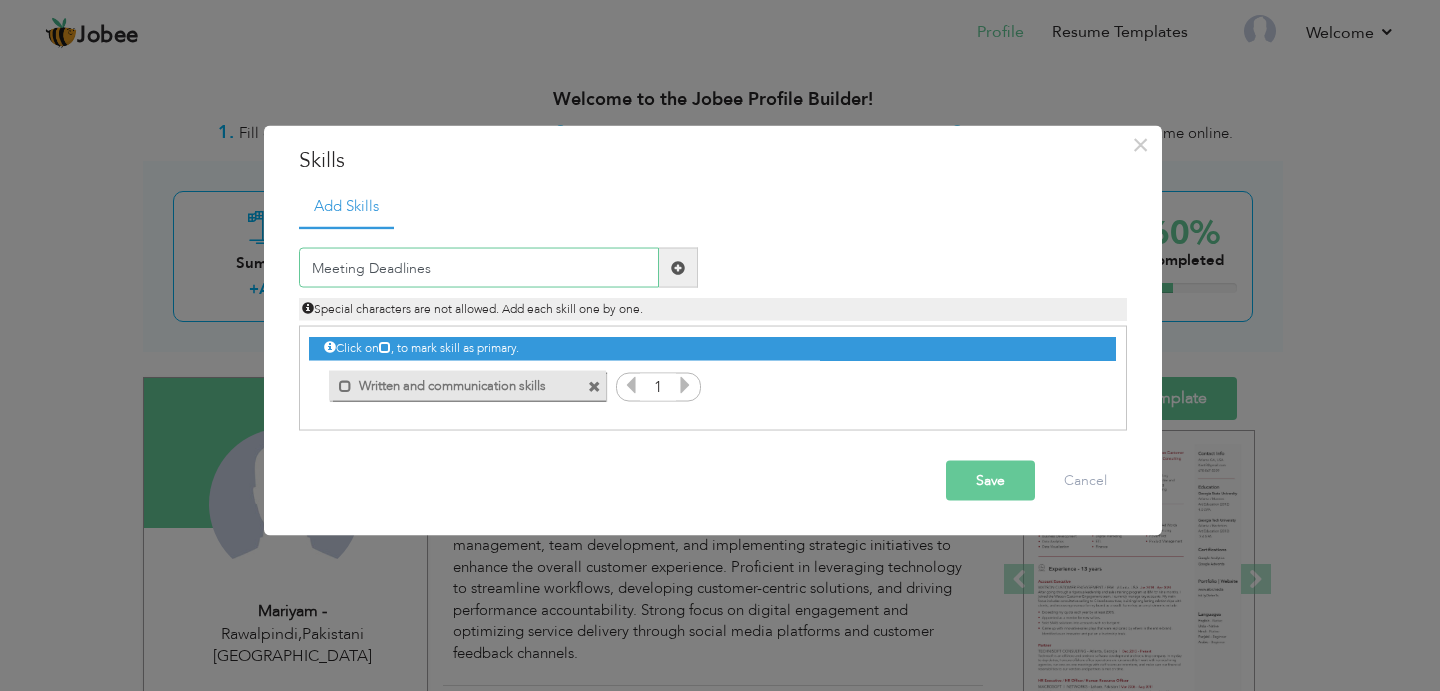 type on "Meeting Deadlines" 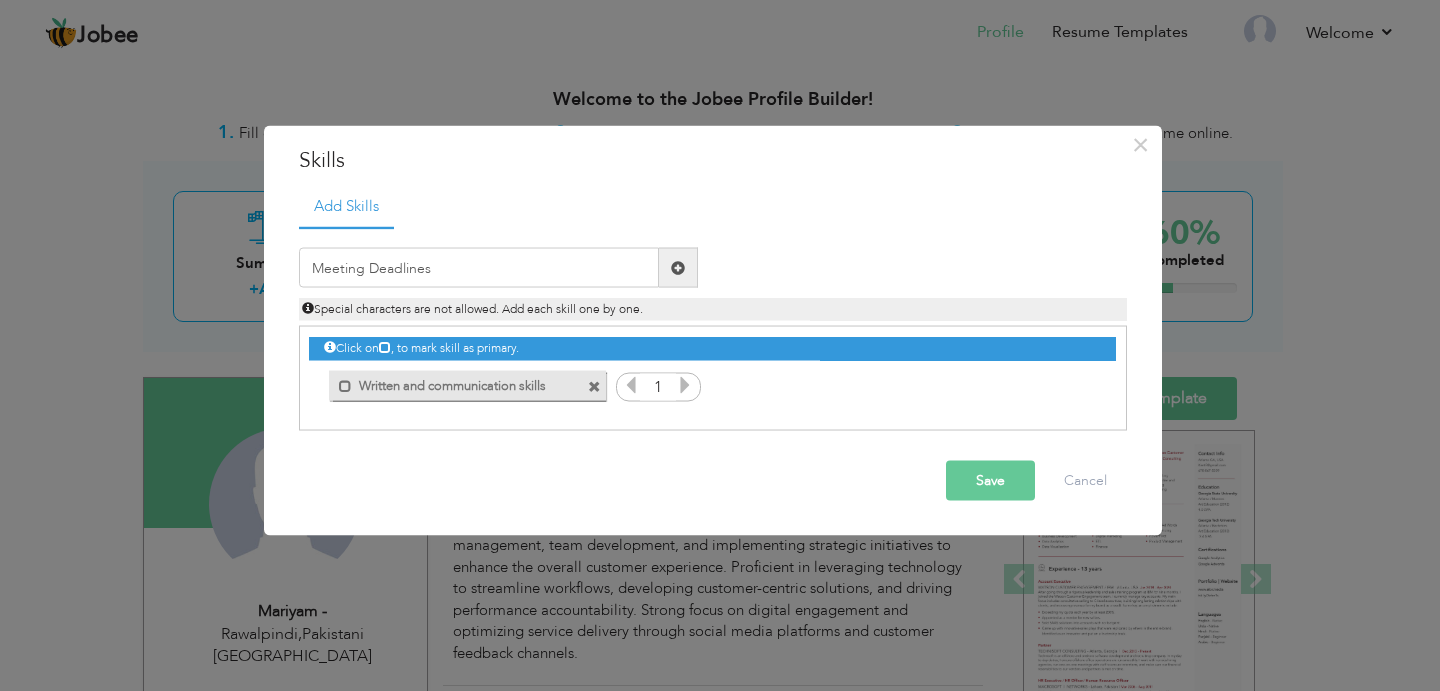click at bounding box center (678, 267) 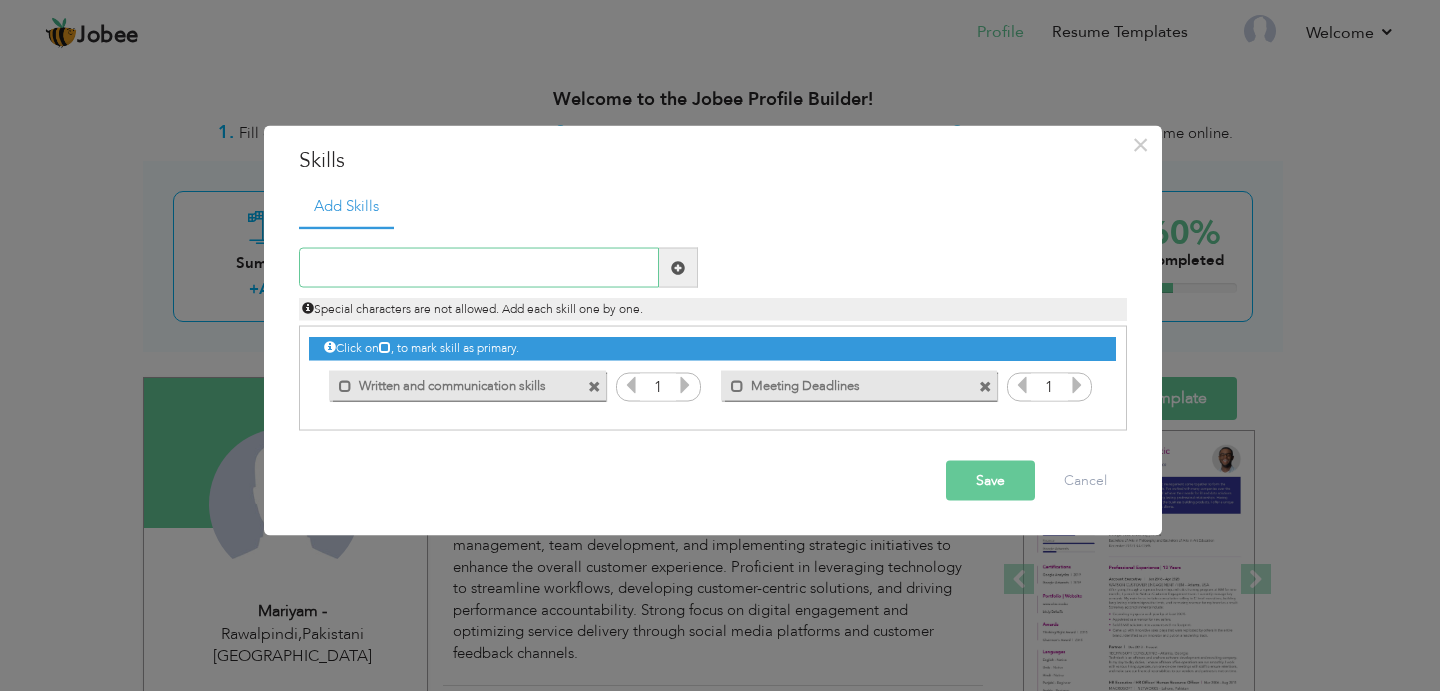 click at bounding box center (479, 268) 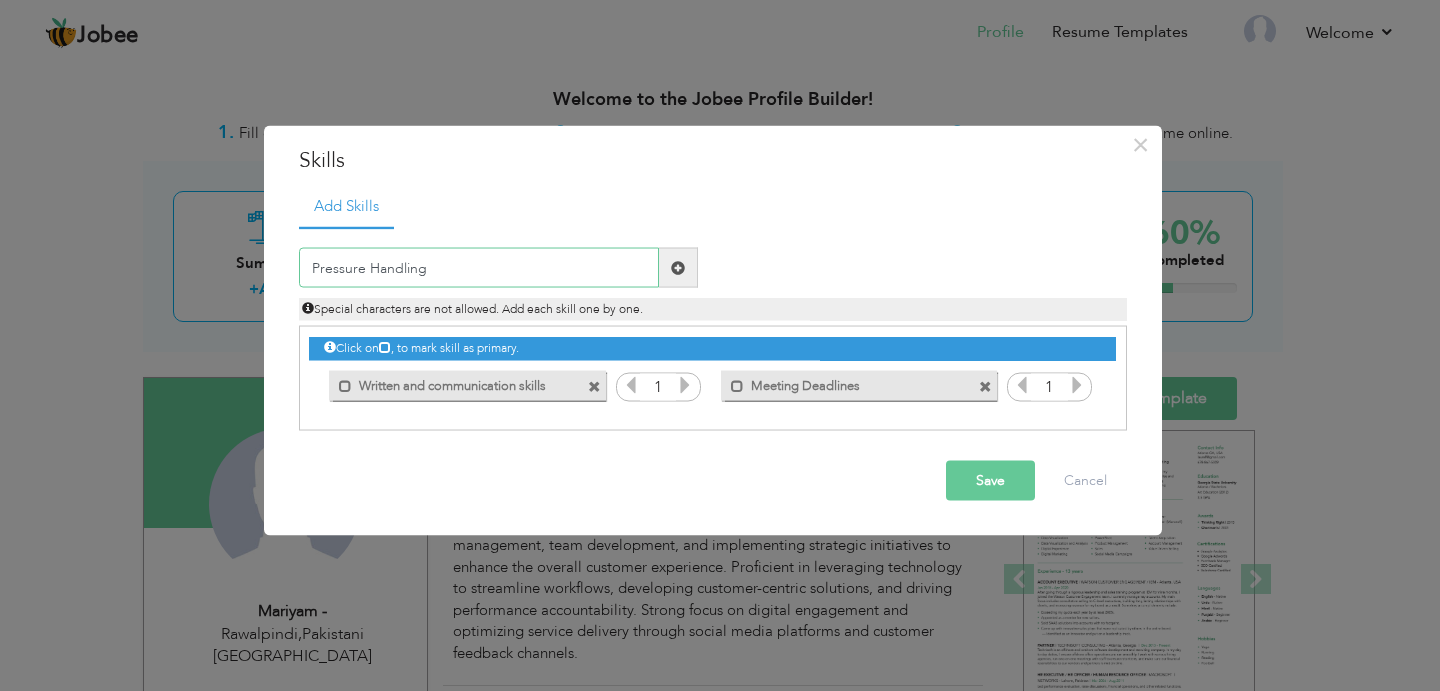 type on "Pressure Handling" 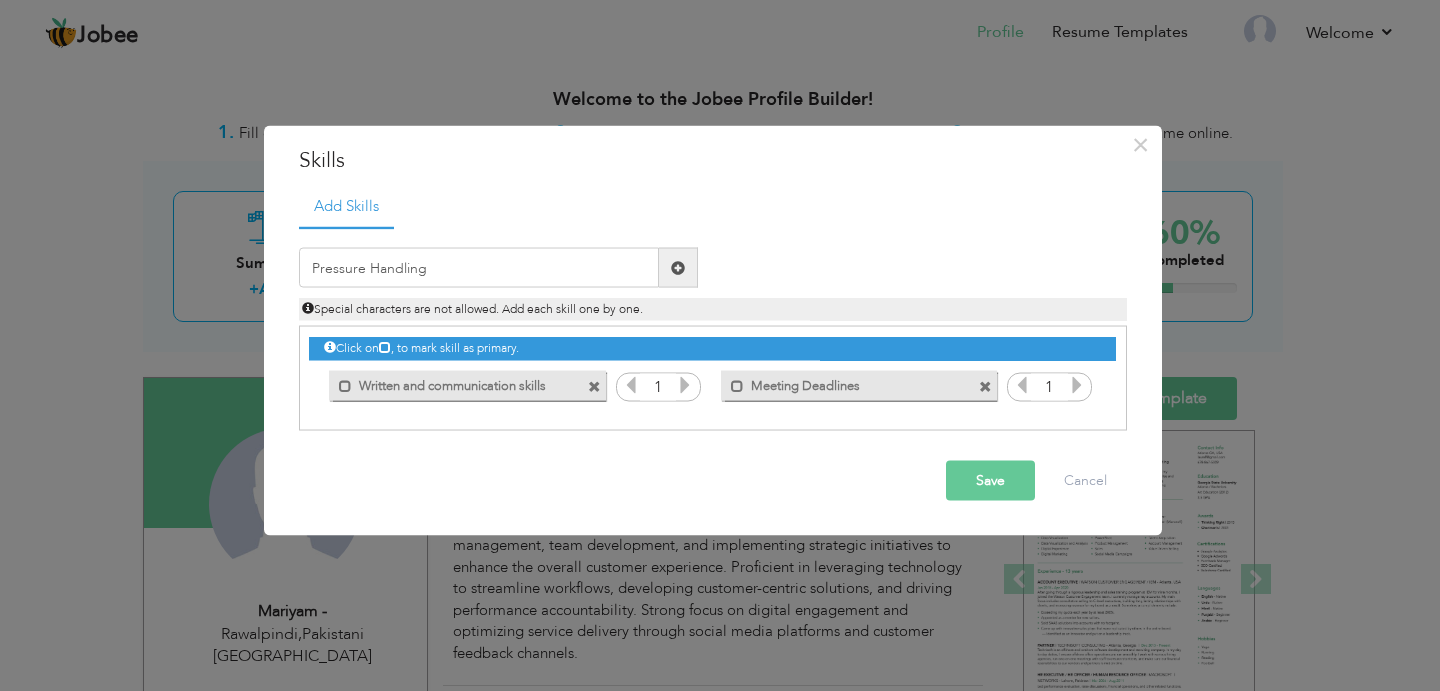 click at bounding box center [678, 268] 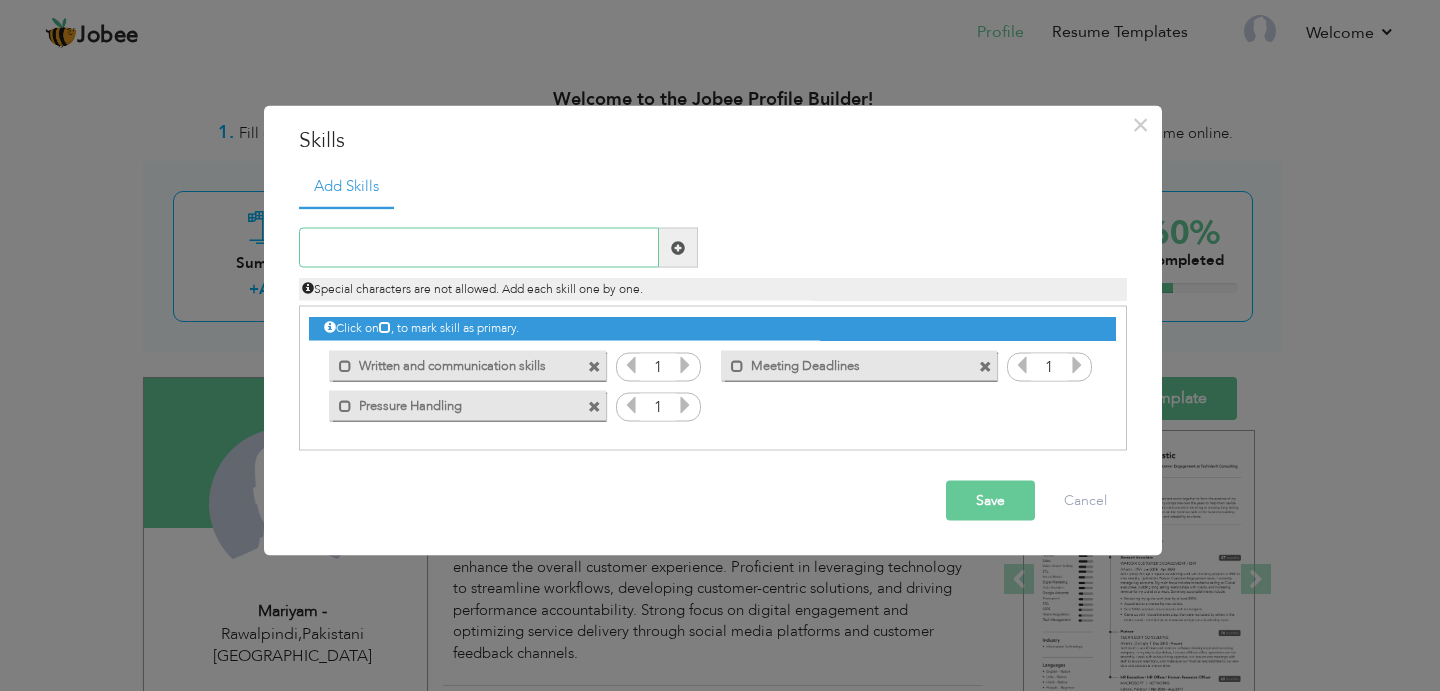click at bounding box center (479, 248) 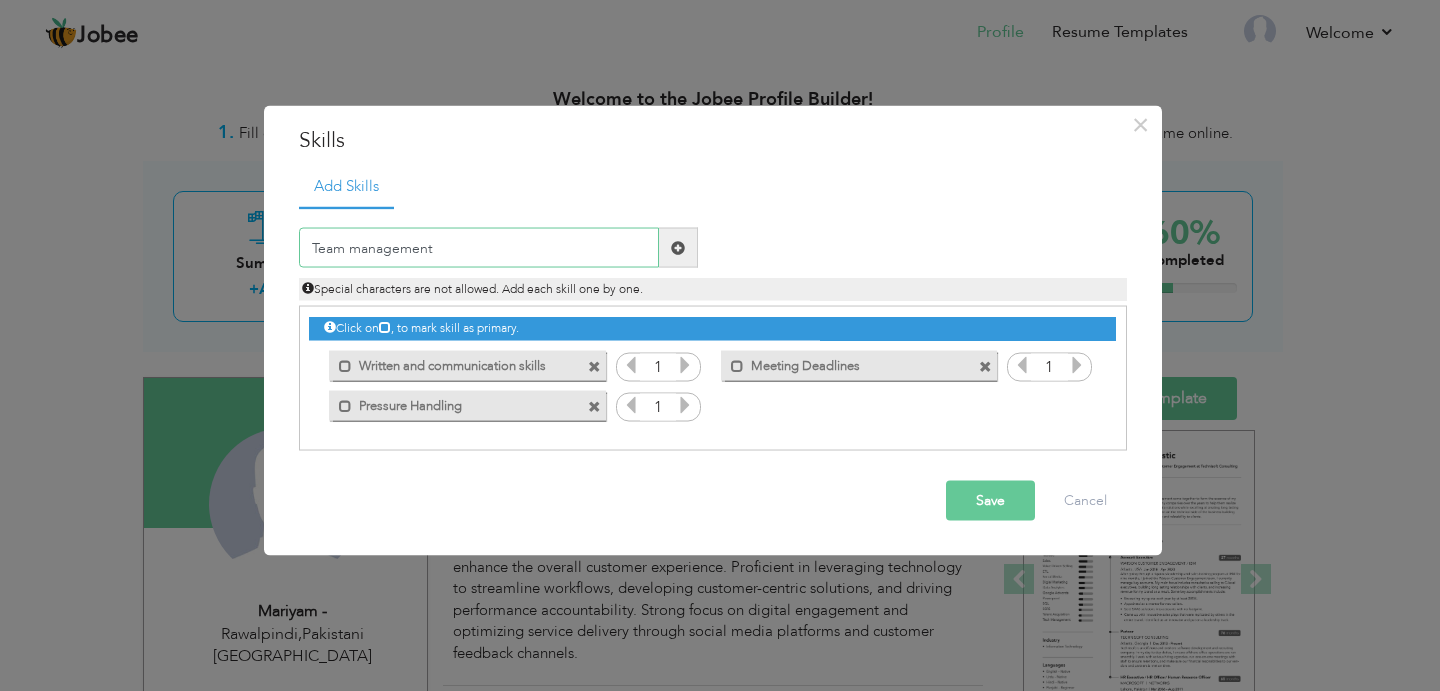 type on "Team management" 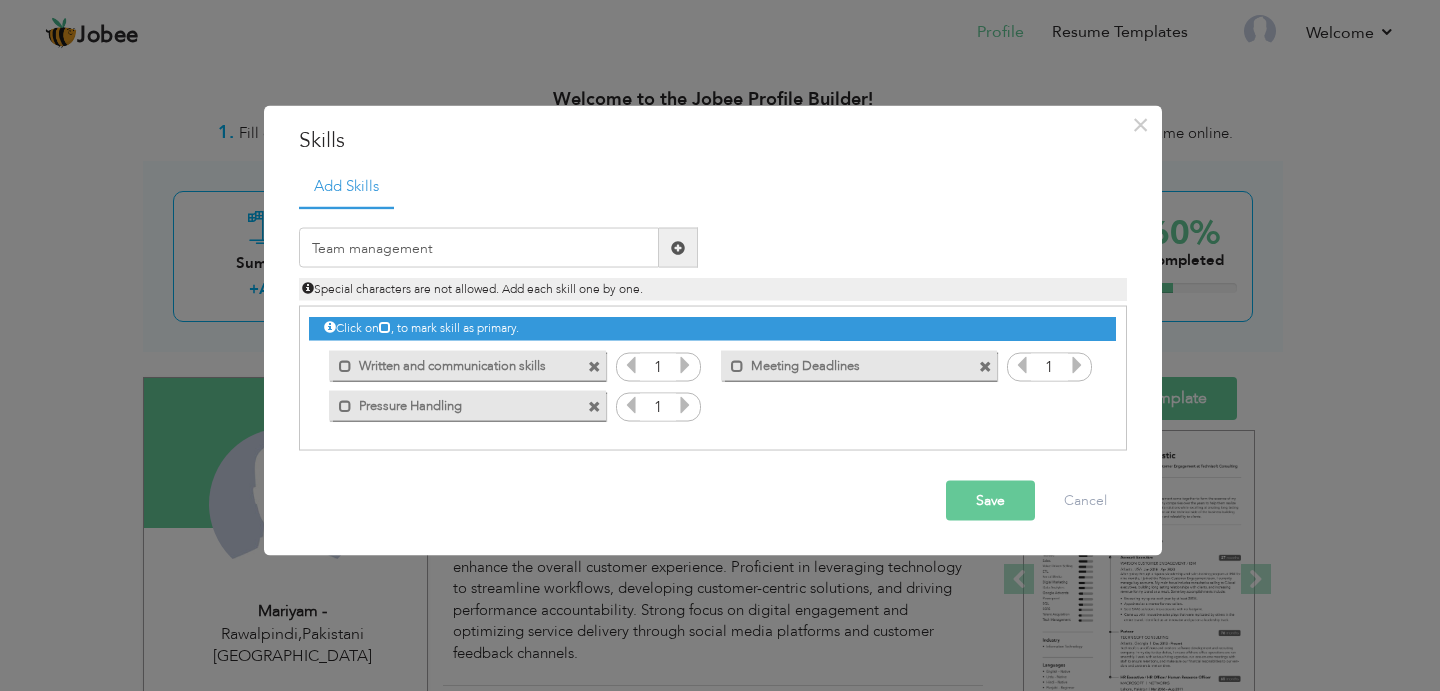 click at bounding box center [678, 247] 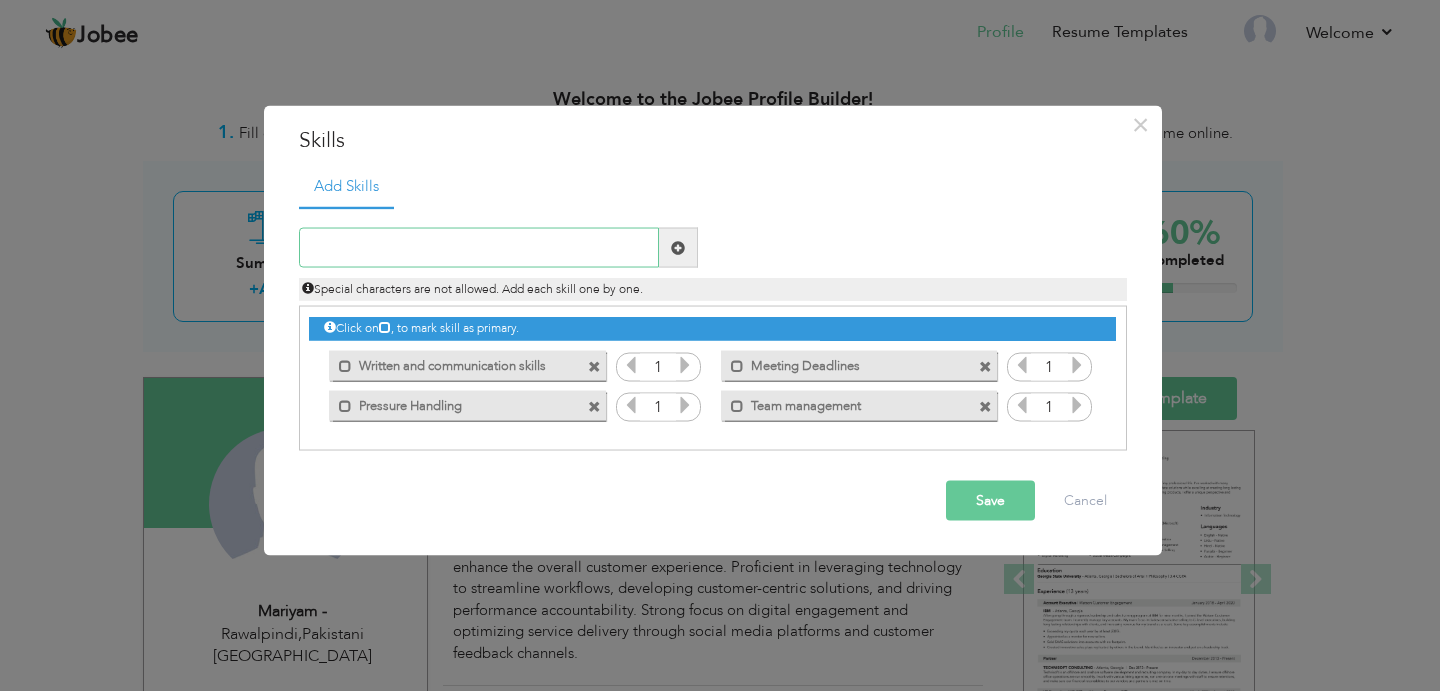 click at bounding box center (479, 248) 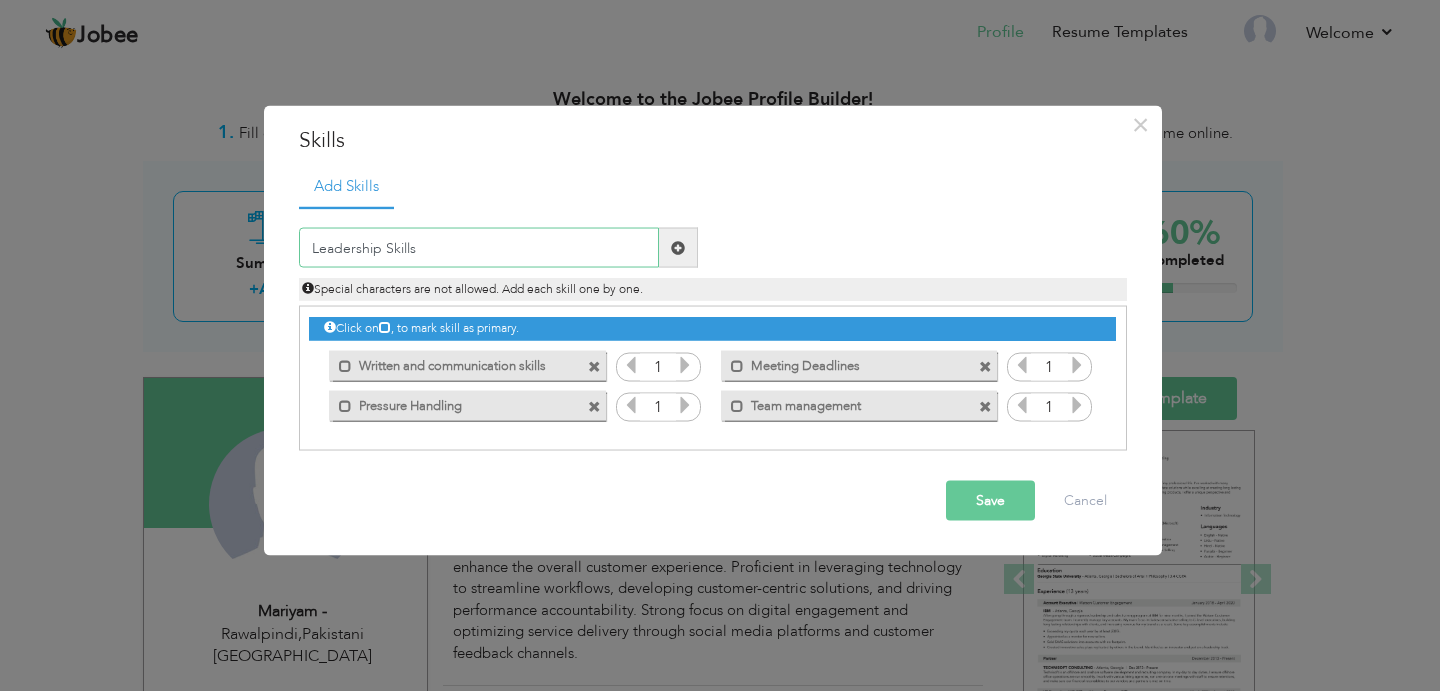 type on "Leadership Skills" 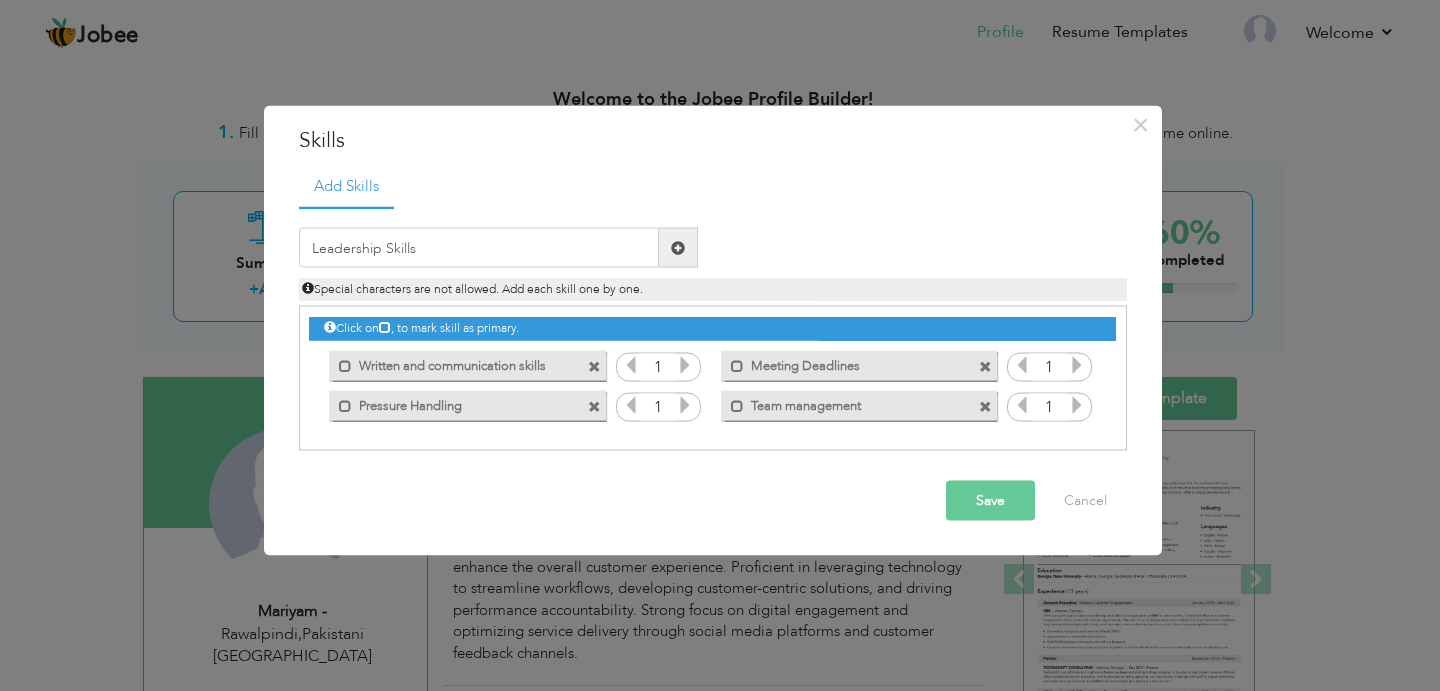 click at bounding box center [678, 247] 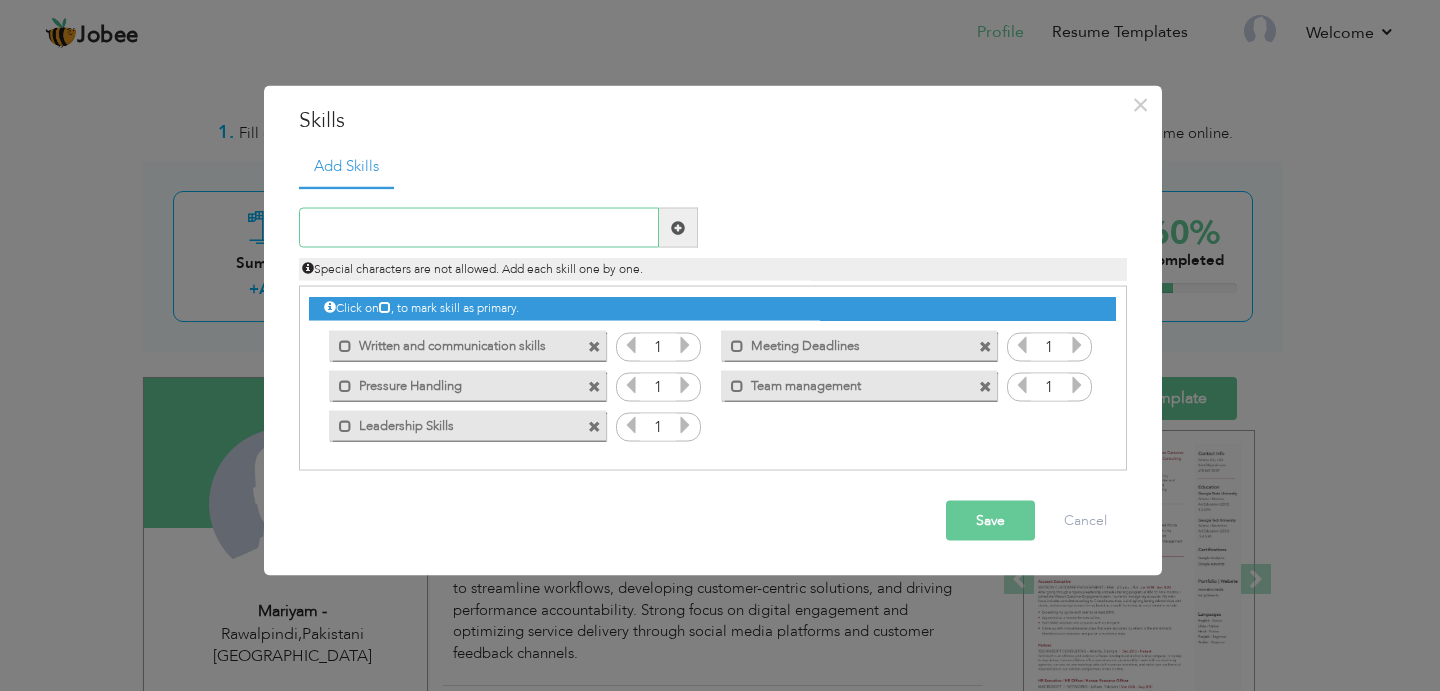 click at bounding box center [479, 228] 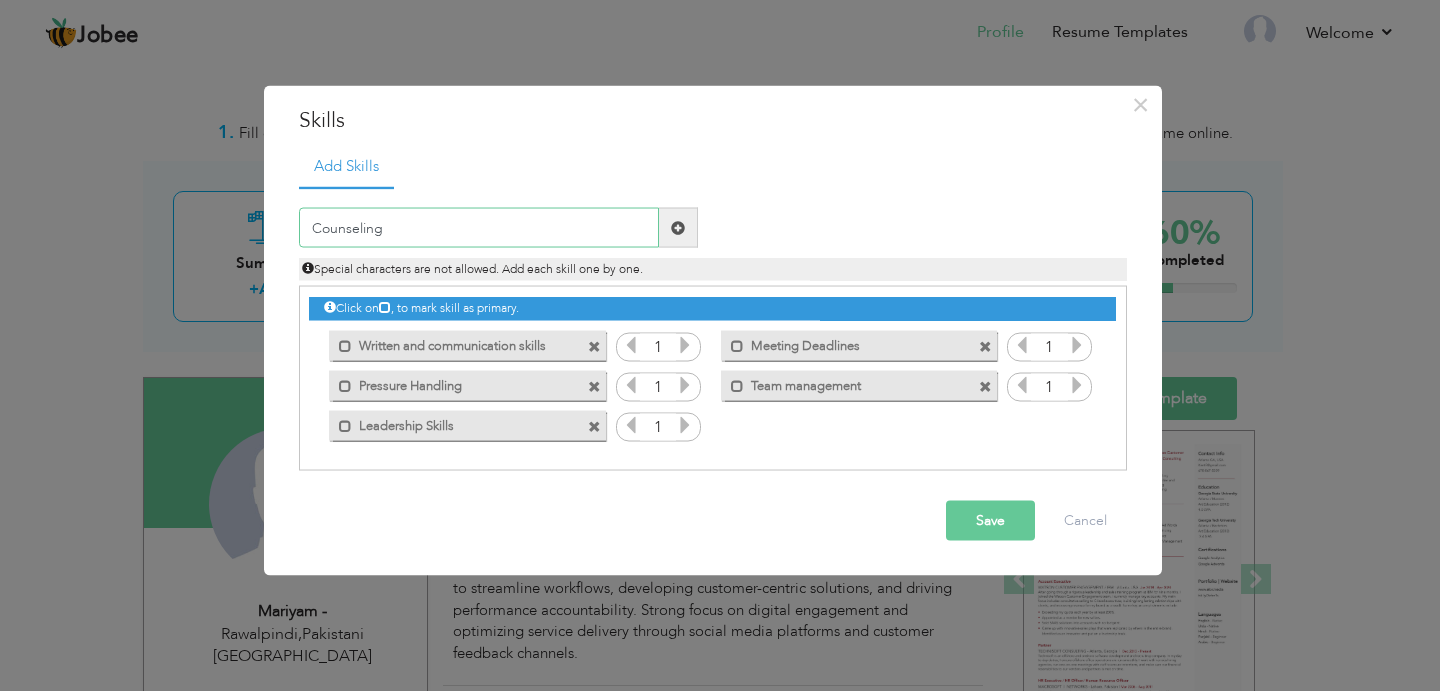 type on "Counseling" 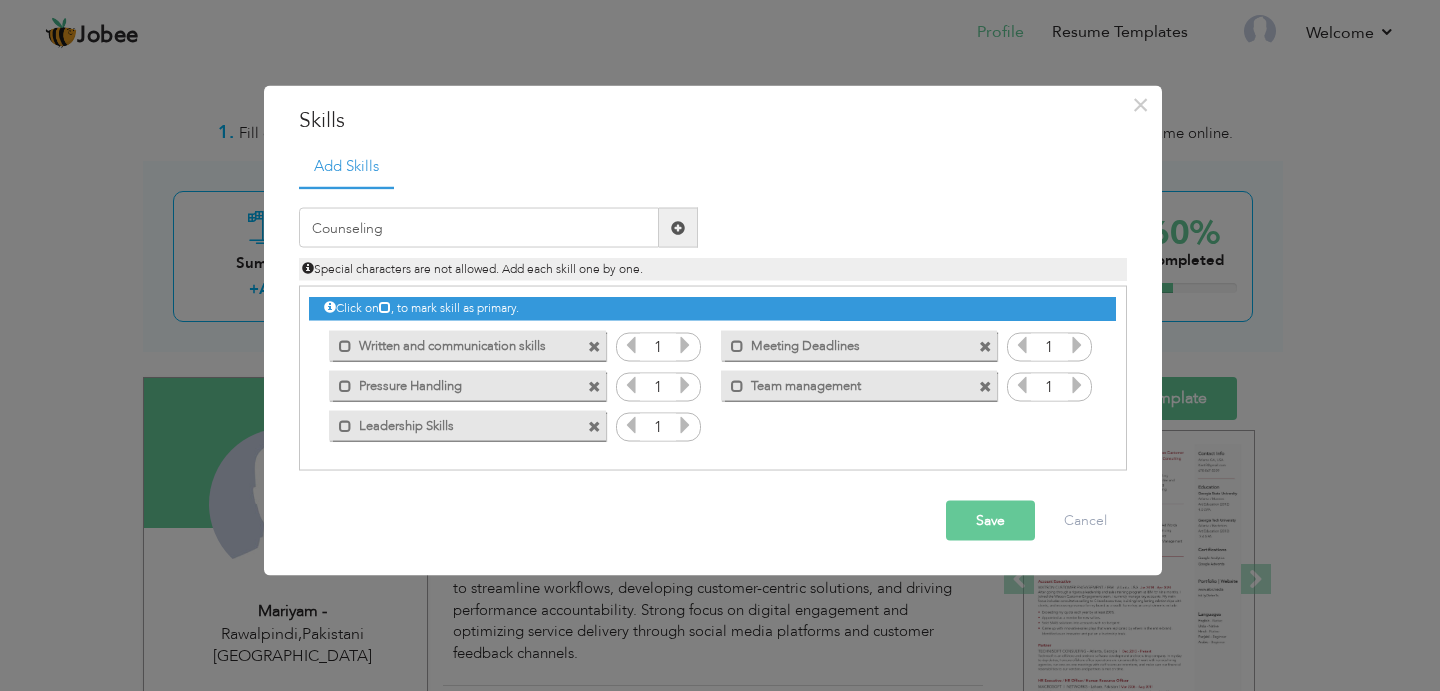 click at bounding box center (678, 228) 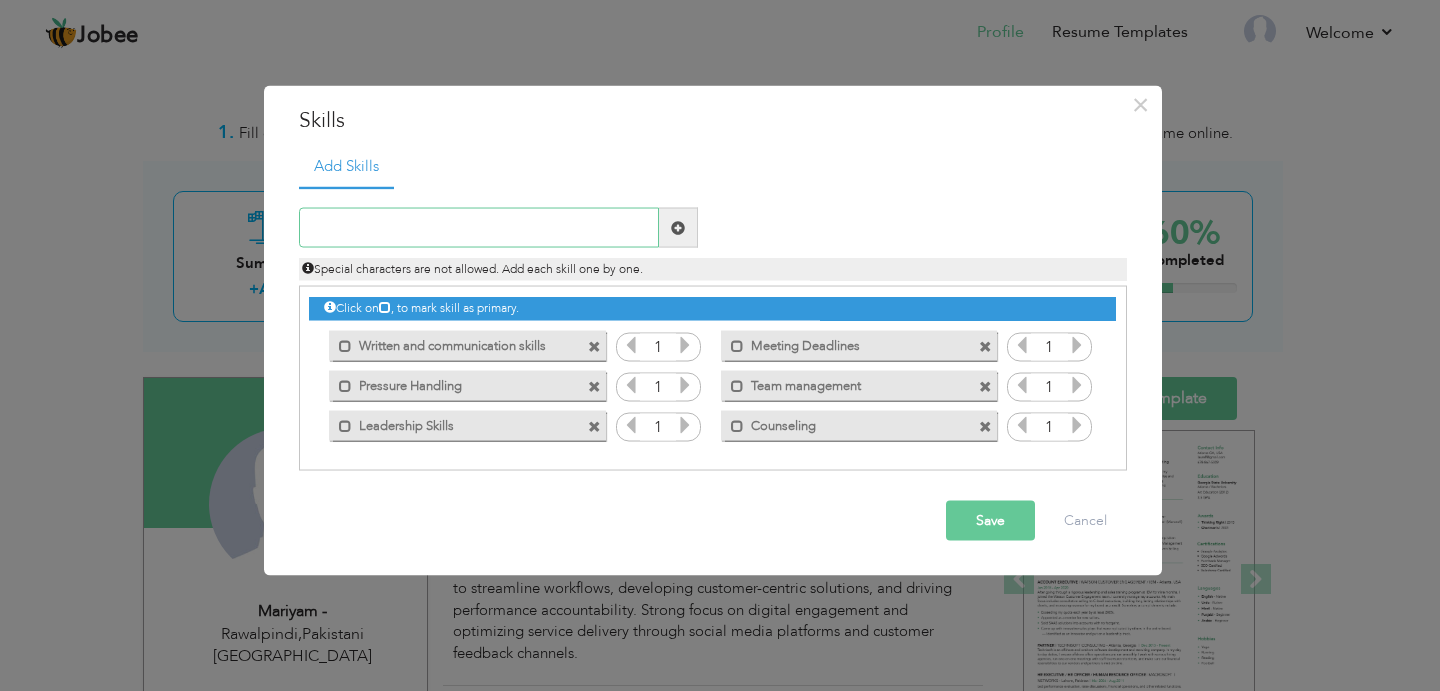 click at bounding box center (479, 228) 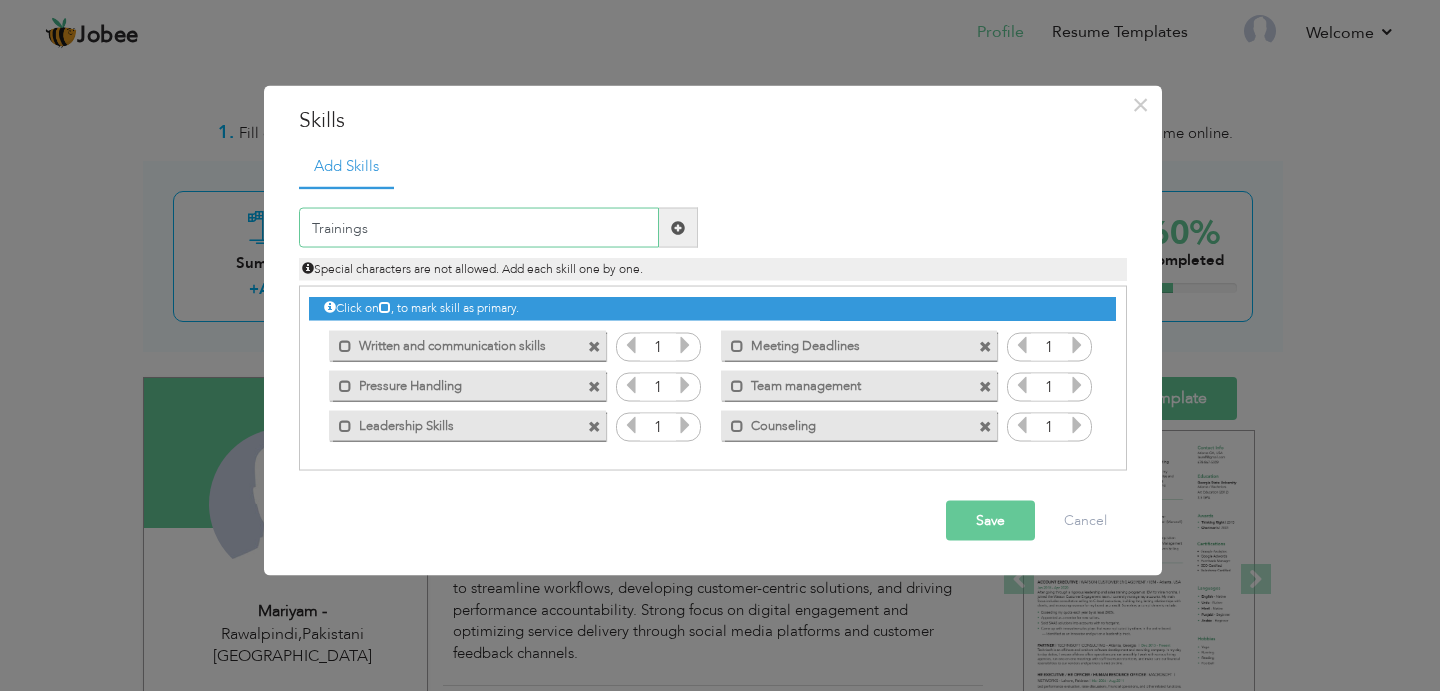type on "Trainings" 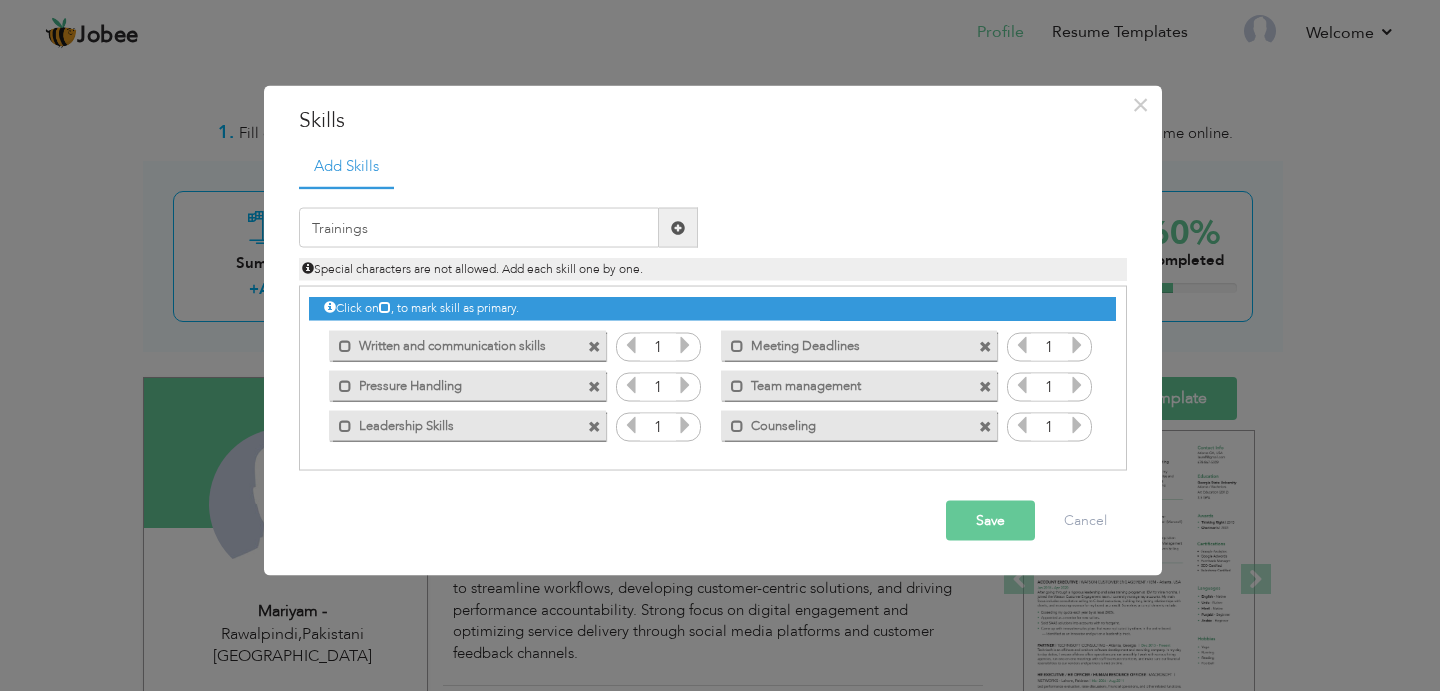 click at bounding box center (678, 227) 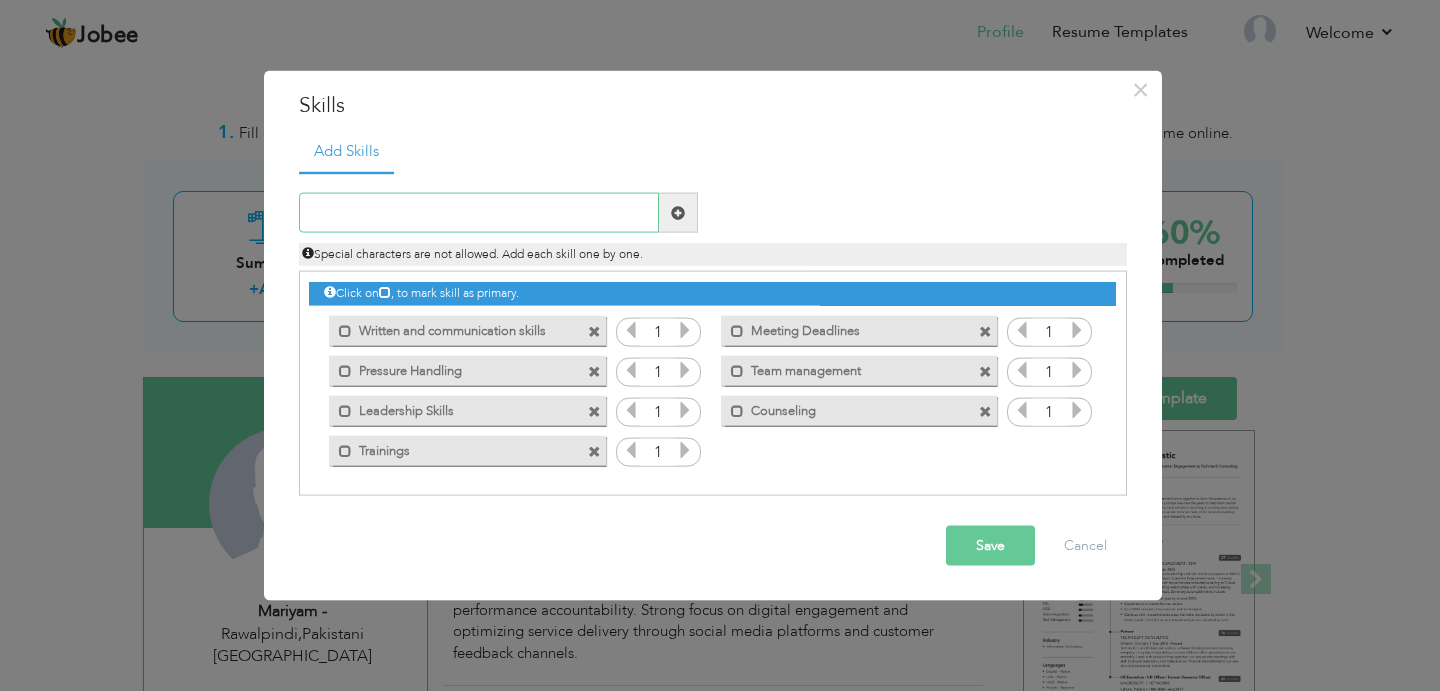 click at bounding box center (479, 213) 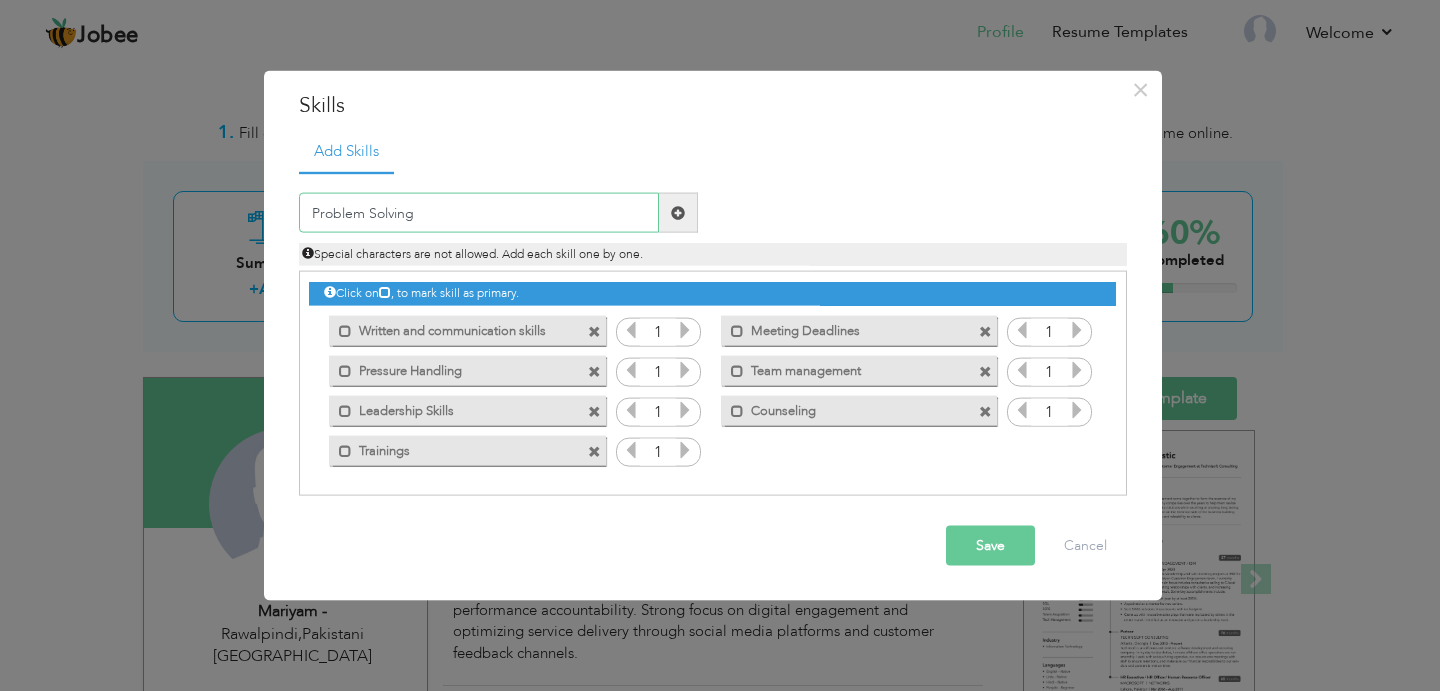 type on "Problem Solving" 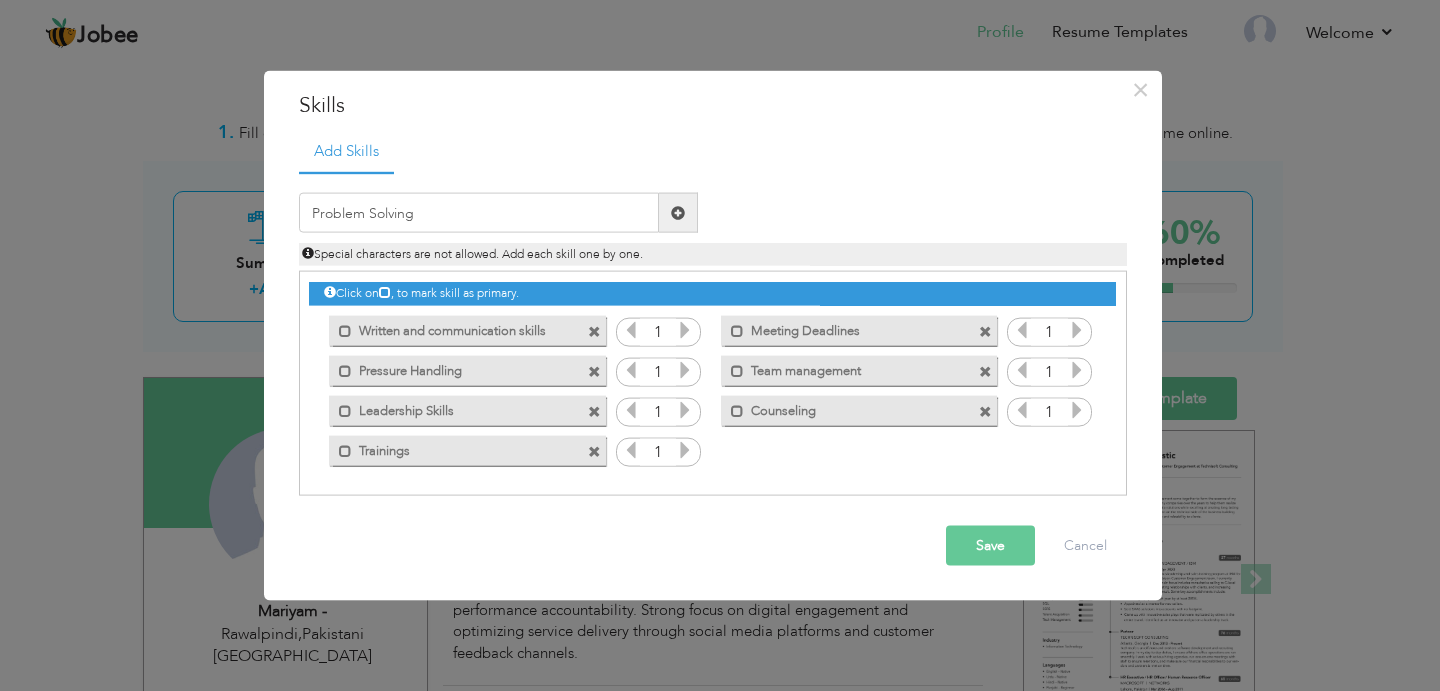 click at bounding box center [678, 212] 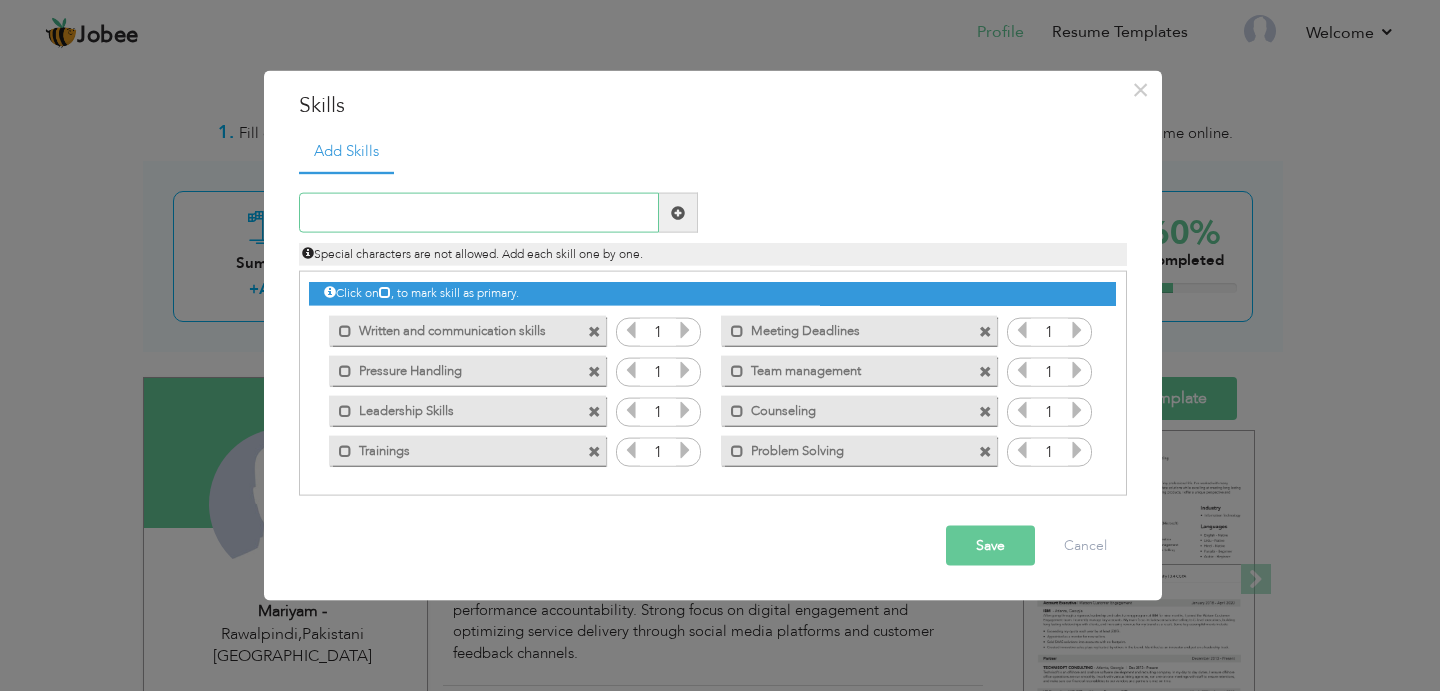click at bounding box center [479, 213] 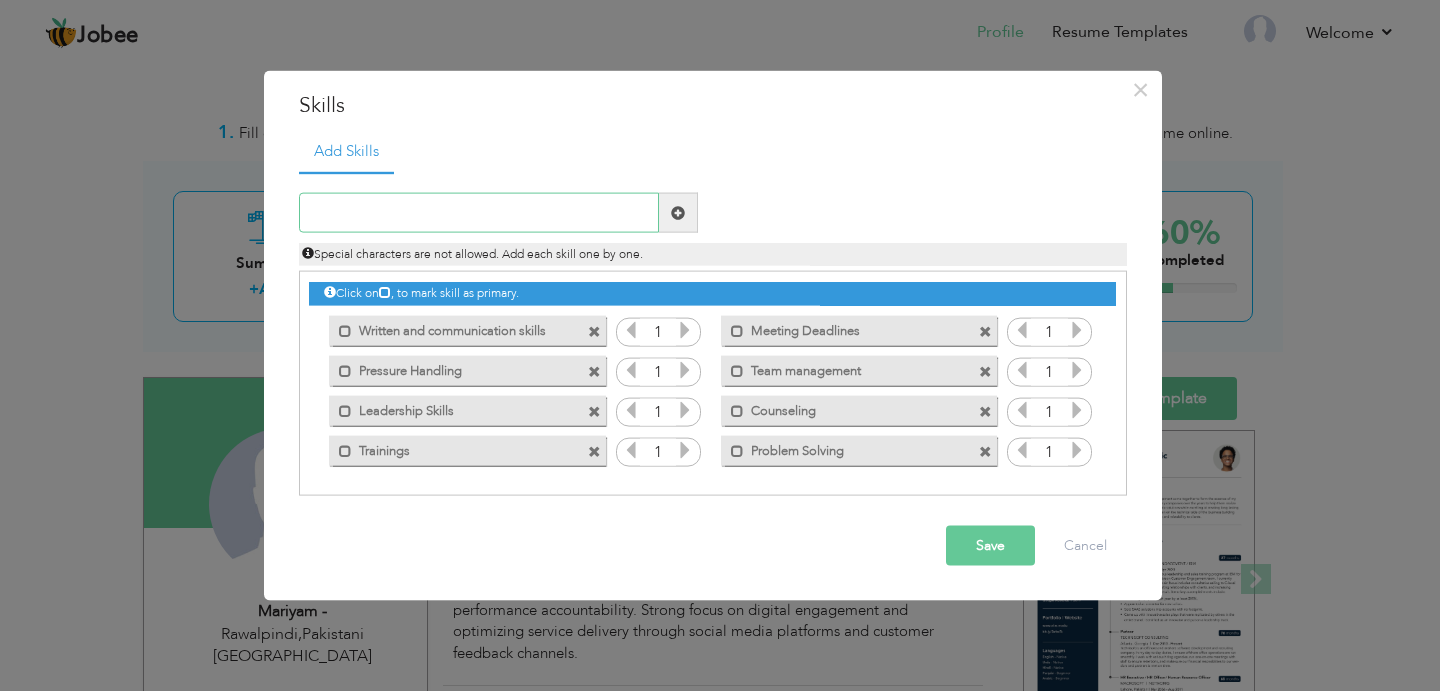 paste on "Operational Excellence & Compliance" 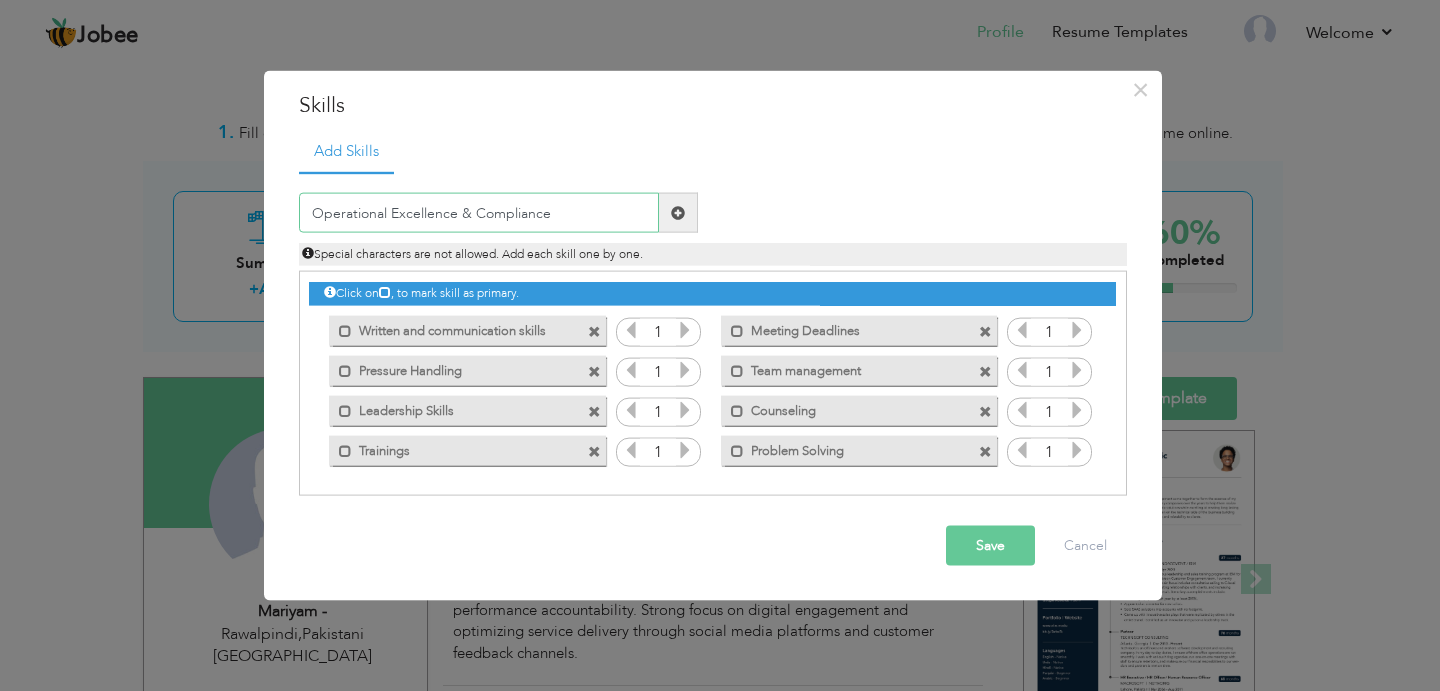 type on "Operational Excellence & Compliance" 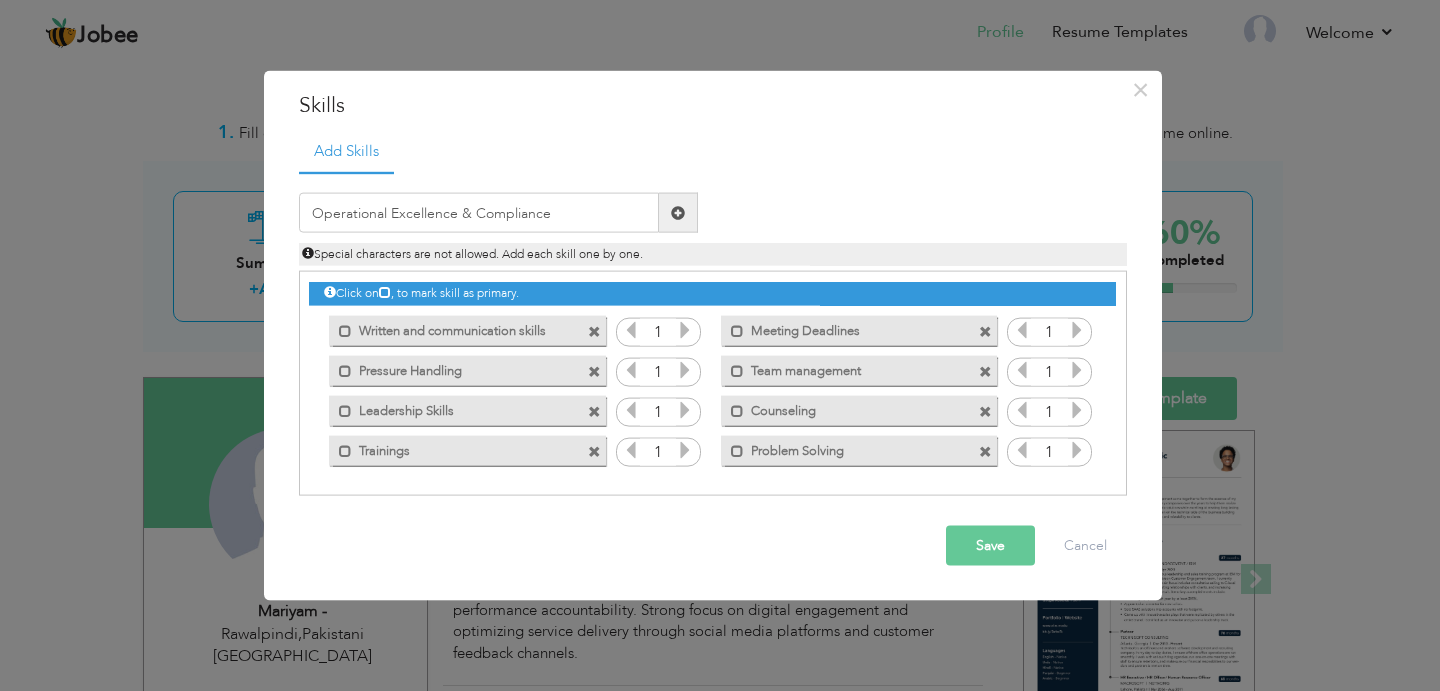 click at bounding box center [678, 212] 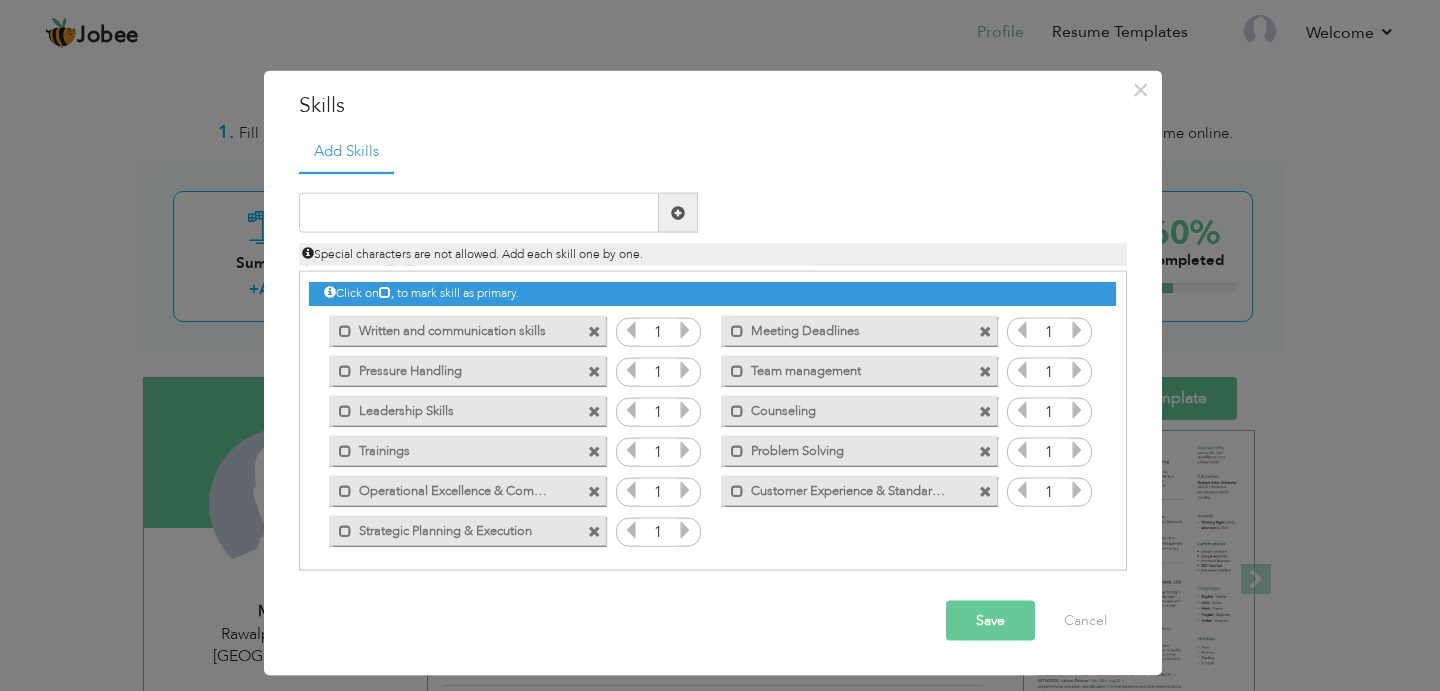 scroll, scrollTop: 0, scrollLeft: 0, axis: both 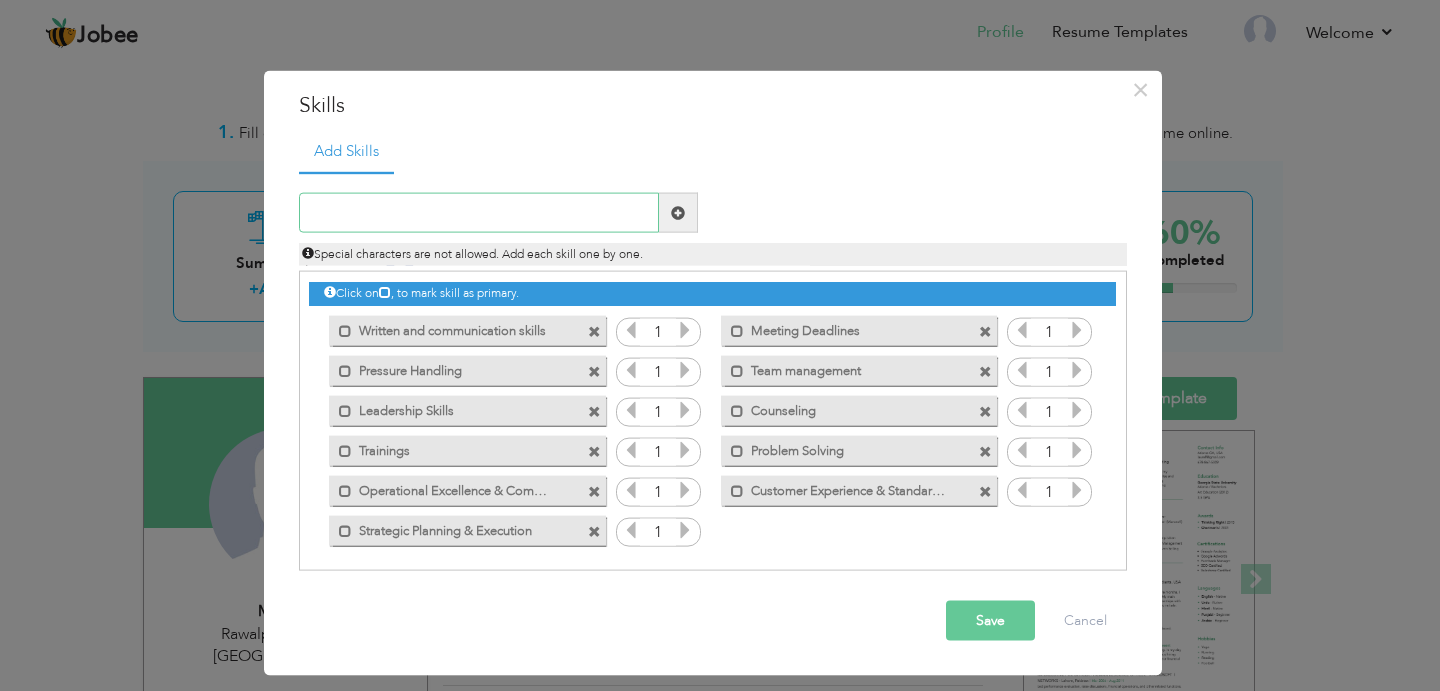 click at bounding box center [479, 213] 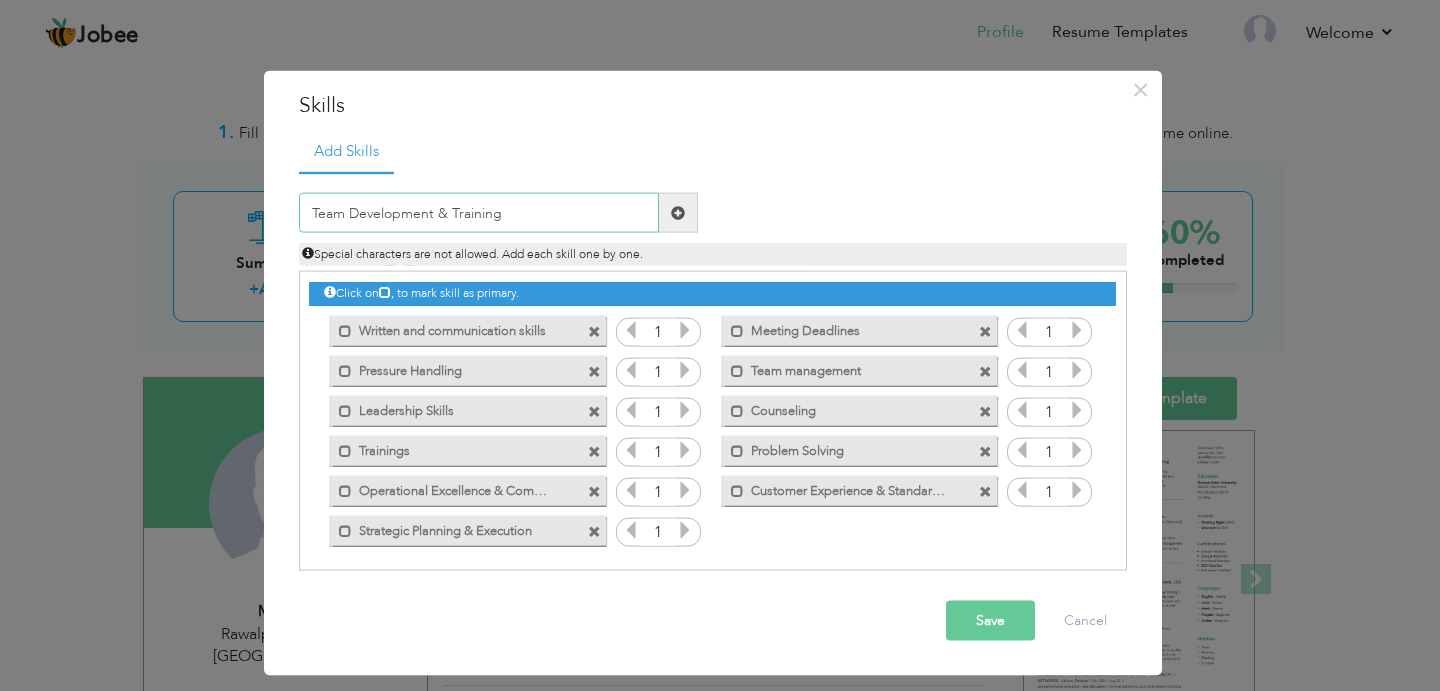 type on "Team Development & Training" 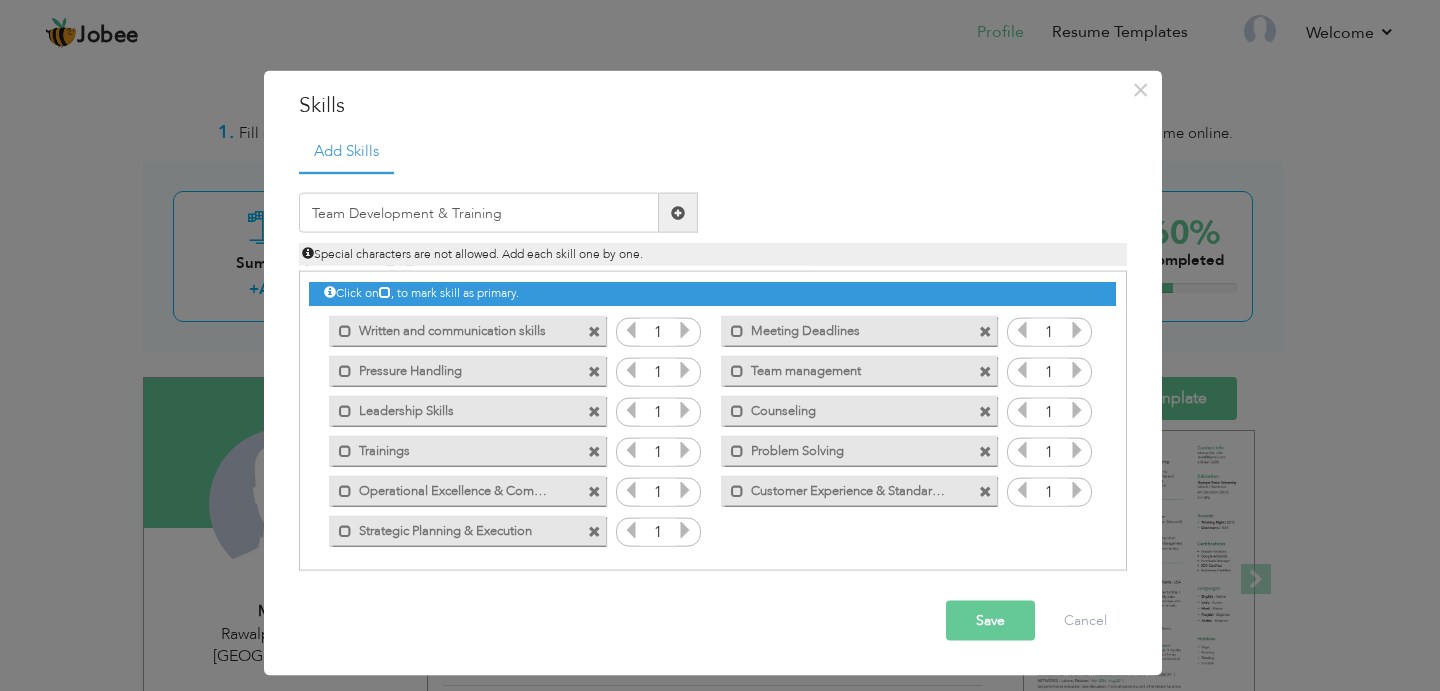 click at bounding box center [678, 212] 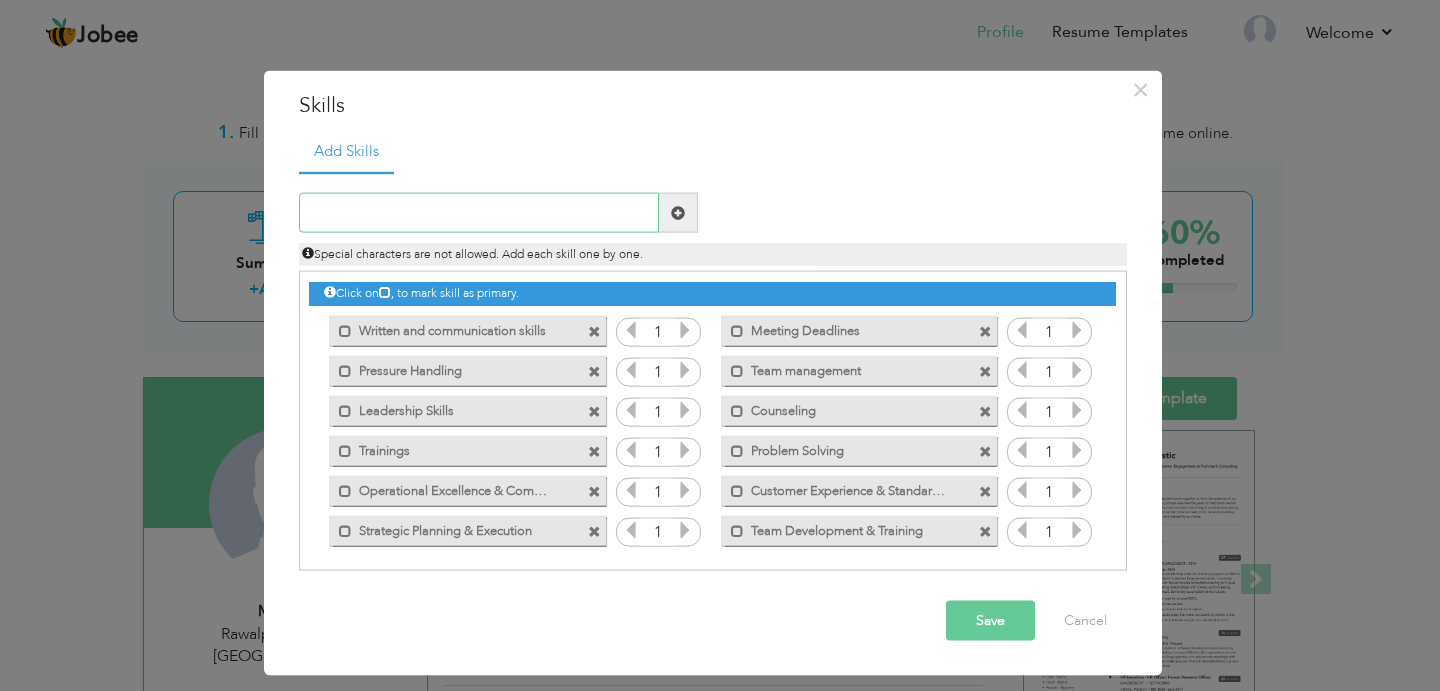 click at bounding box center [479, 213] 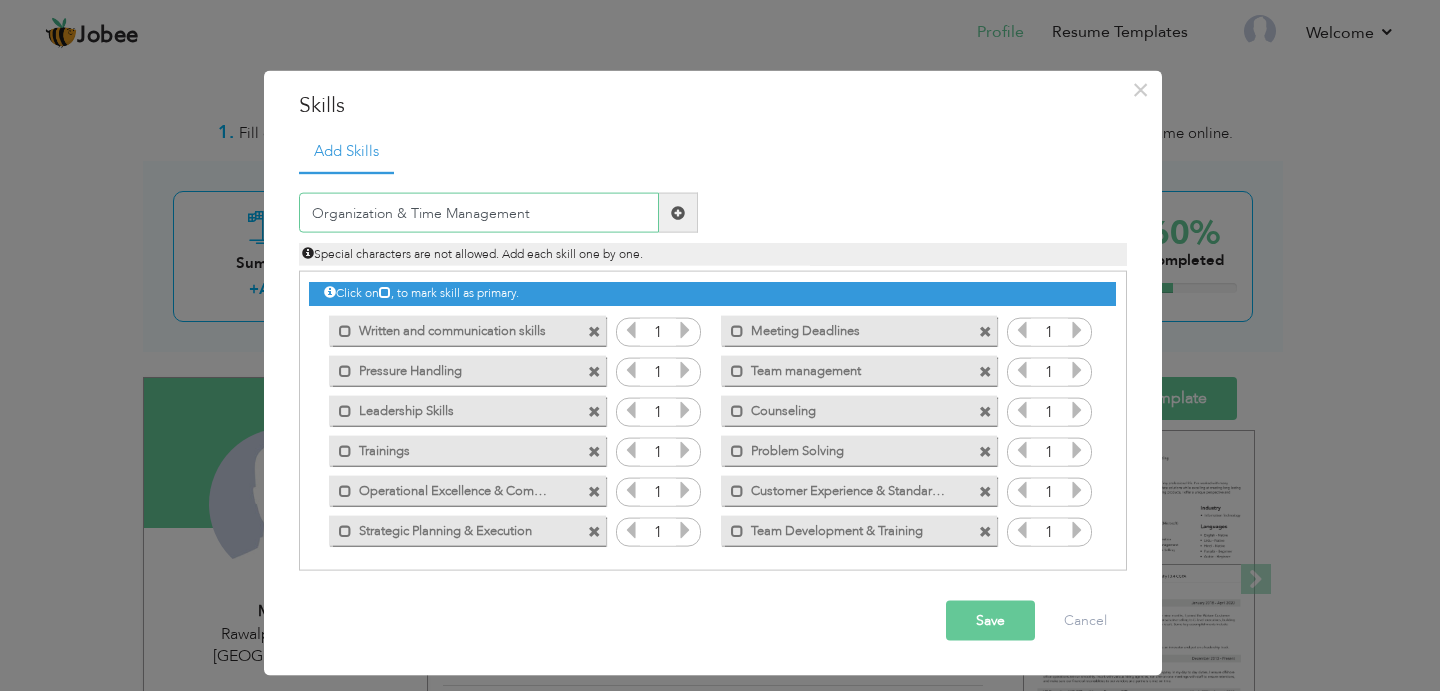 type on "Organization & Time Management" 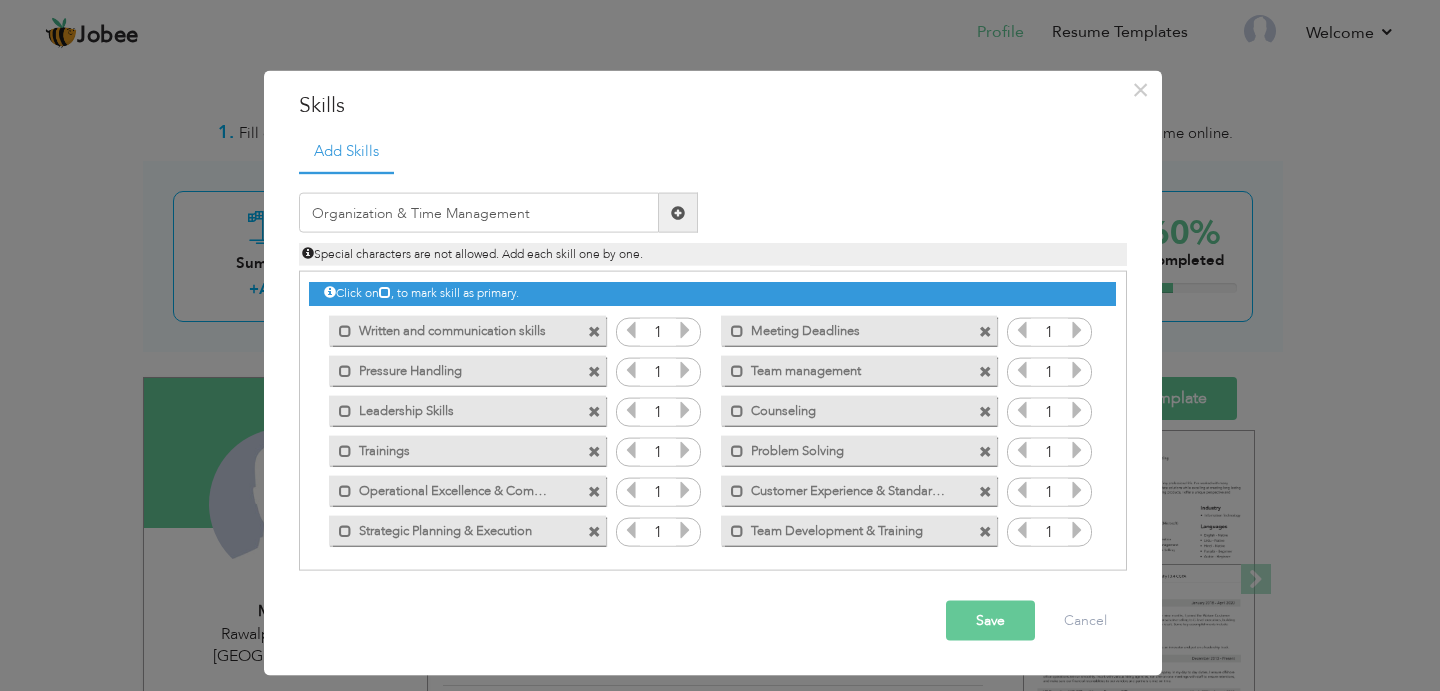 click at bounding box center (678, 212) 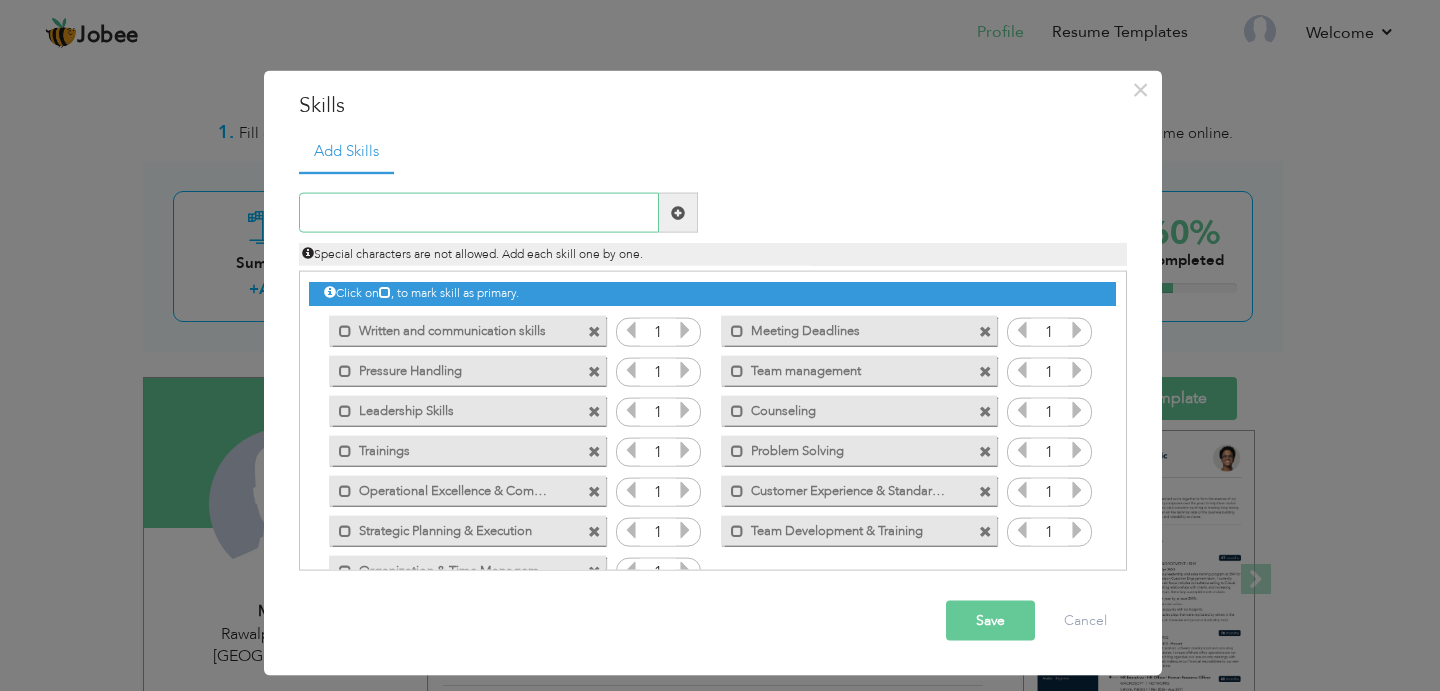 click at bounding box center [479, 213] 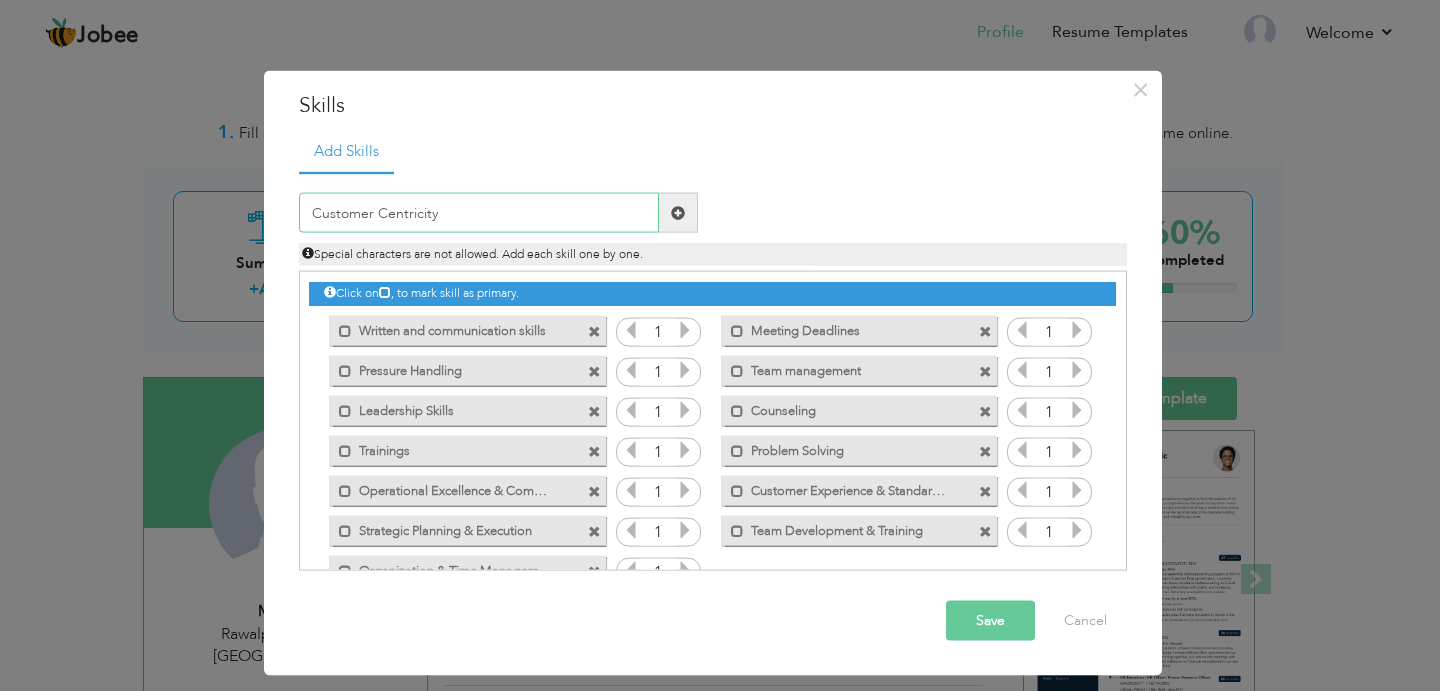 type on "Customer Centricity" 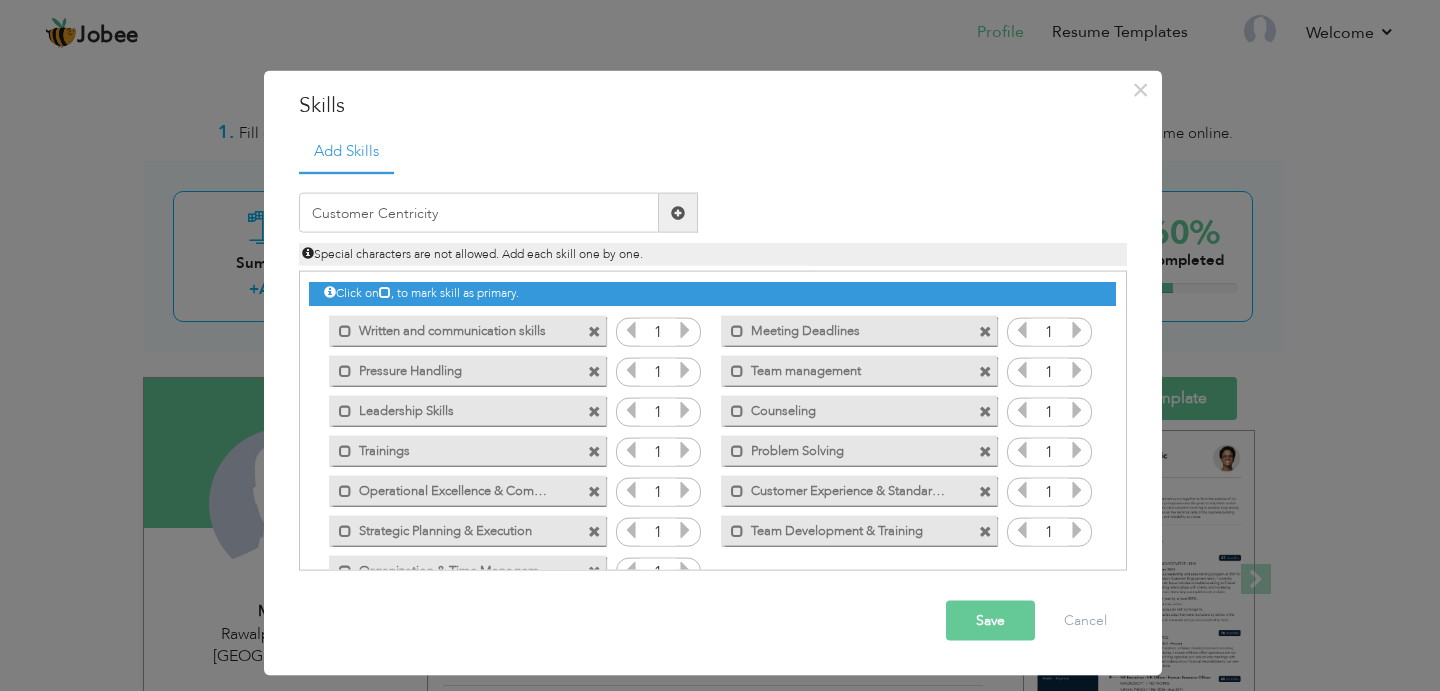 click at bounding box center (678, 212) 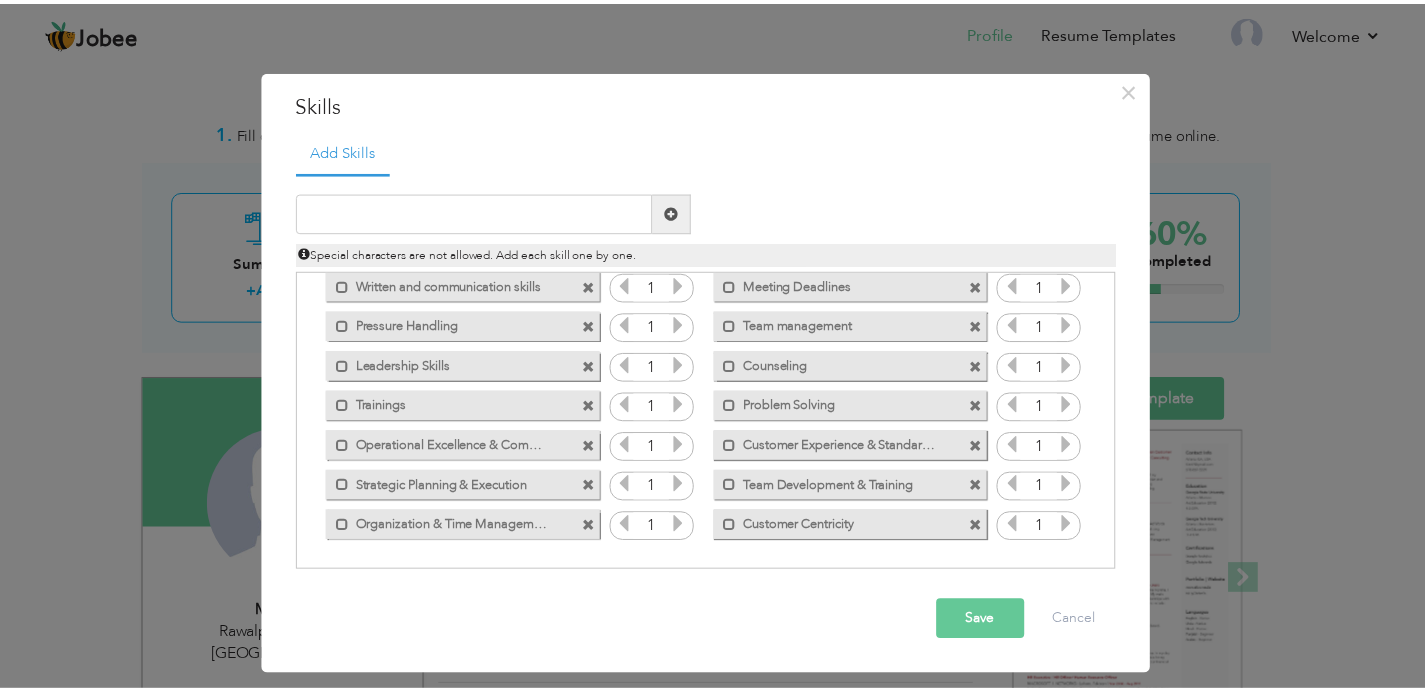 scroll, scrollTop: 0, scrollLeft: 0, axis: both 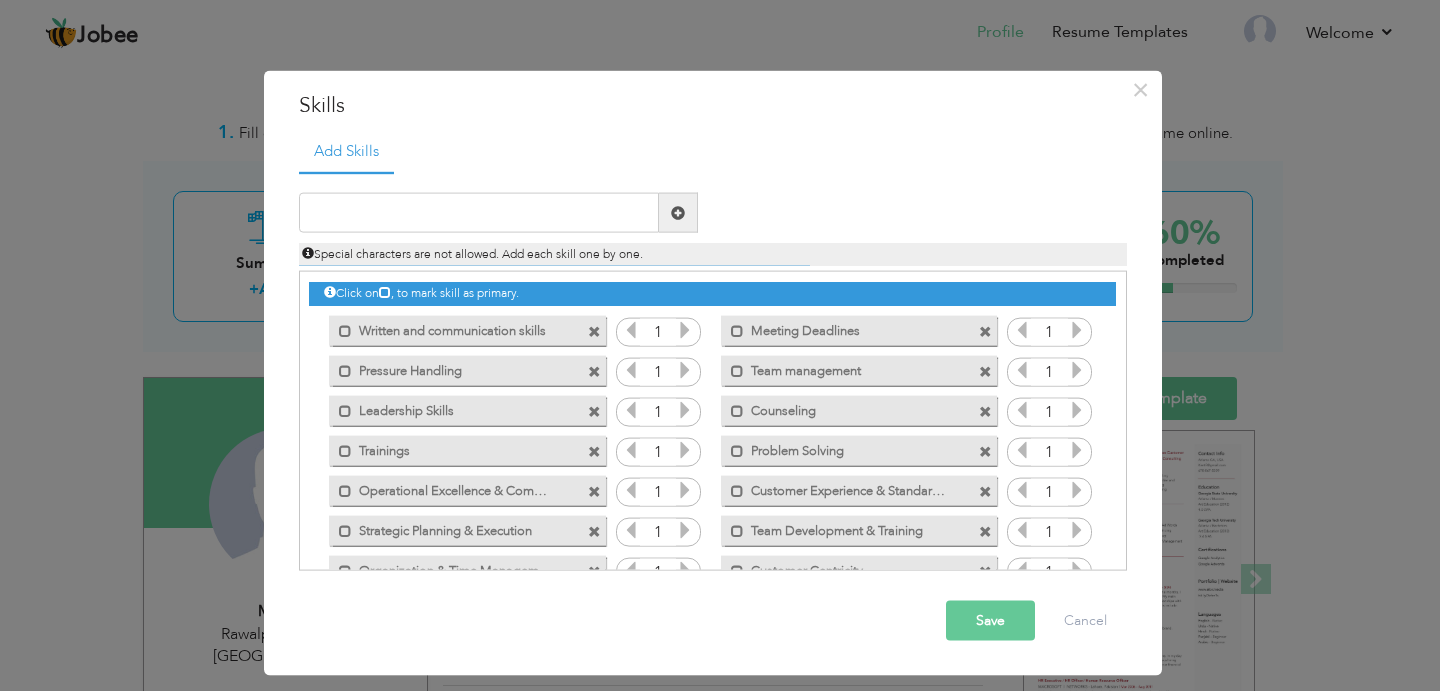 click on "Save" at bounding box center (990, 621) 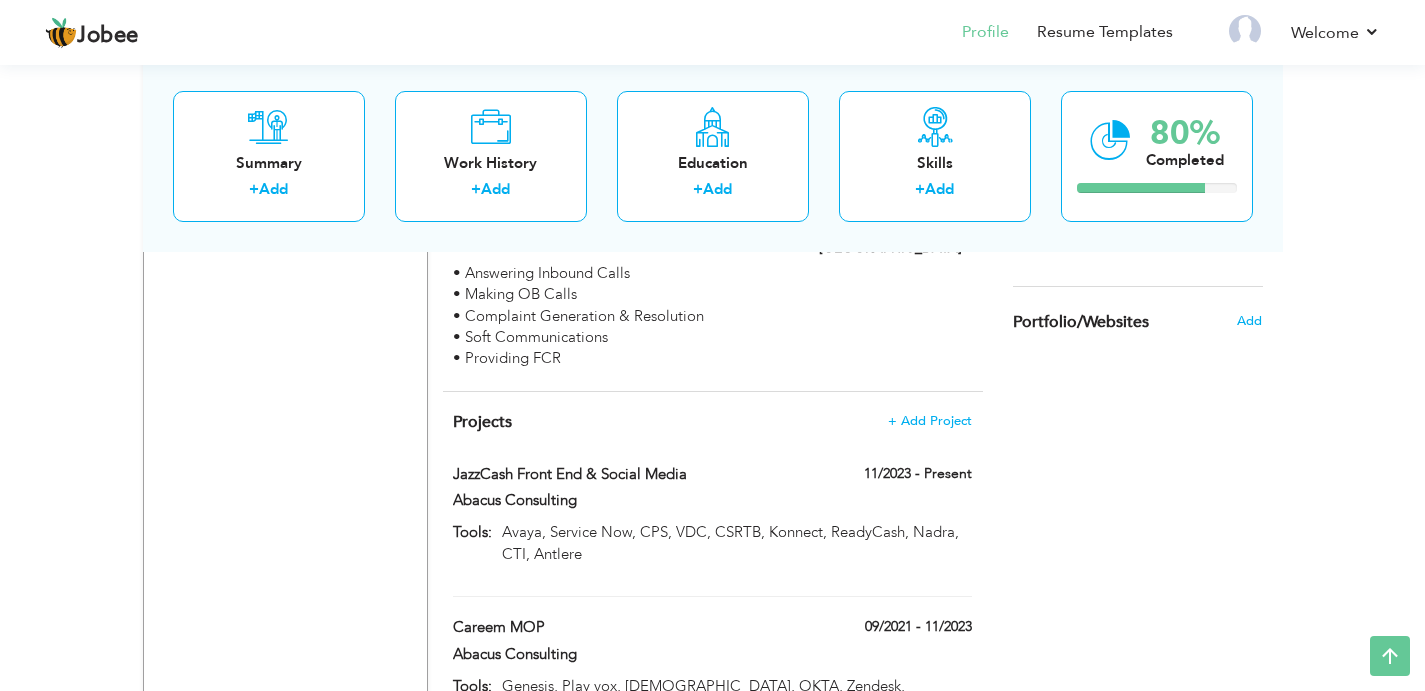 scroll, scrollTop: 1441, scrollLeft: 0, axis: vertical 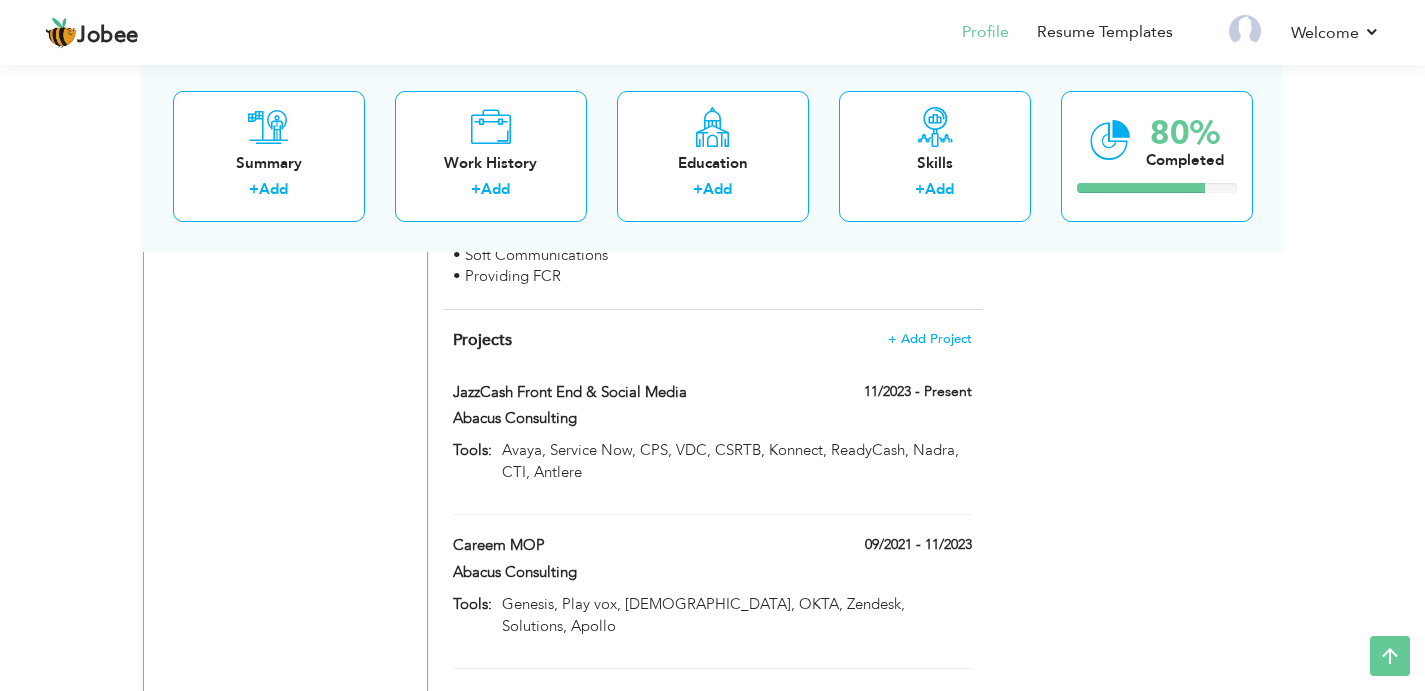 click on "Choose a Template
‹" at bounding box center [1140, -164] 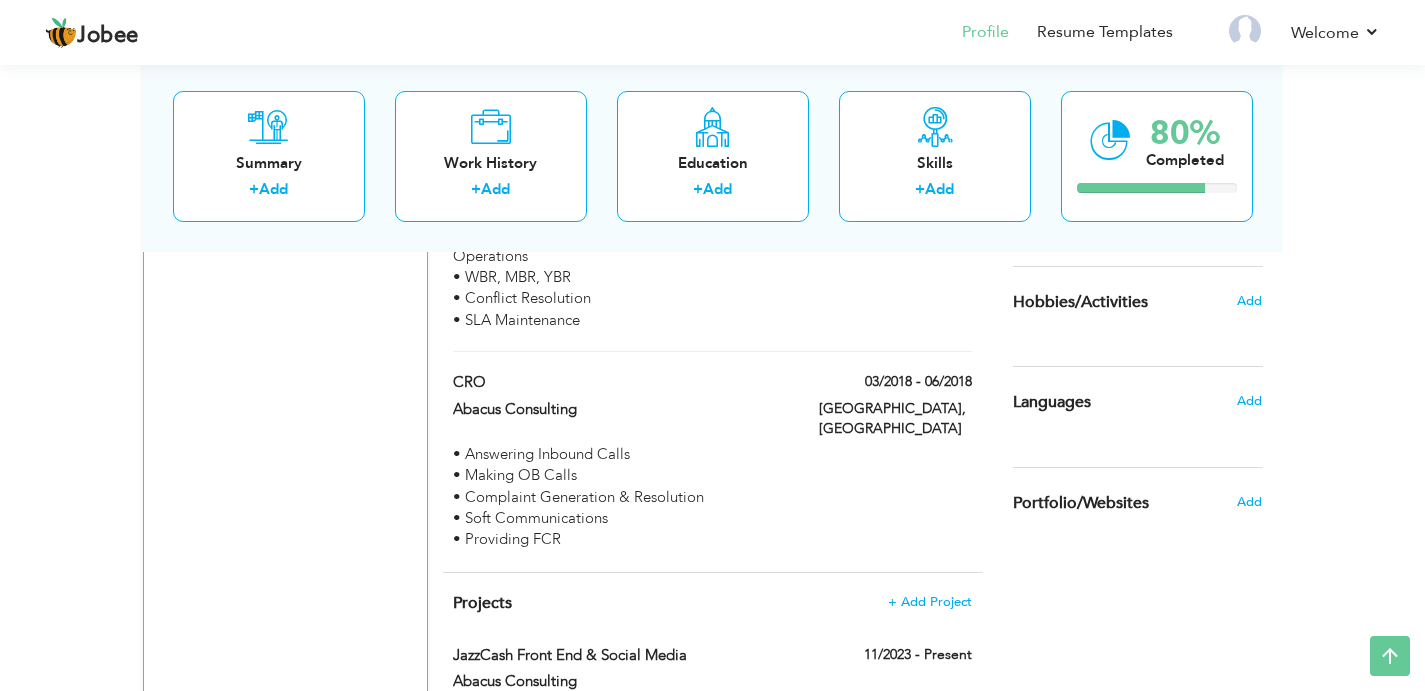 scroll, scrollTop: 1565, scrollLeft: 0, axis: vertical 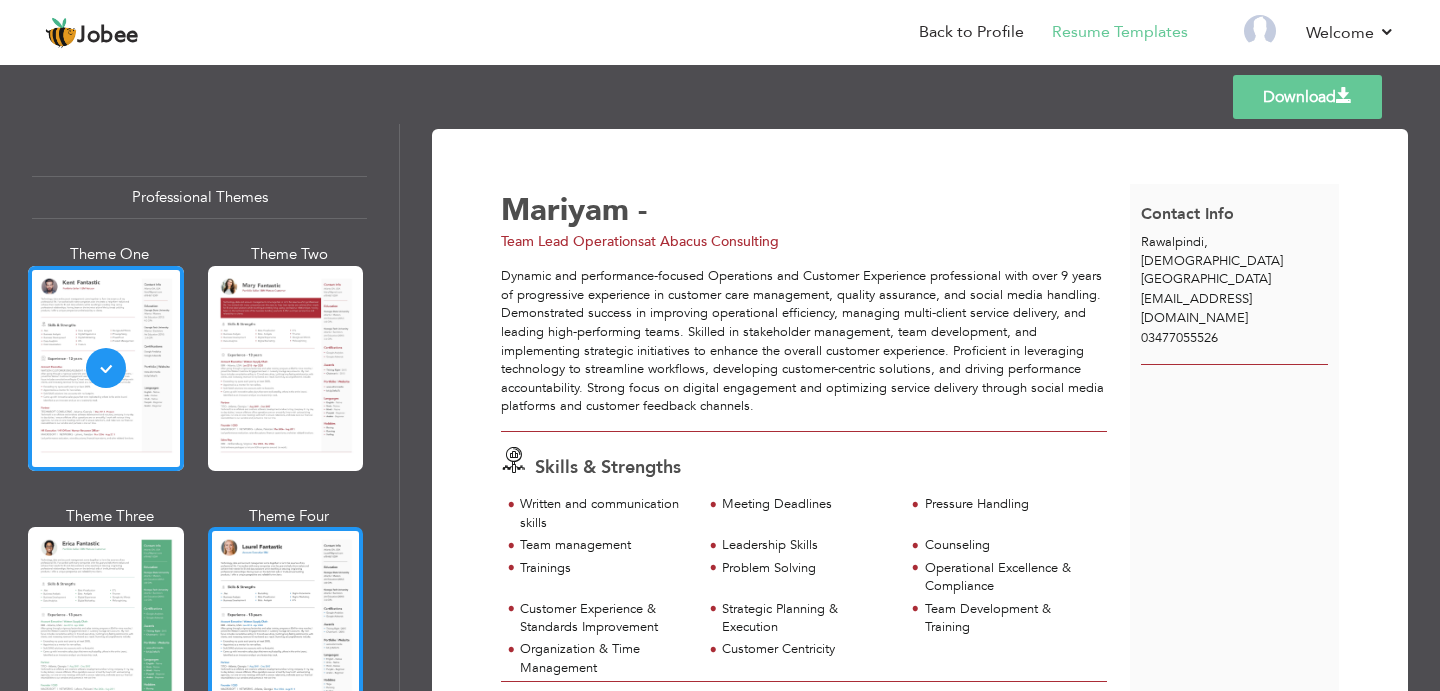 click at bounding box center [286, 629] 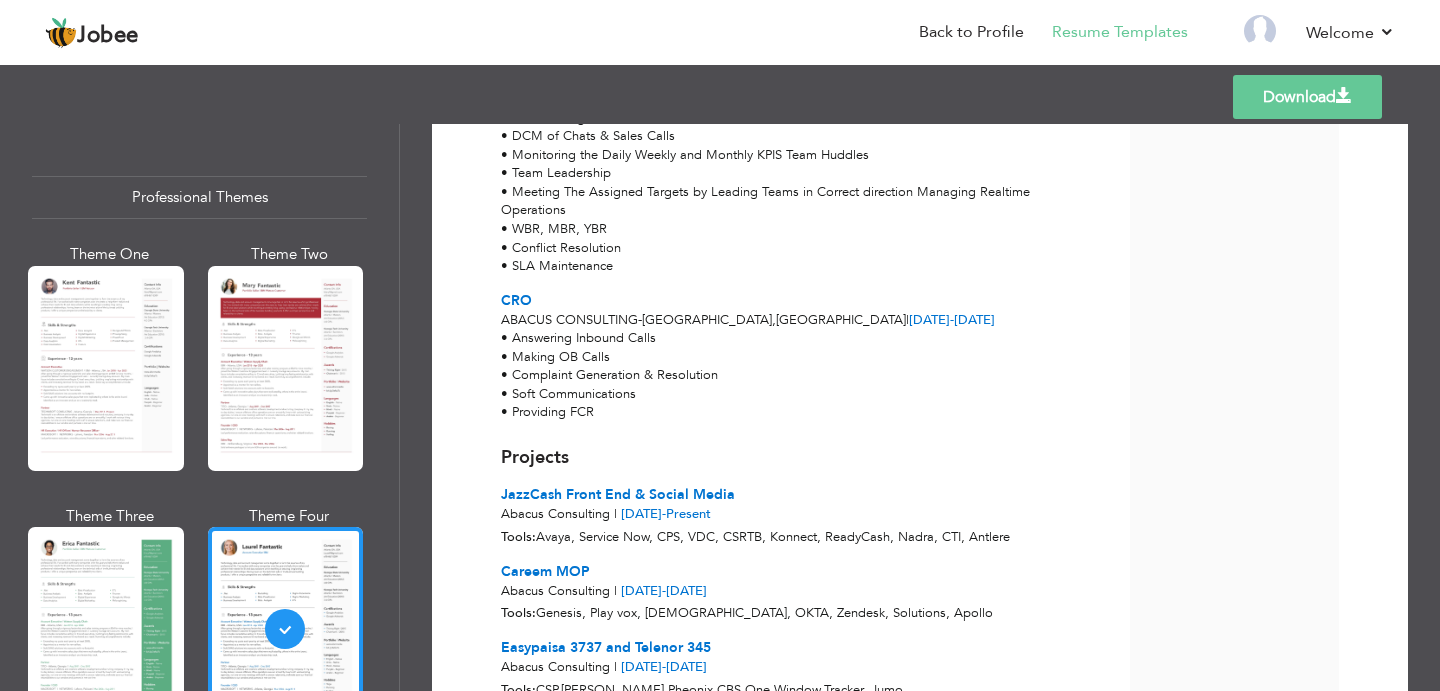 scroll, scrollTop: 751, scrollLeft: 0, axis: vertical 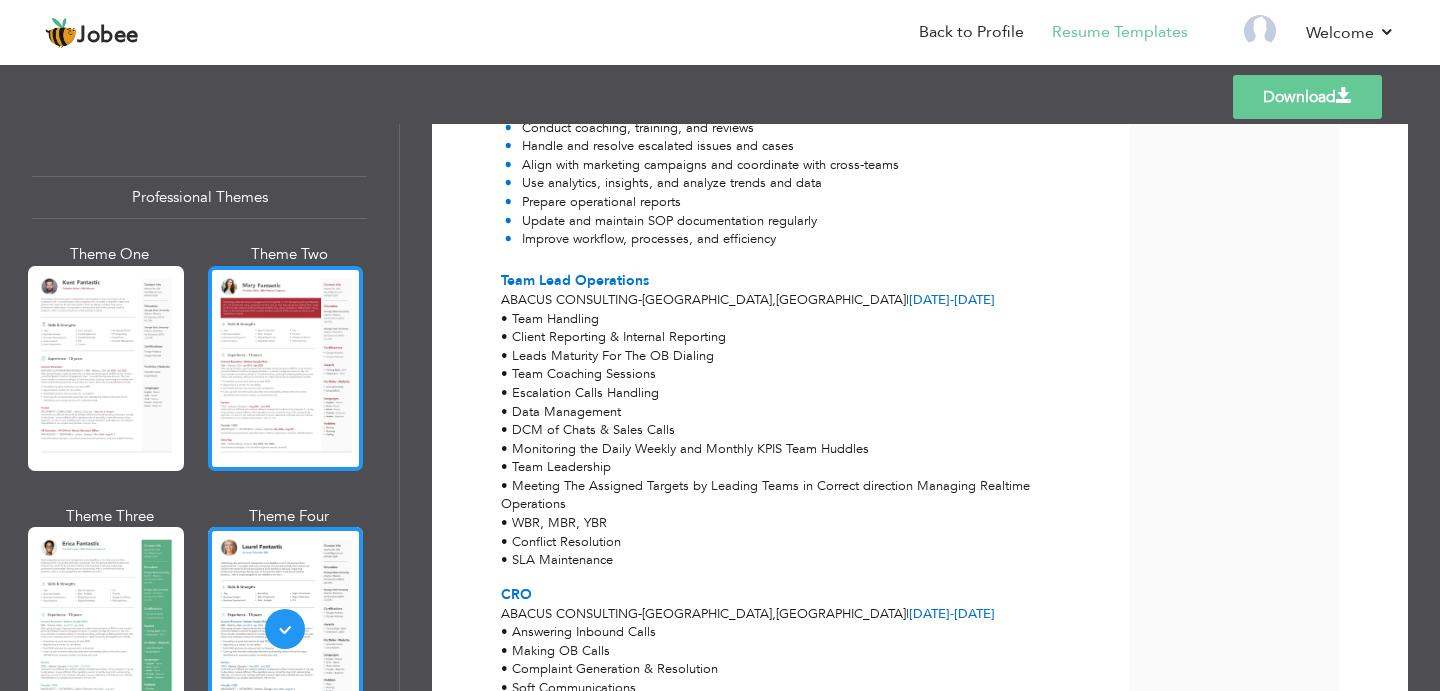 click at bounding box center [286, 368] 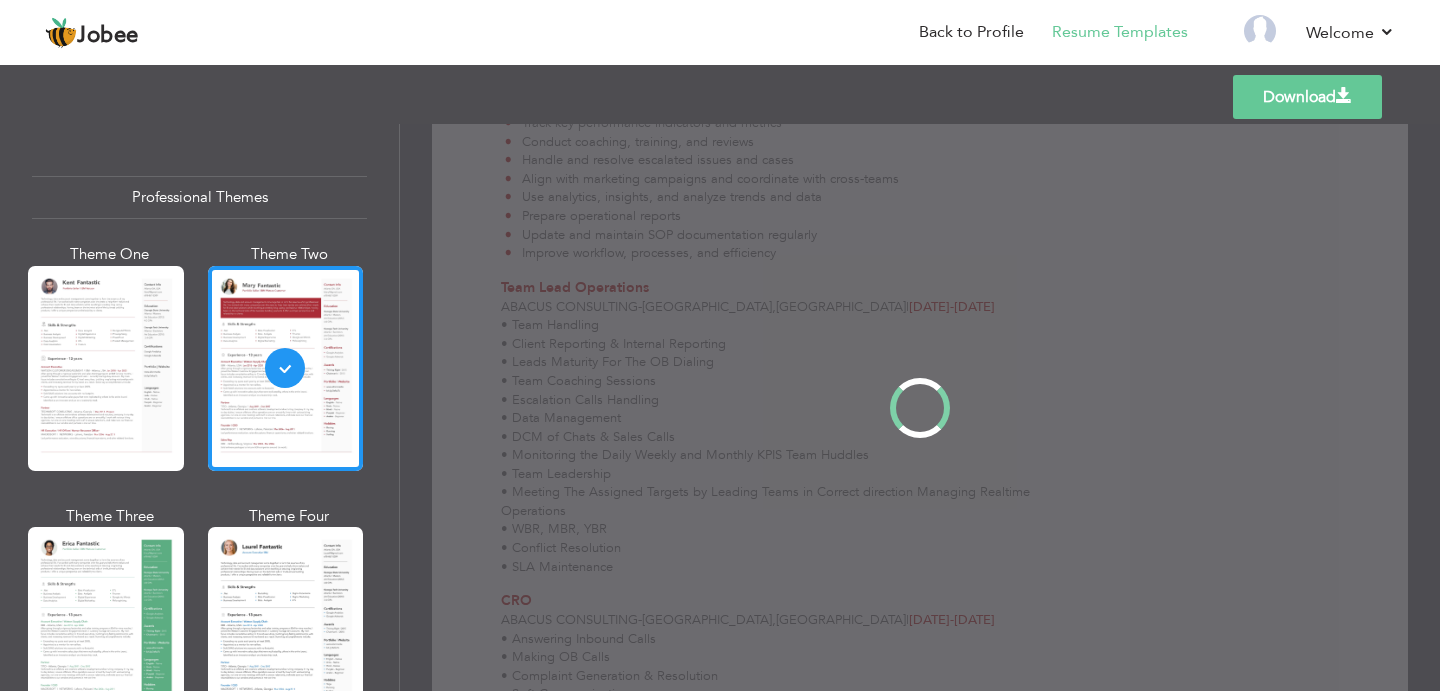 scroll, scrollTop: 0, scrollLeft: 0, axis: both 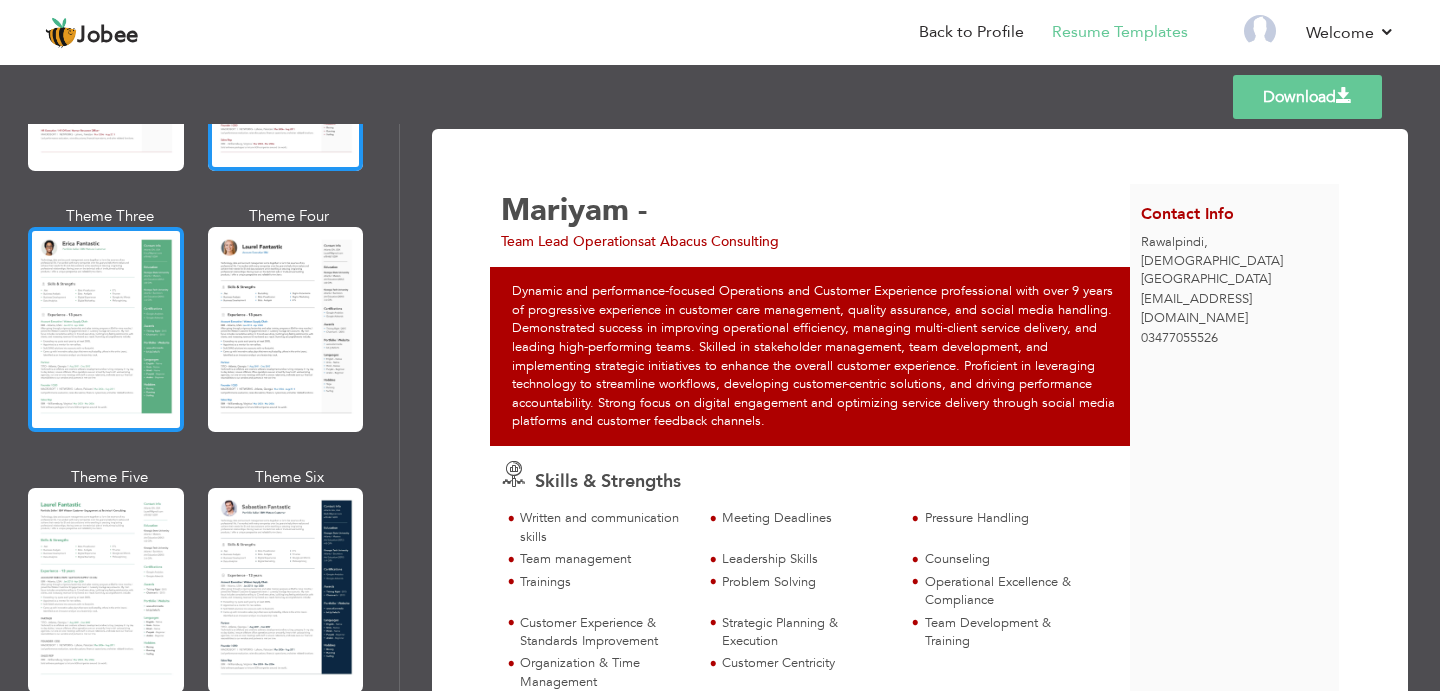 click at bounding box center (106, 329) 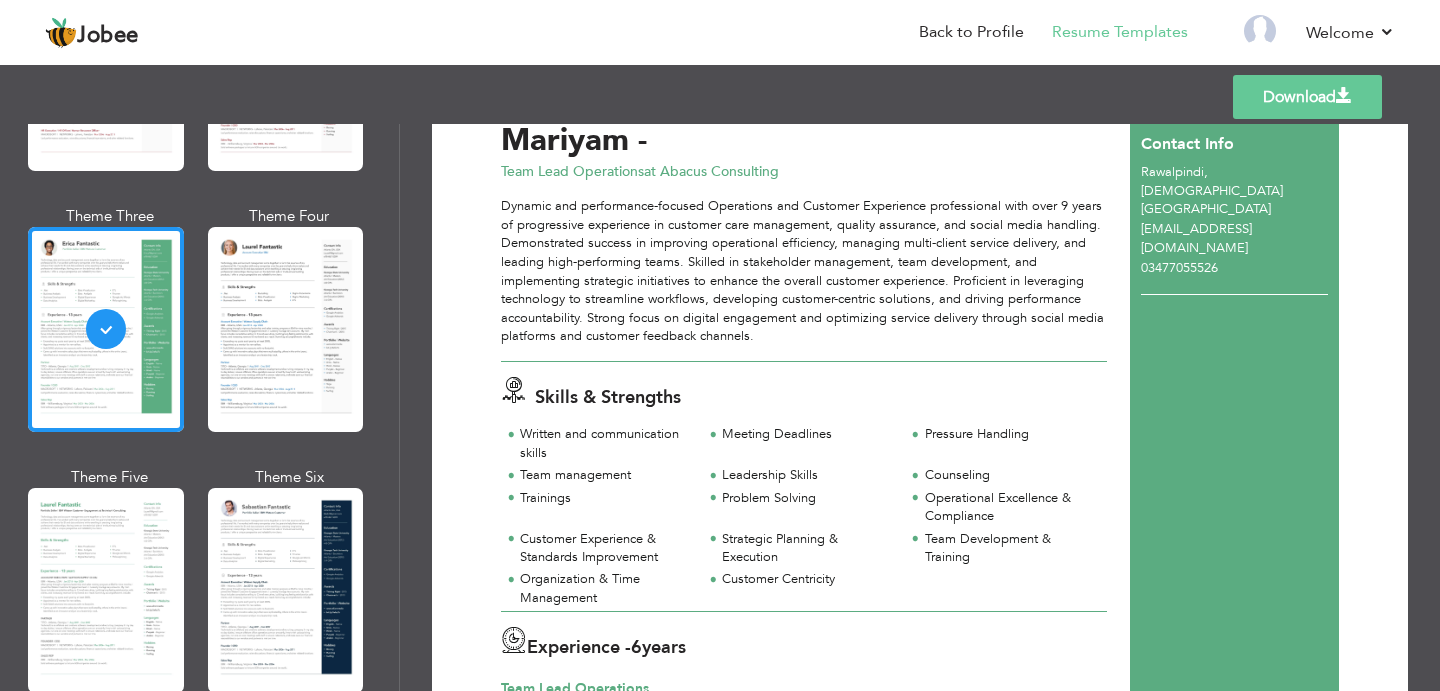 scroll, scrollTop: 0, scrollLeft: 0, axis: both 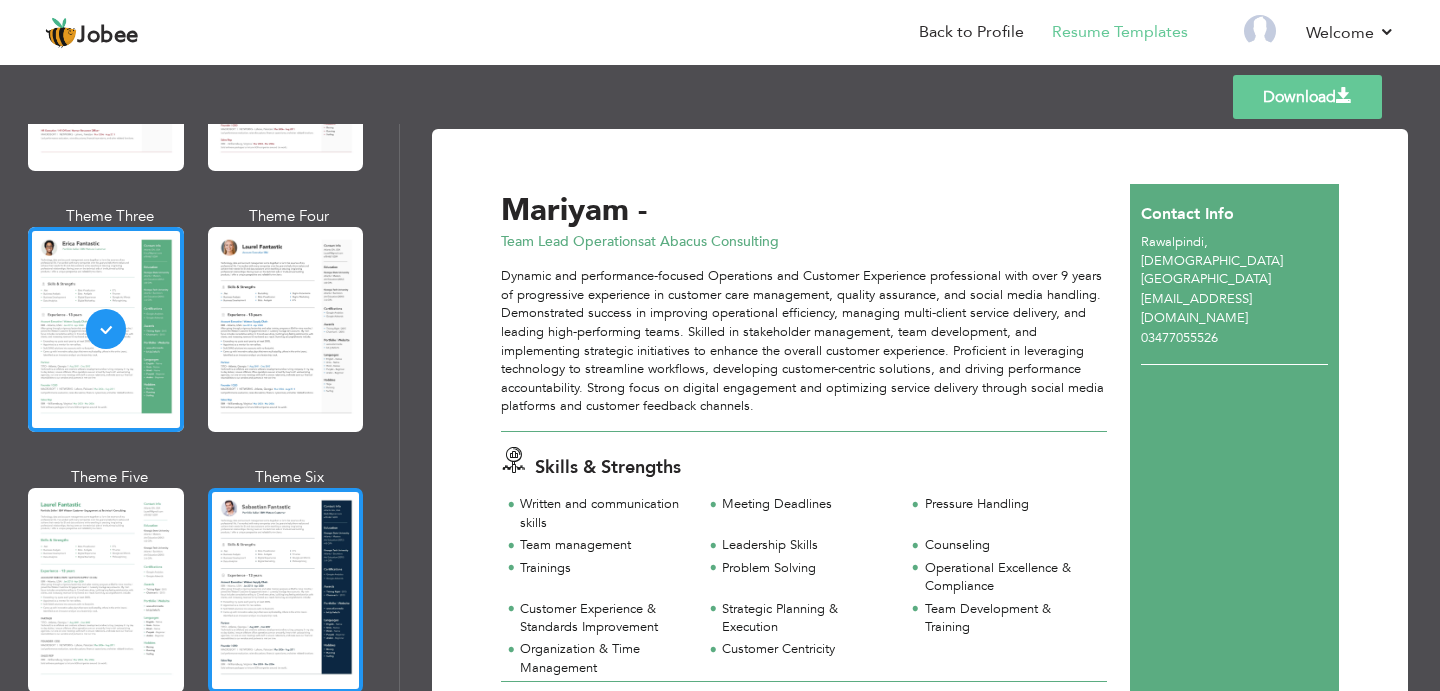 click at bounding box center [286, 590] 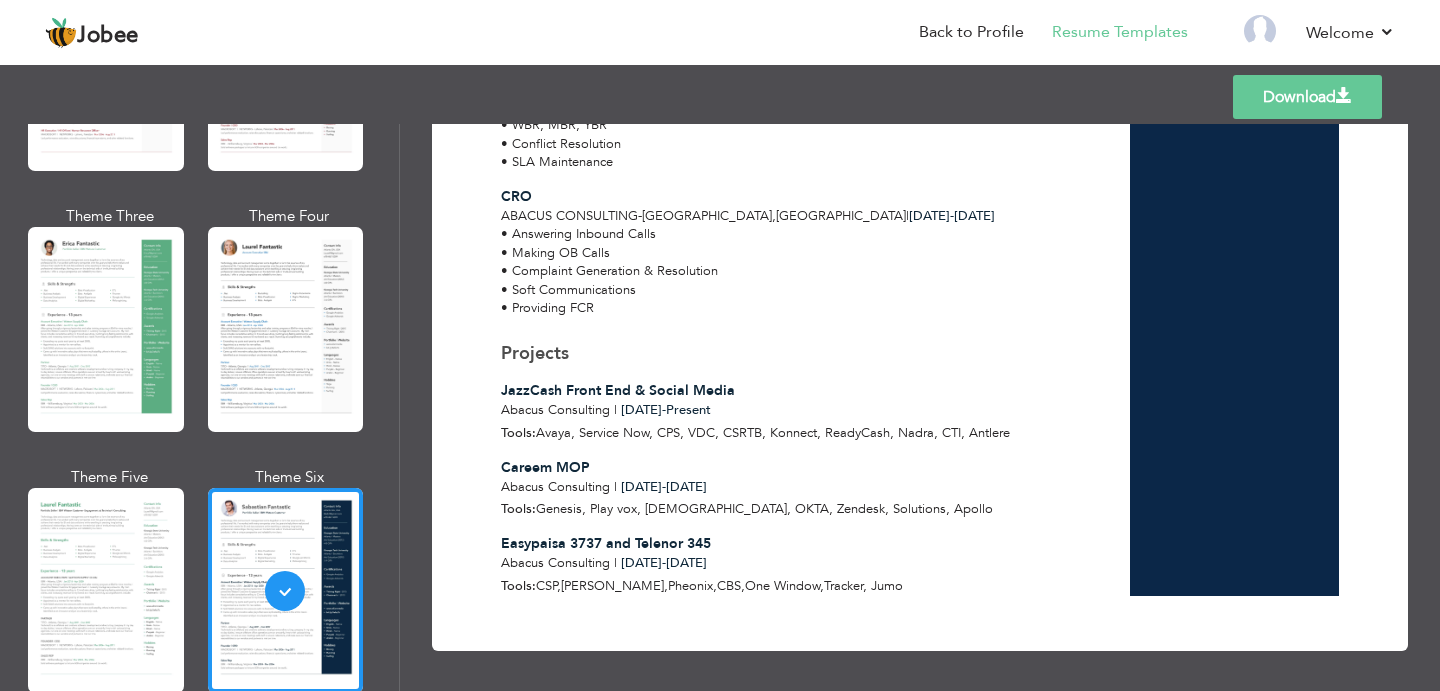 scroll, scrollTop: 1151, scrollLeft: 0, axis: vertical 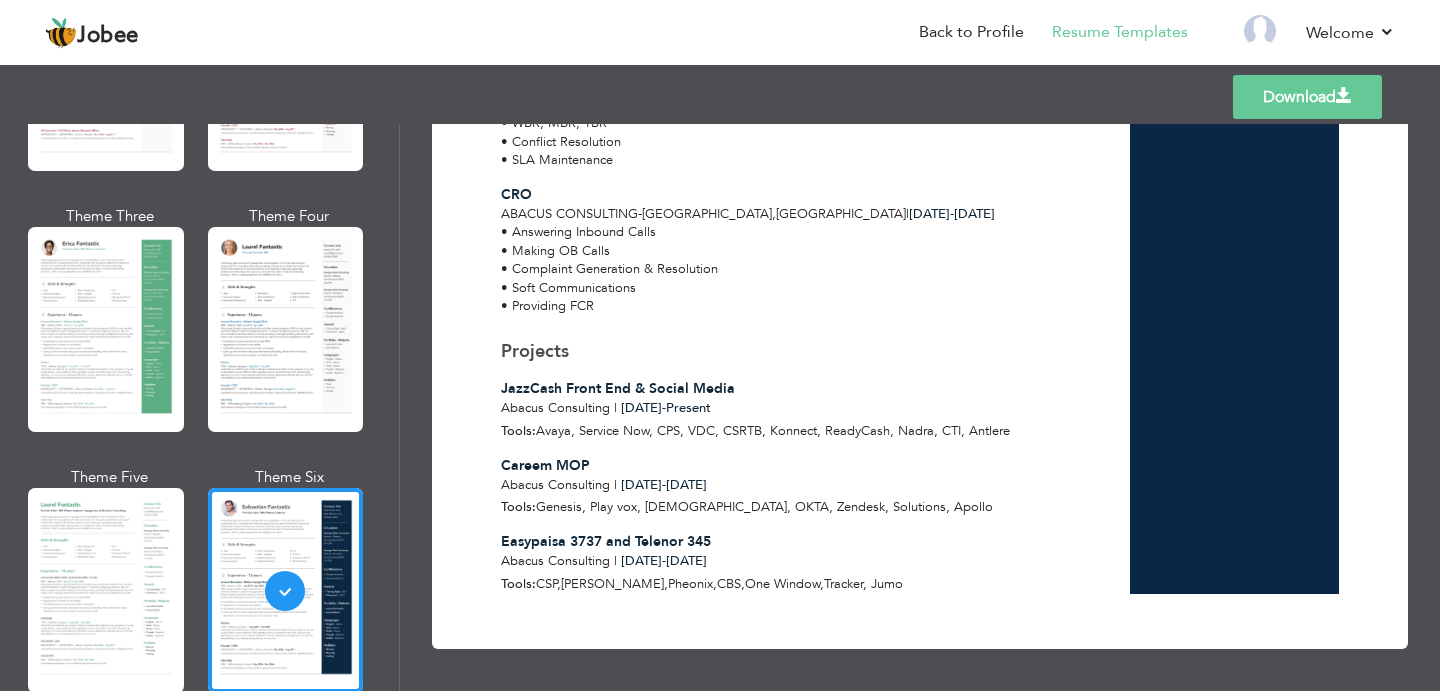 click on "Download" at bounding box center (1307, 97) 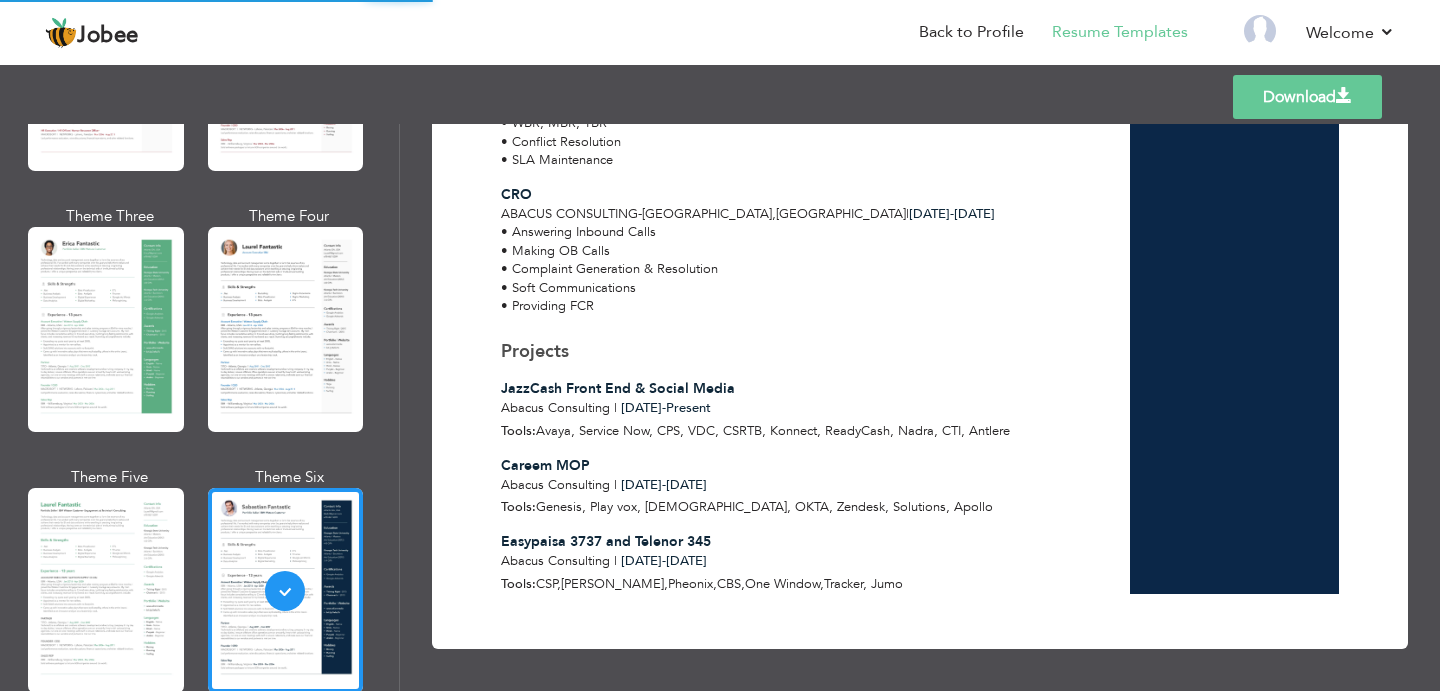 click at bounding box center [1344, 96] 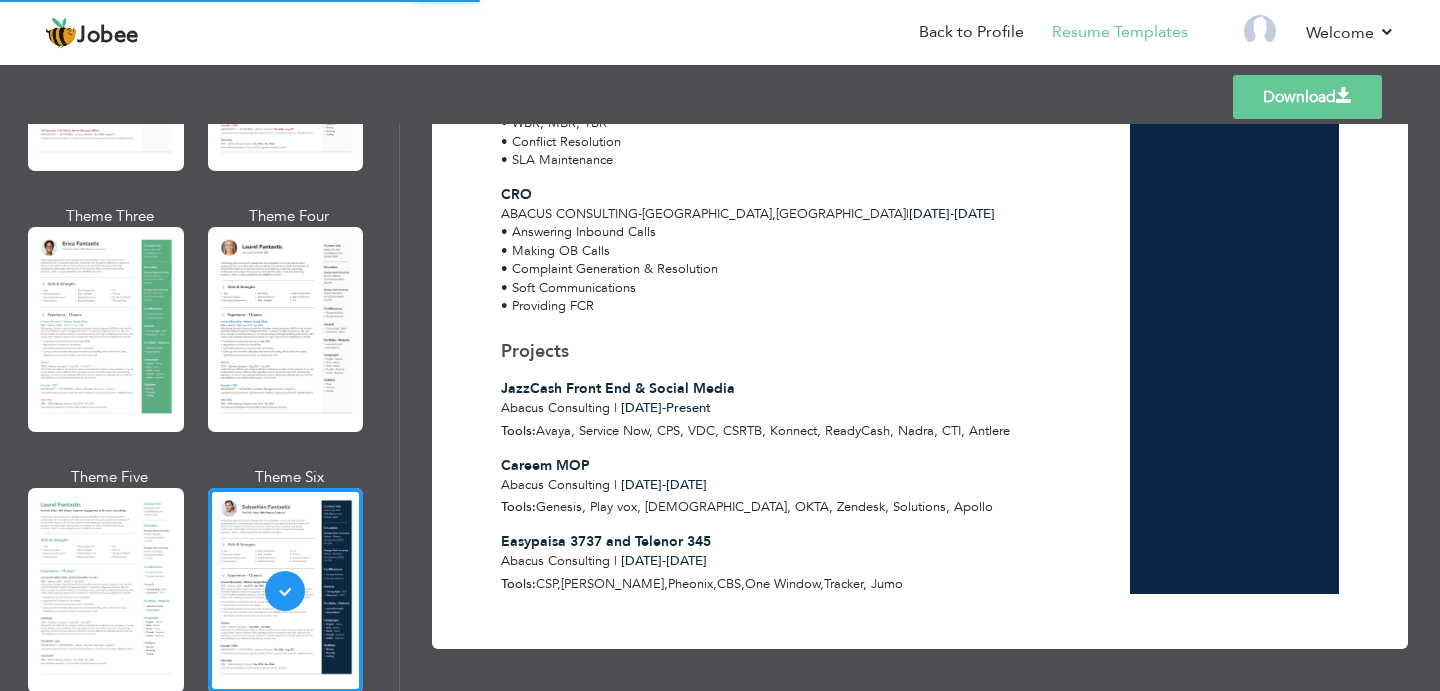 click on "Download" at bounding box center (1307, 97) 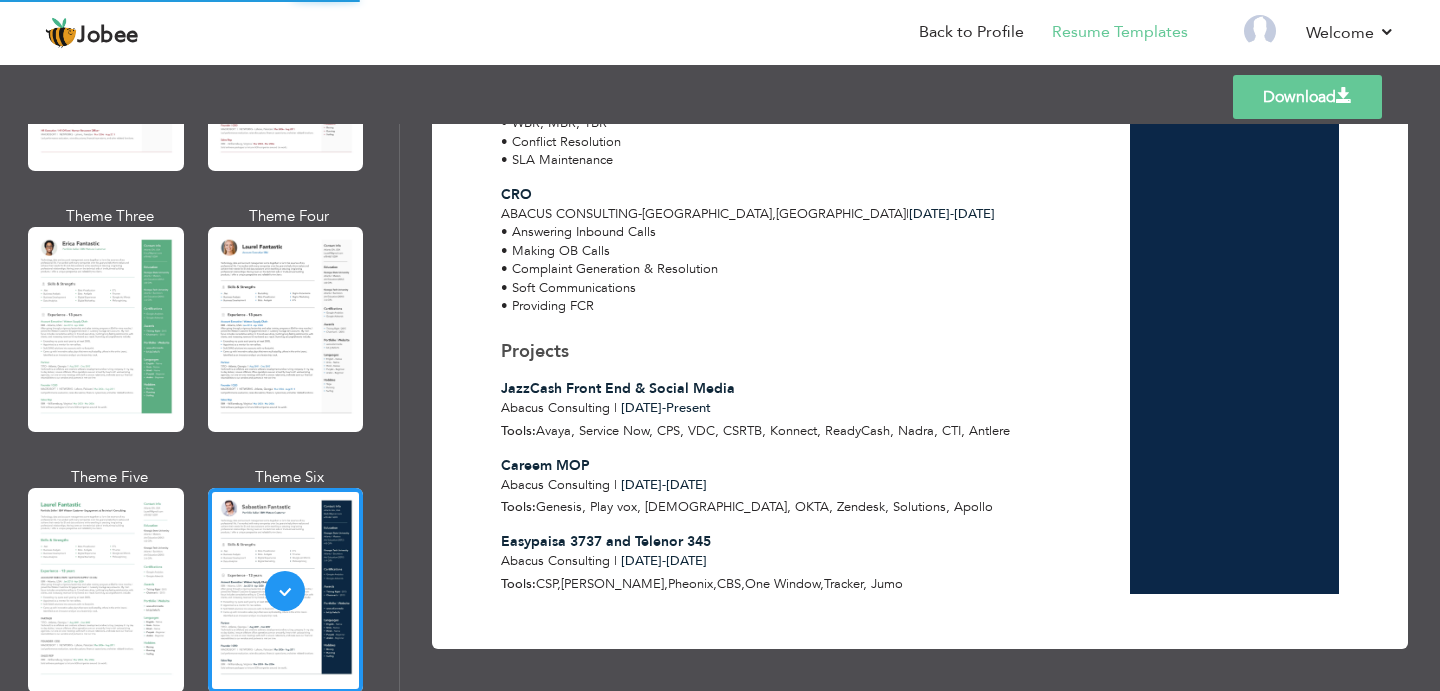 click on "Download" at bounding box center (1307, 97) 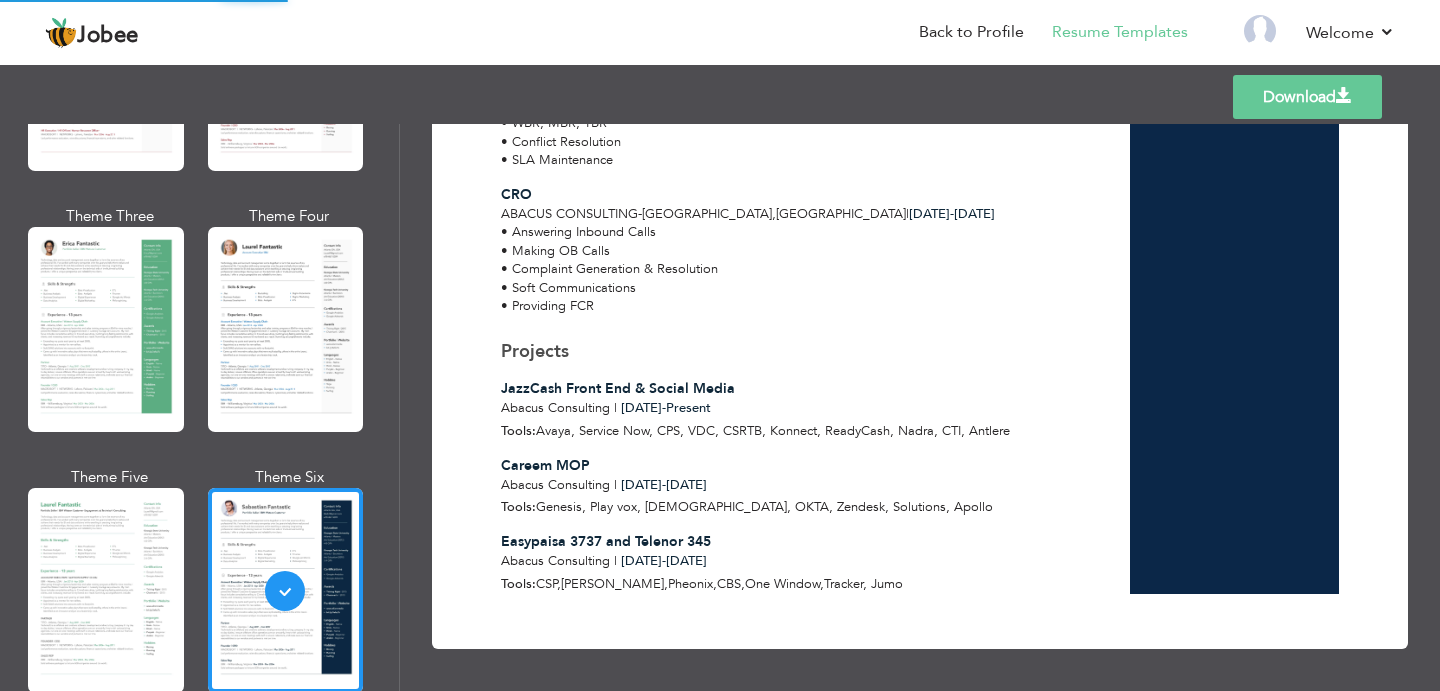 click on "Download" at bounding box center [1307, 97] 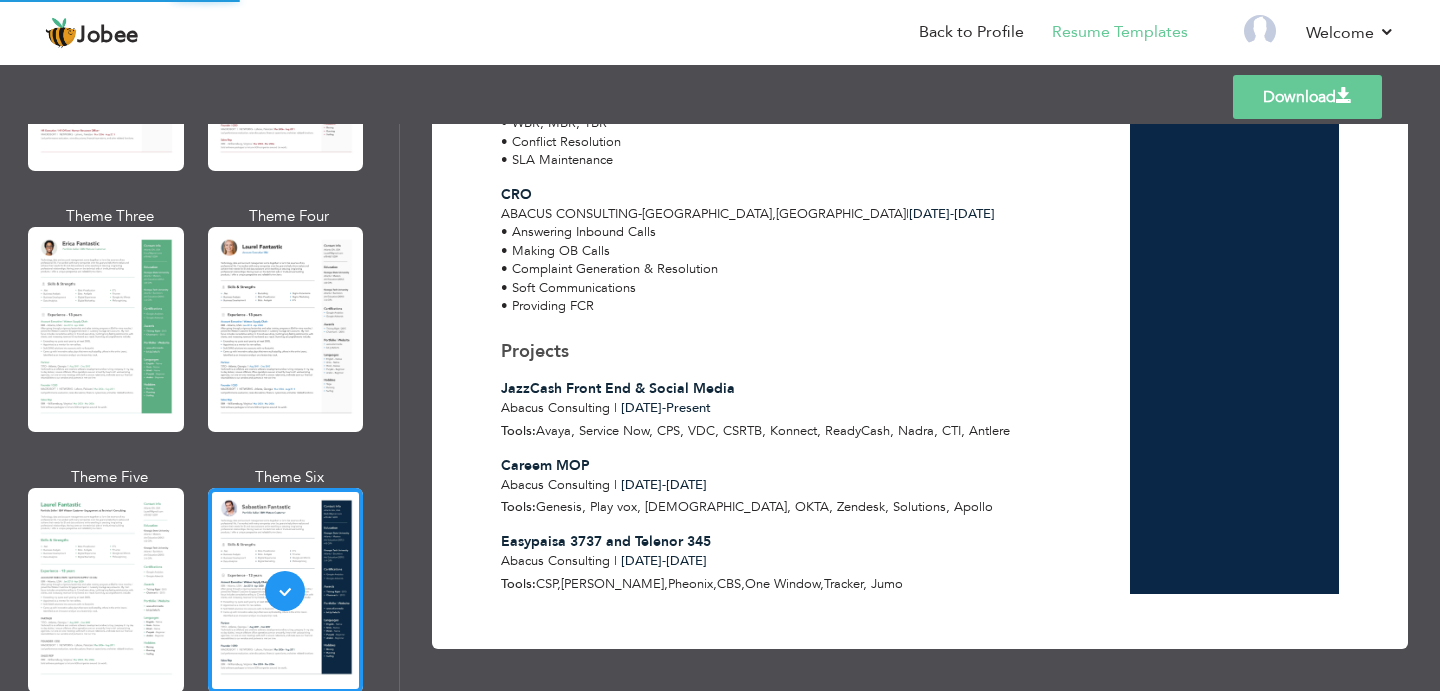 click on "Download" at bounding box center [1307, 97] 